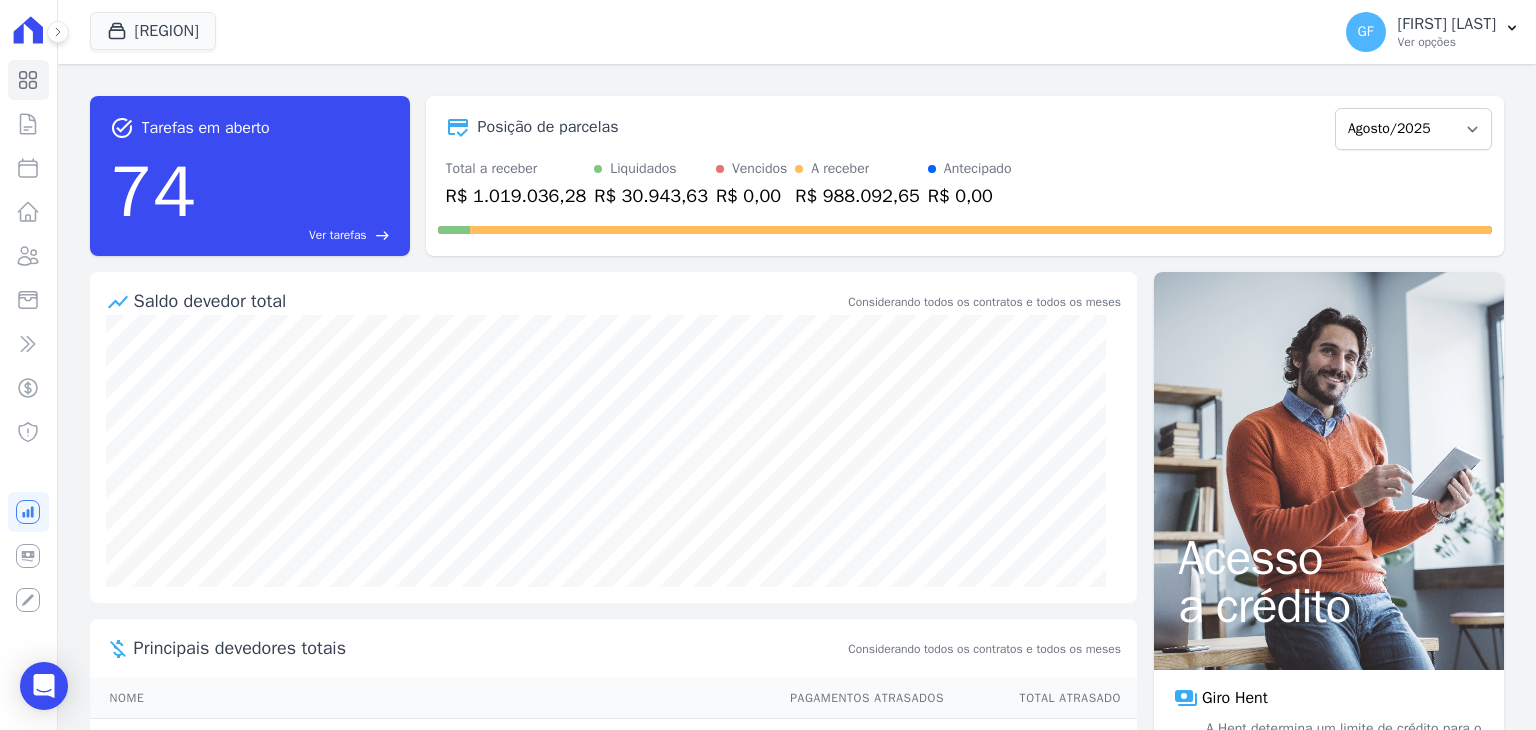 scroll, scrollTop: 0, scrollLeft: 0, axis: both 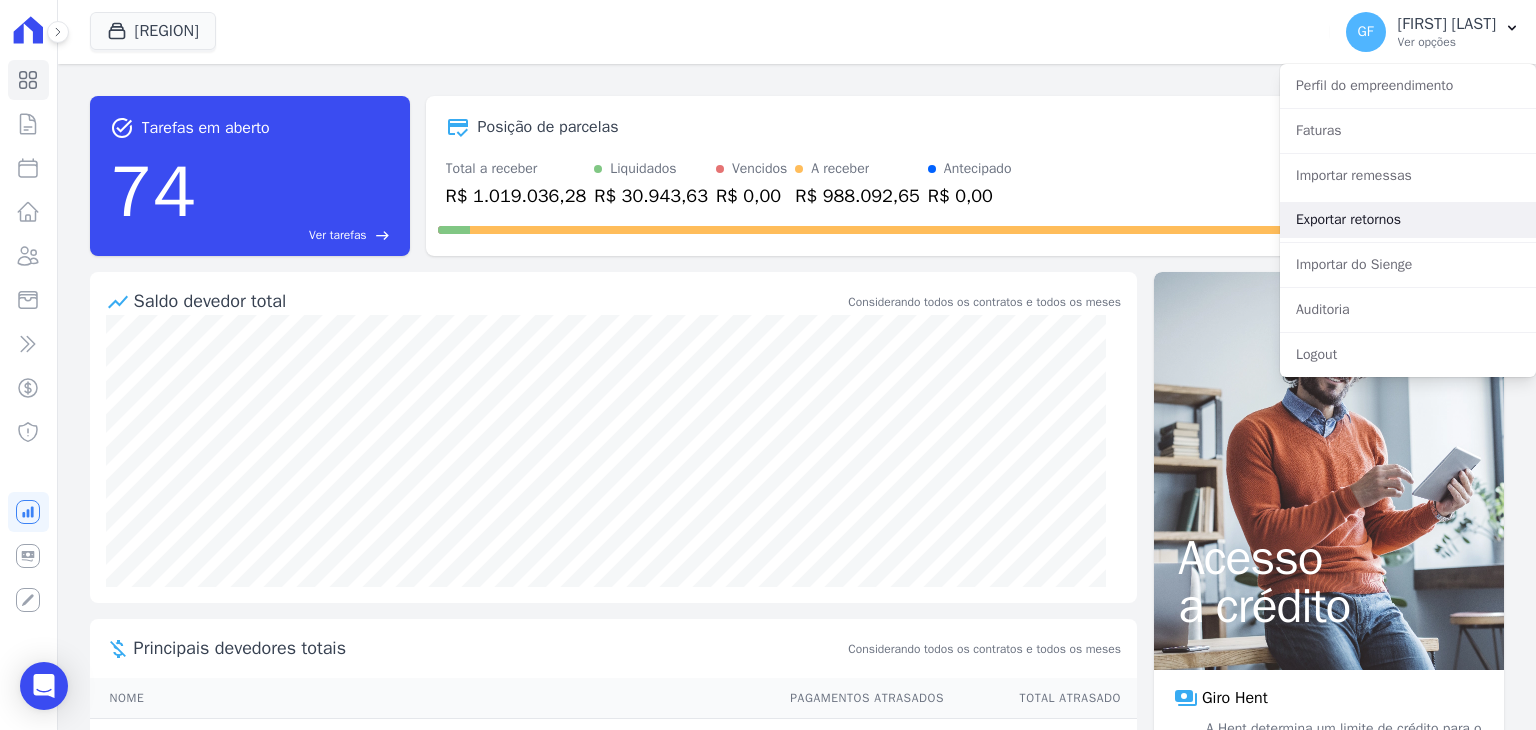 click on "Exportar retornos" at bounding box center (1408, 220) 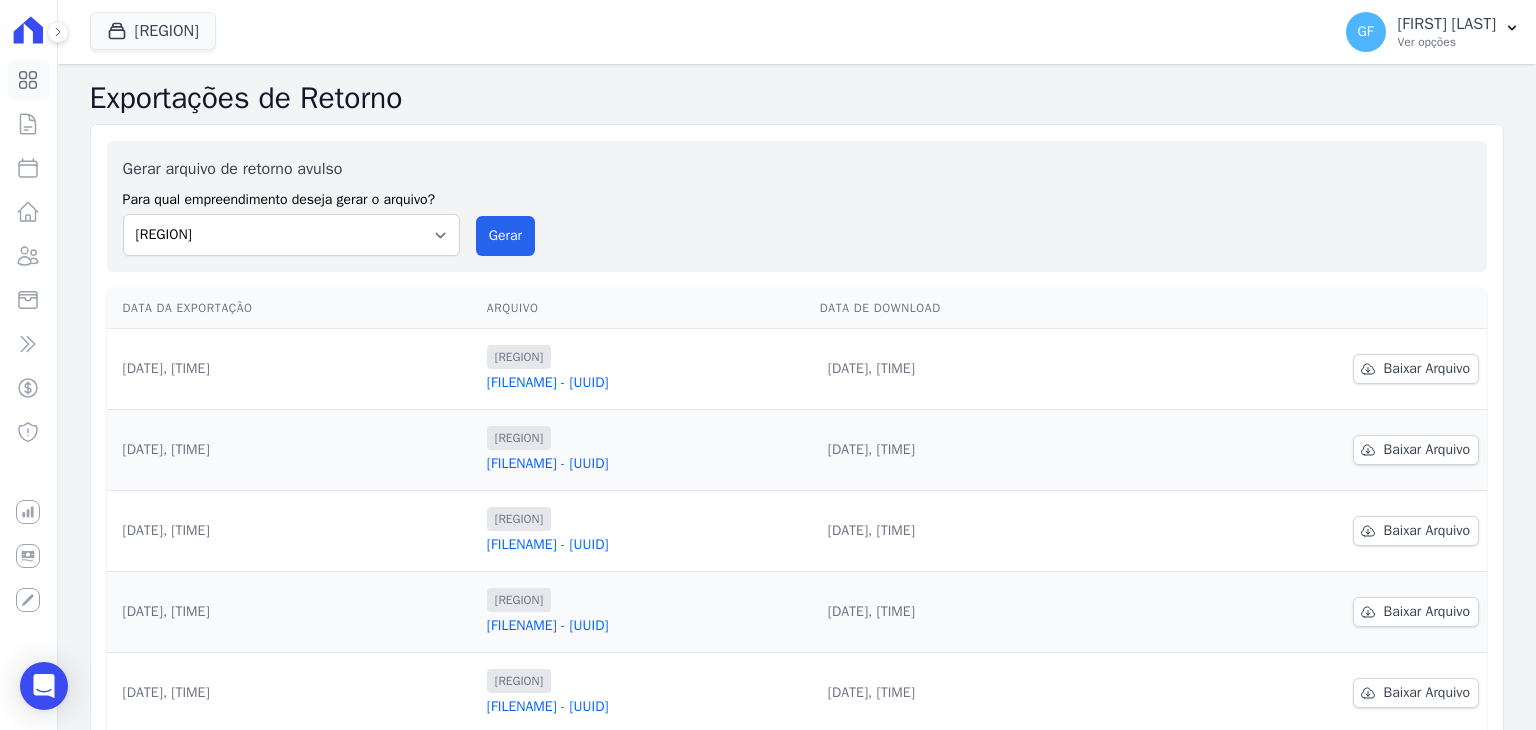 click on "Visão Geral" at bounding box center (28, 80) 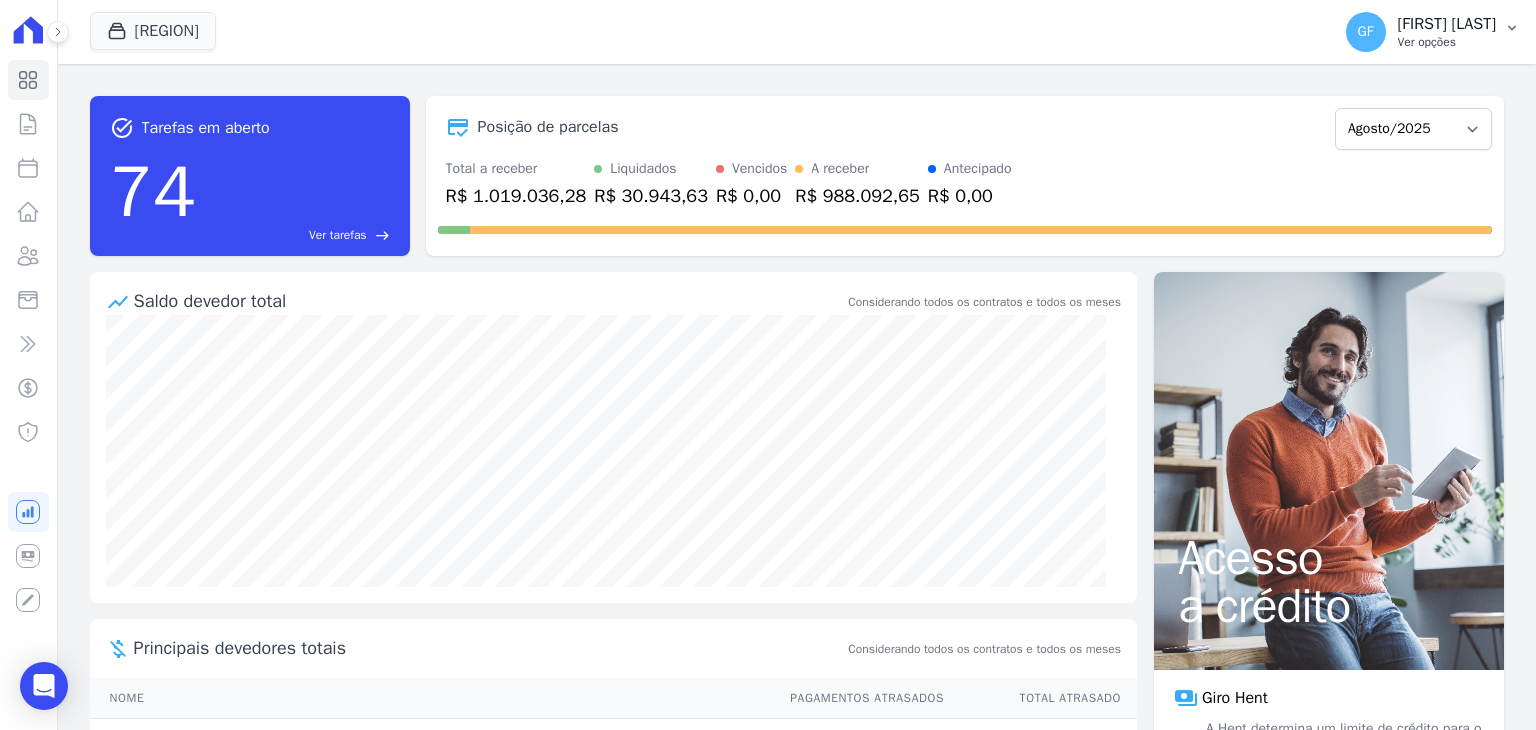 click on "[FIRST] [LAST]" at bounding box center [1447, 24] 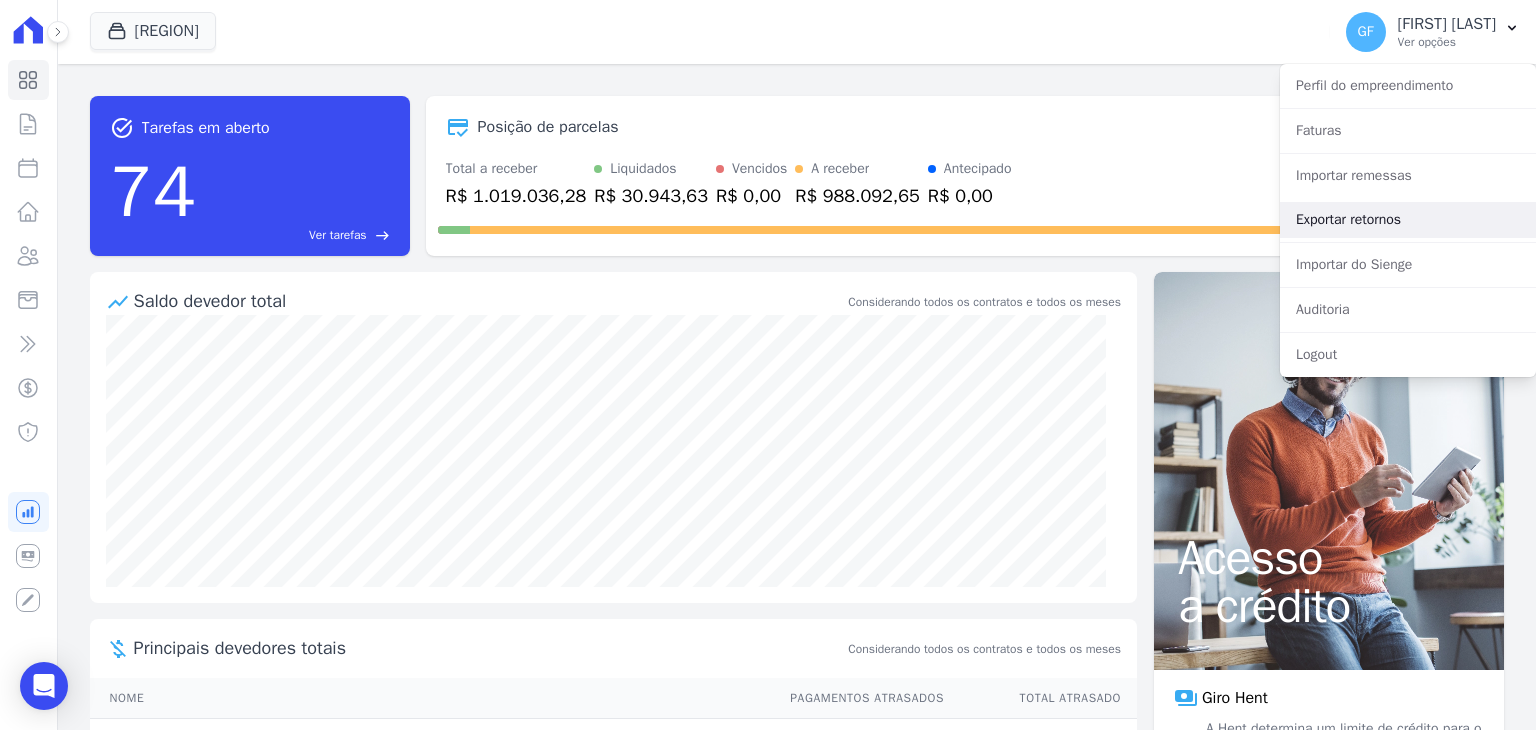 click on "Exportar retornos" at bounding box center (1408, 220) 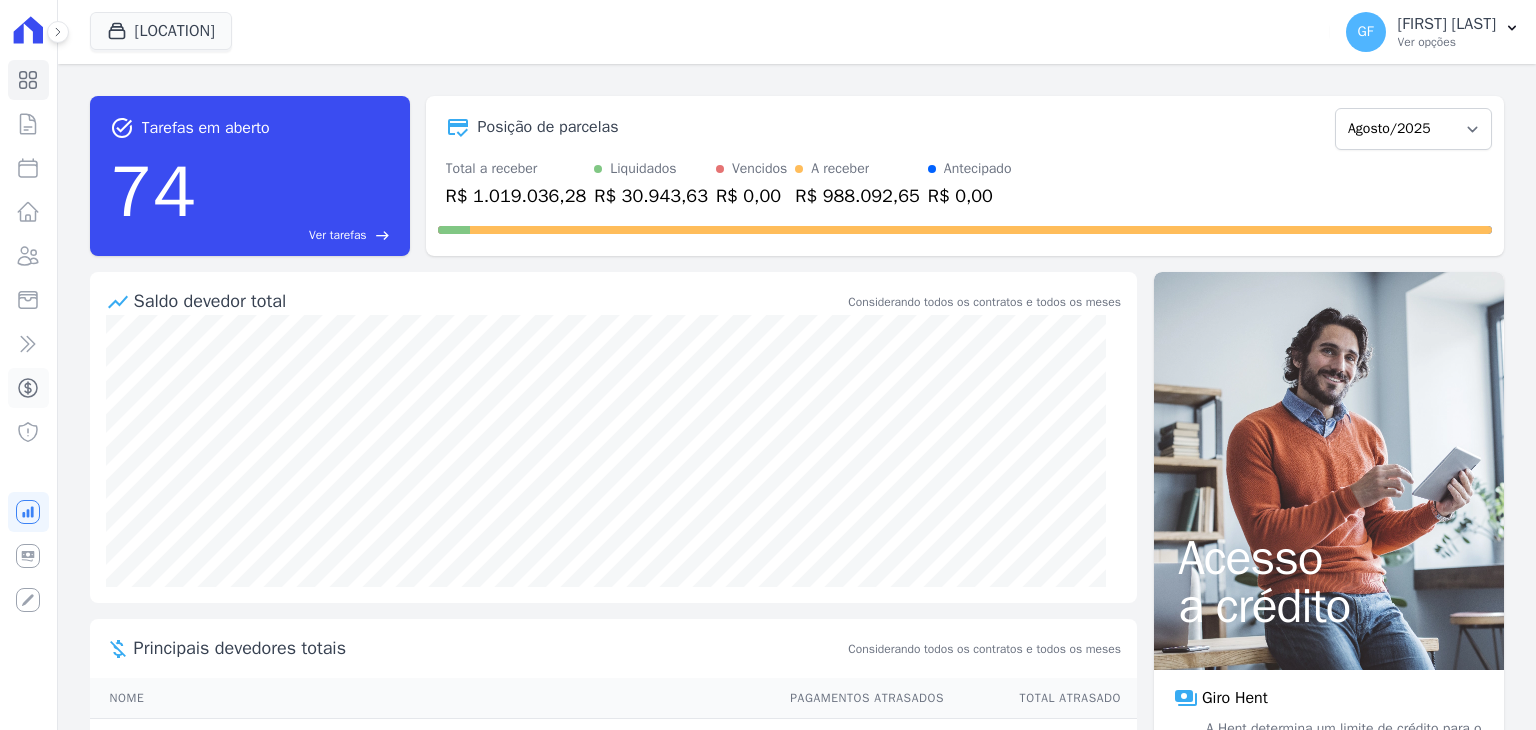 scroll, scrollTop: 0, scrollLeft: 0, axis: both 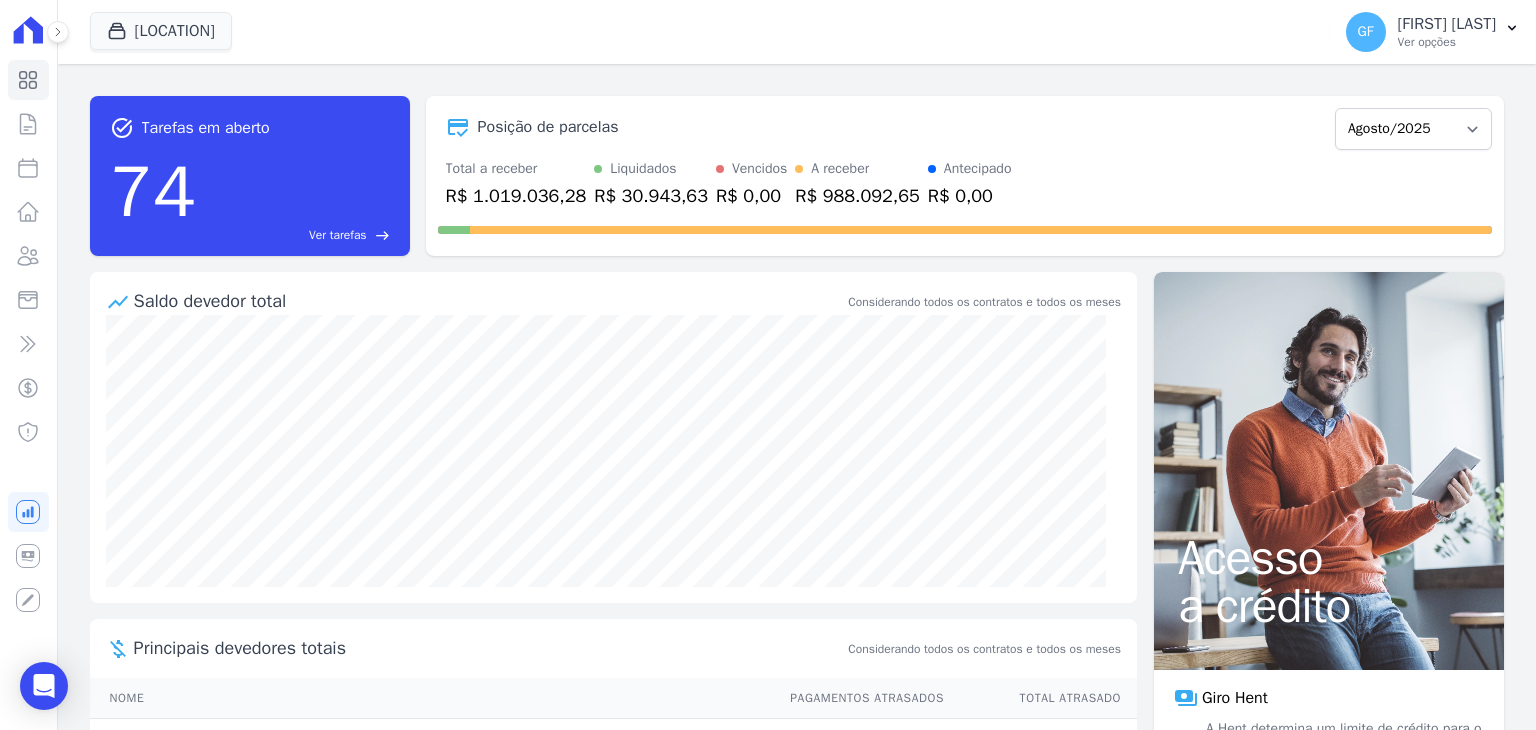 click on "Visão Geral
Contratos
Parcelas
Lotes
Clientes
Minha Carteira
Transferências
Crédito
Negativação" at bounding box center [28, 365] 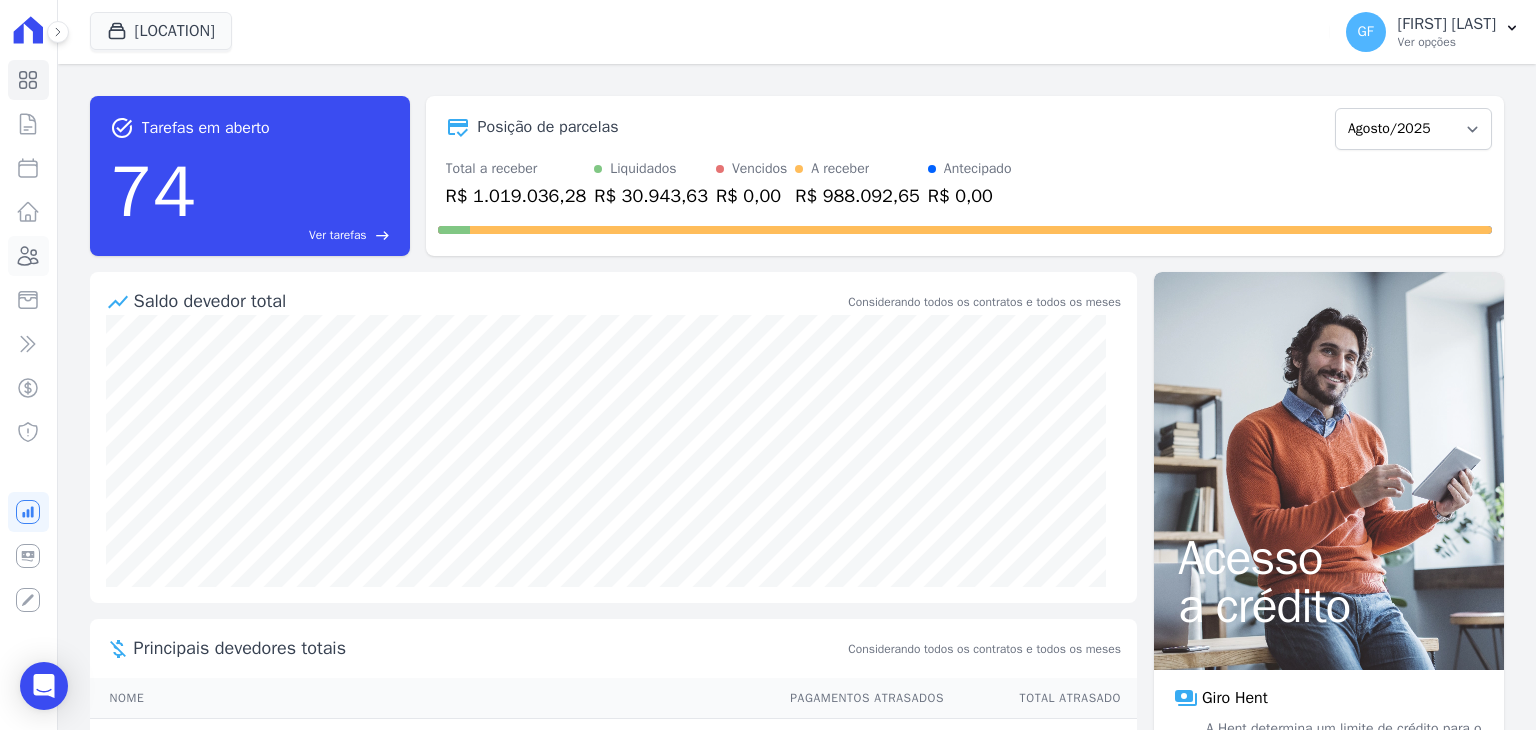 click 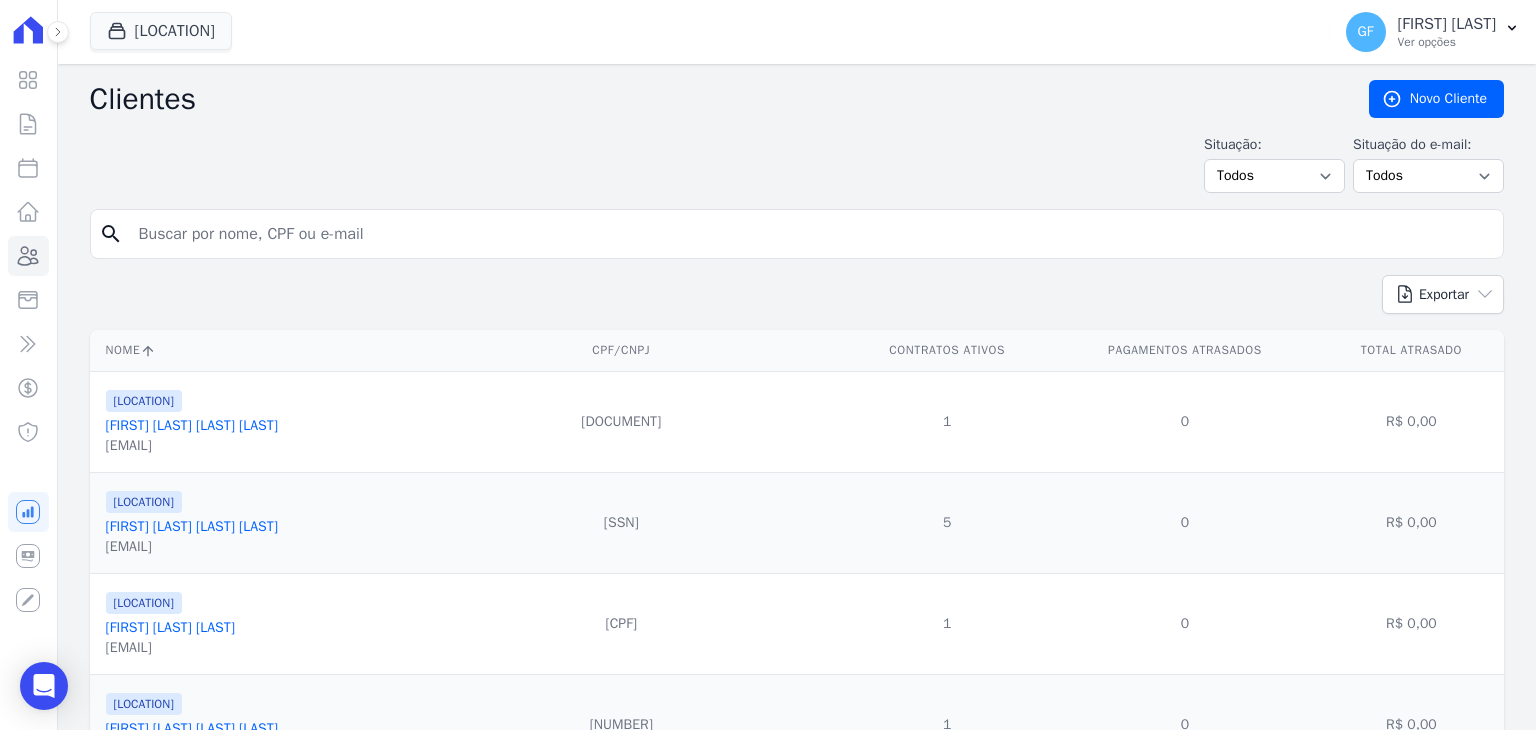 click at bounding box center [811, 234] 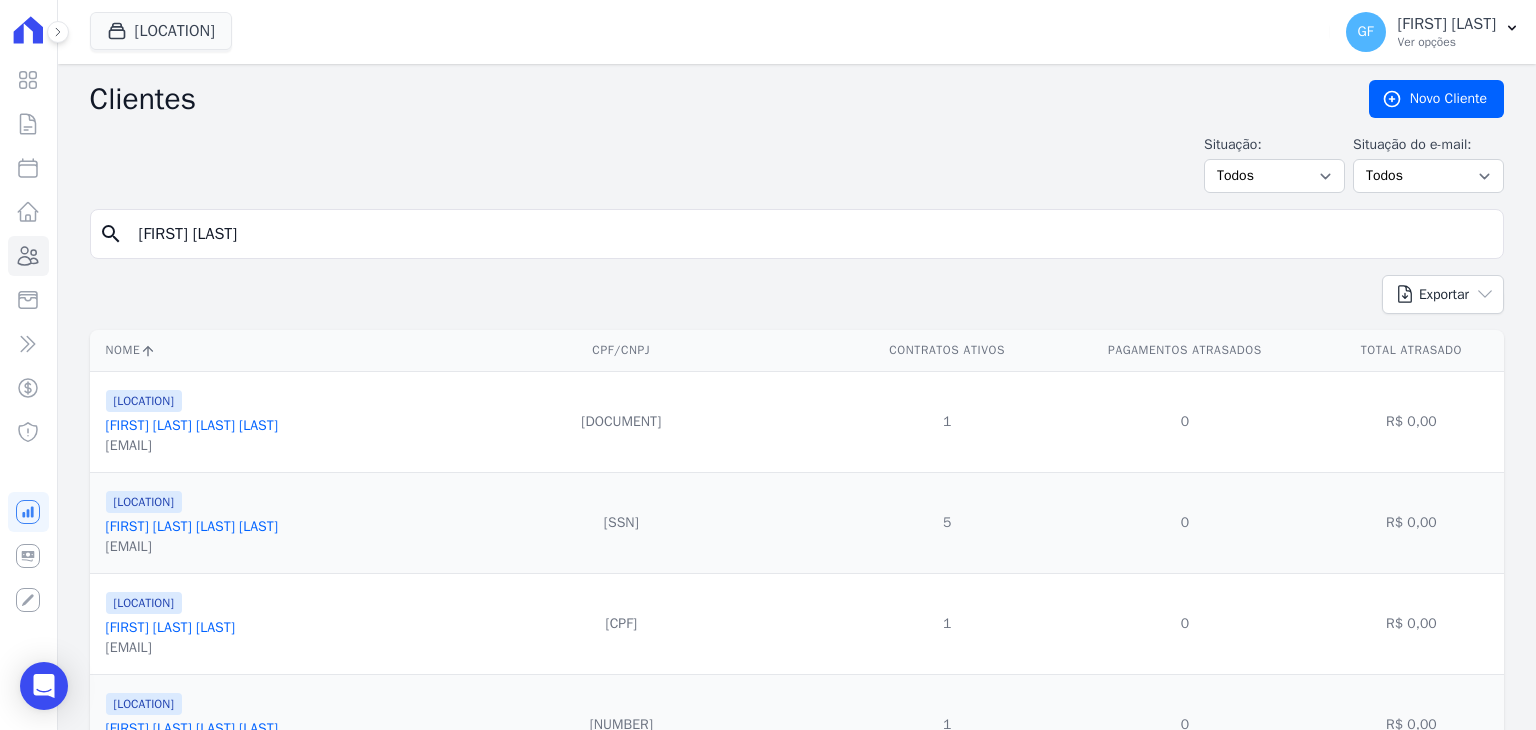 type on "[FIRST] [LAST]" 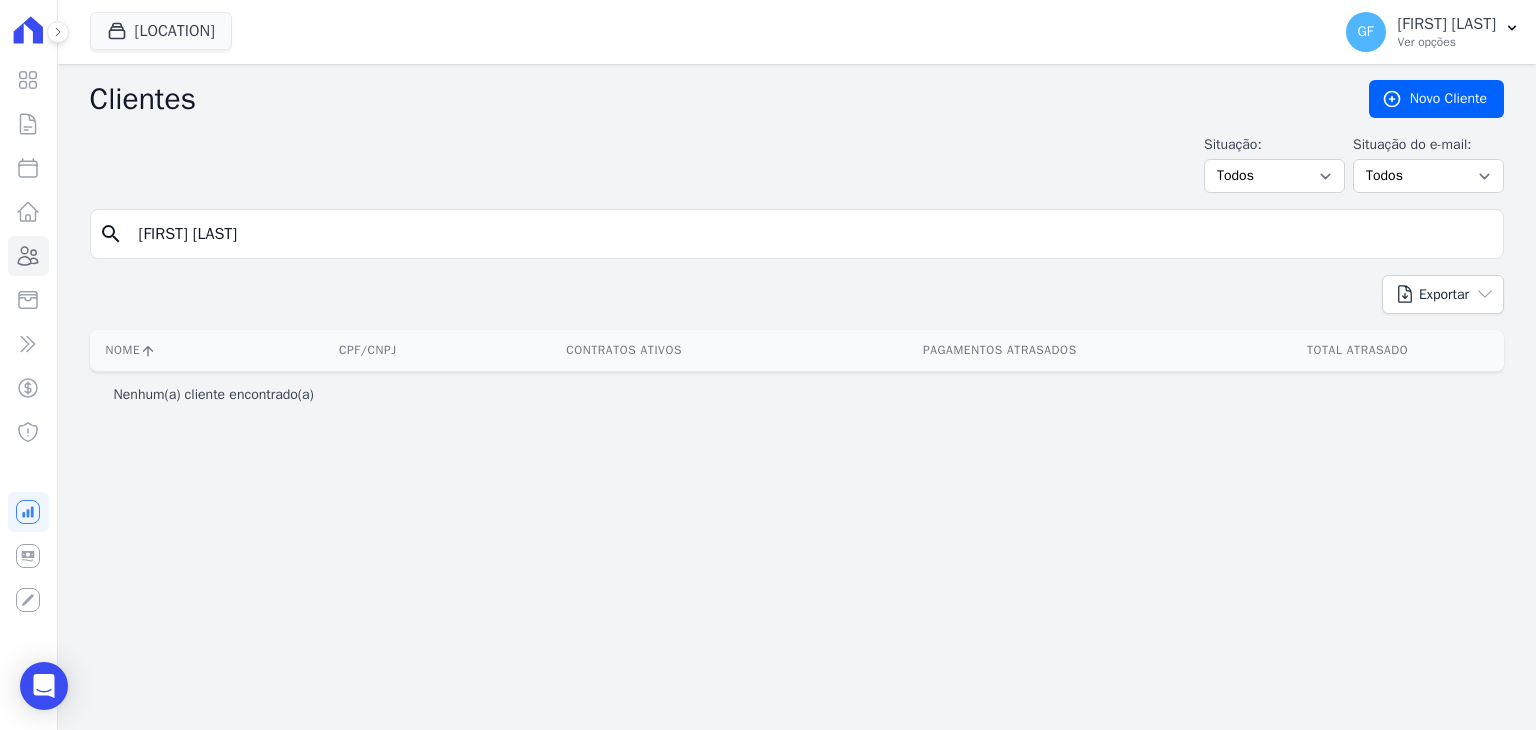 click on "[FIRST] [LAST]" at bounding box center [811, 234] 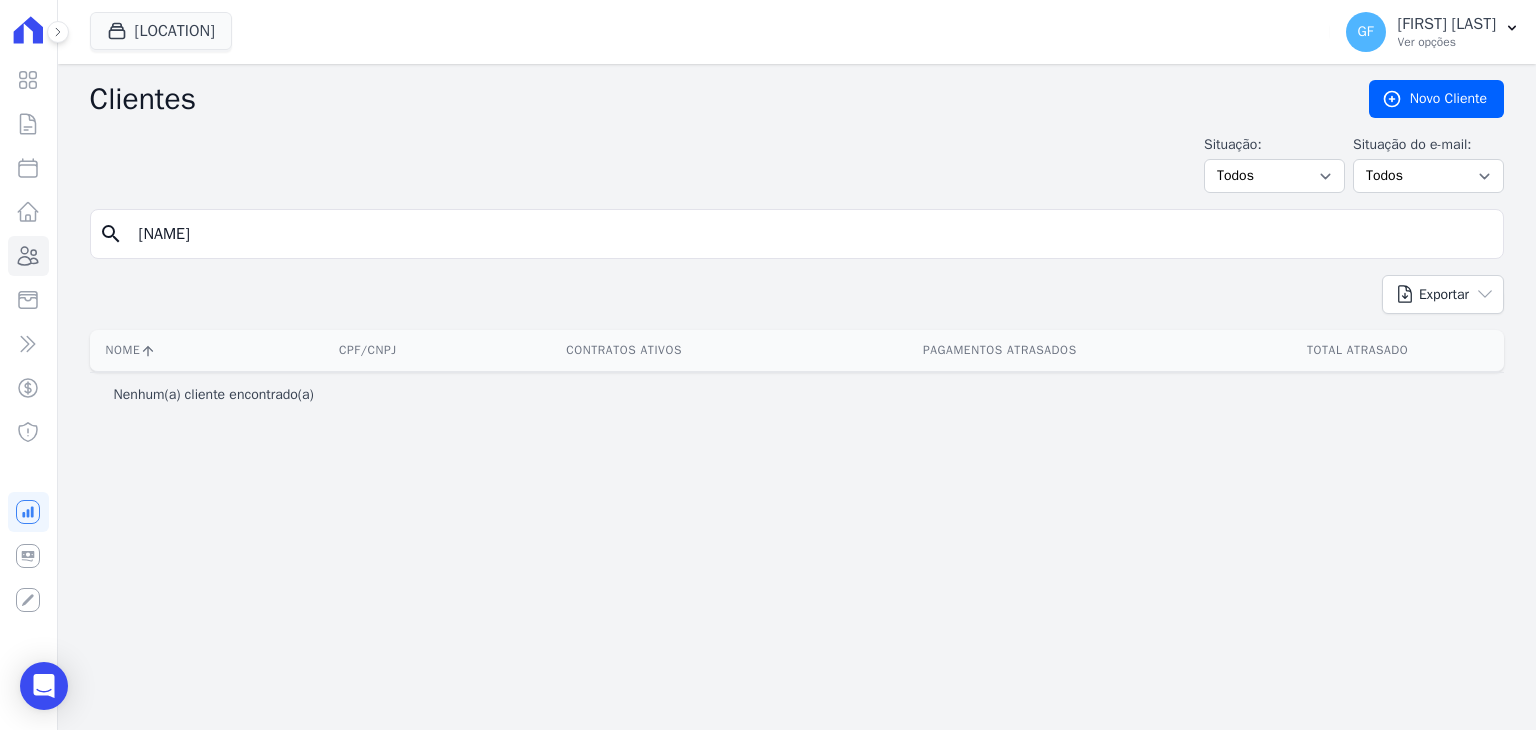 type on "[FIRST] [LAST] [LAST]" 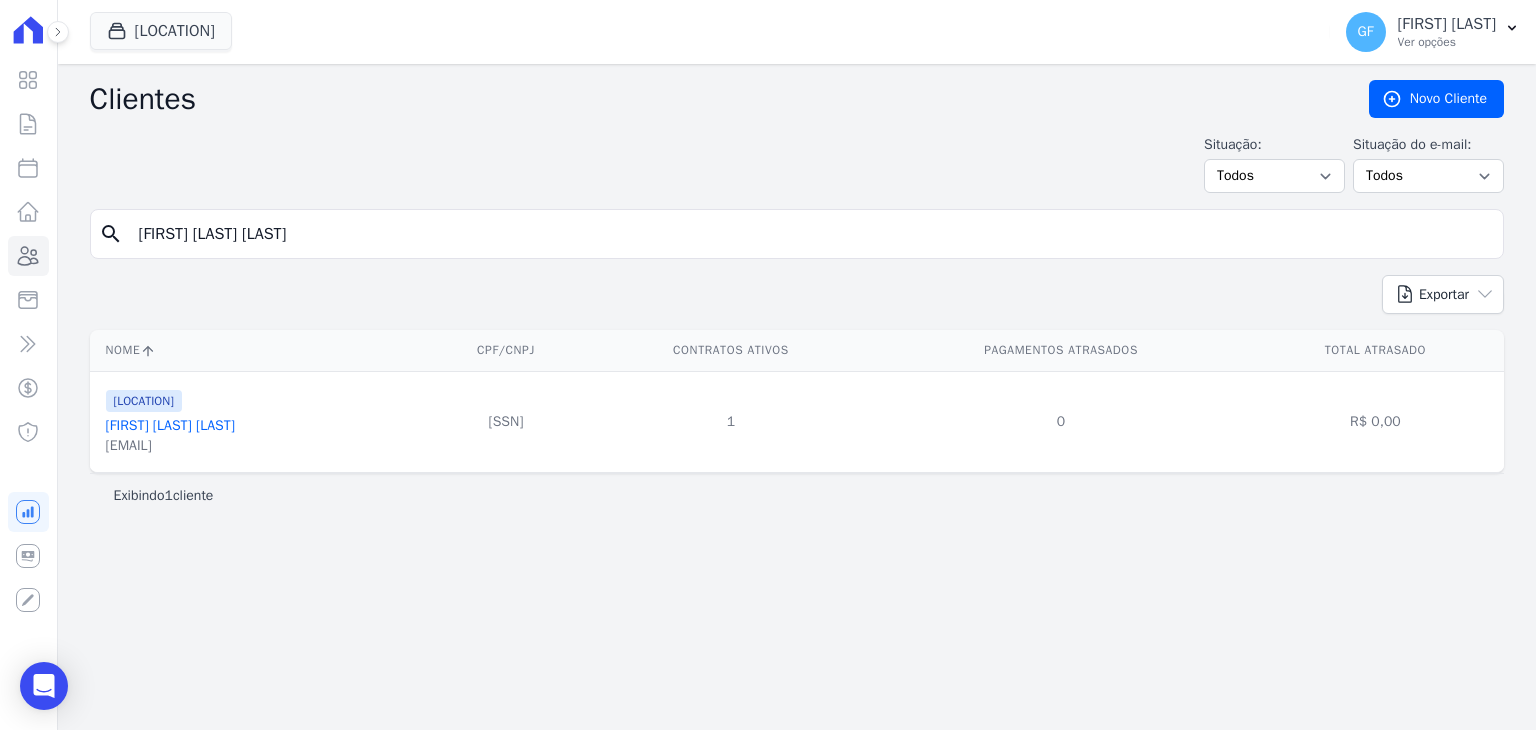 click on "renan.realves@gmail.com" at bounding box center (170, 446) 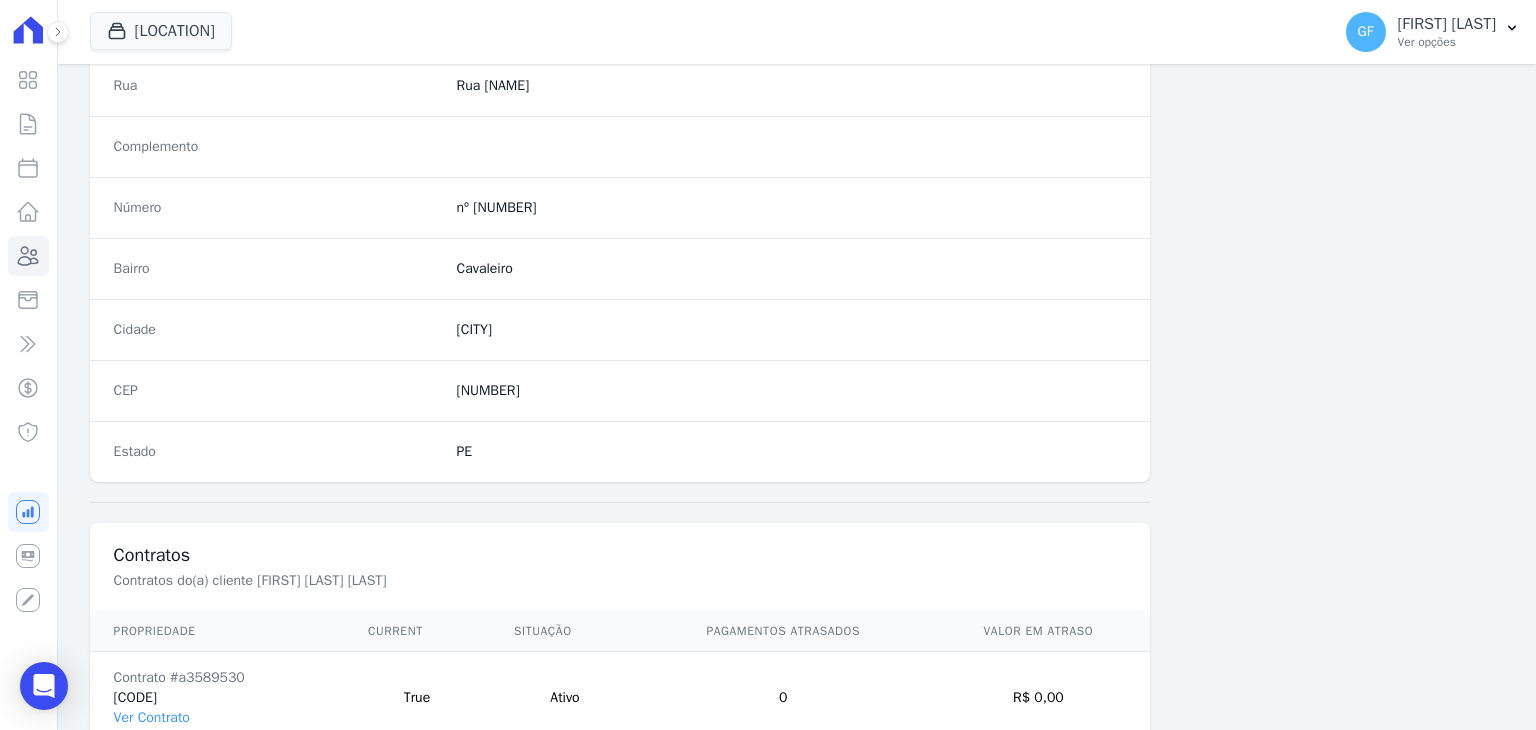 scroll, scrollTop: 1135, scrollLeft: 0, axis: vertical 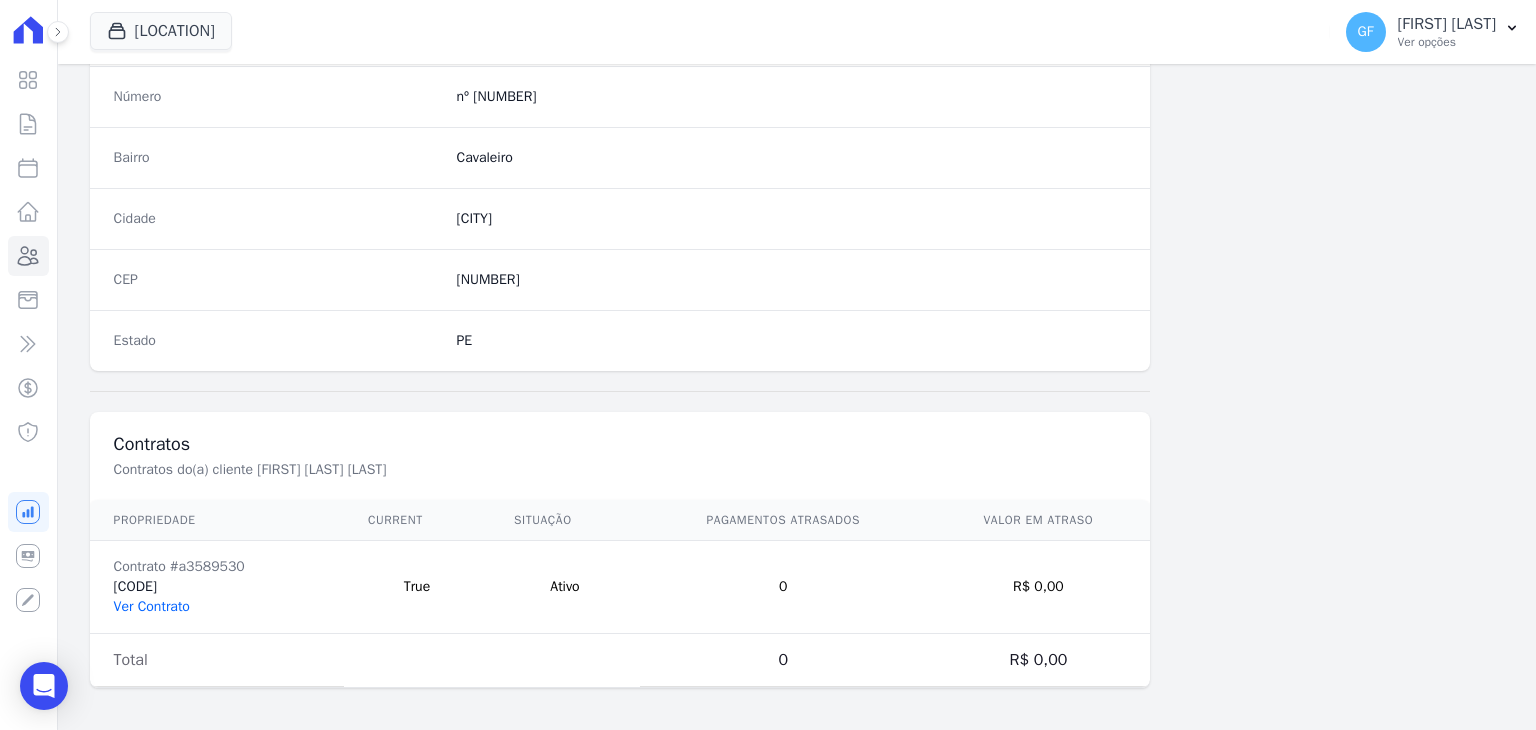 click on "Ver Contrato" at bounding box center [152, 606] 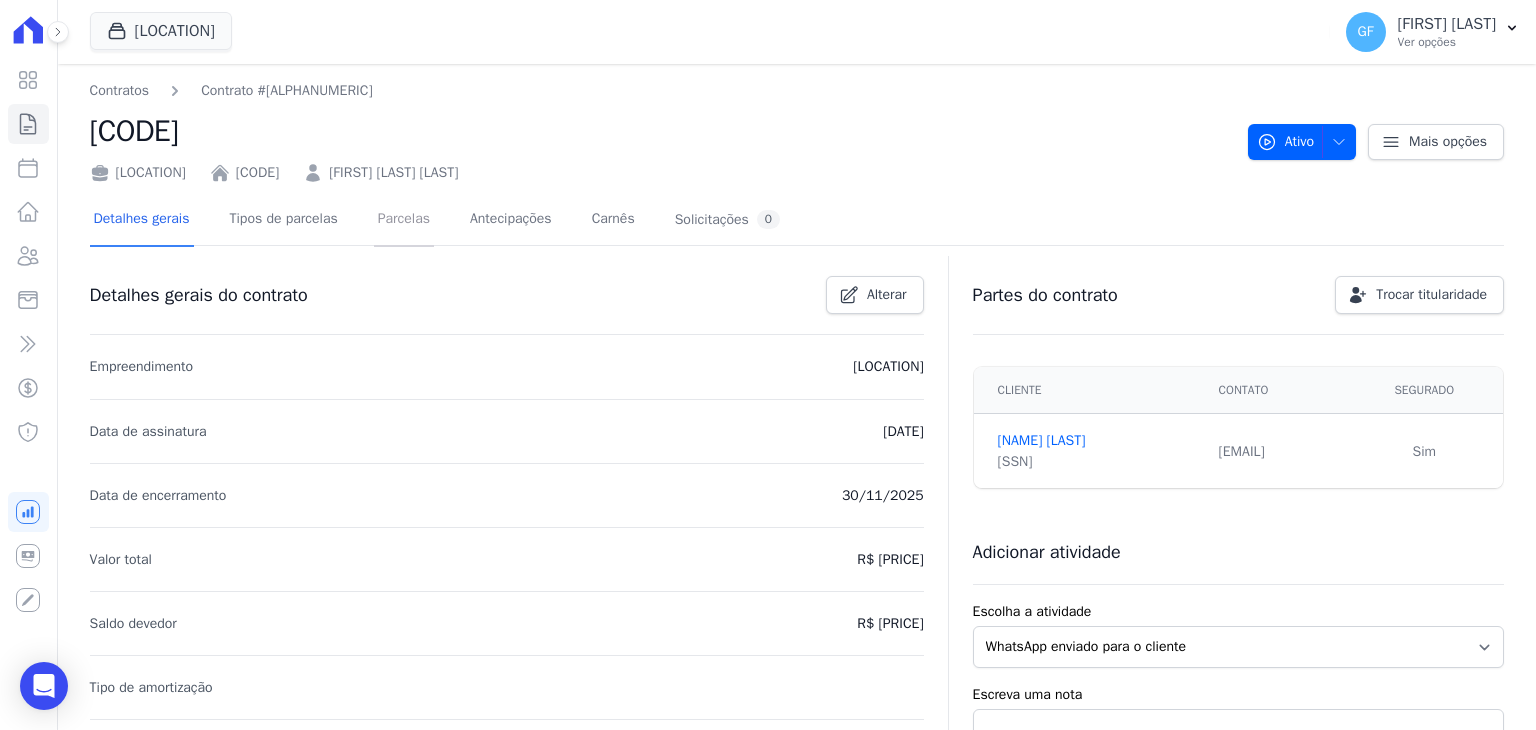 click on "Parcelas" at bounding box center (404, 220) 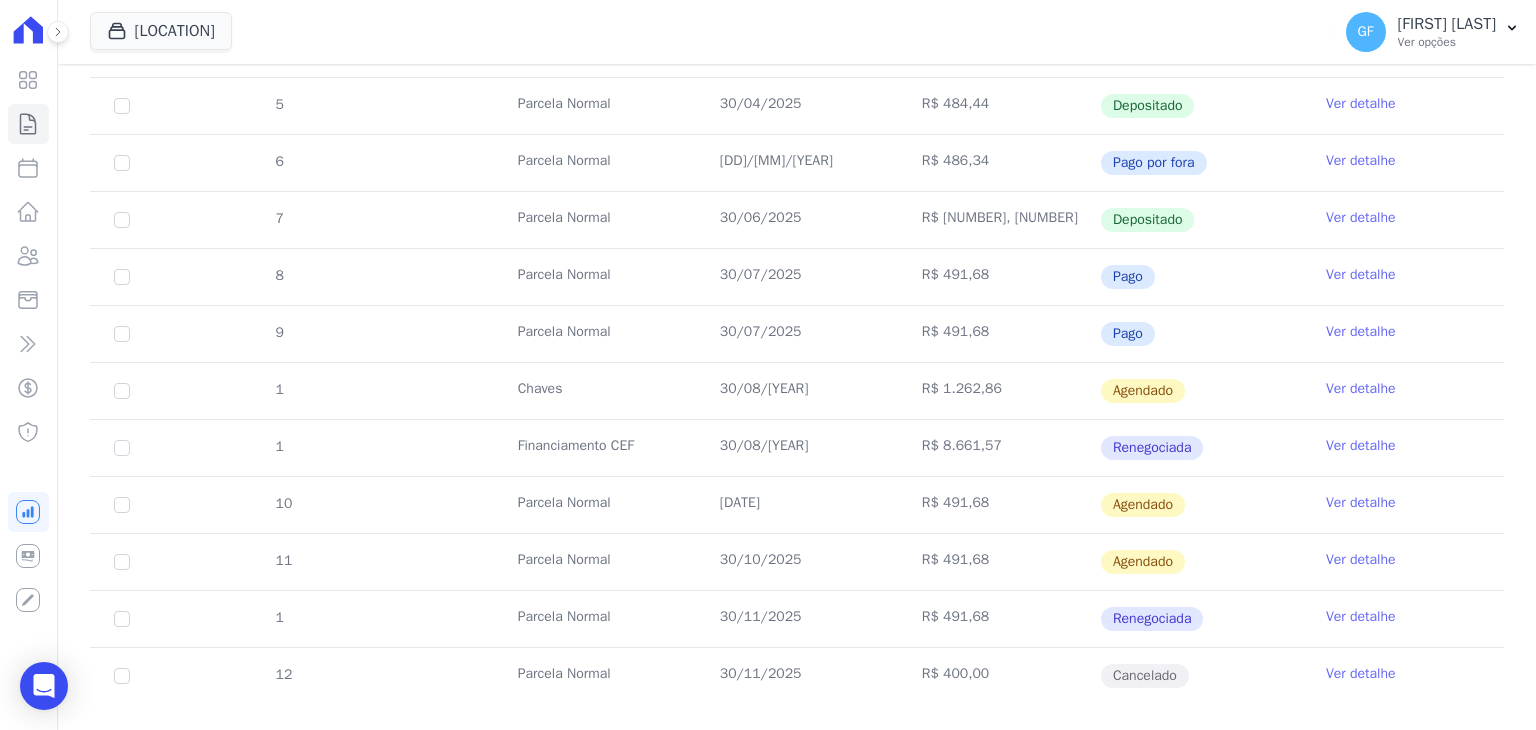 scroll, scrollTop: 685, scrollLeft: 0, axis: vertical 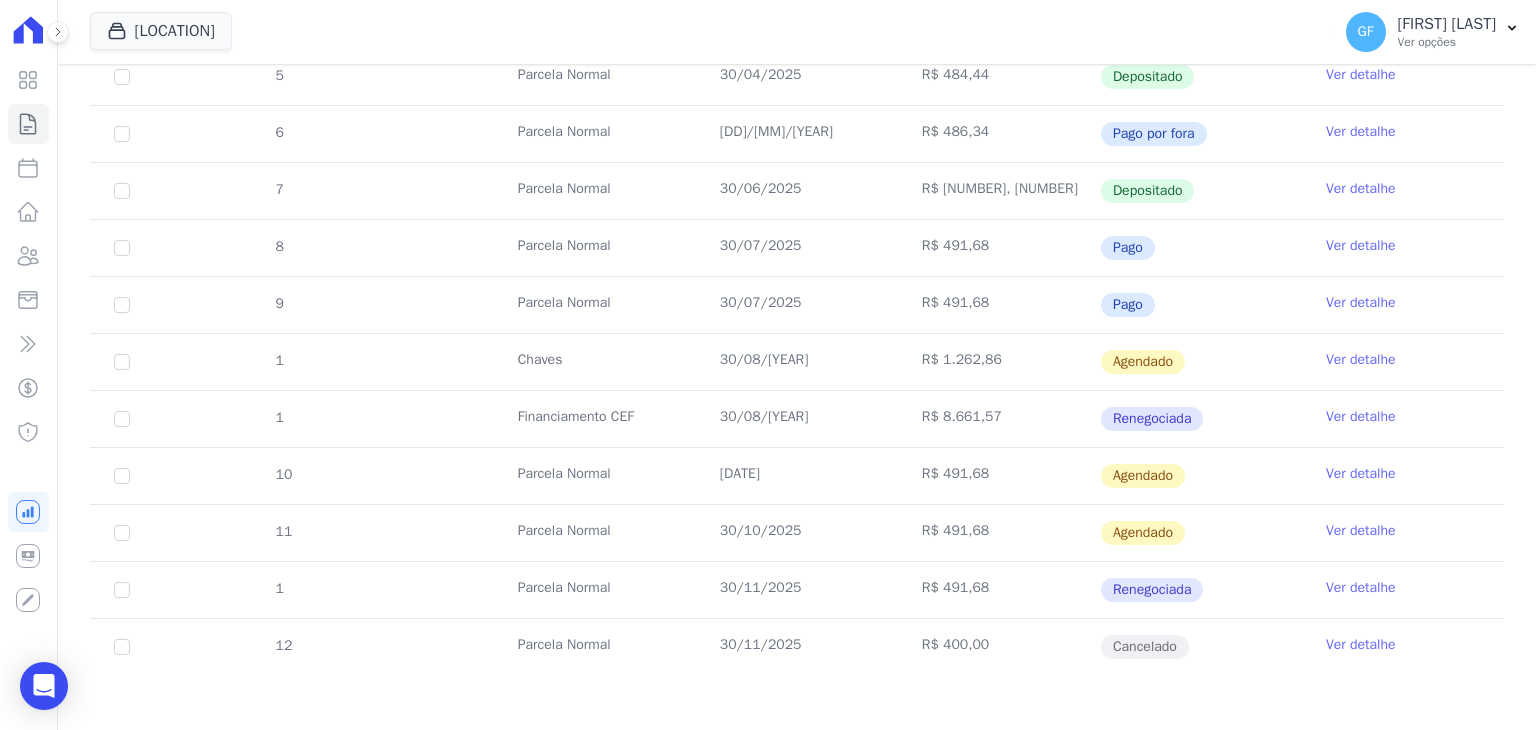 drag, startPoint x: 709, startPoint y: 353, endPoint x: 1213, endPoint y: 400, distance: 506.18674 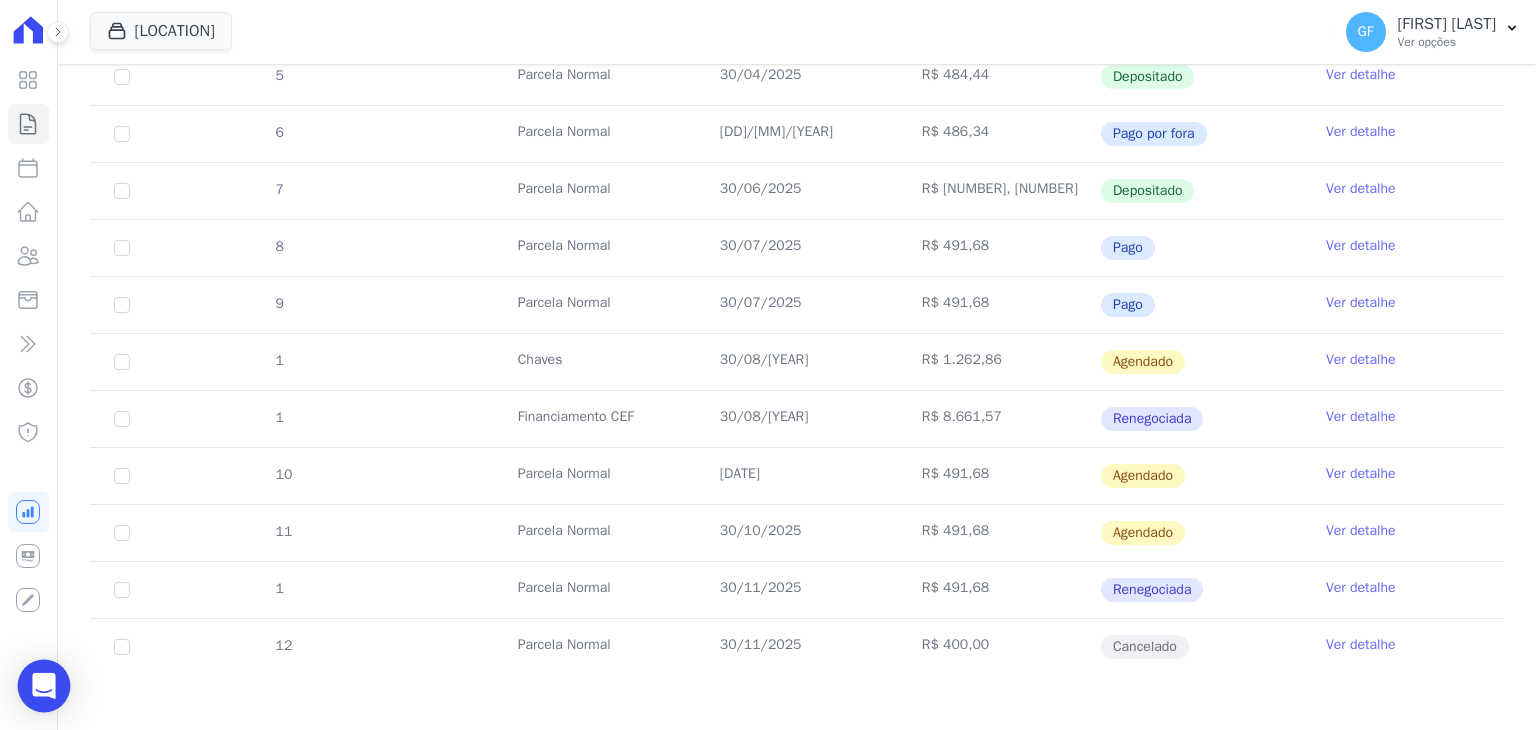 click 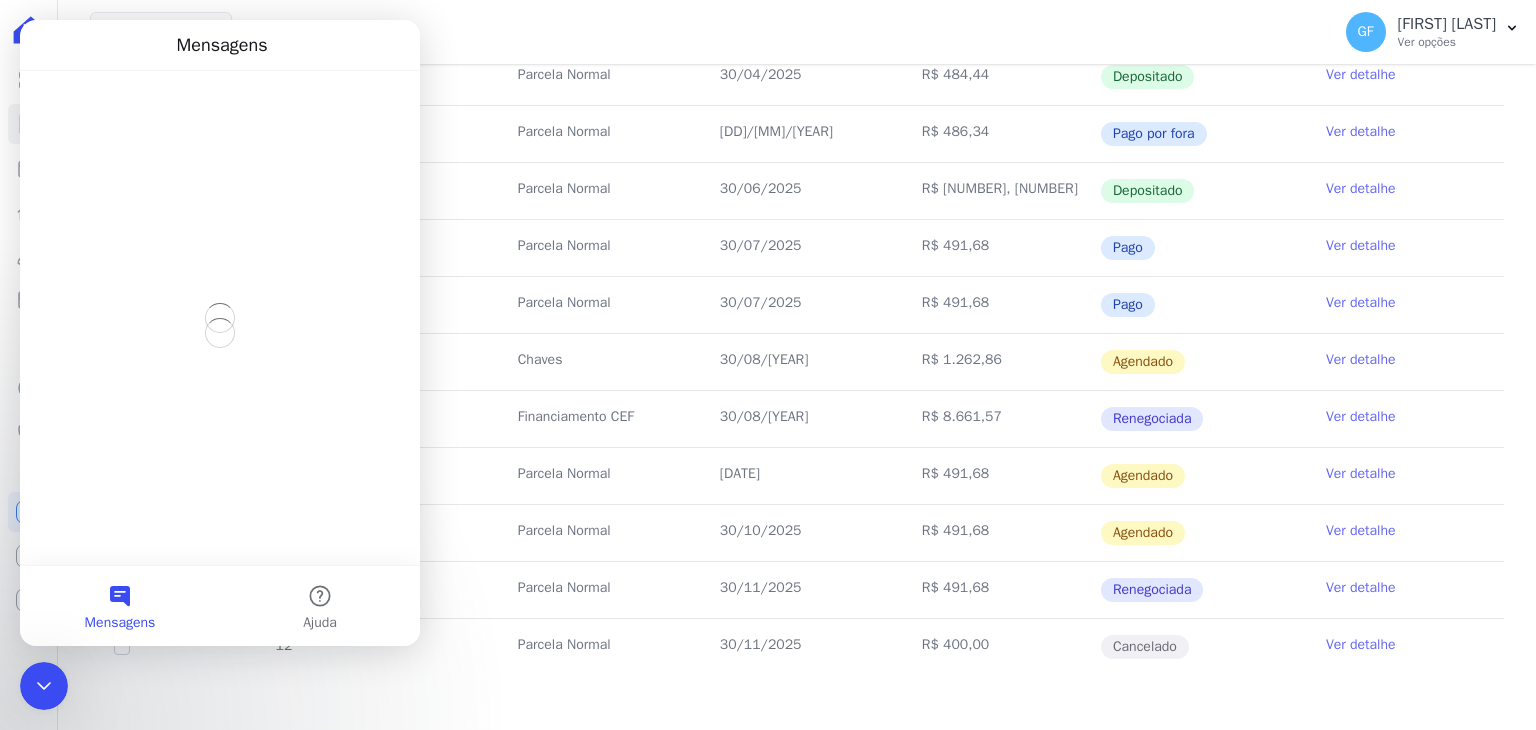 scroll, scrollTop: 0, scrollLeft: 0, axis: both 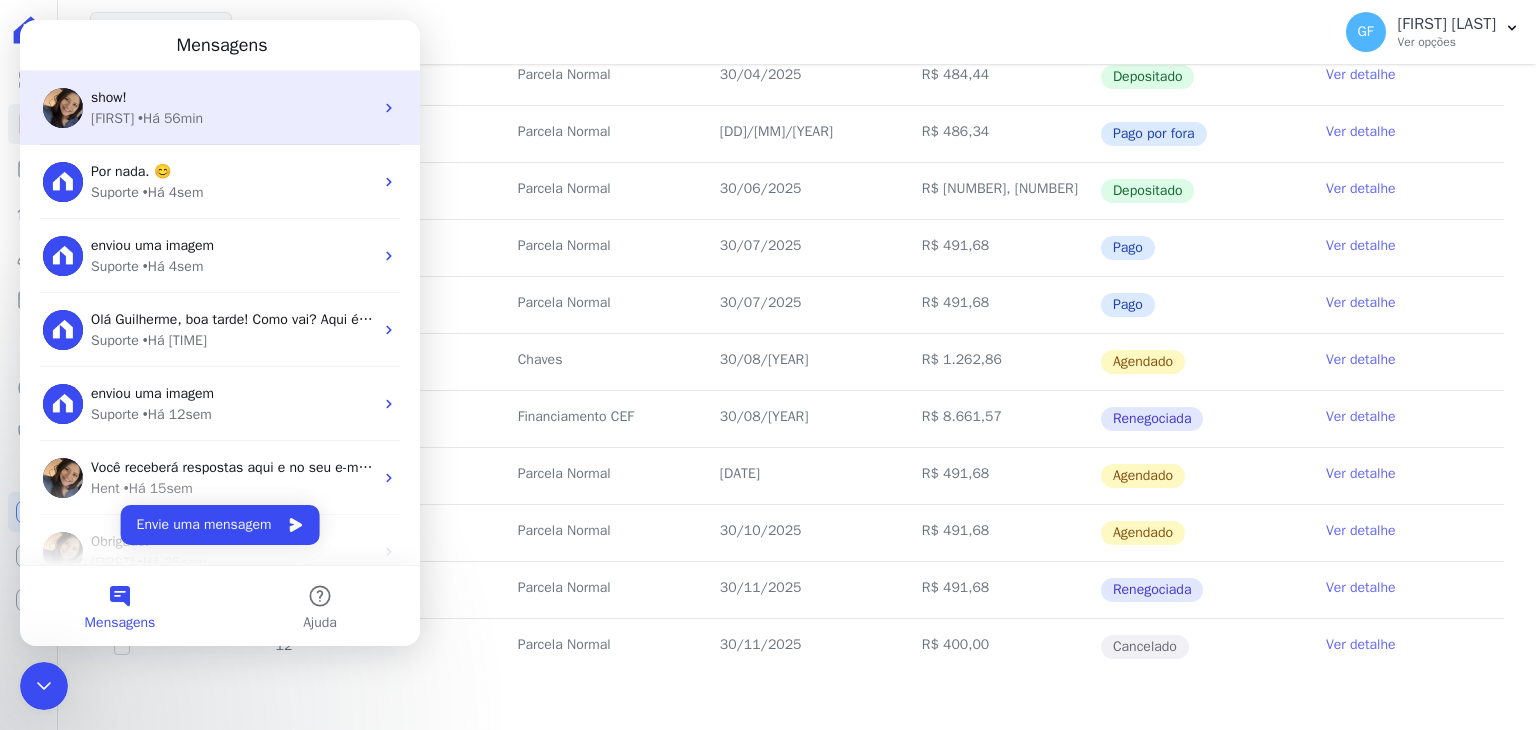 click on "Adriane •  Há 56min" at bounding box center [232, 118] 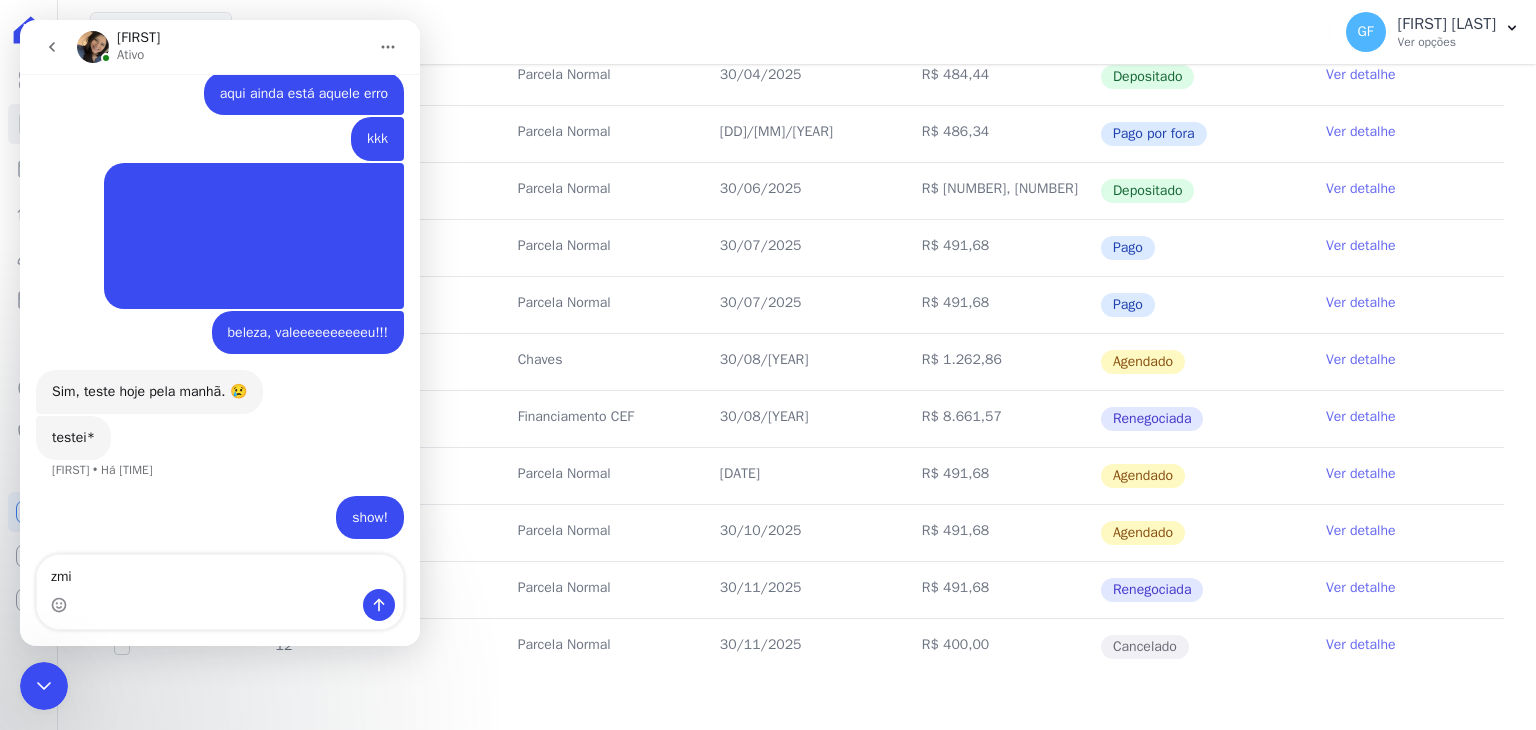 scroll, scrollTop: 15936, scrollLeft: 0, axis: vertical 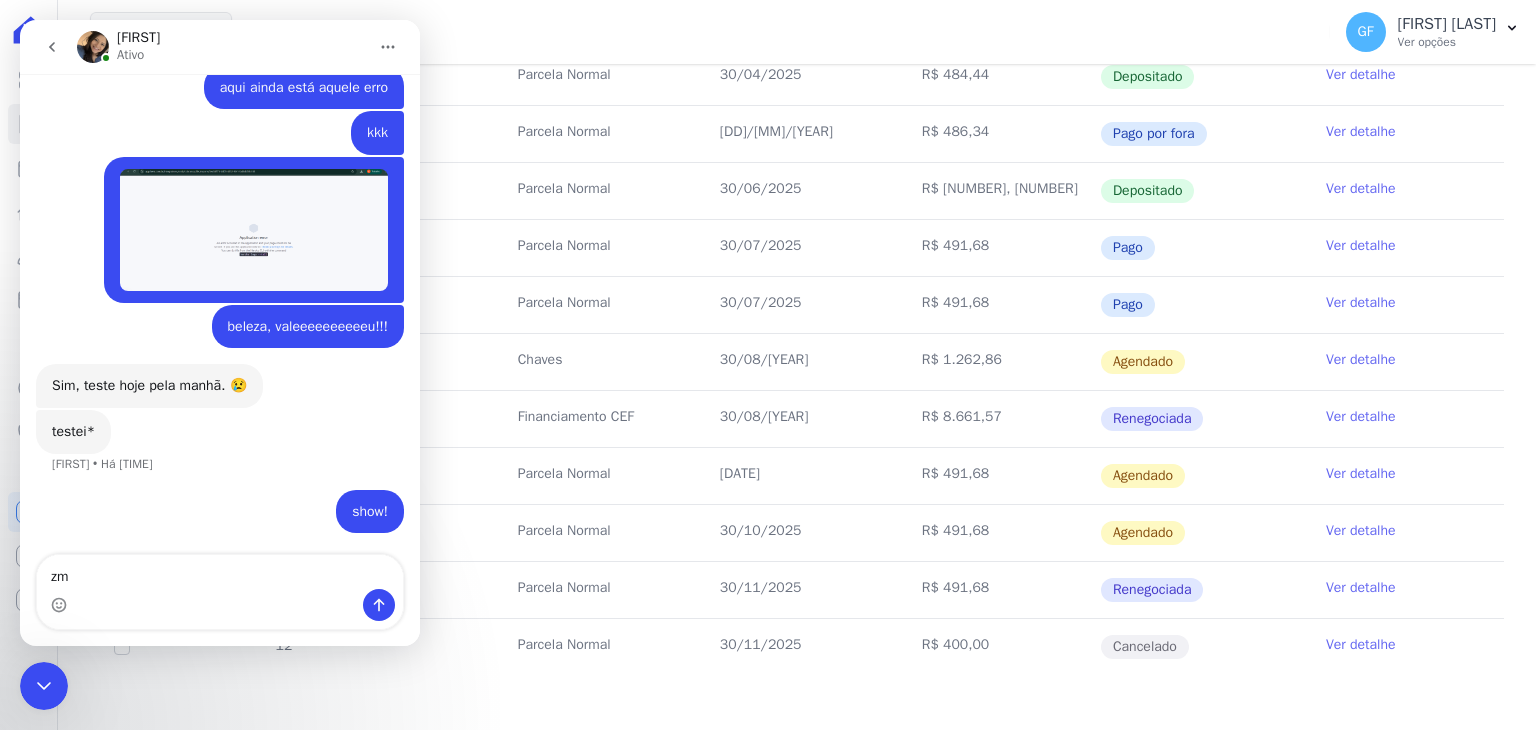 type on "z" 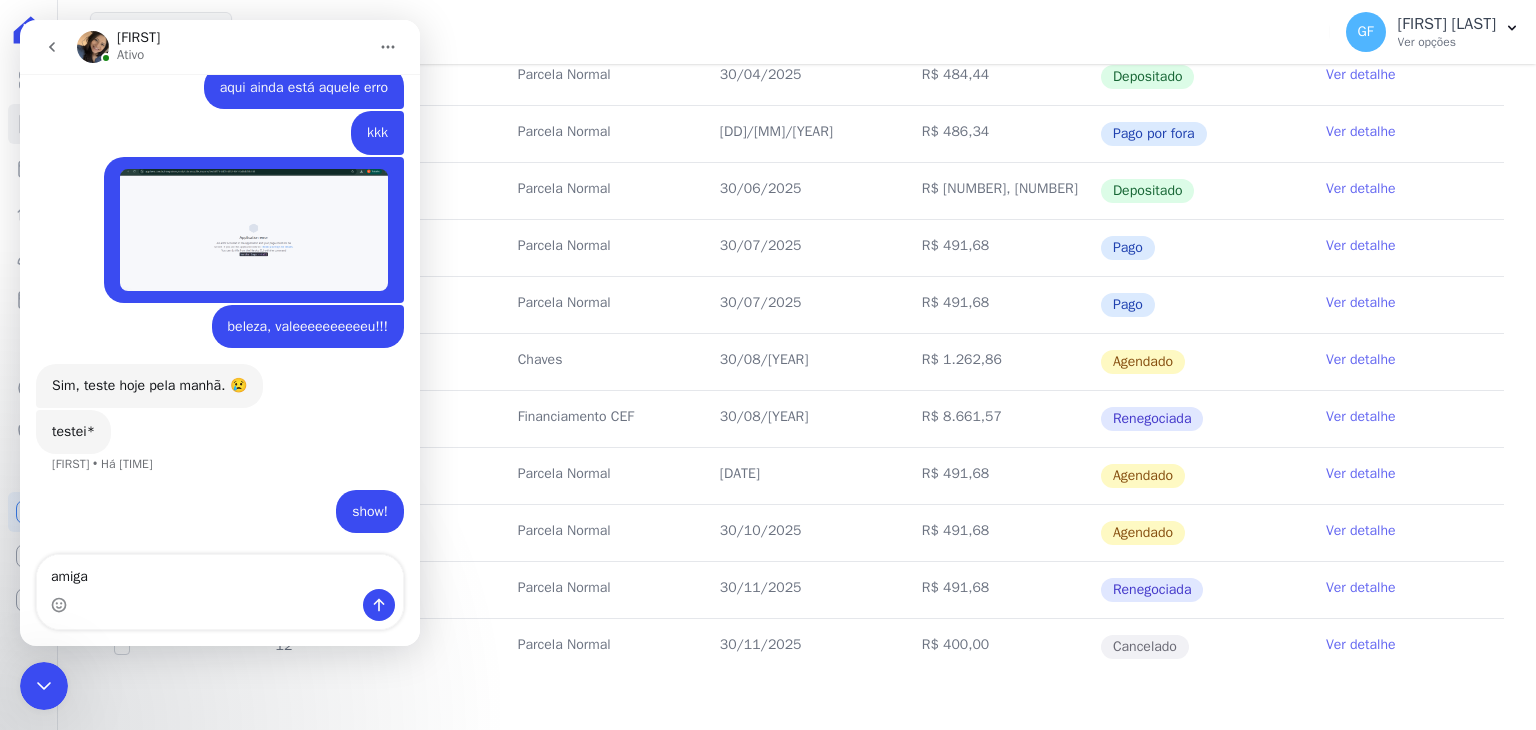 type on "amiga" 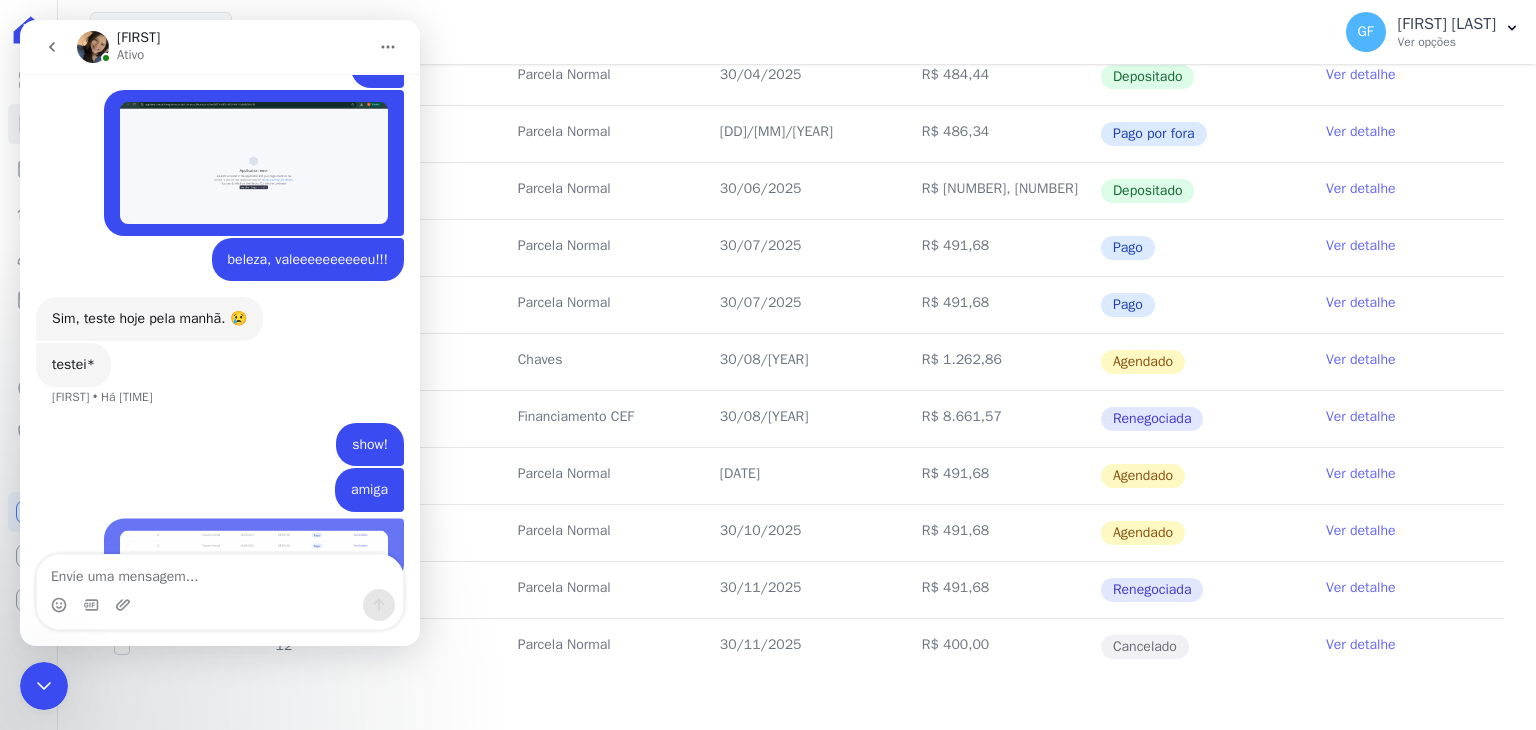 scroll, scrollTop: 16051, scrollLeft: 0, axis: vertical 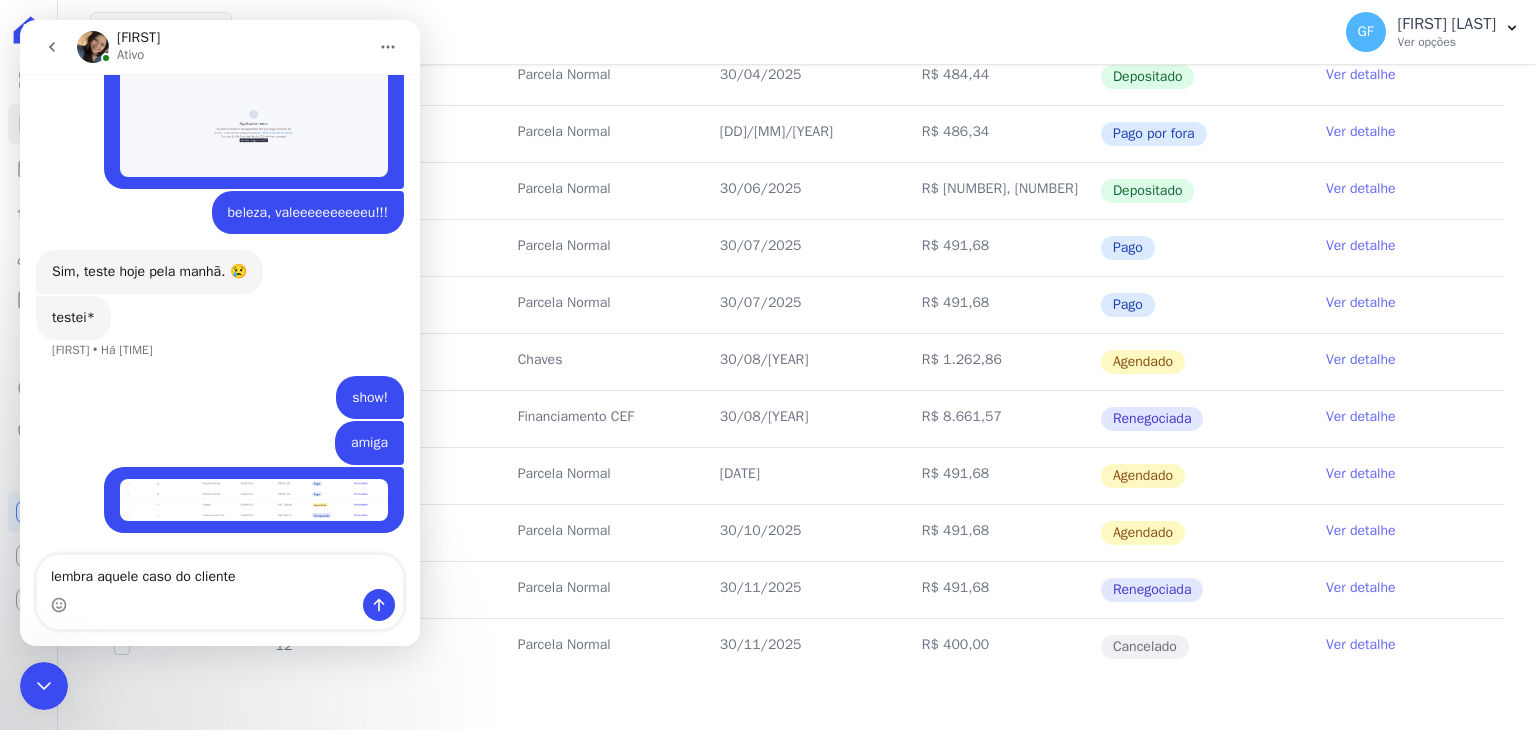 type on "lembra aquele caso do cliente" 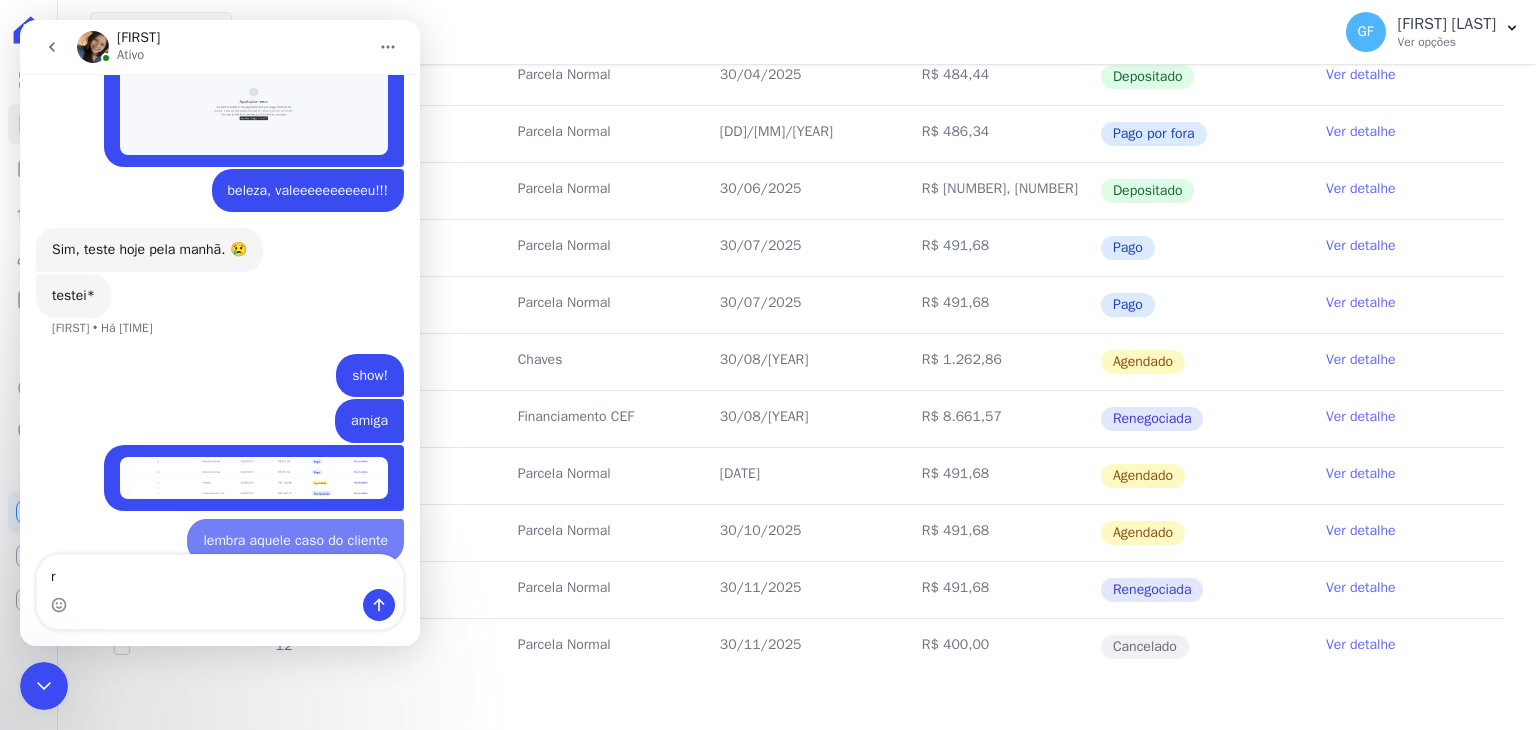 scroll, scrollTop: 16096, scrollLeft: 0, axis: vertical 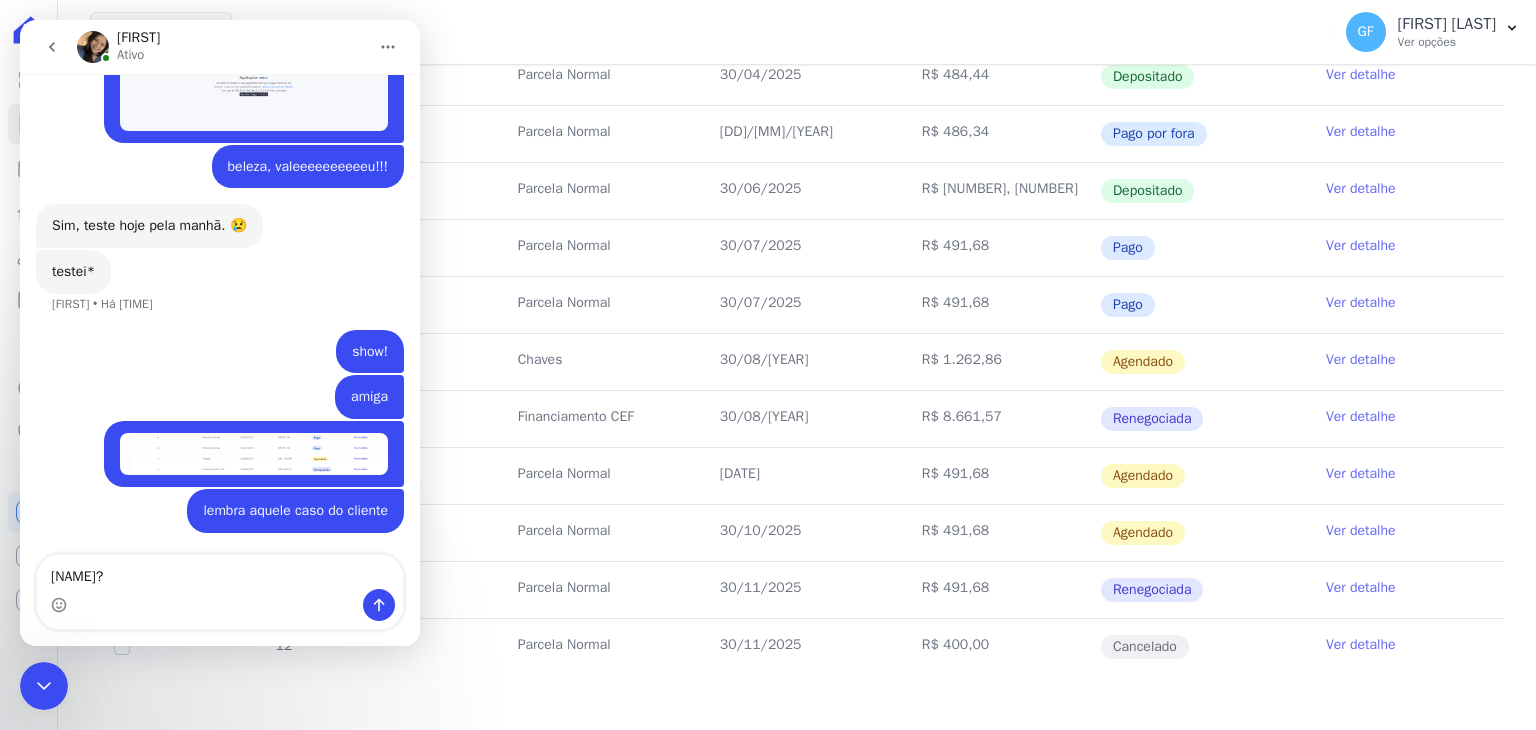 type on "[NAME]?" 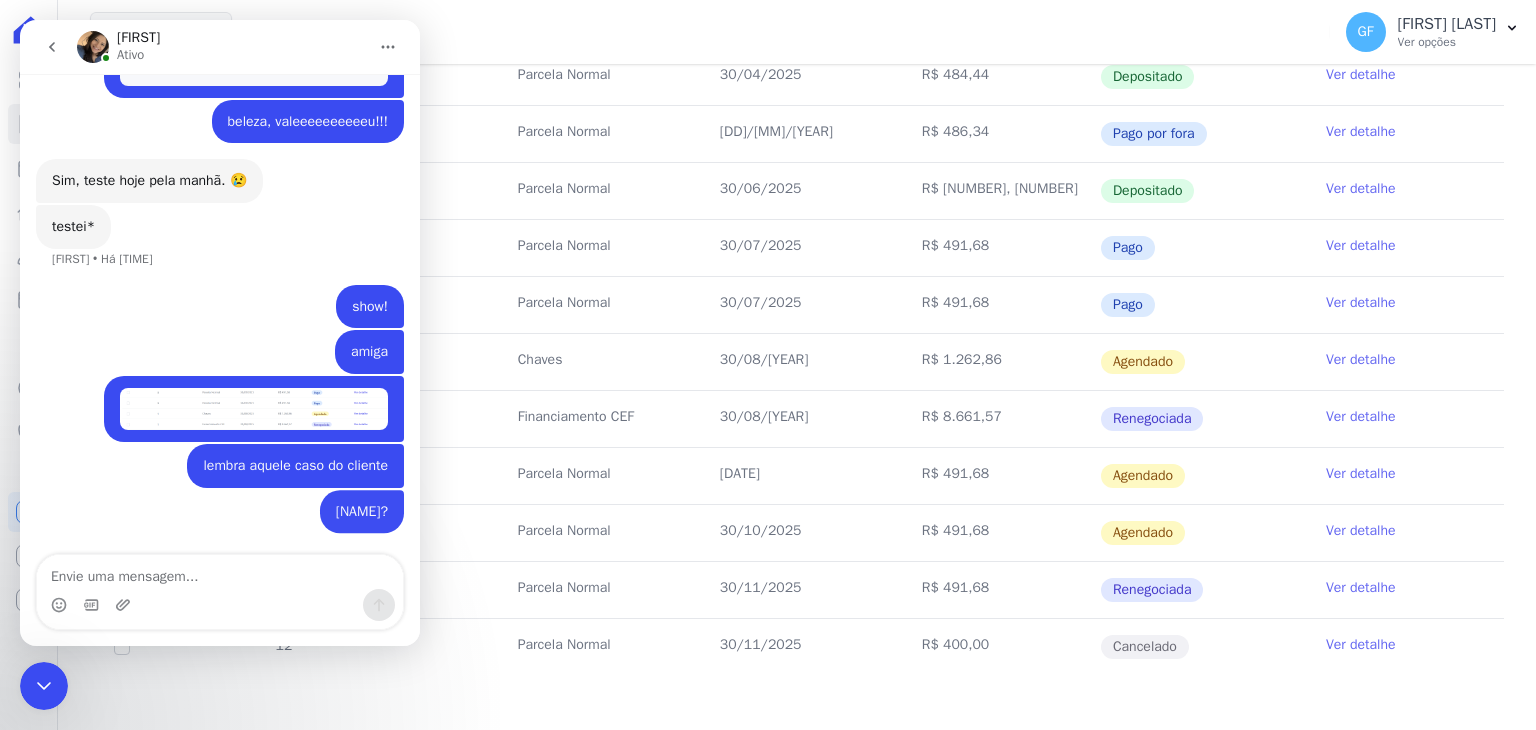 scroll, scrollTop: 16142, scrollLeft: 0, axis: vertical 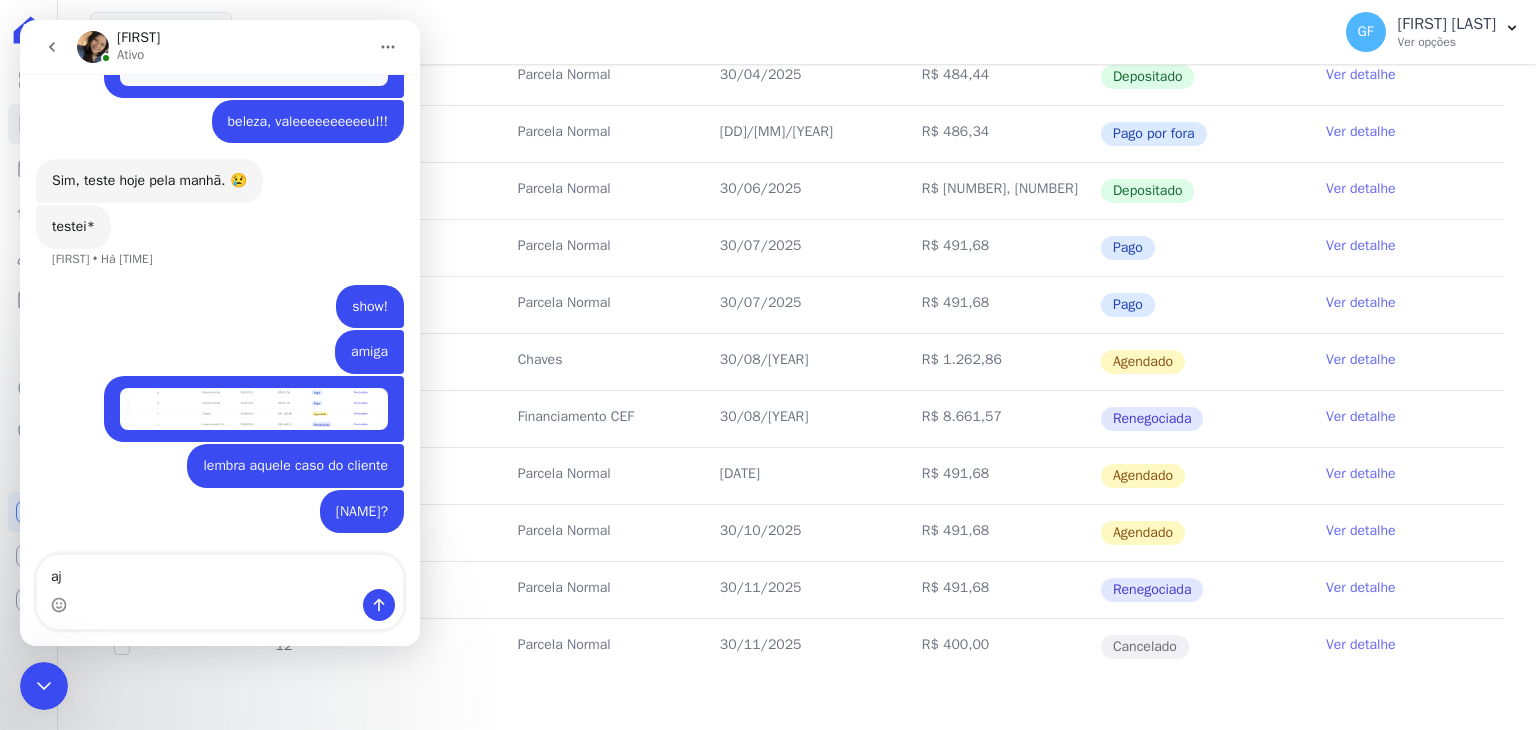 type on "a" 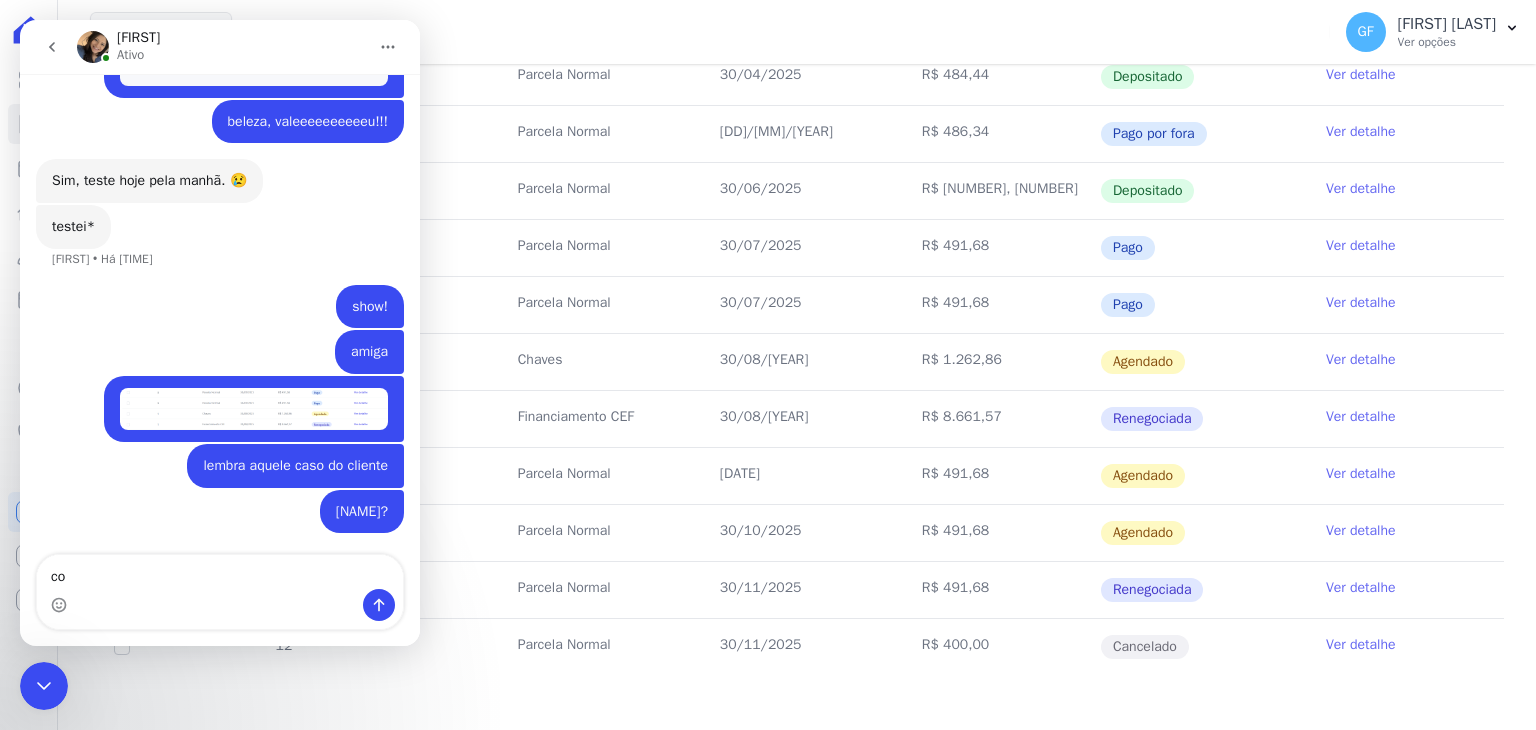 type on "c" 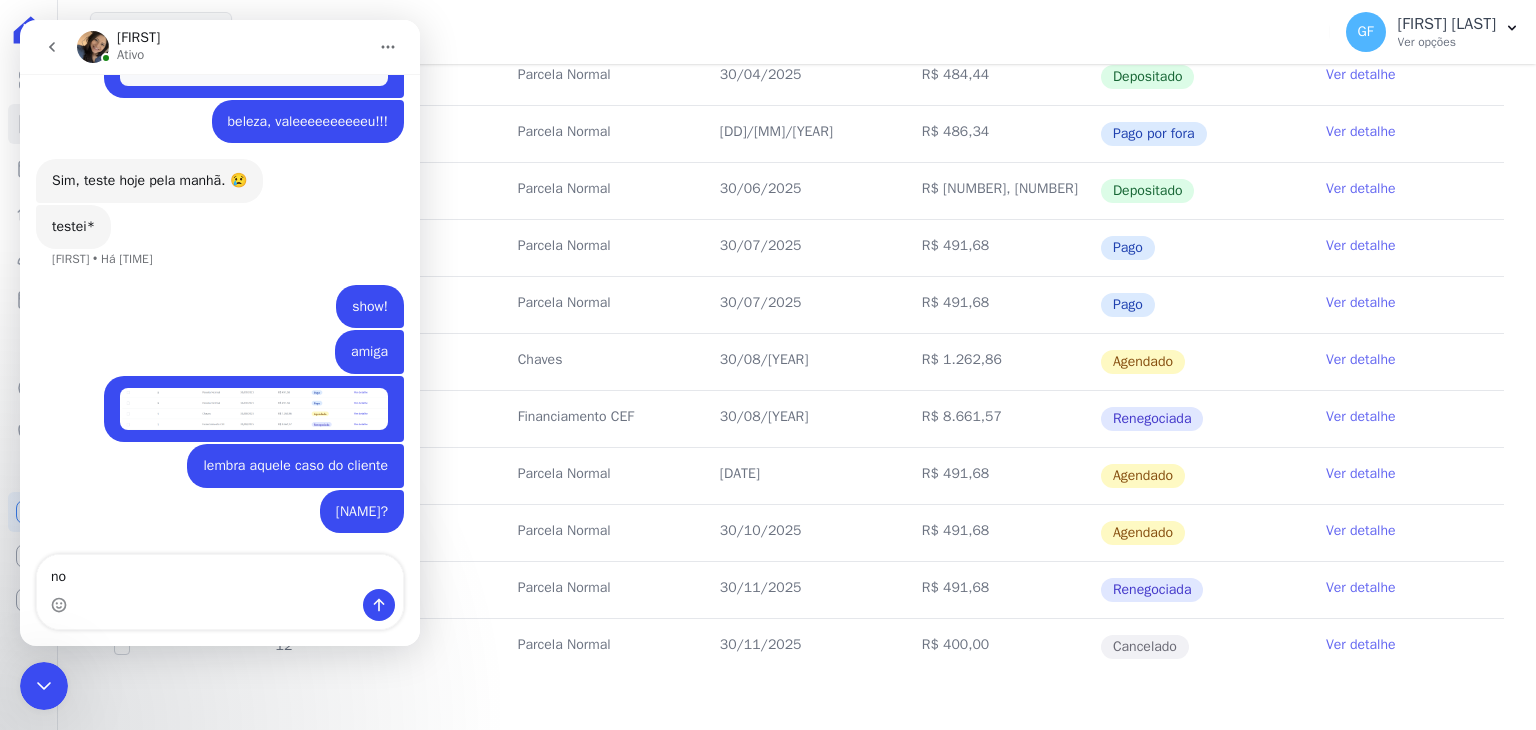 type on "n" 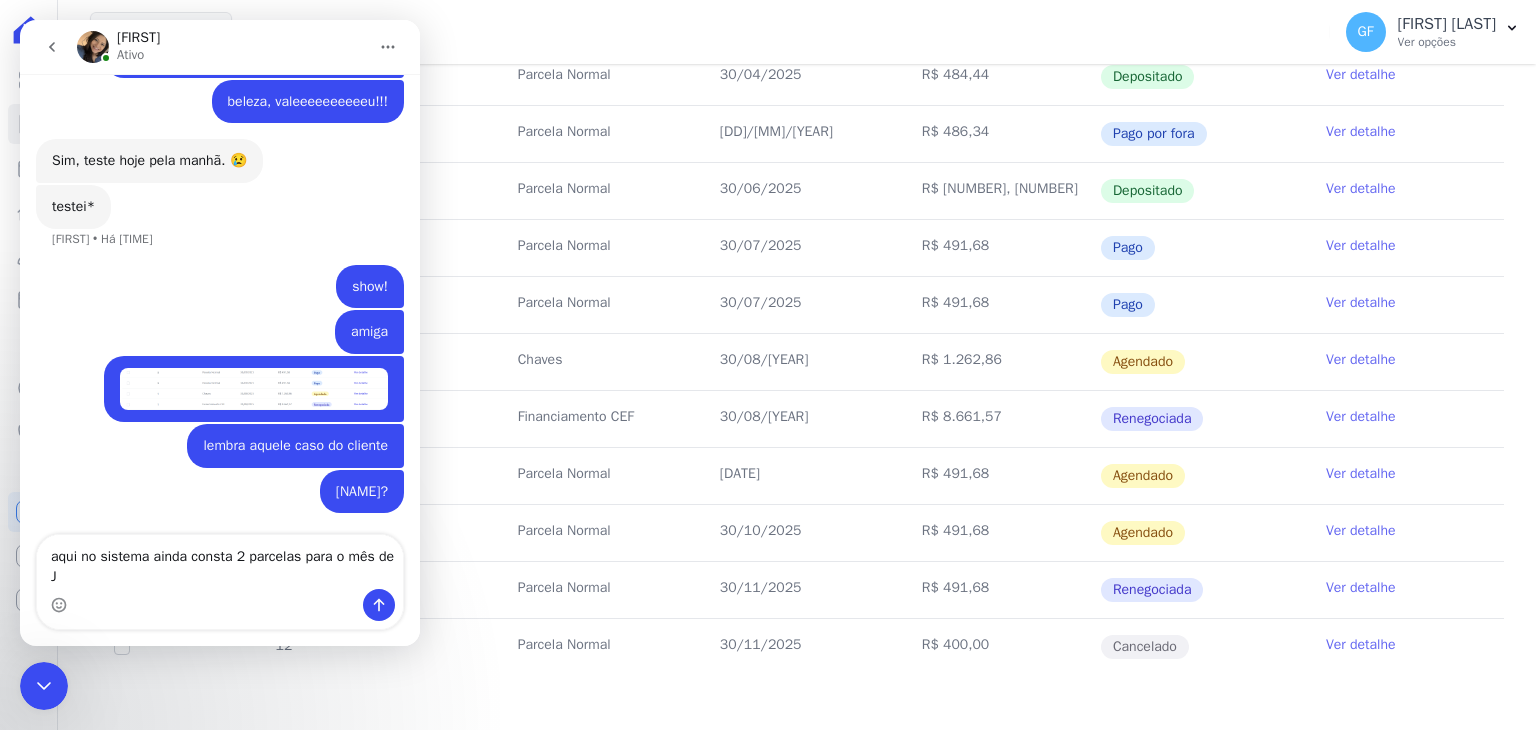scroll, scrollTop: 16162, scrollLeft: 0, axis: vertical 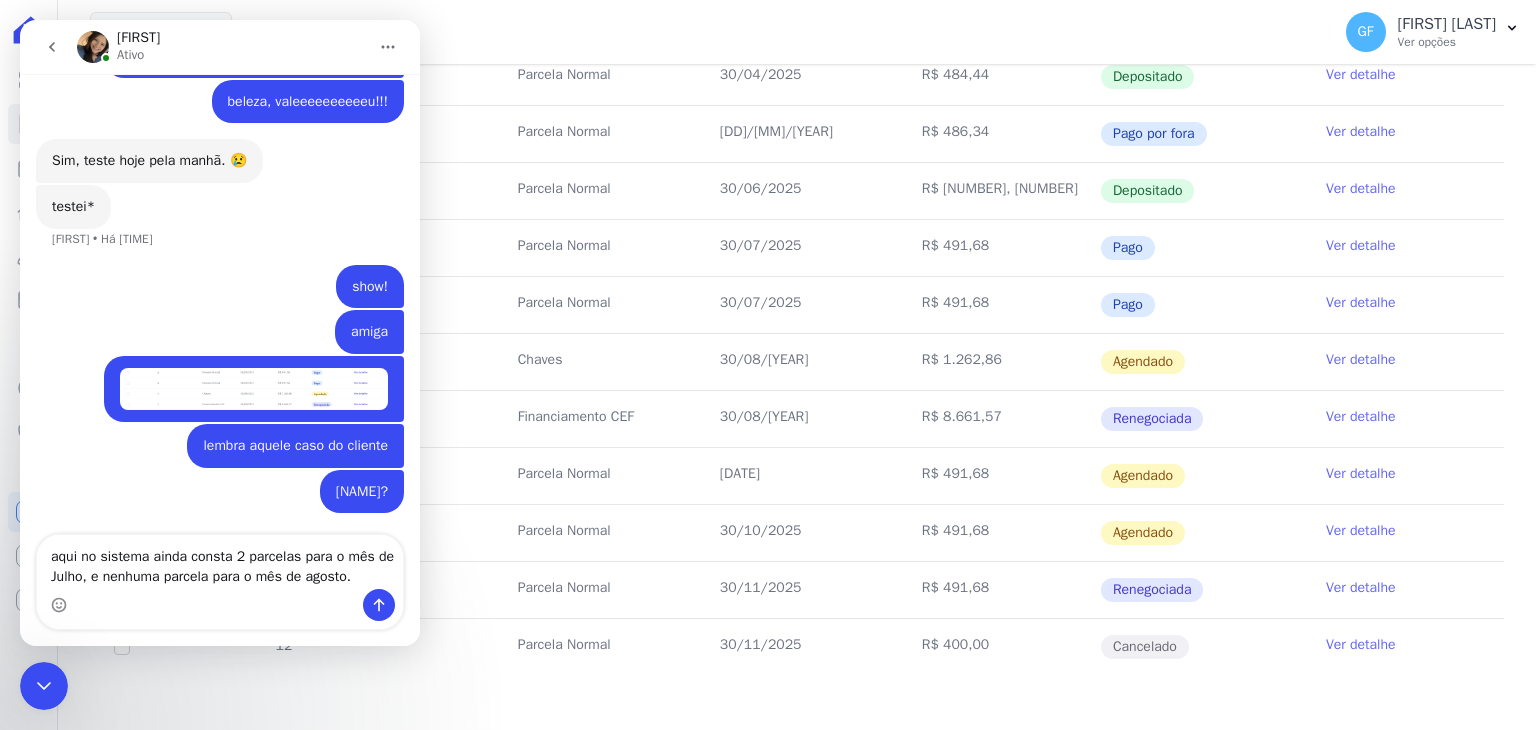 type on "aqui no sistema ainda consta 2 parcelas para o mês de Julho, e nenhuma parcela para o mês de agosto." 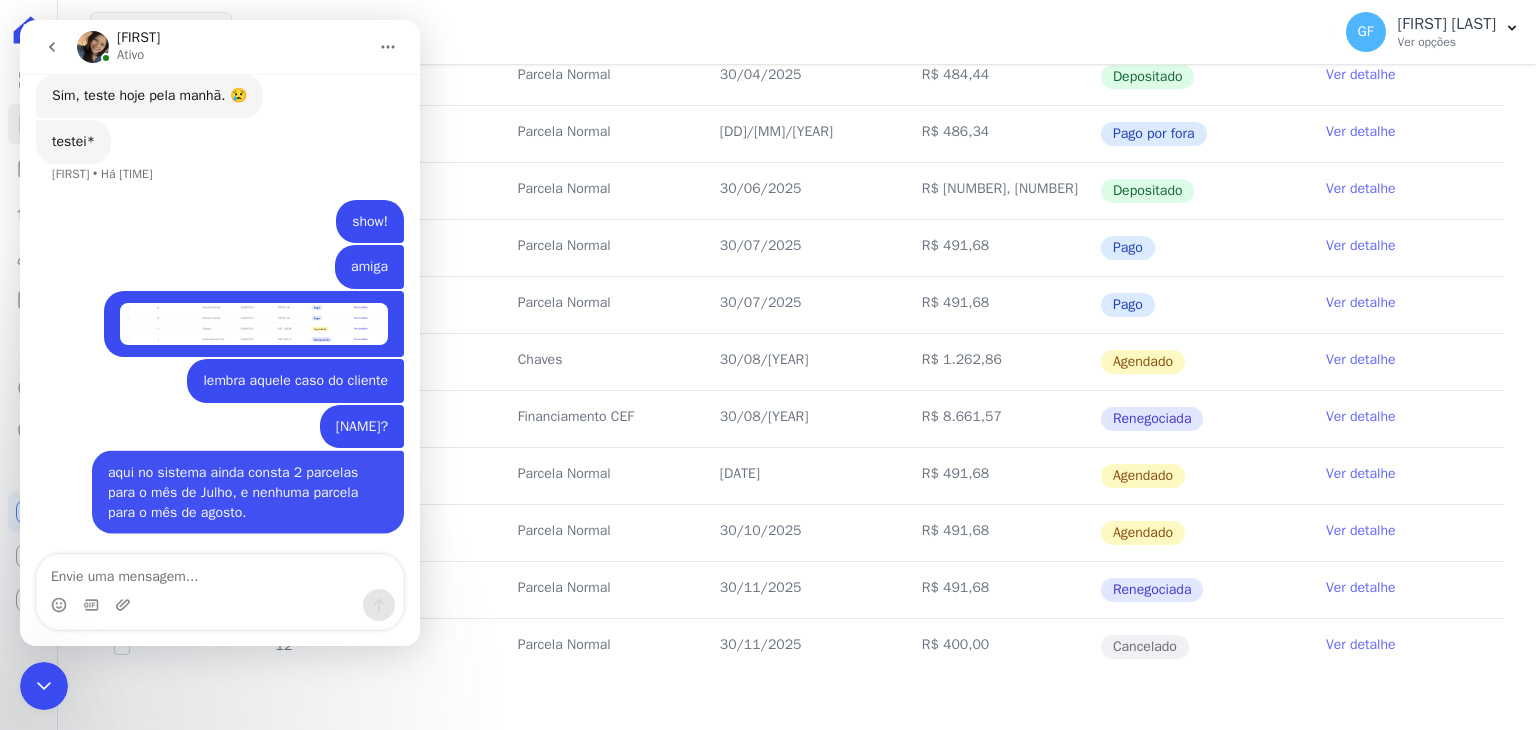 scroll, scrollTop: 16227, scrollLeft: 0, axis: vertical 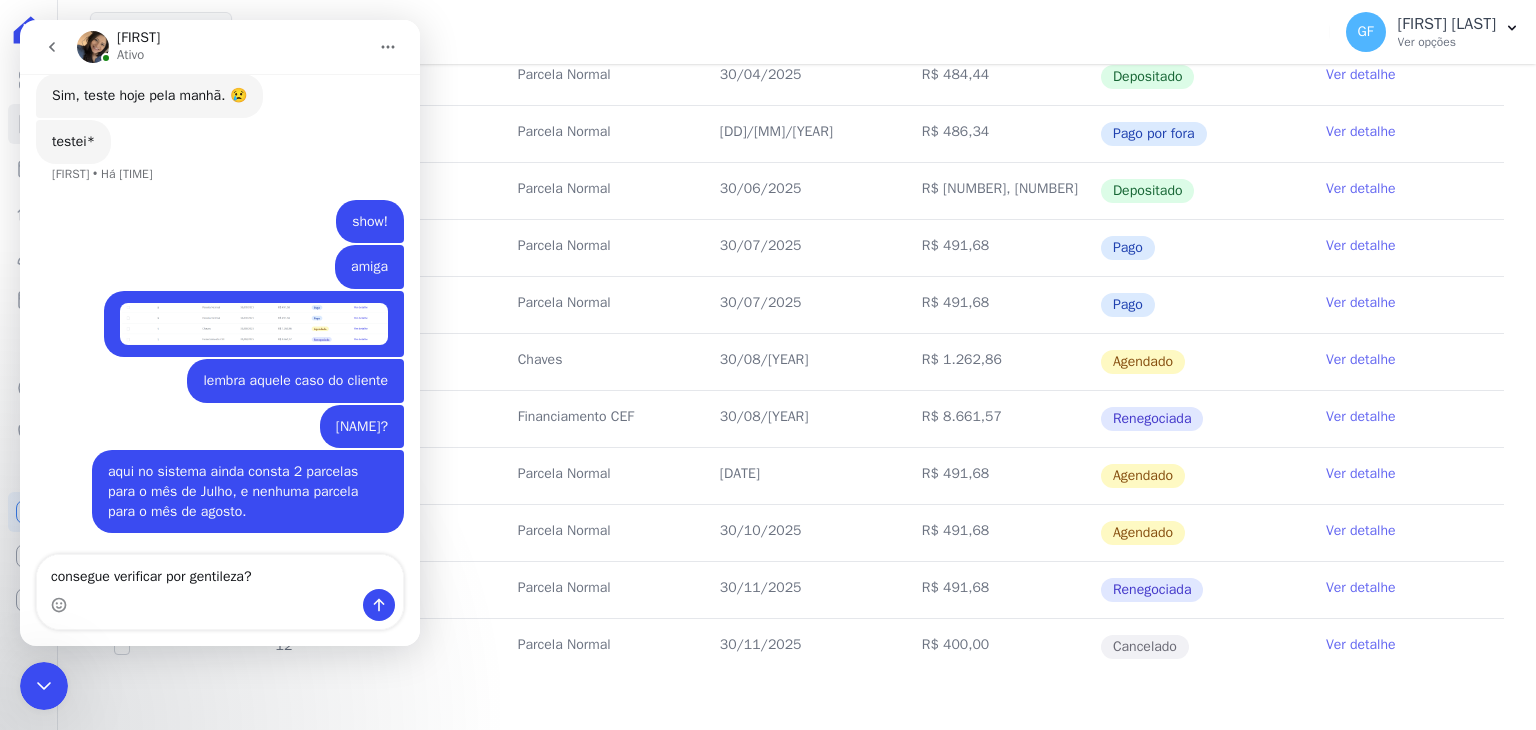 type on "consegue verificar por gentileza?" 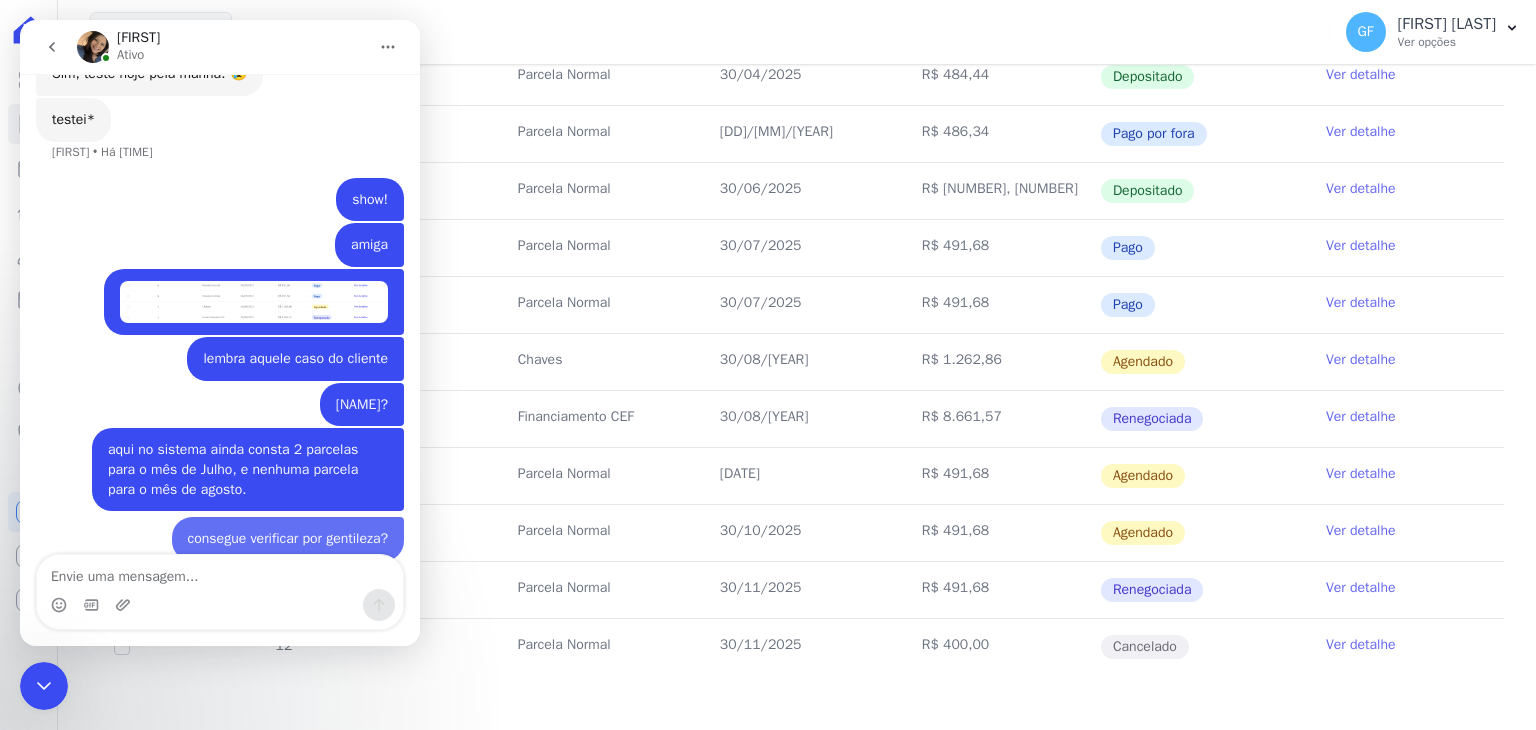 scroll, scrollTop: 16272, scrollLeft: 0, axis: vertical 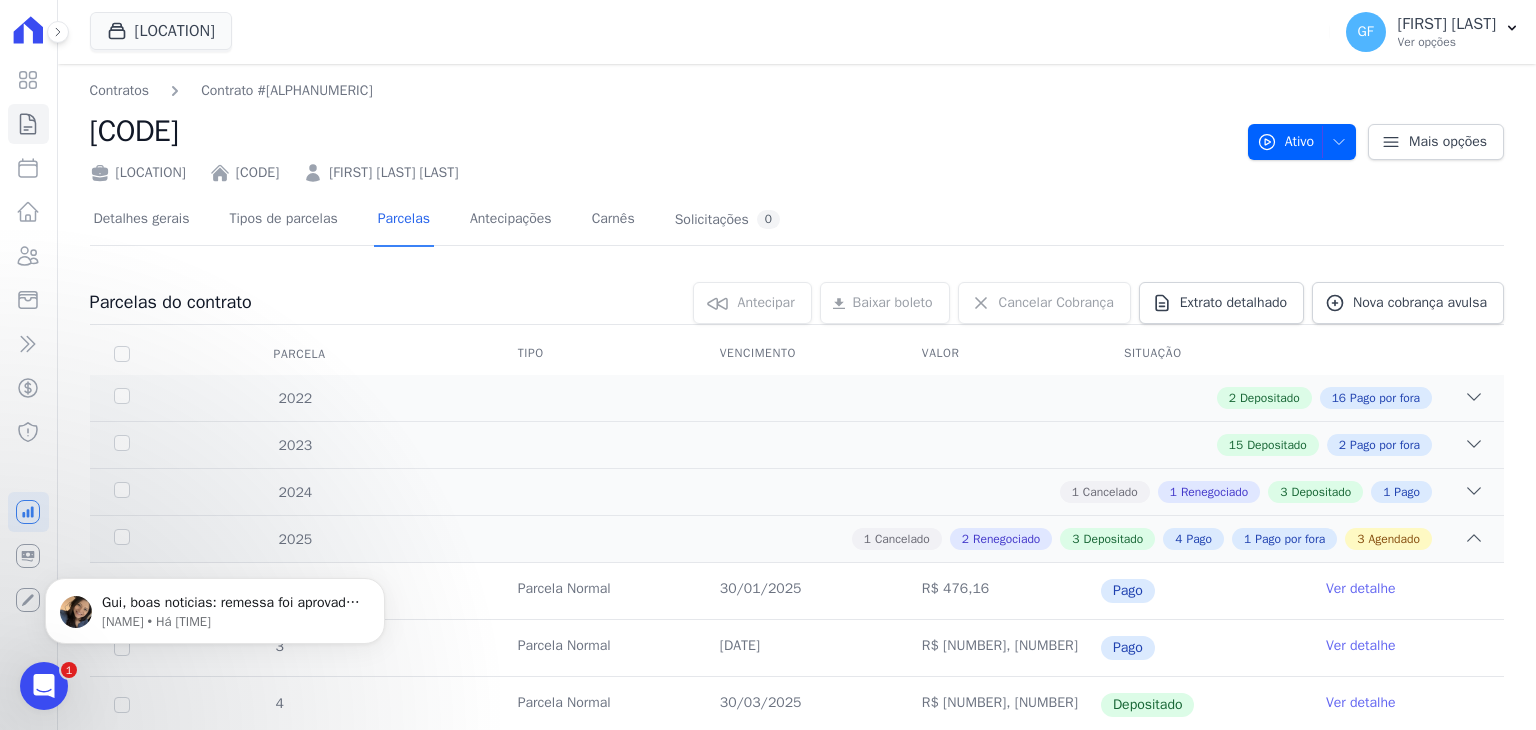 click at bounding box center [44, 686] 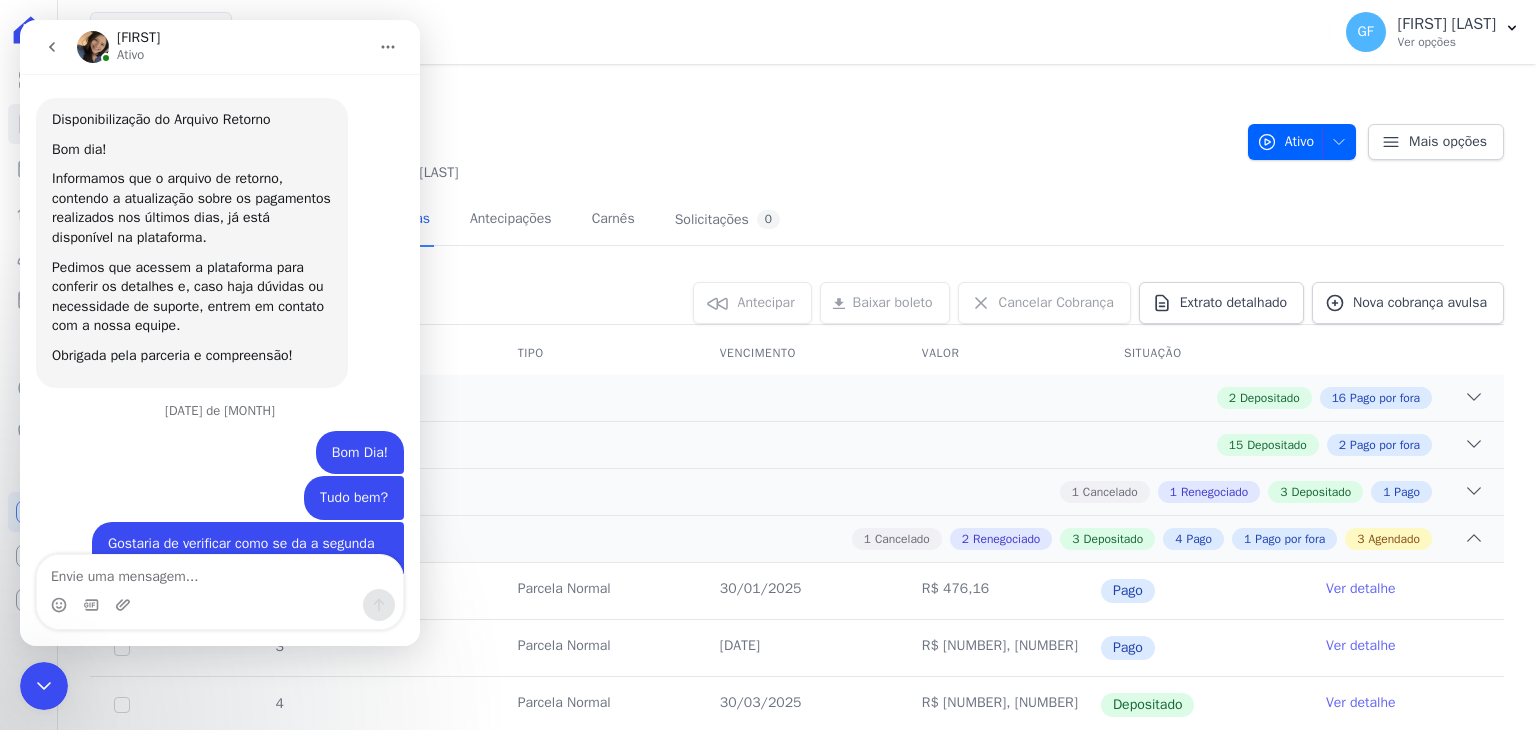 scroll, scrollTop: 188, scrollLeft: 0, axis: vertical 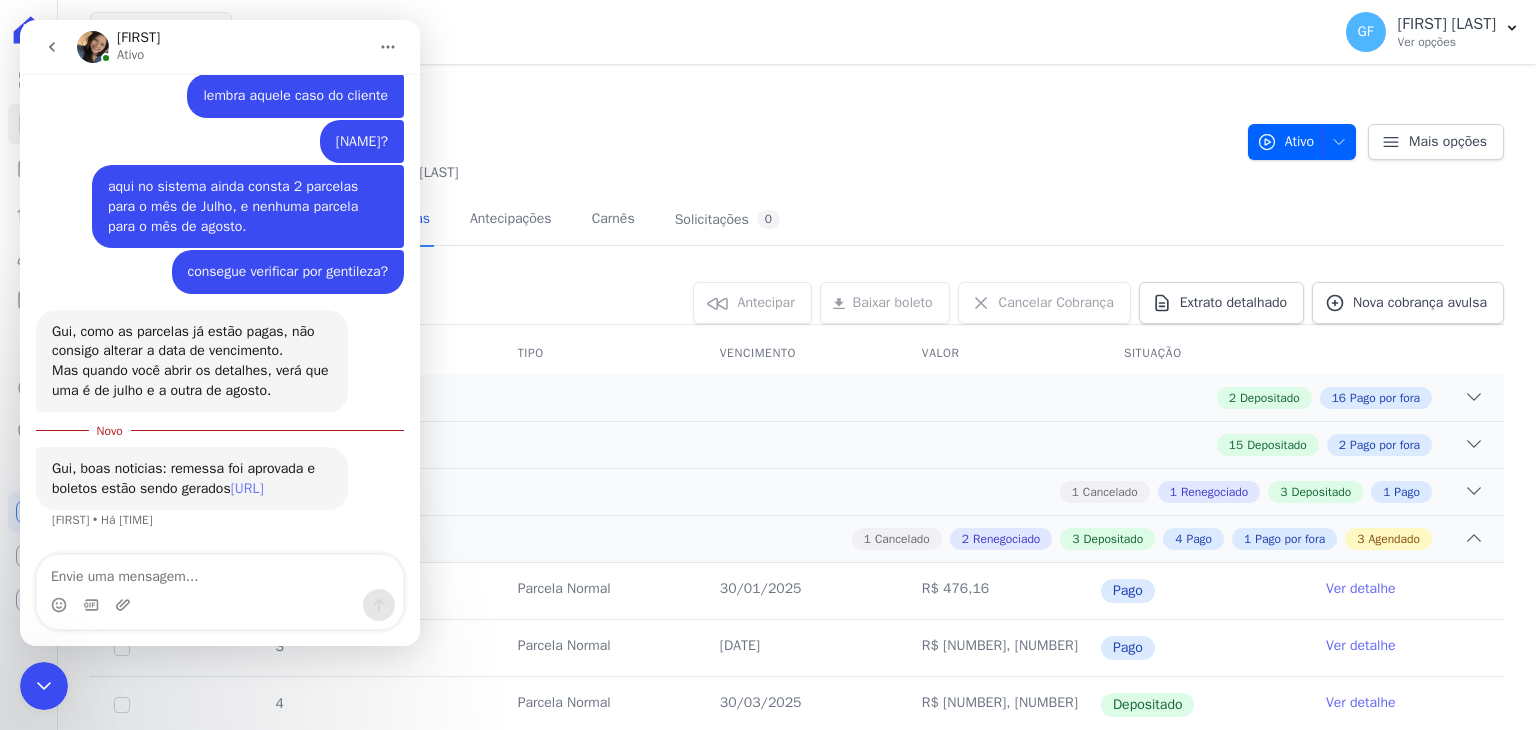 click on "https://app.hent.com.br/integrations/cnab/cobranca_file_imports/3ea38771-dd03-4532-90f1-fad8dd39c183" at bounding box center (247, 488) 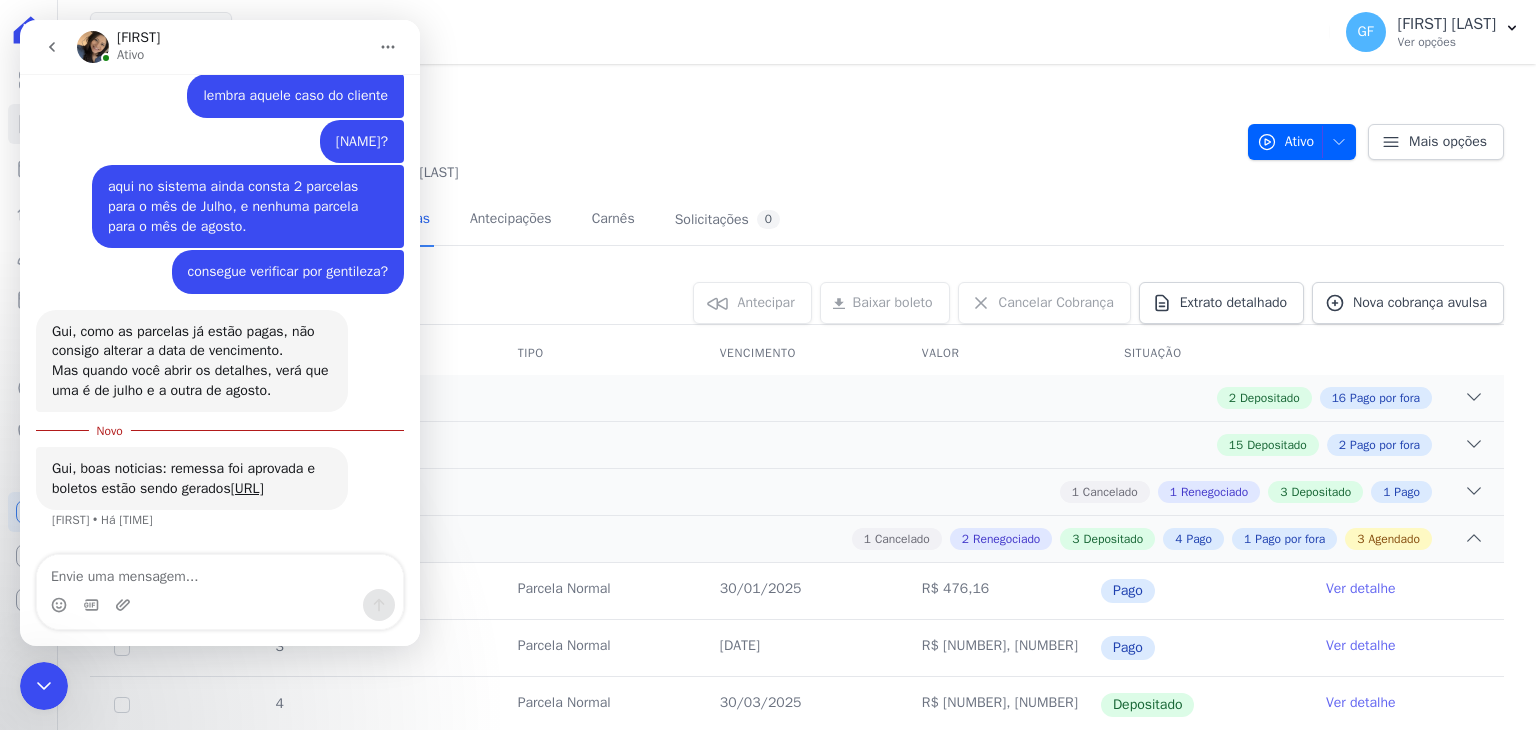 click at bounding box center [44, 686] 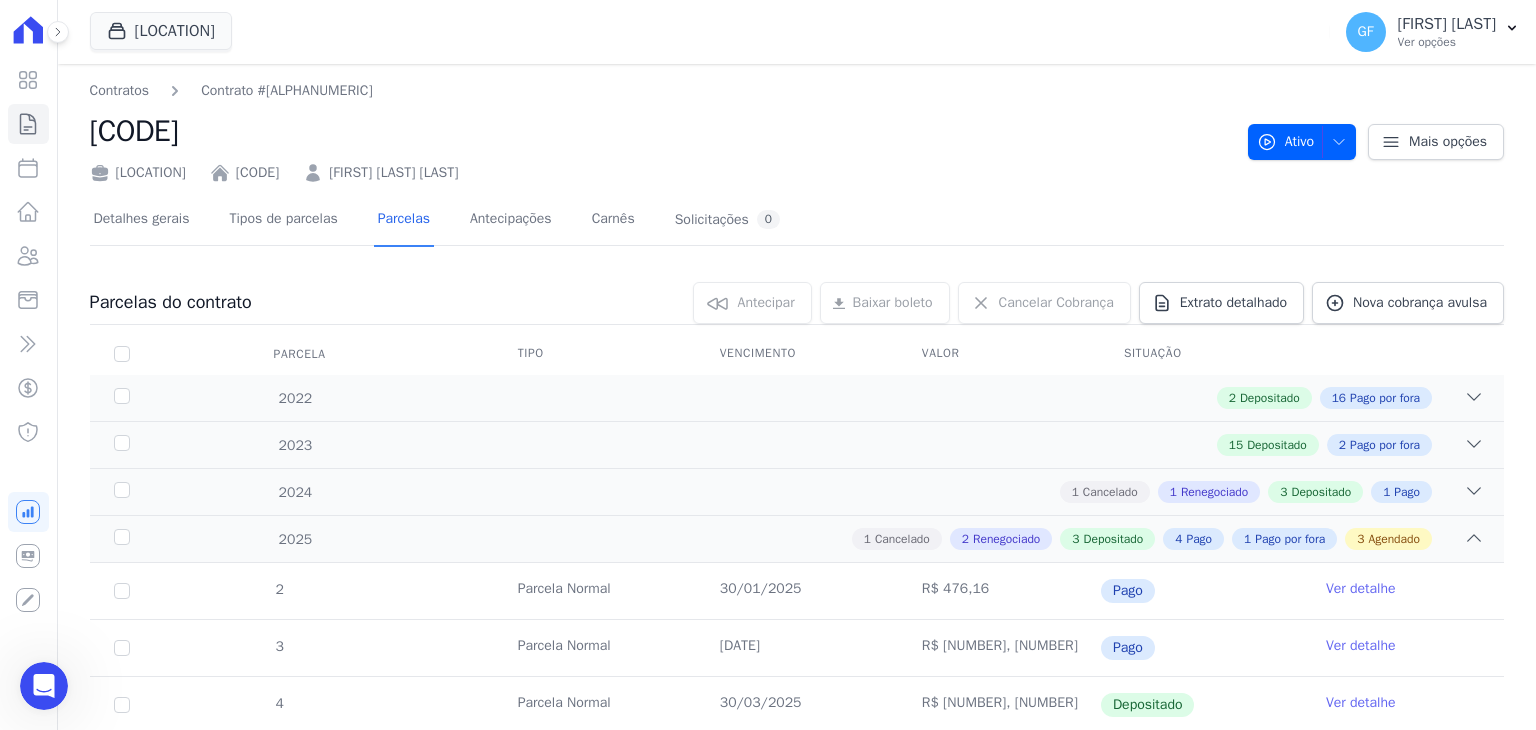 drag, startPoint x: 526, startPoint y: 175, endPoint x: 357, endPoint y: 193, distance: 169.95587 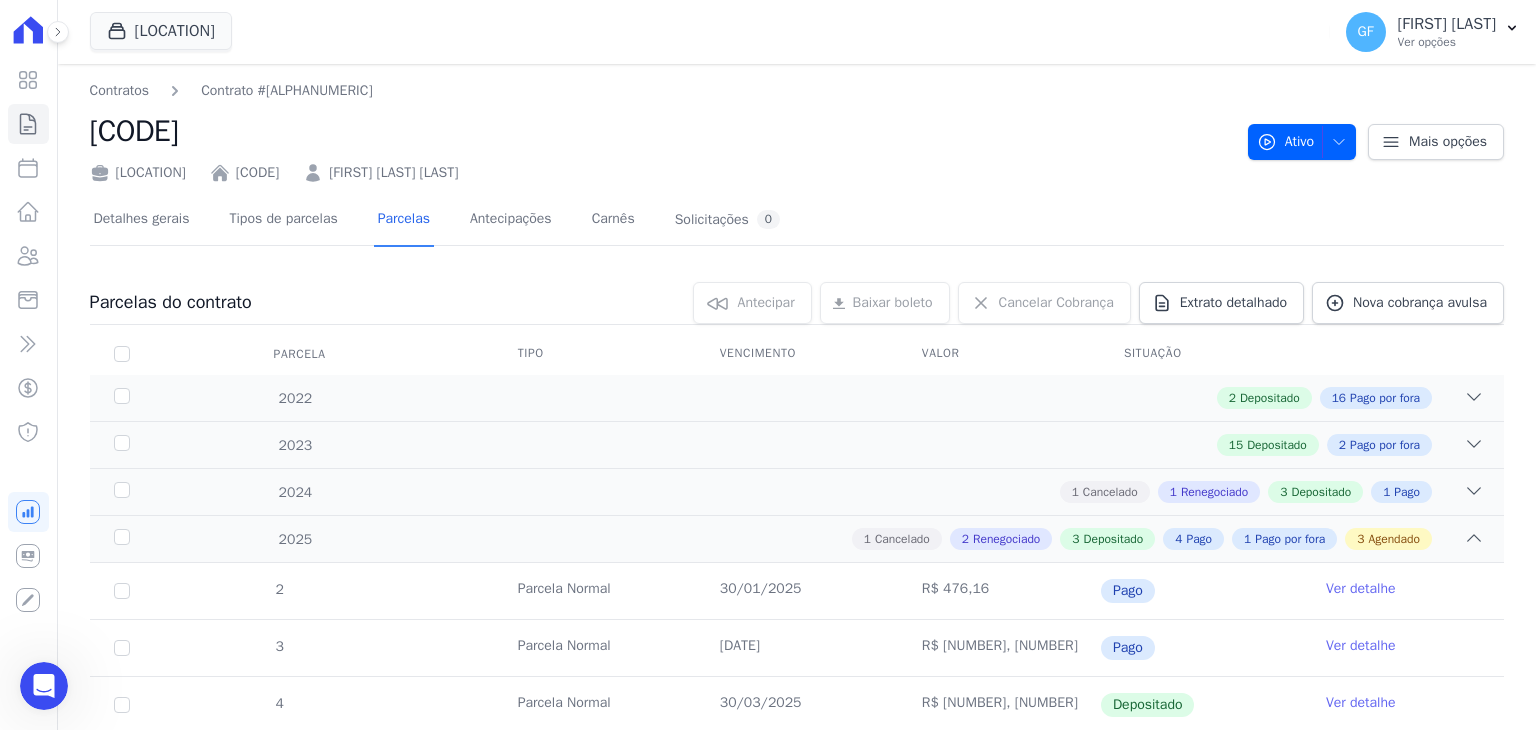 click on "Renan dos Santos Alves" at bounding box center (393, 172) 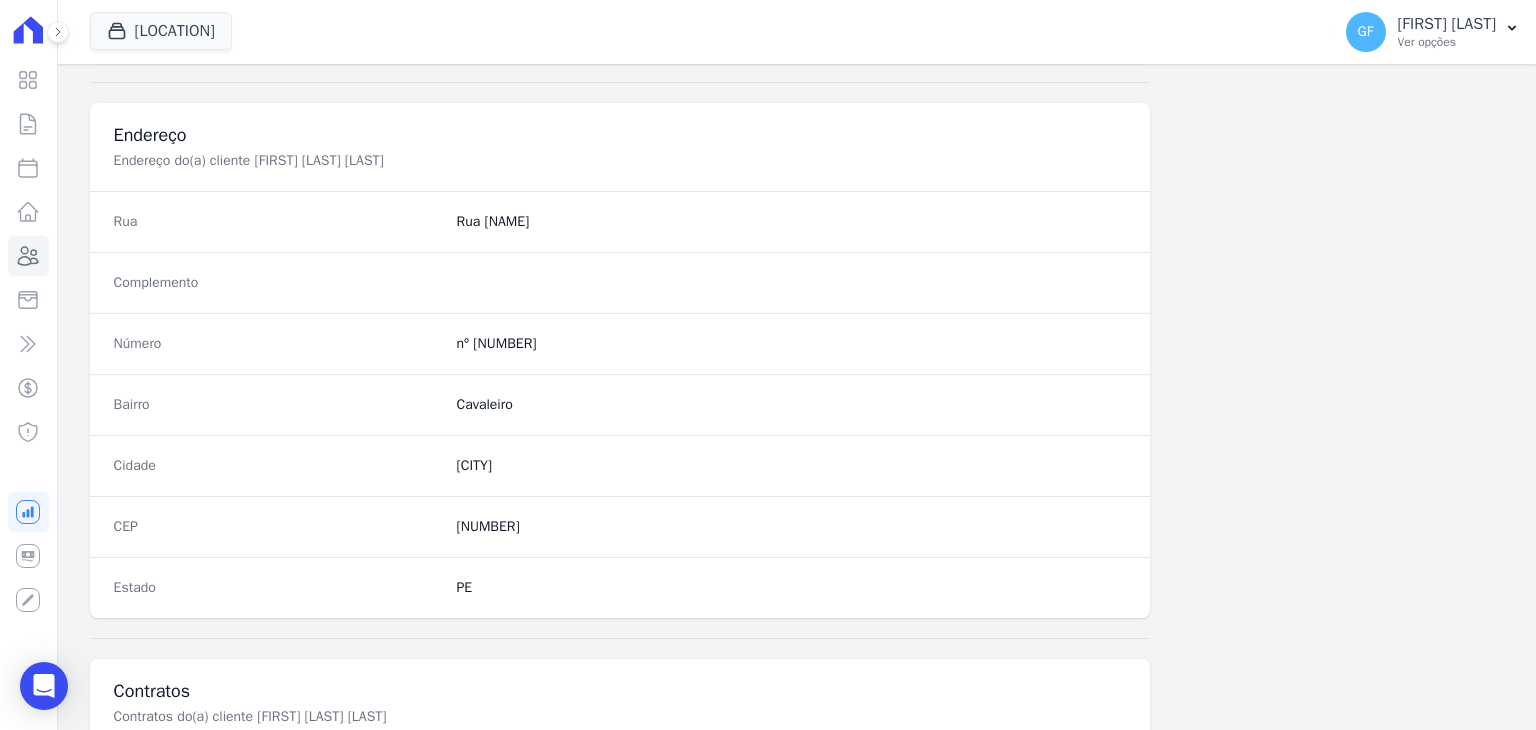 scroll, scrollTop: 1135, scrollLeft: 0, axis: vertical 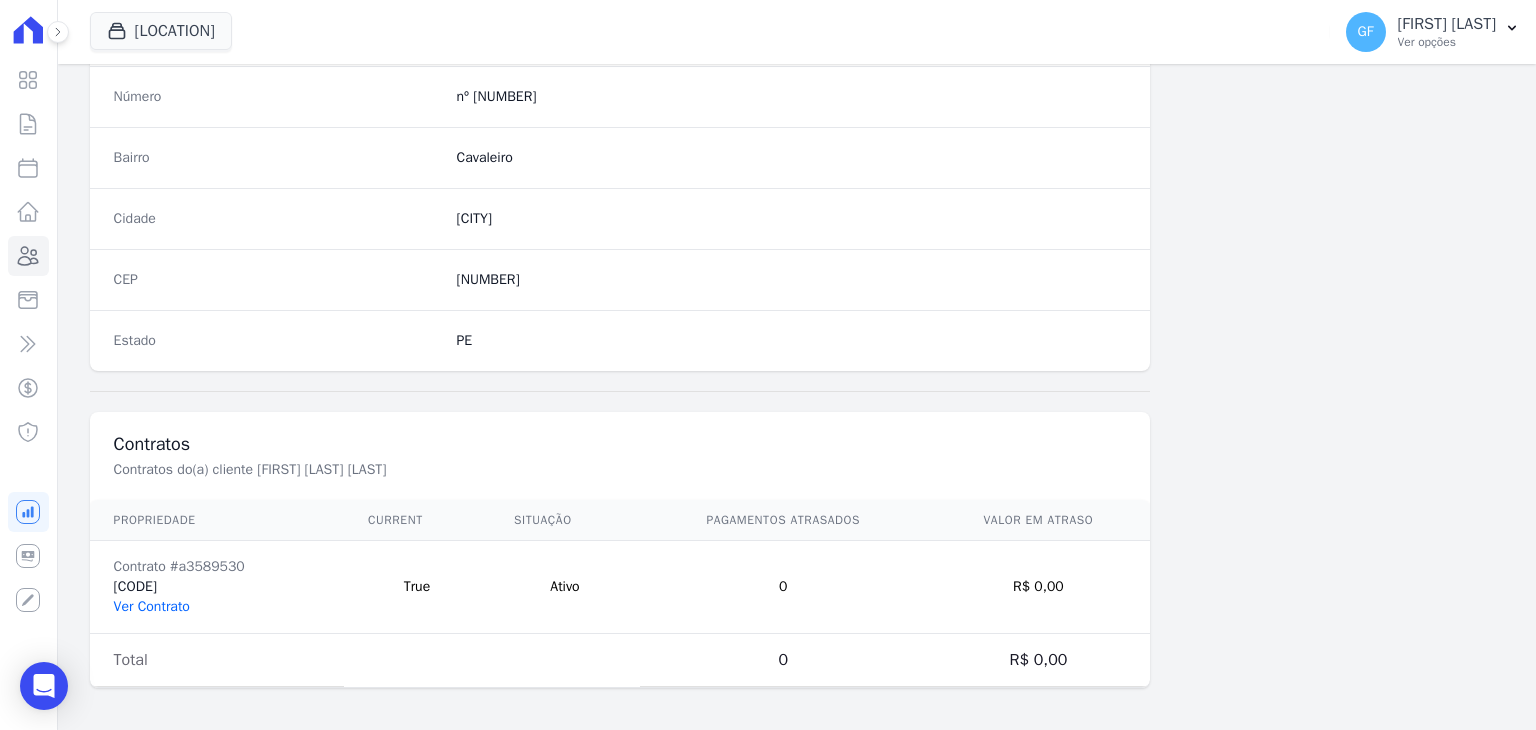 click on "Contrato #a3589530
D-608
Ver Contrato" at bounding box center (217, 587) 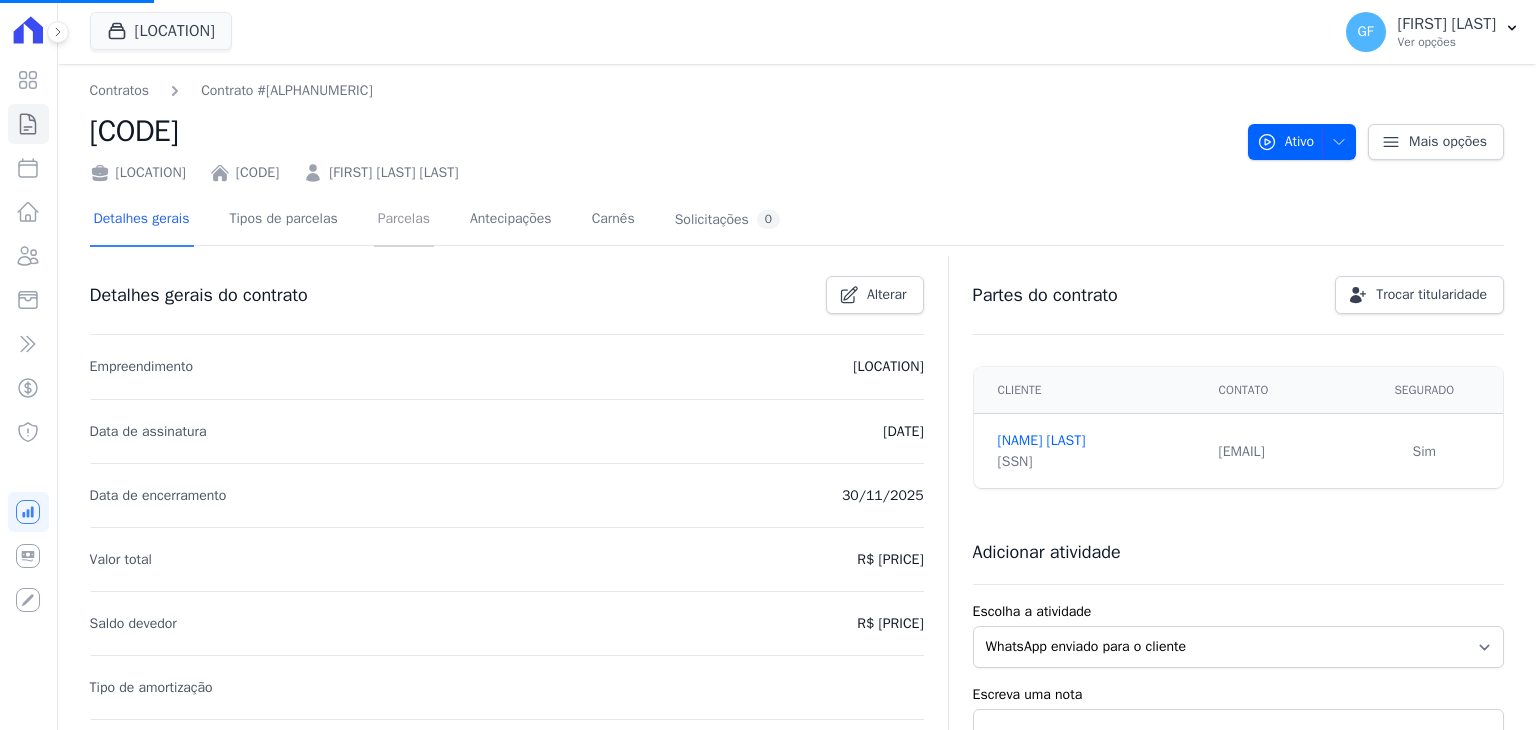 click on "Parcelas" at bounding box center [404, 220] 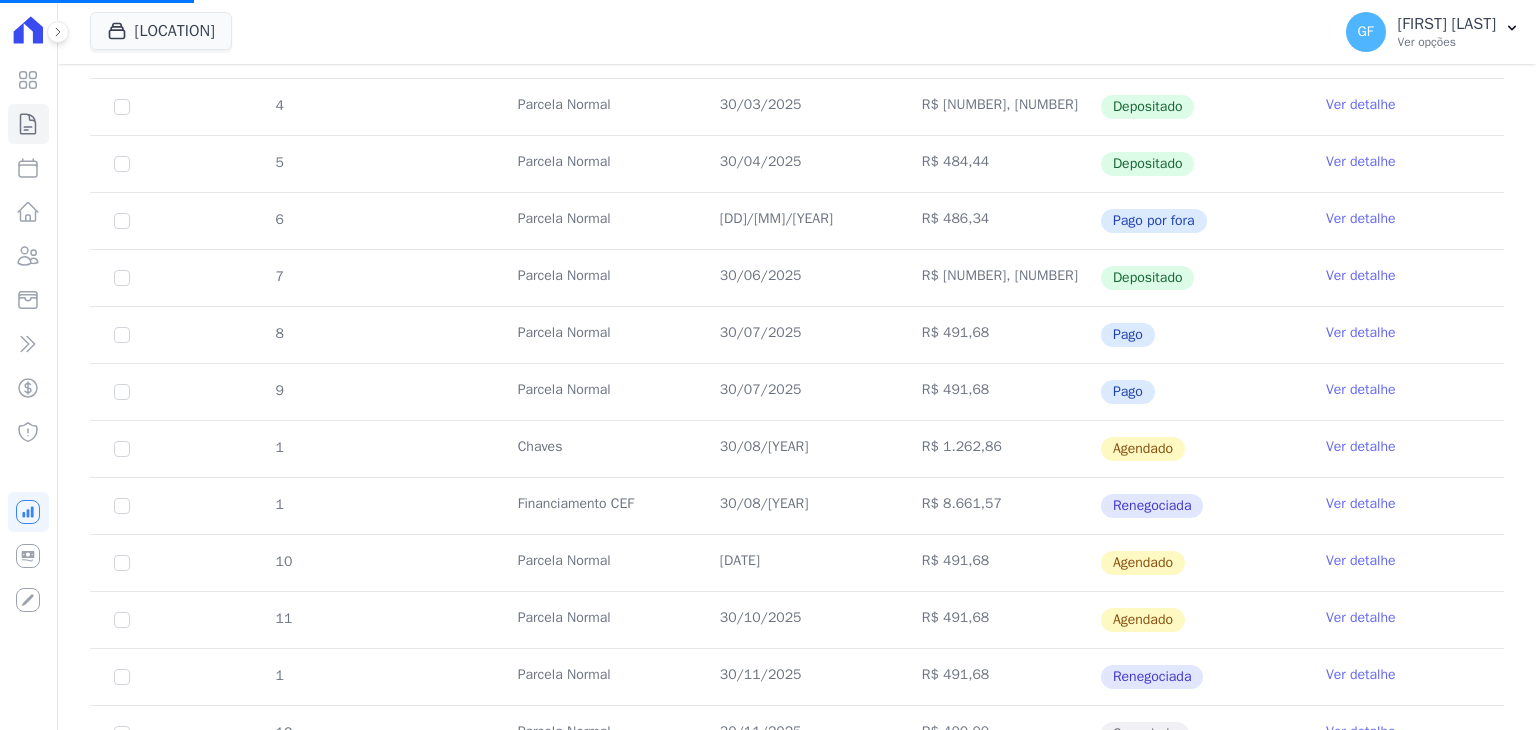 scroll, scrollTop: 600, scrollLeft: 0, axis: vertical 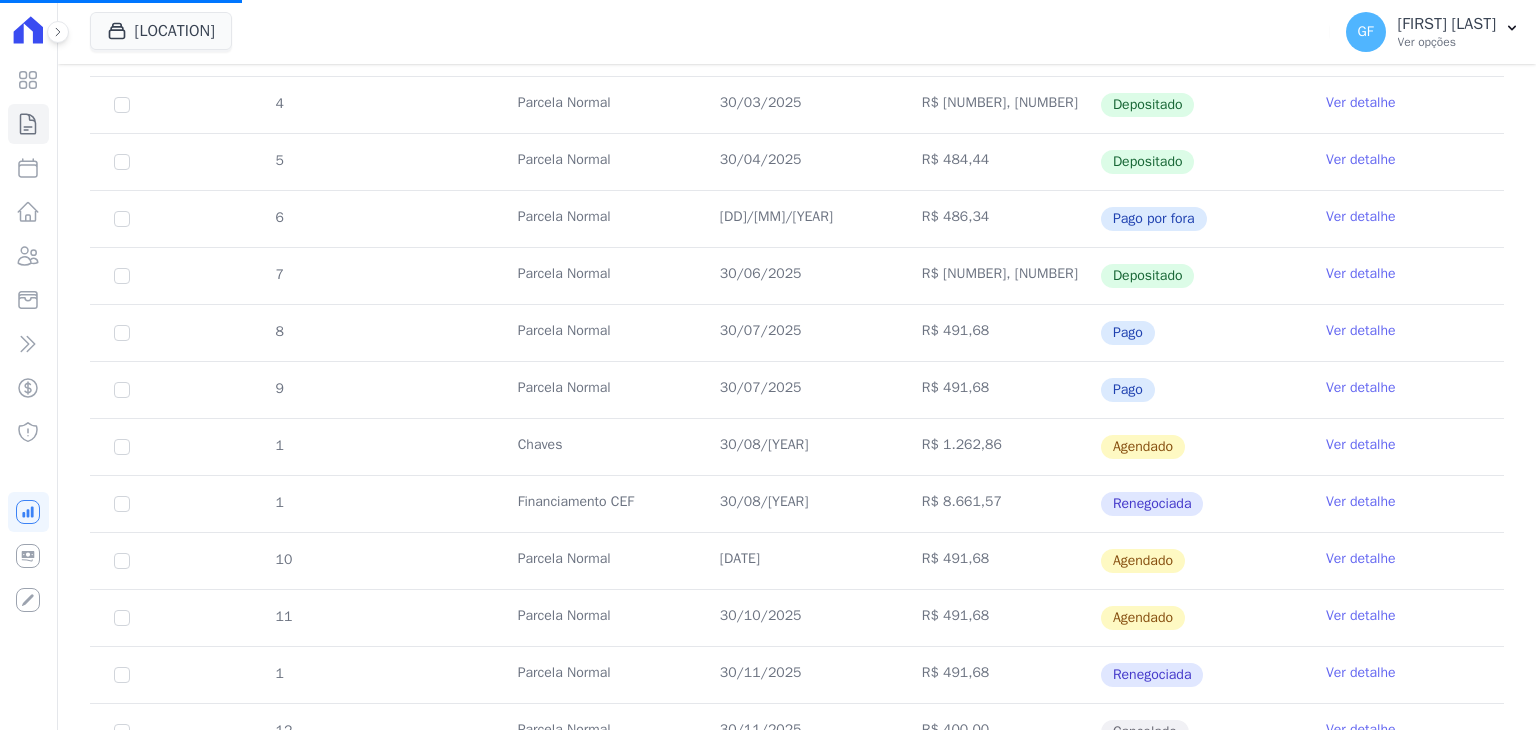 drag, startPoint x: 701, startPoint y: 322, endPoint x: 999, endPoint y: 365, distance: 301.08636 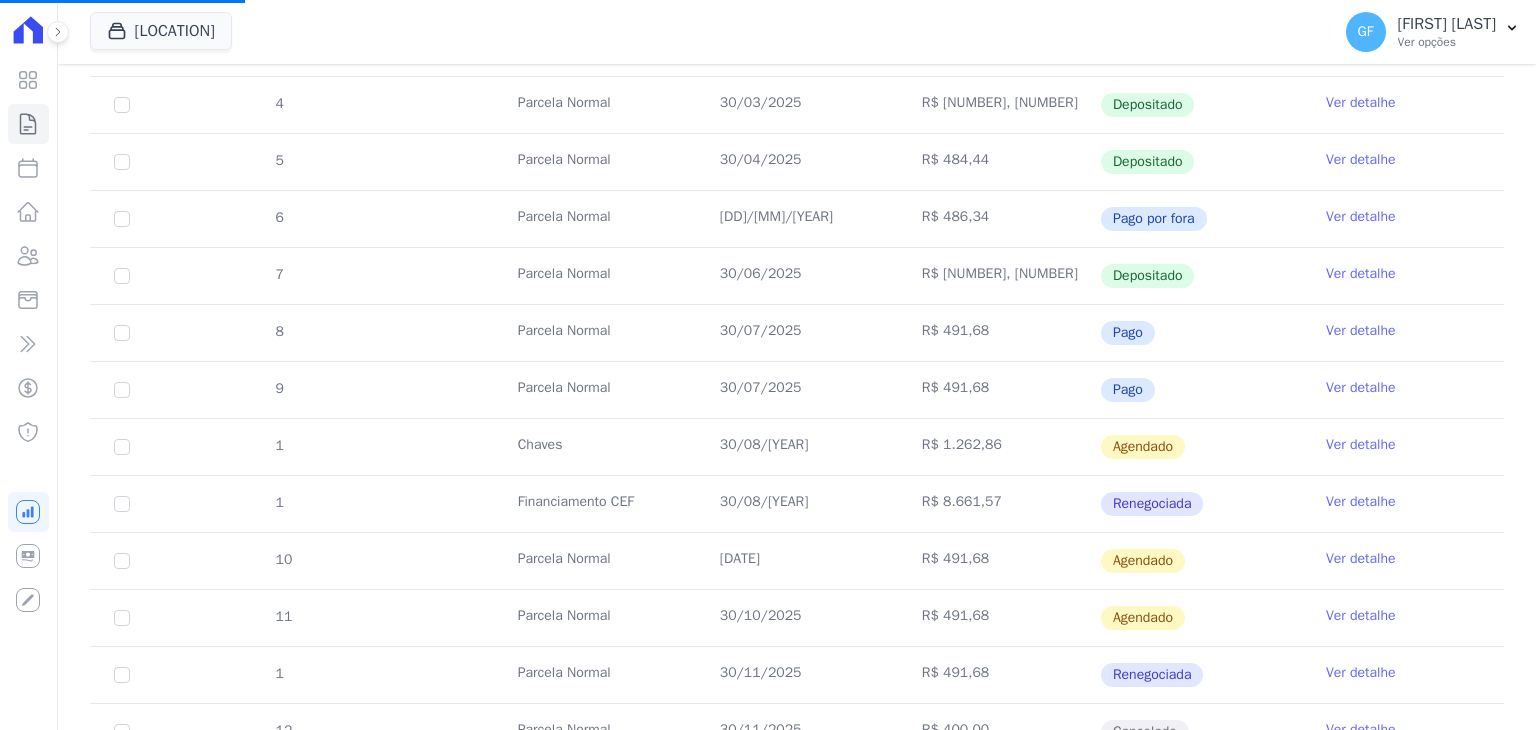 click on "R$ 491,68" at bounding box center (999, 390) 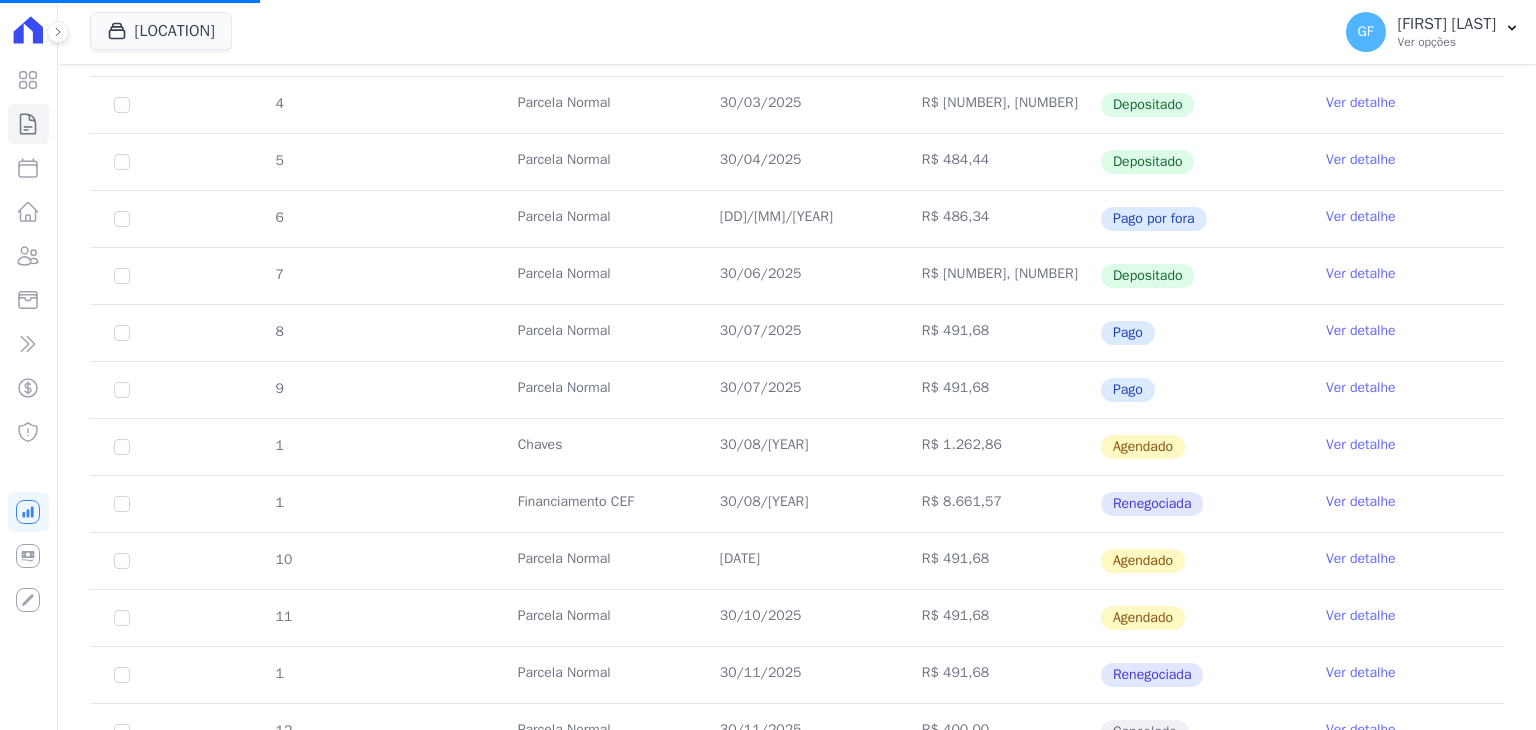 click on "Ver detalhe" at bounding box center (1361, 388) 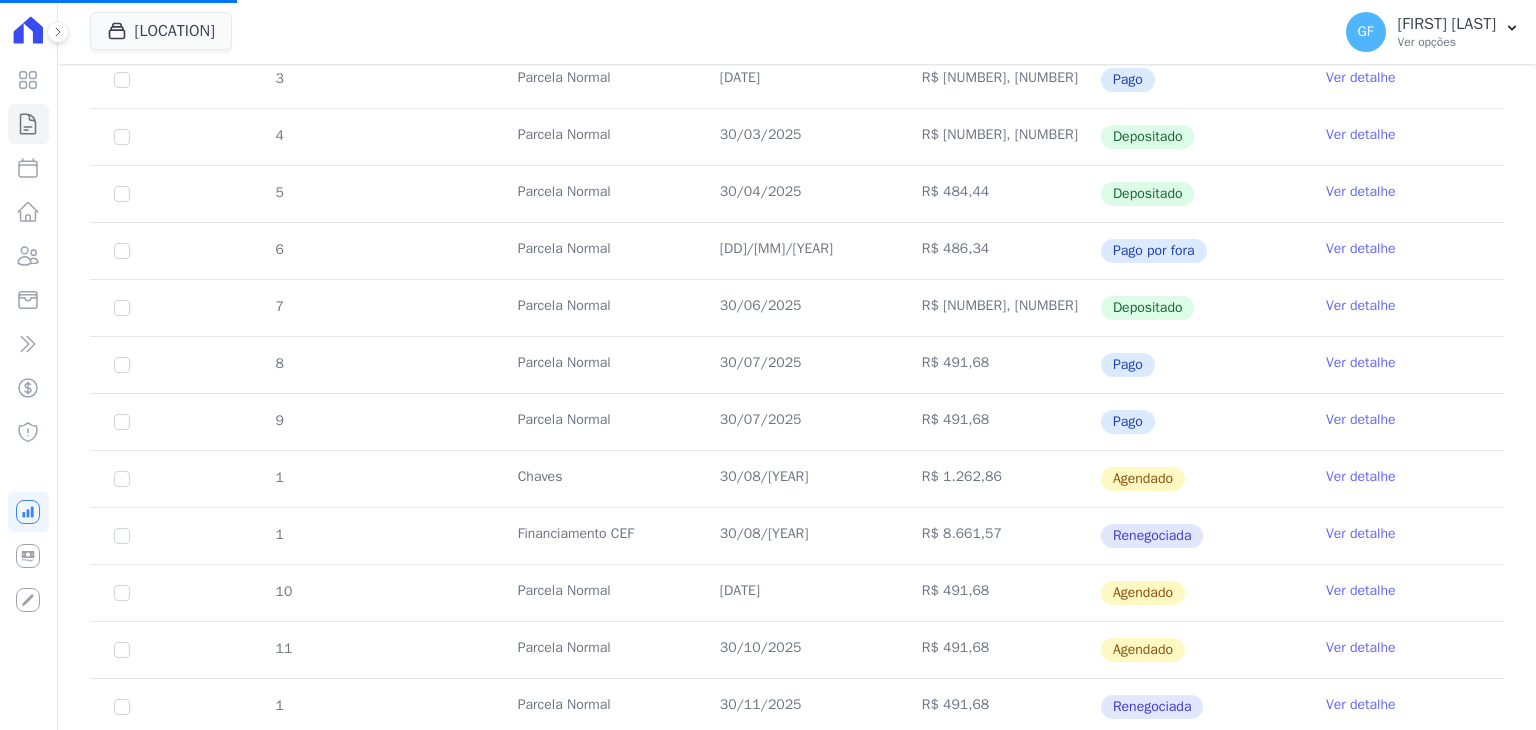 scroll, scrollTop: 600, scrollLeft: 0, axis: vertical 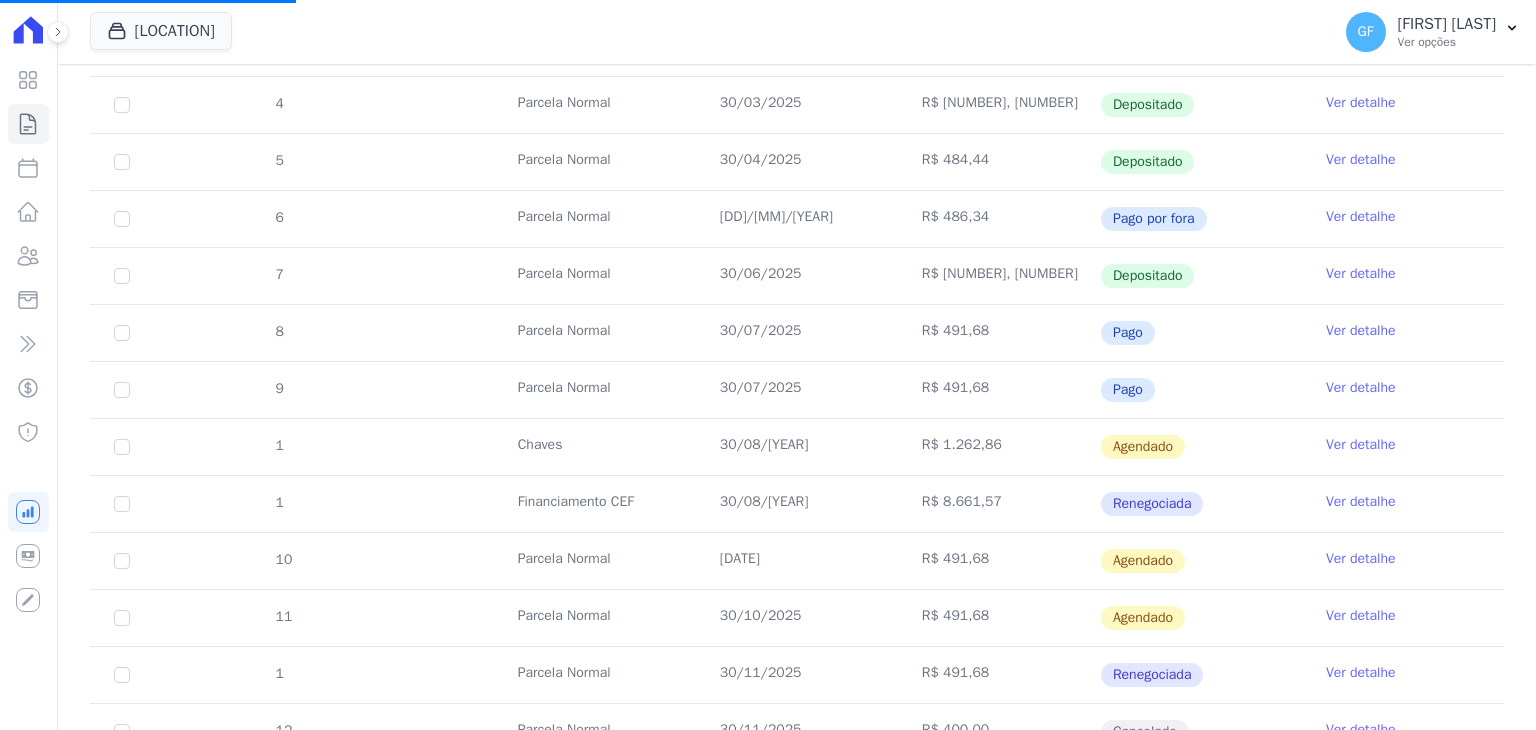click on "Ver detalhe" at bounding box center (1361, 388) 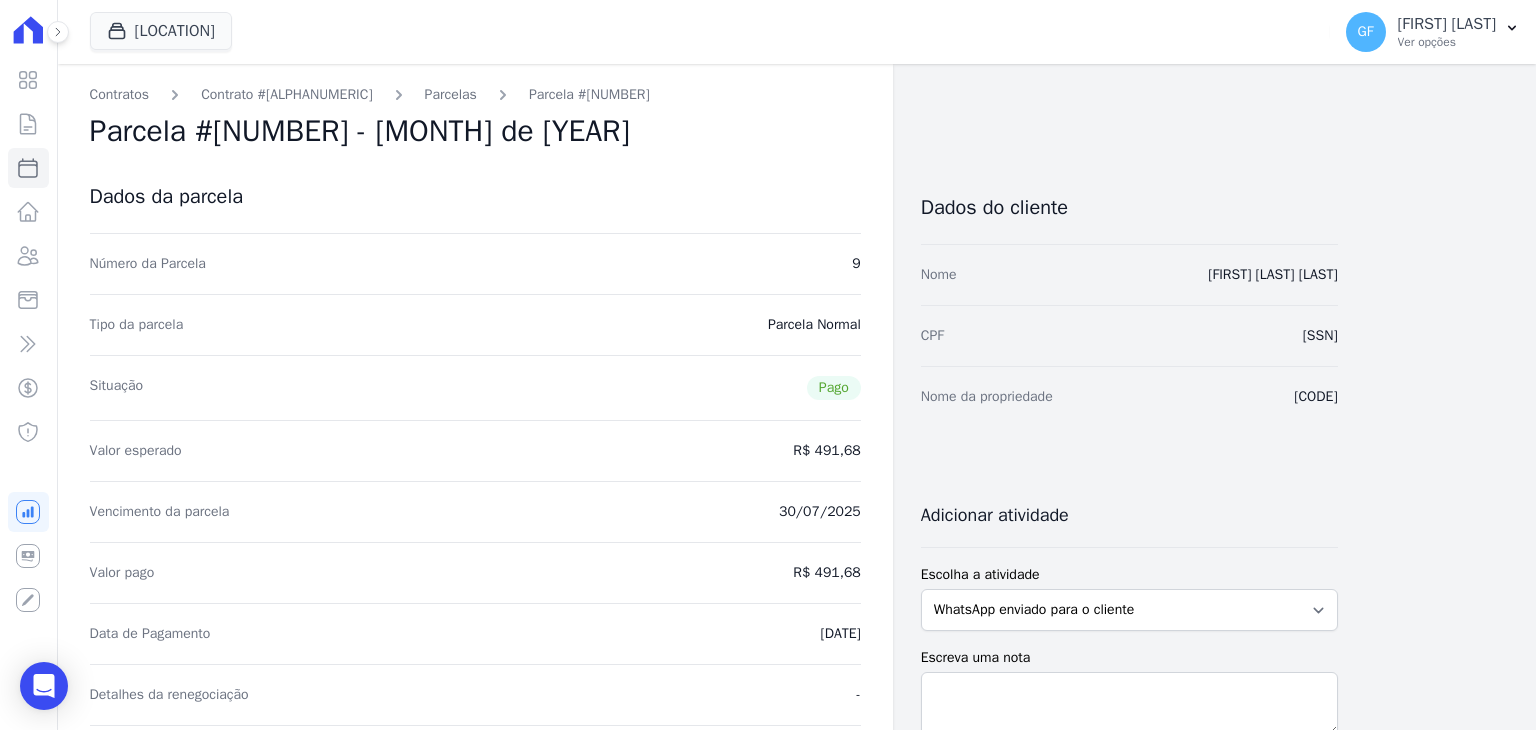 drag, startPoint x: 790, startPoint y: 513, endPoint x: 852, endPoint y: 513, distance: 62 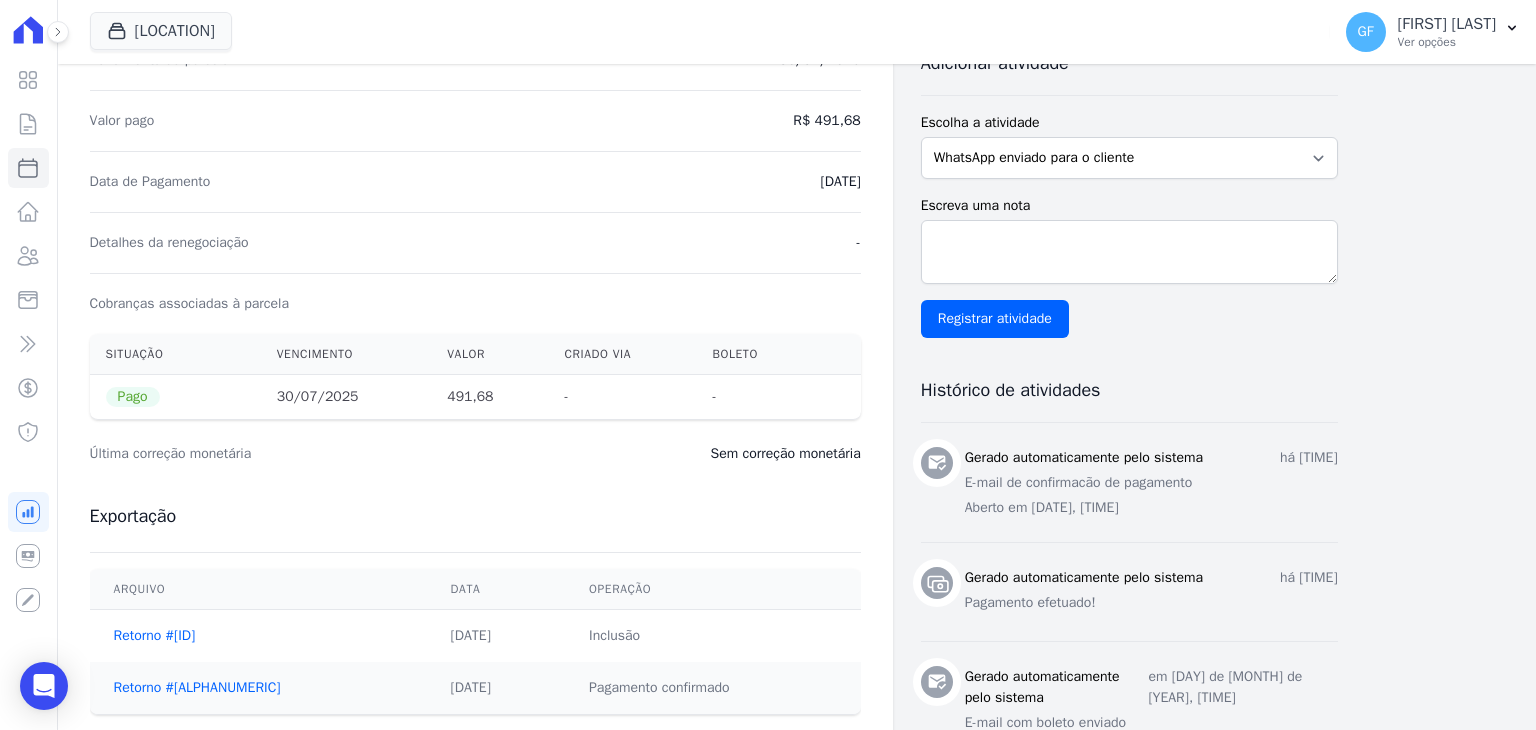 scroll, scrollTop: 0, scrollLeft: 0, axis: both 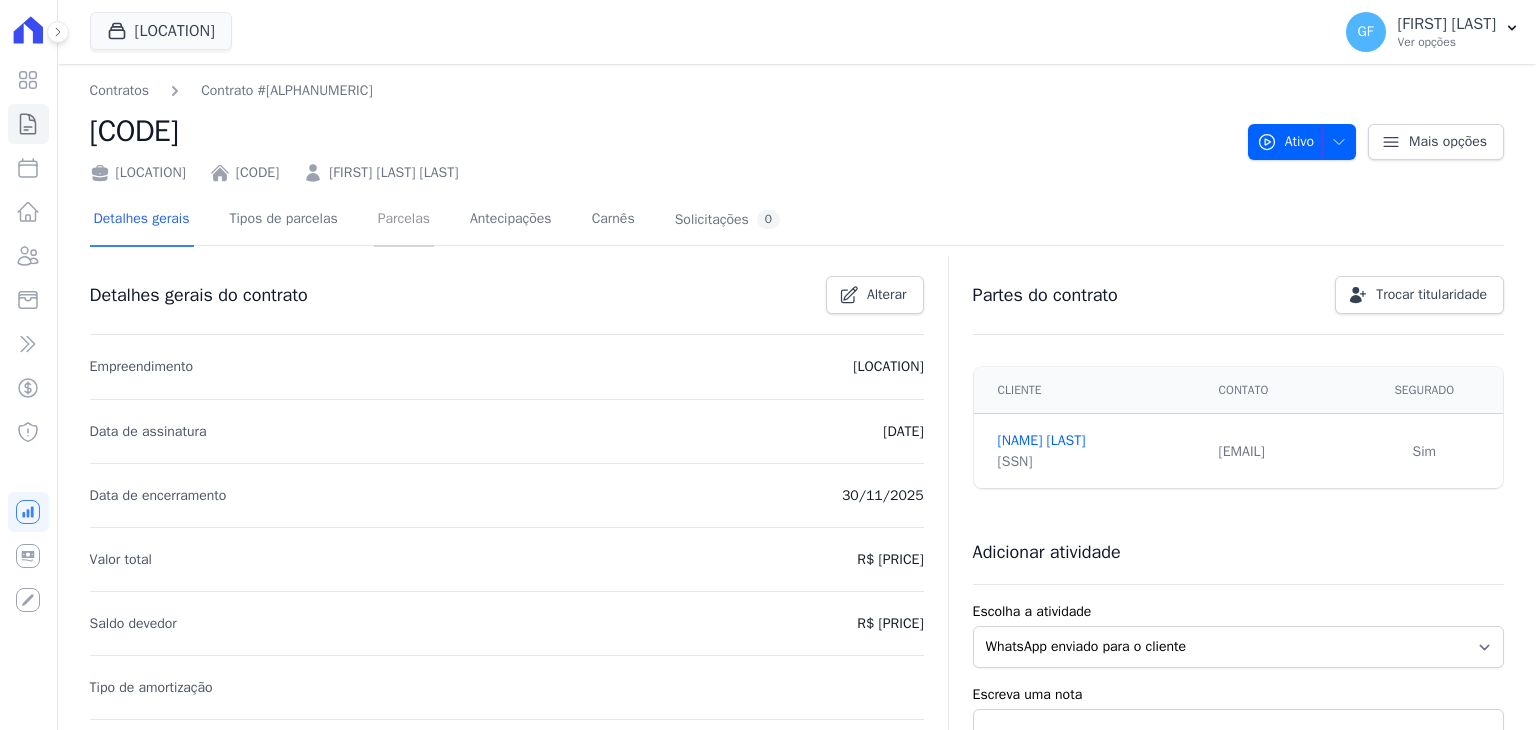 click on "Parcelas" at bounding box center (404, 220) 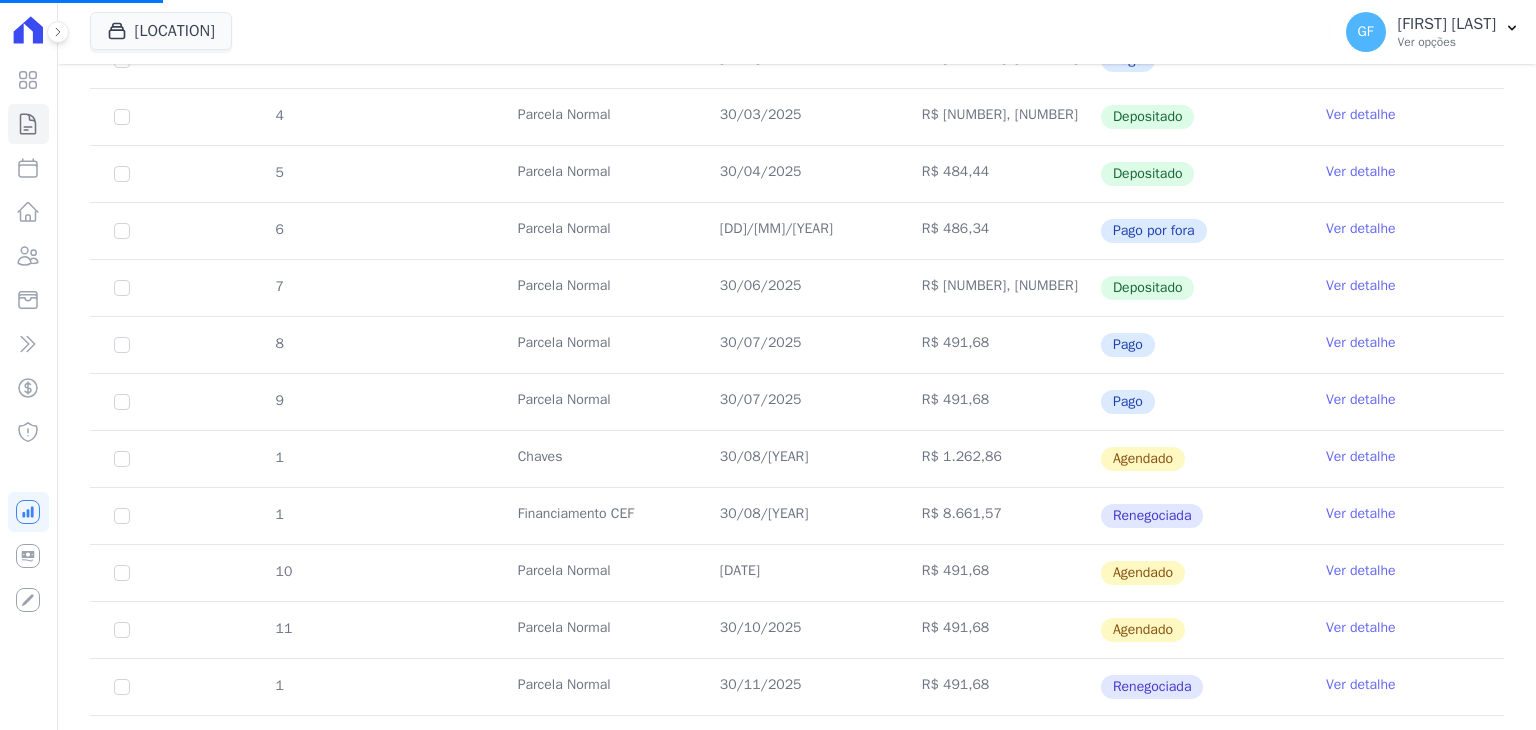 scroll, scrollTop: 600, scrollLeft: 0, axis: vertical 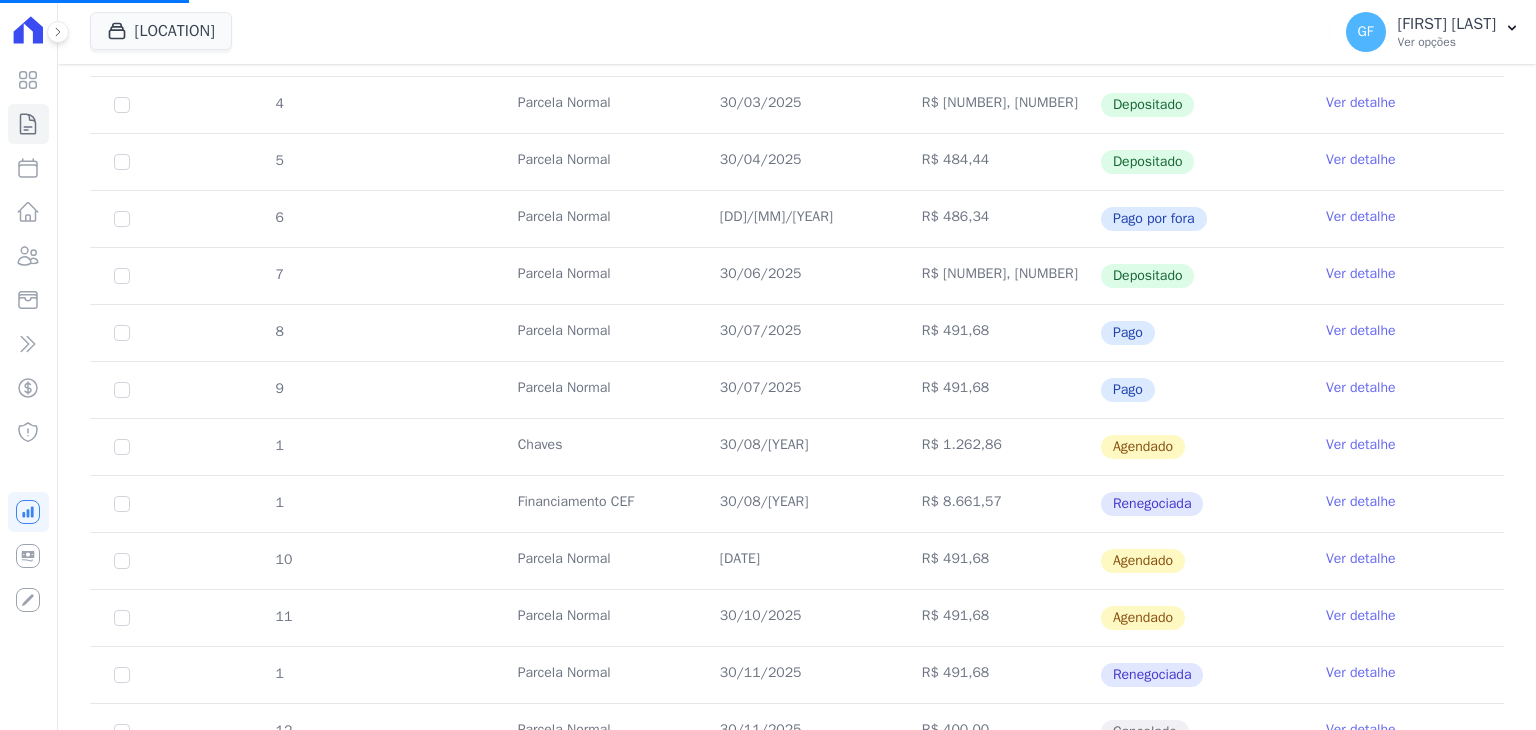 click on "Ver detalhe" at bounding box center (1361, 331) 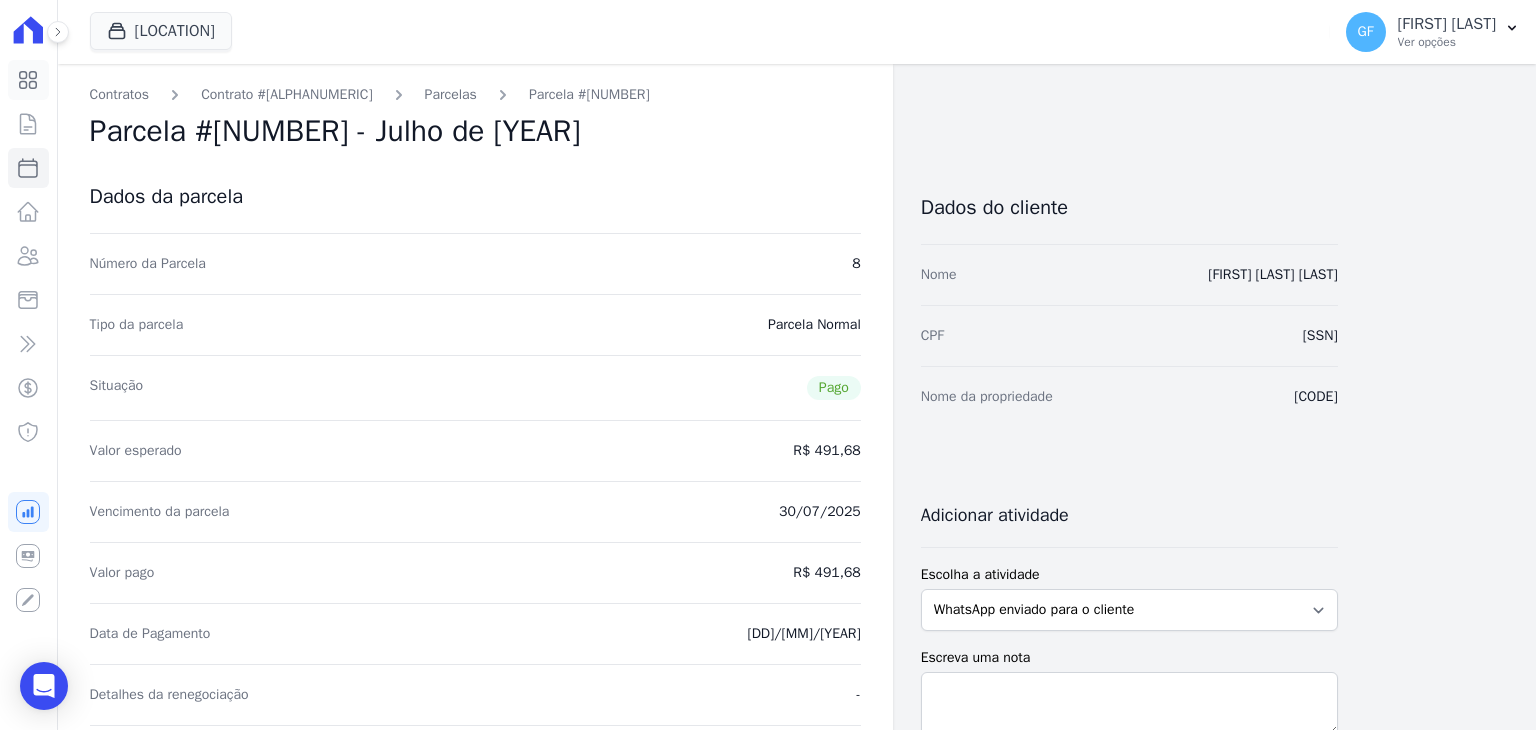 click 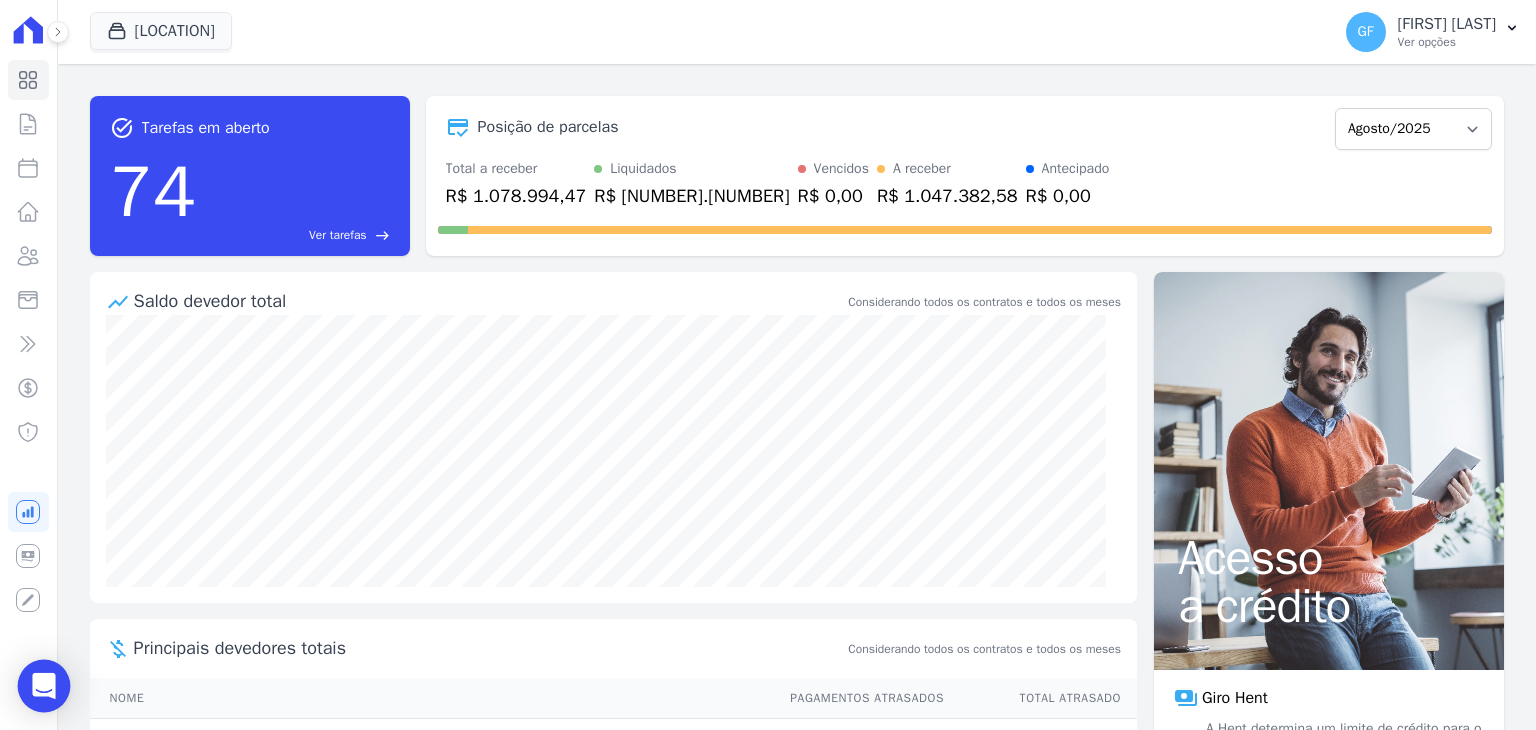 click at bounding box center (44, 686) 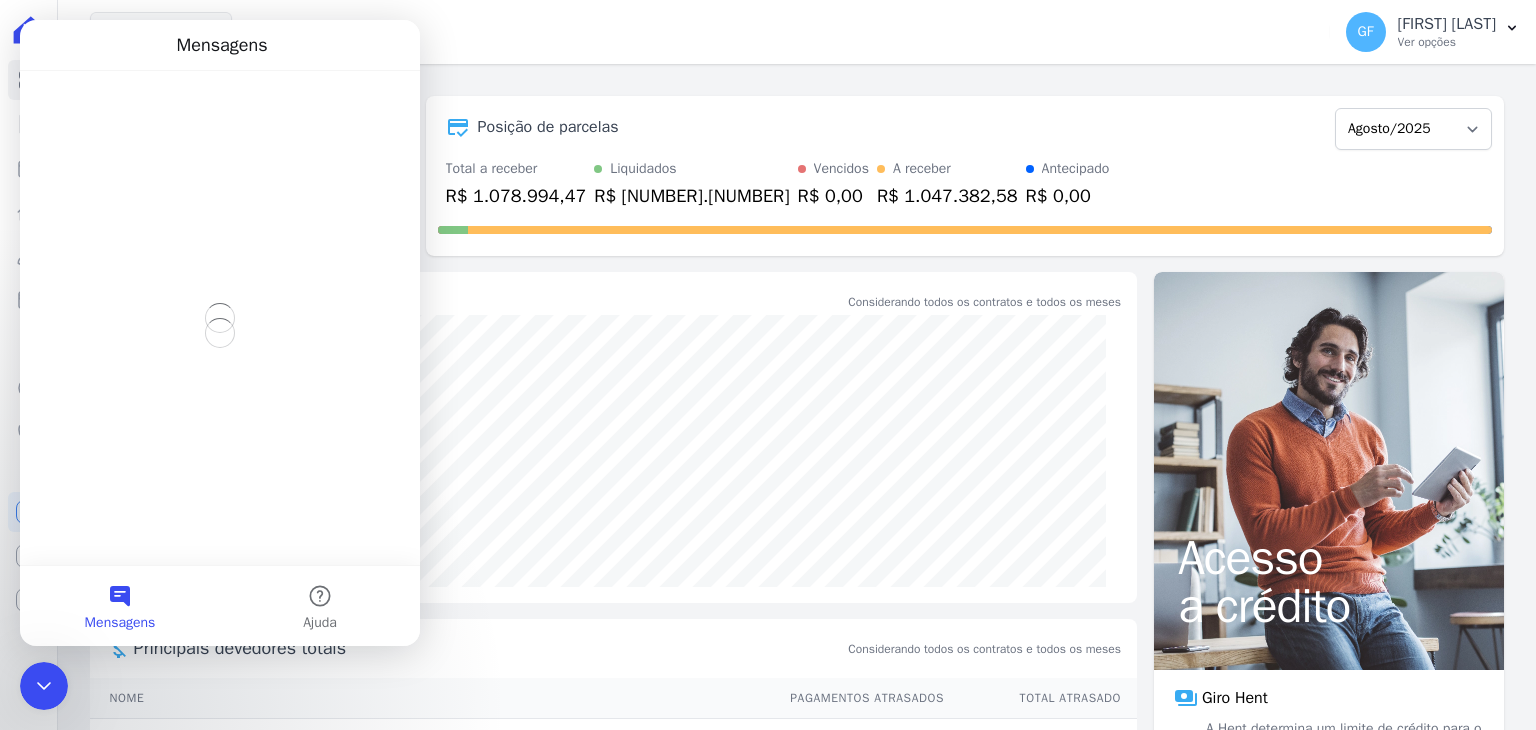scroll, scrollTop: 0, scrollLeft: 0, axis: both 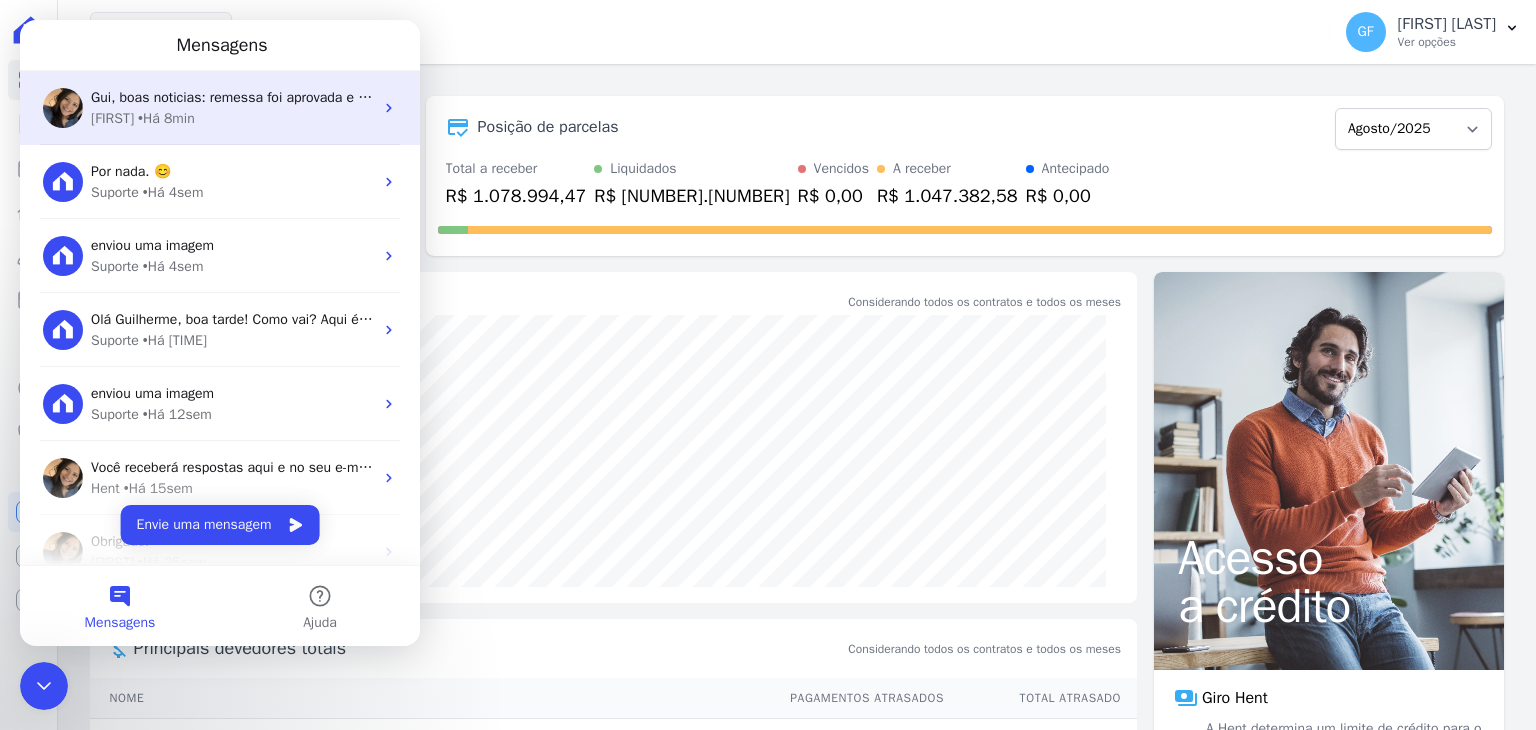 click on "Gui, boas noticias: remessa foi aprovada e boletos estão sendo gerados https://app.hent.com.br/integrations/cnab/cobranca_file_imports/3ea38771-dd03-4532-90f1-fad8dd39c183 Adriane •  Há 8min" at bounding box center [220, 108] 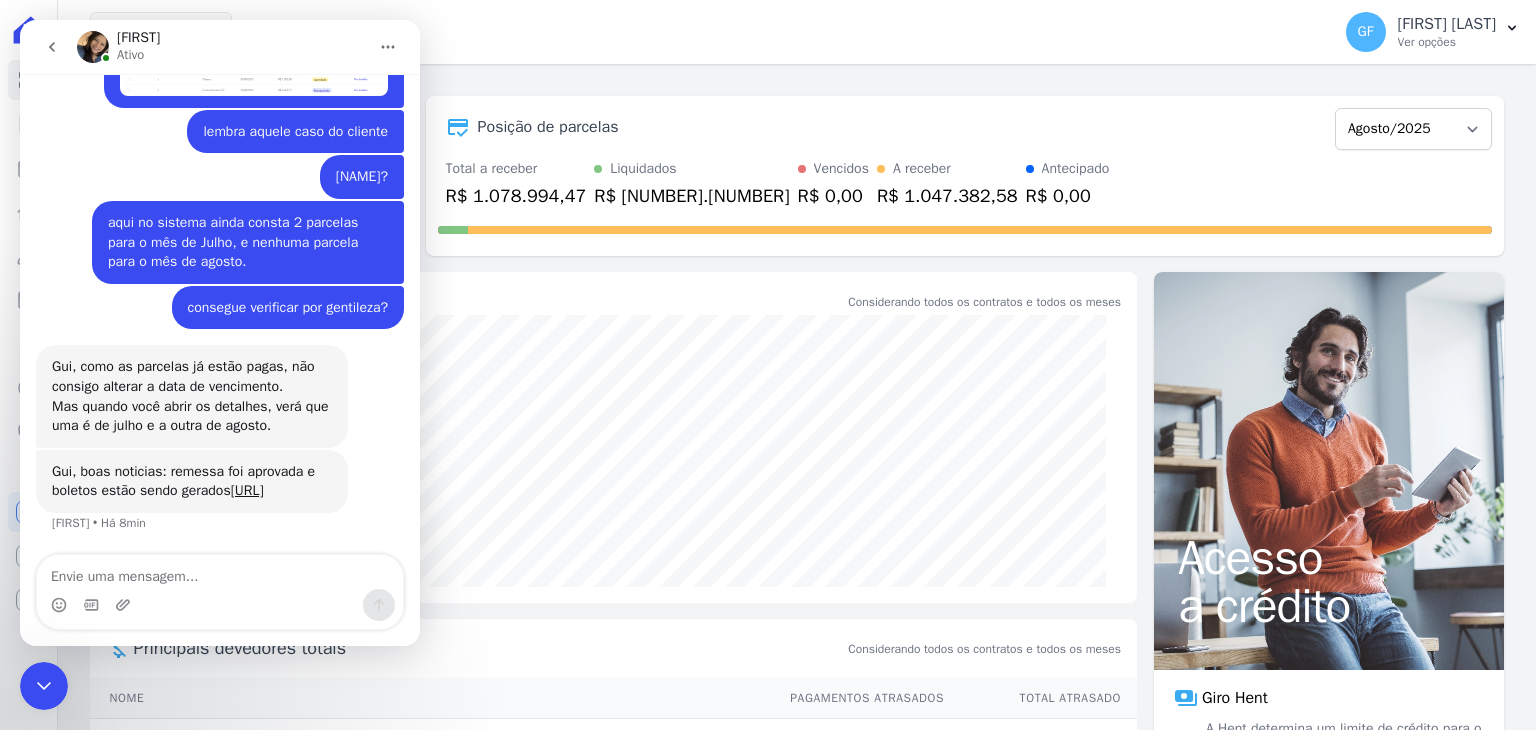 scroll, scrollTop: 15789, scrollLeft: 0, axis: vertical 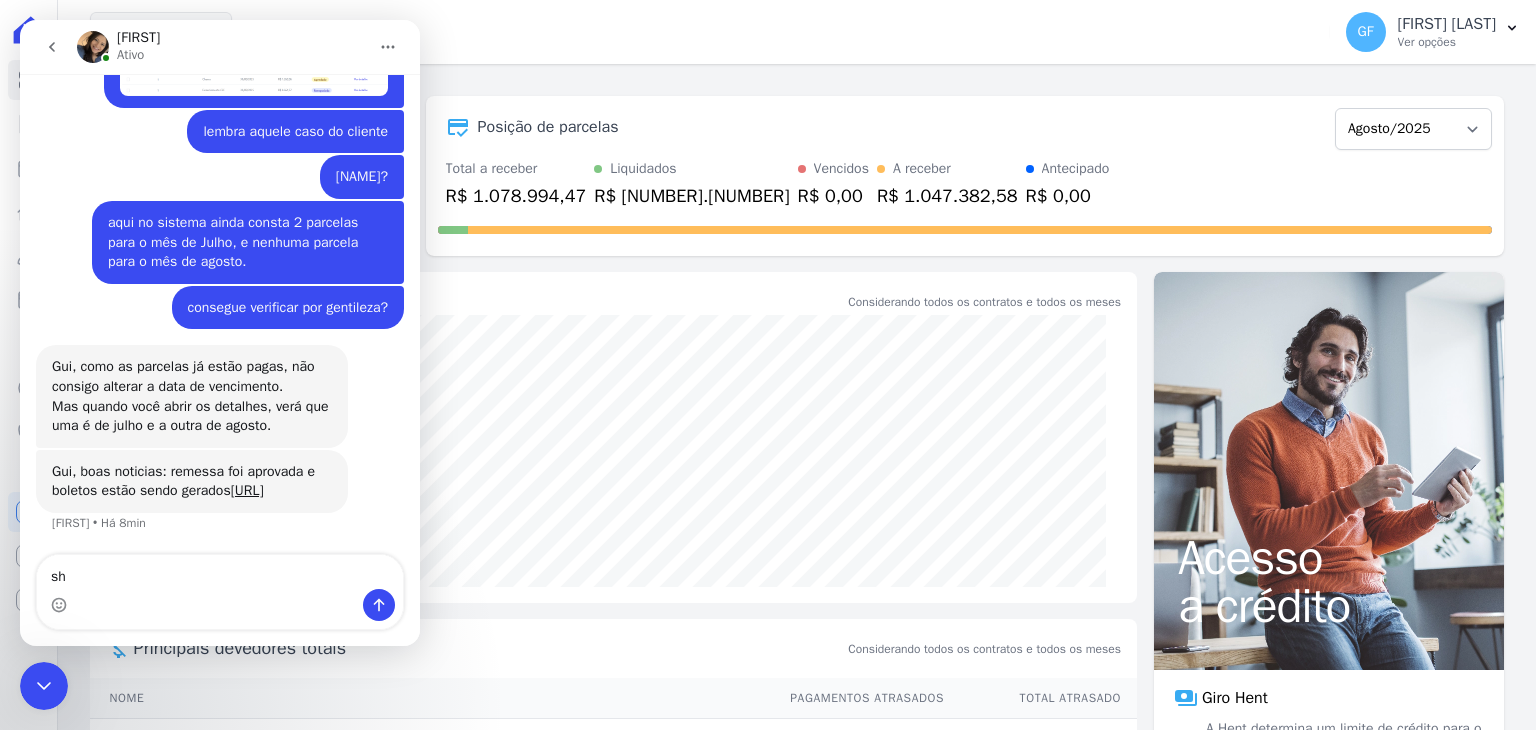 type on "s" 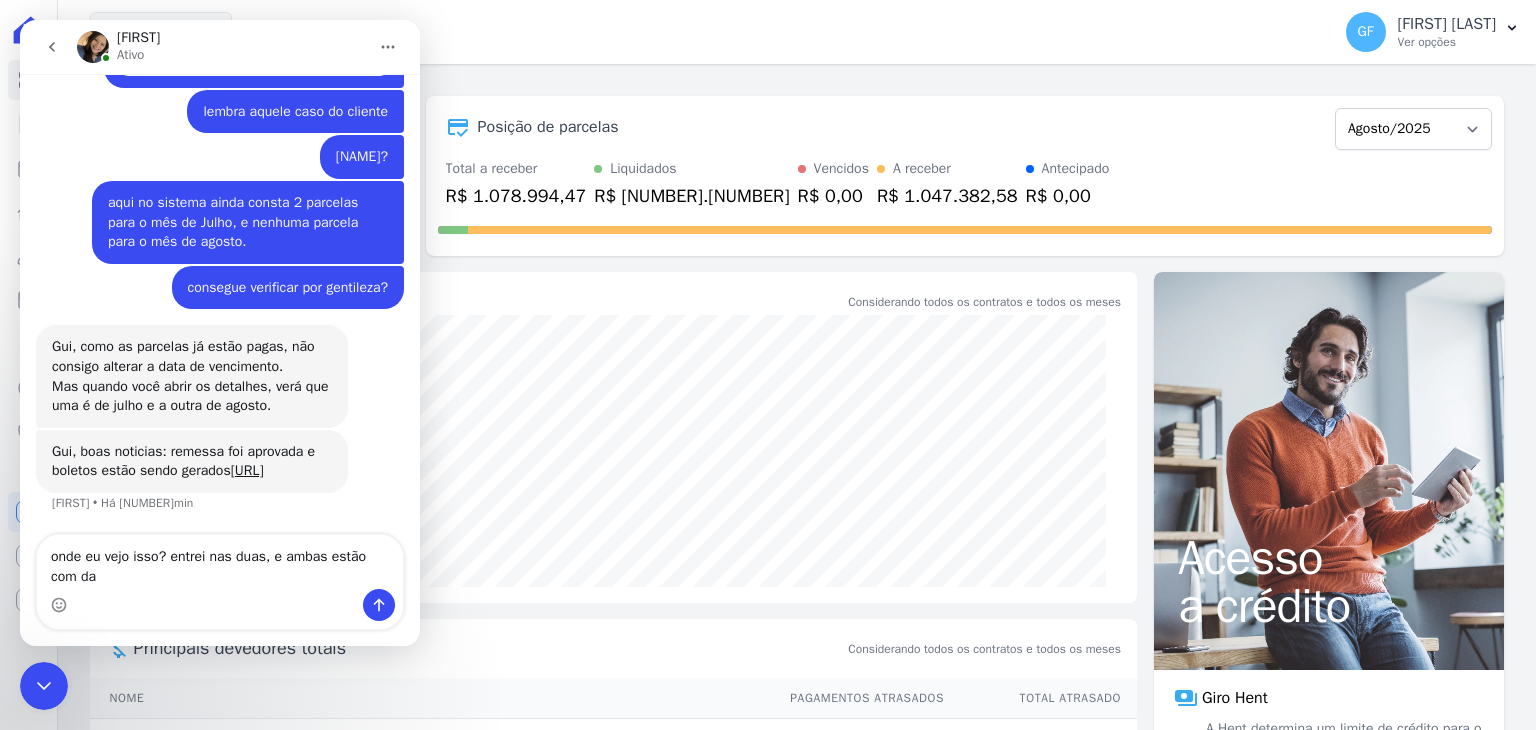 scroll, scrollTop: 15809, scrollLeft: 0, axis: vertical 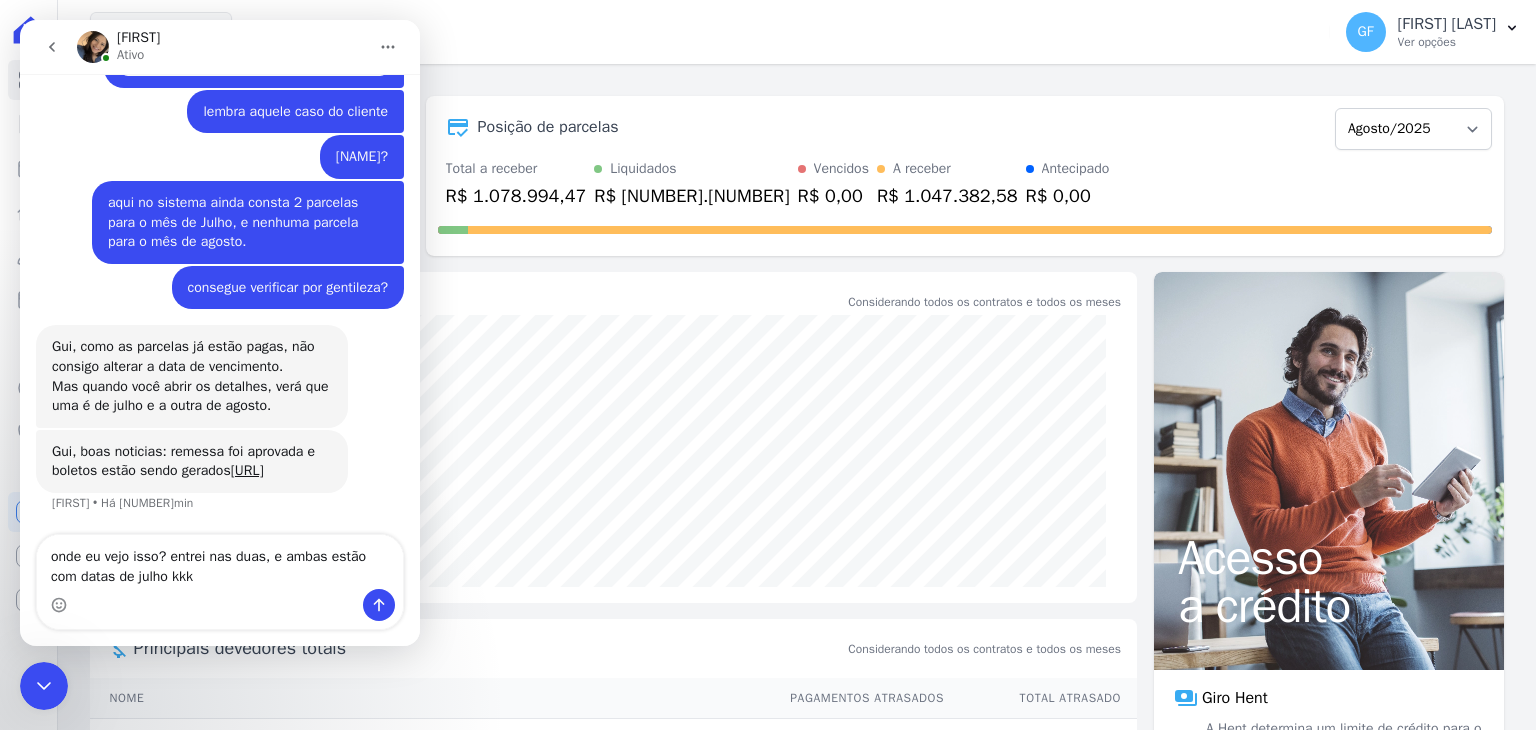 type on "onde eu vejo isso? entrei nas duas, e ambas estão com datas de julho kkkk" 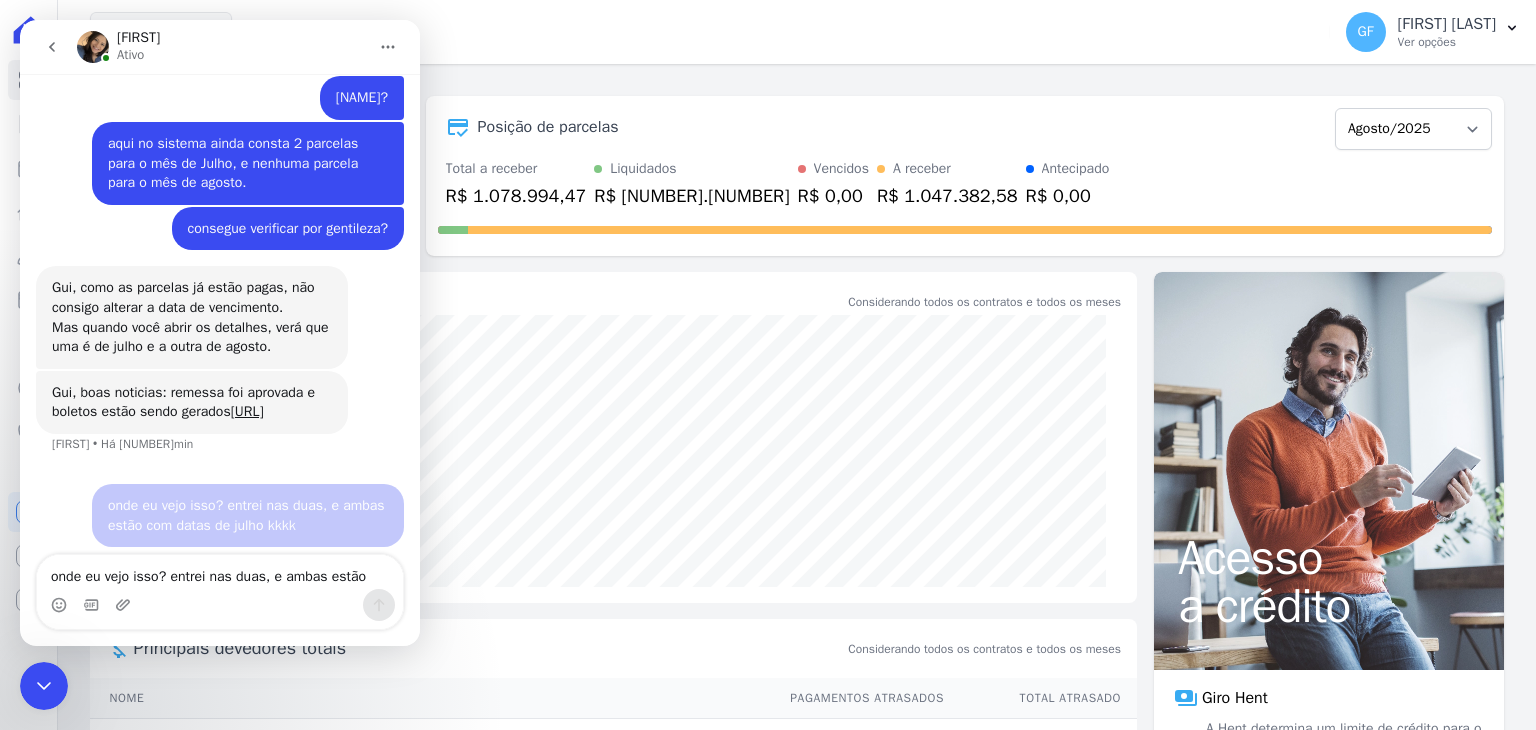 type 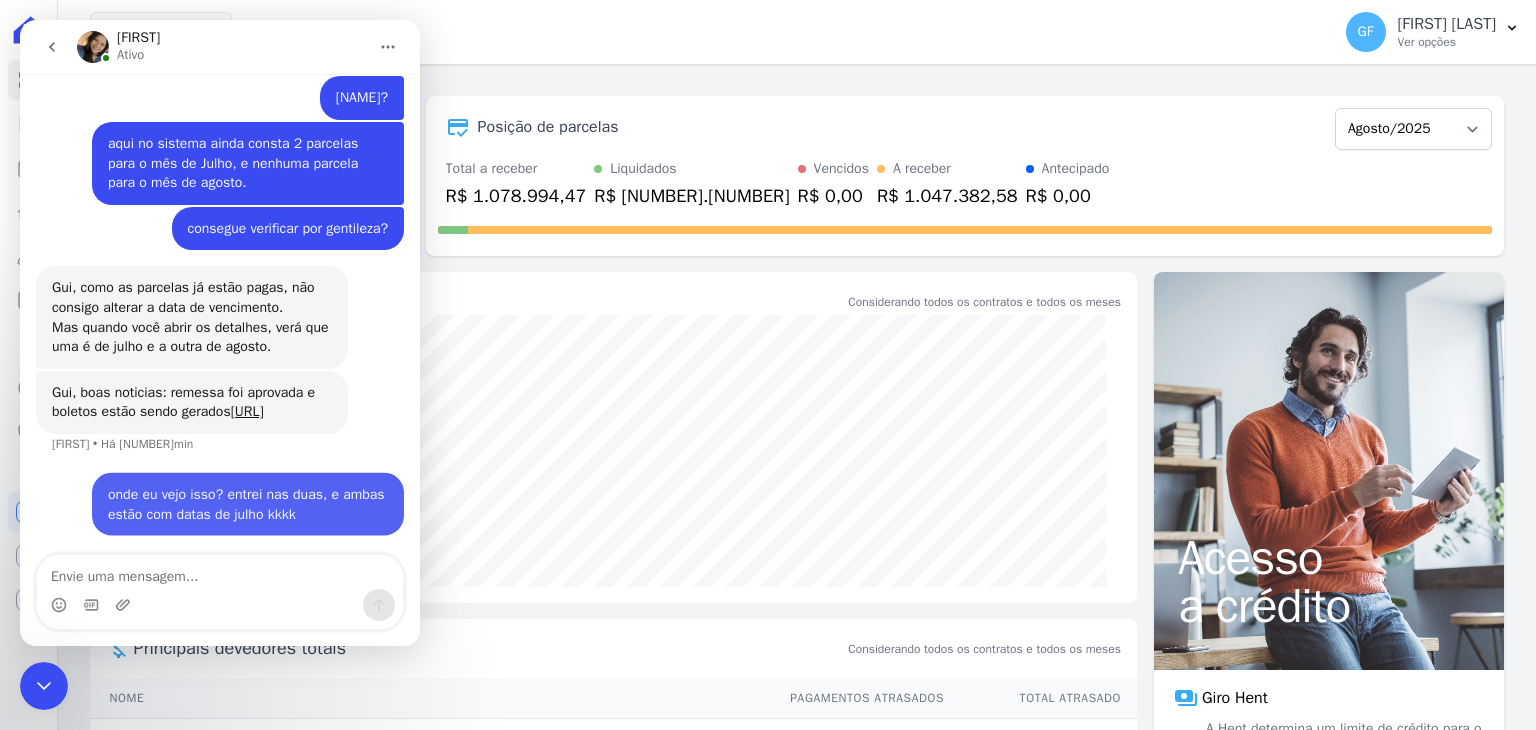 scroll, scrollTop: 15868, scrollLeft: 0, axis: vertical 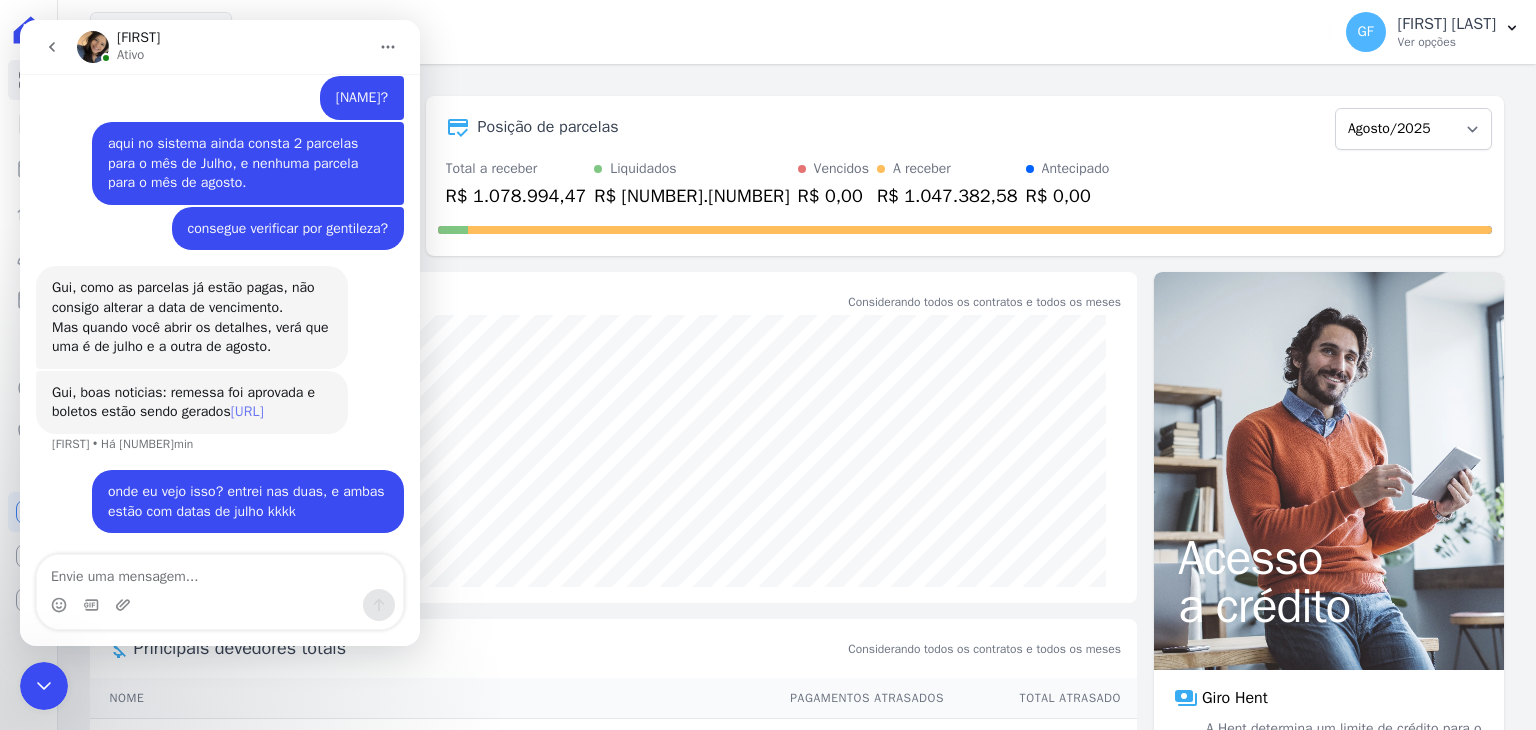 click on "https://app.hent.com.br/integrations/cnab/cobranca_file_imports/3ea38771-dd03-4532-90f1-fad8dd39c183" at bounding box center (247, 411) 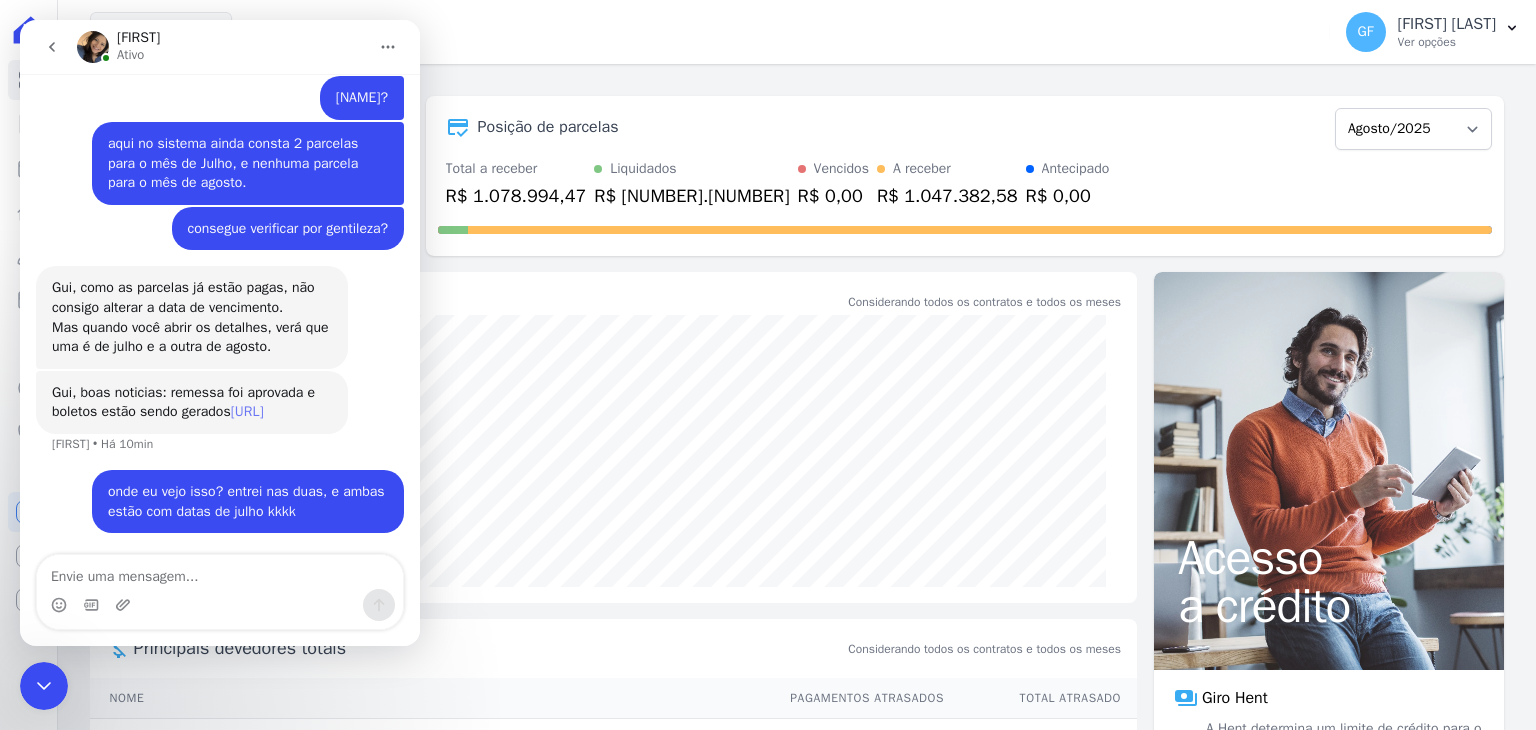 click on "https://app.hent.com.br/integrations/cnab/cobranca_file_imports/3ea38771-dd03-4532-90f1-fad8dd39c183" at bounding box center (247, 411) 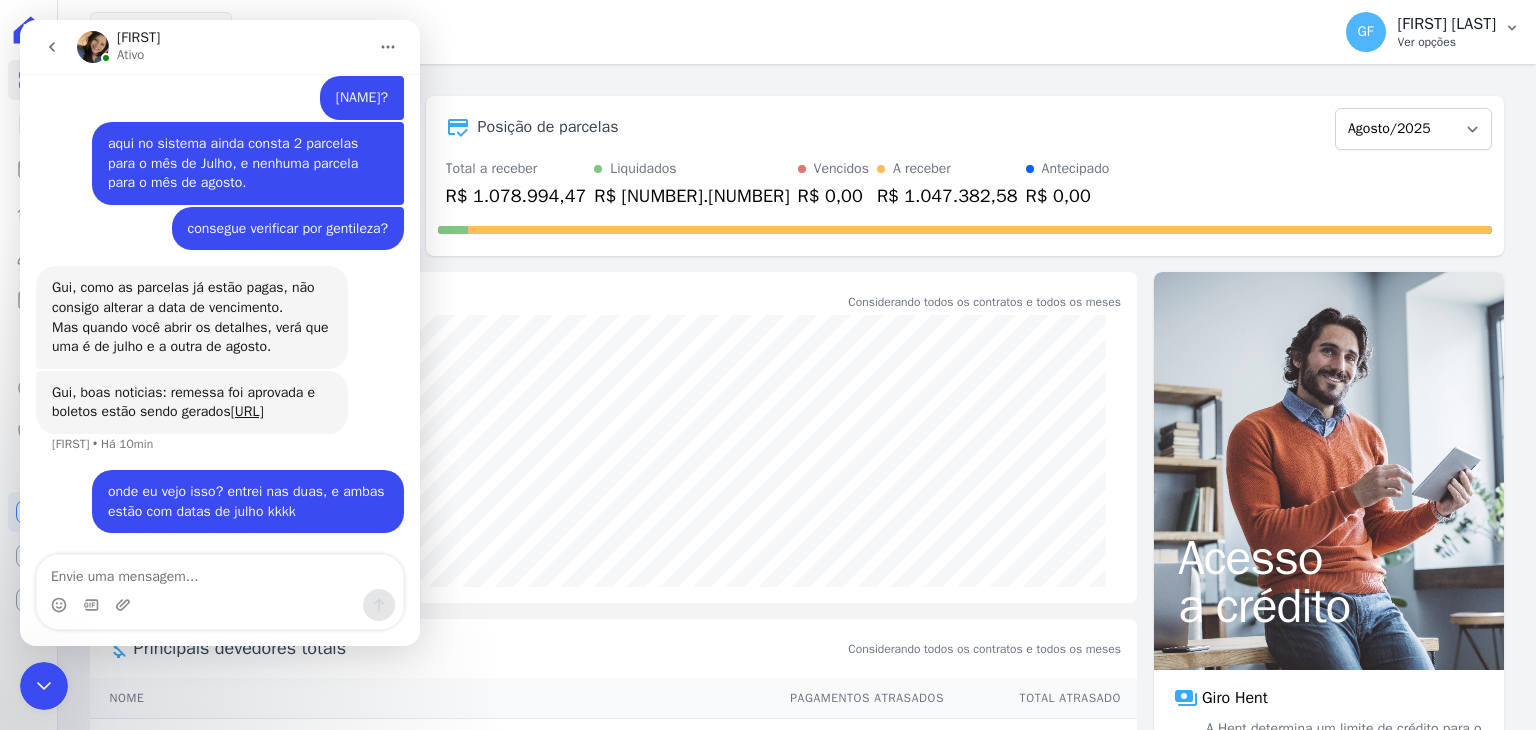 click on "[FIRST] [LAST]" at bounding box center [1447, 24] 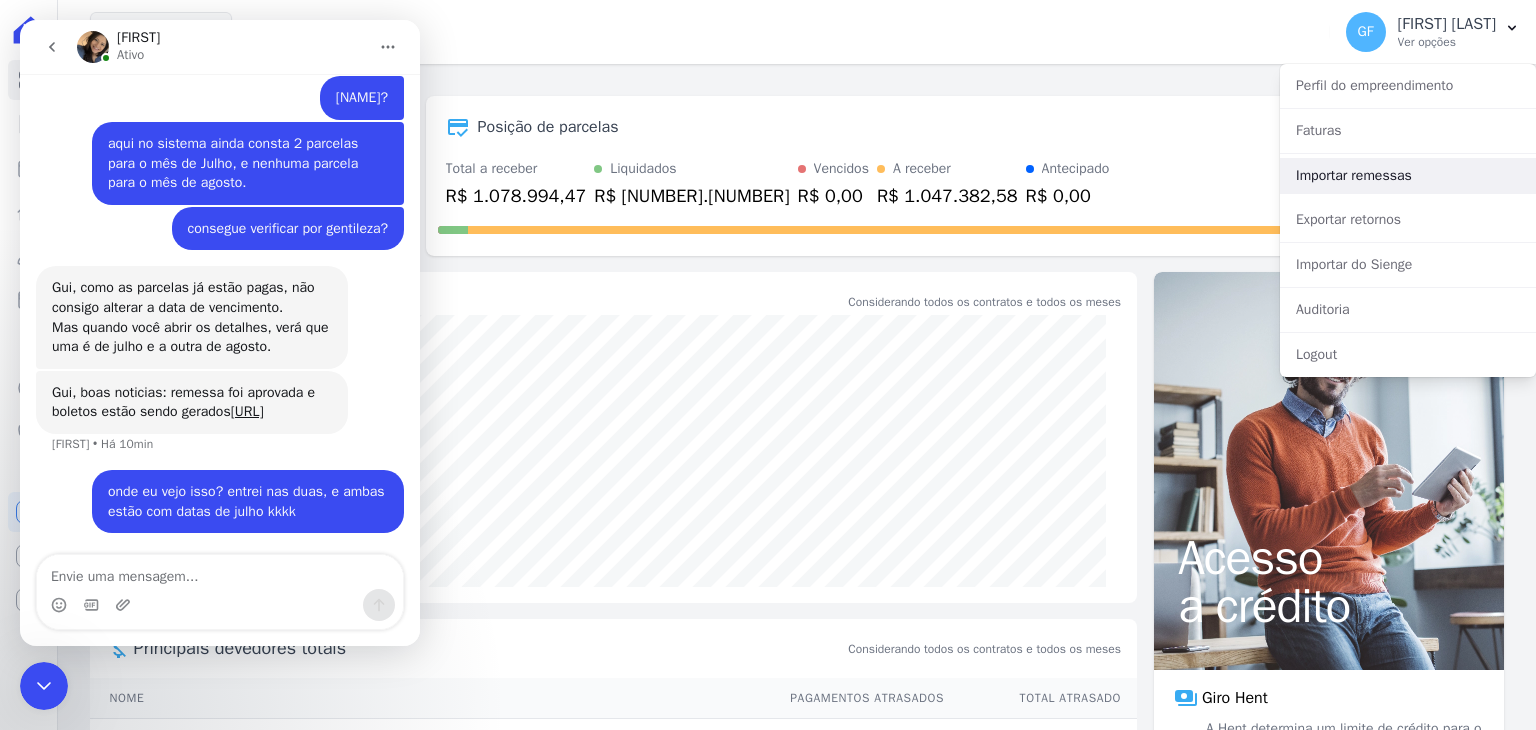 click on "Importar remessas" at bounding box center [1408, 176] 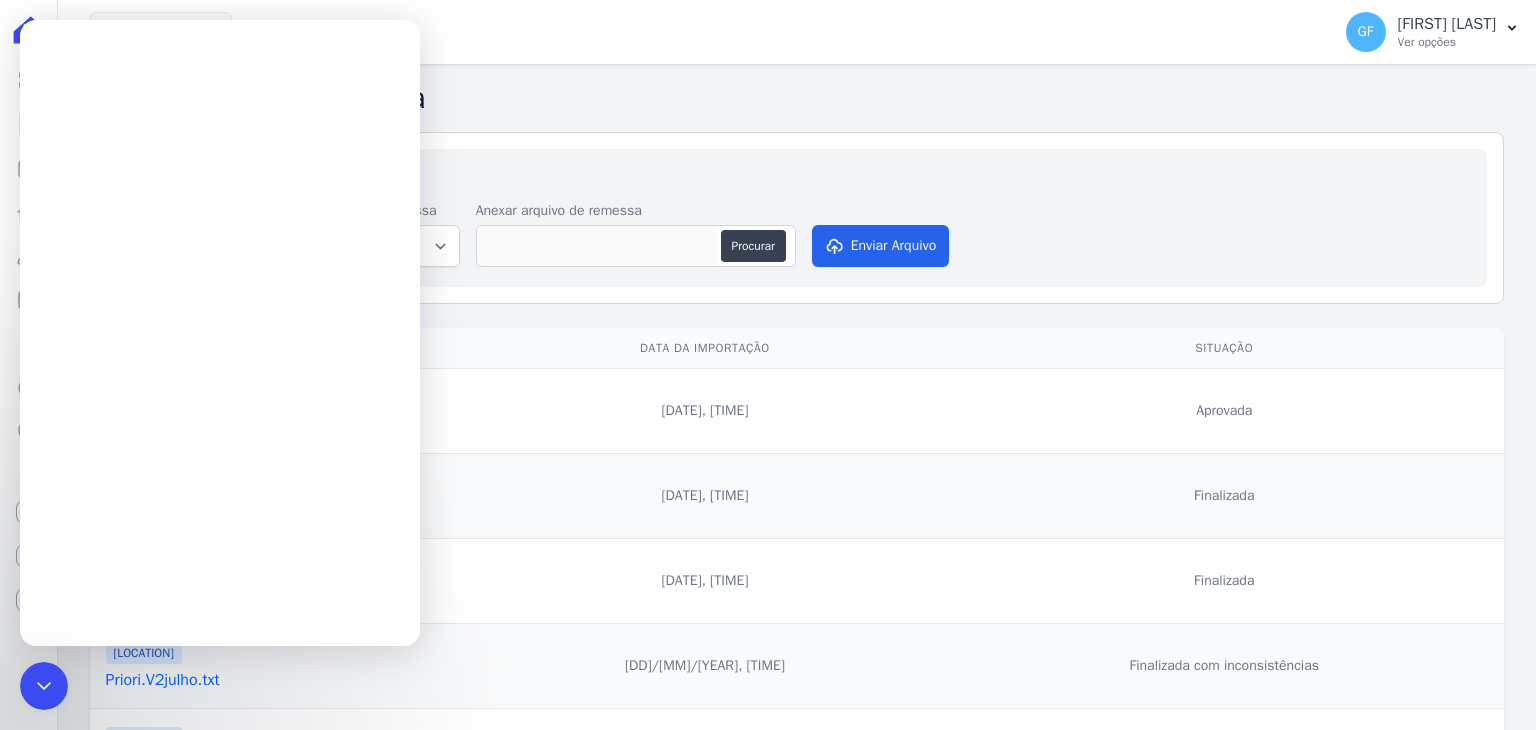 scroll, scrollTop: 0, scrollLeft: 0, axis: both 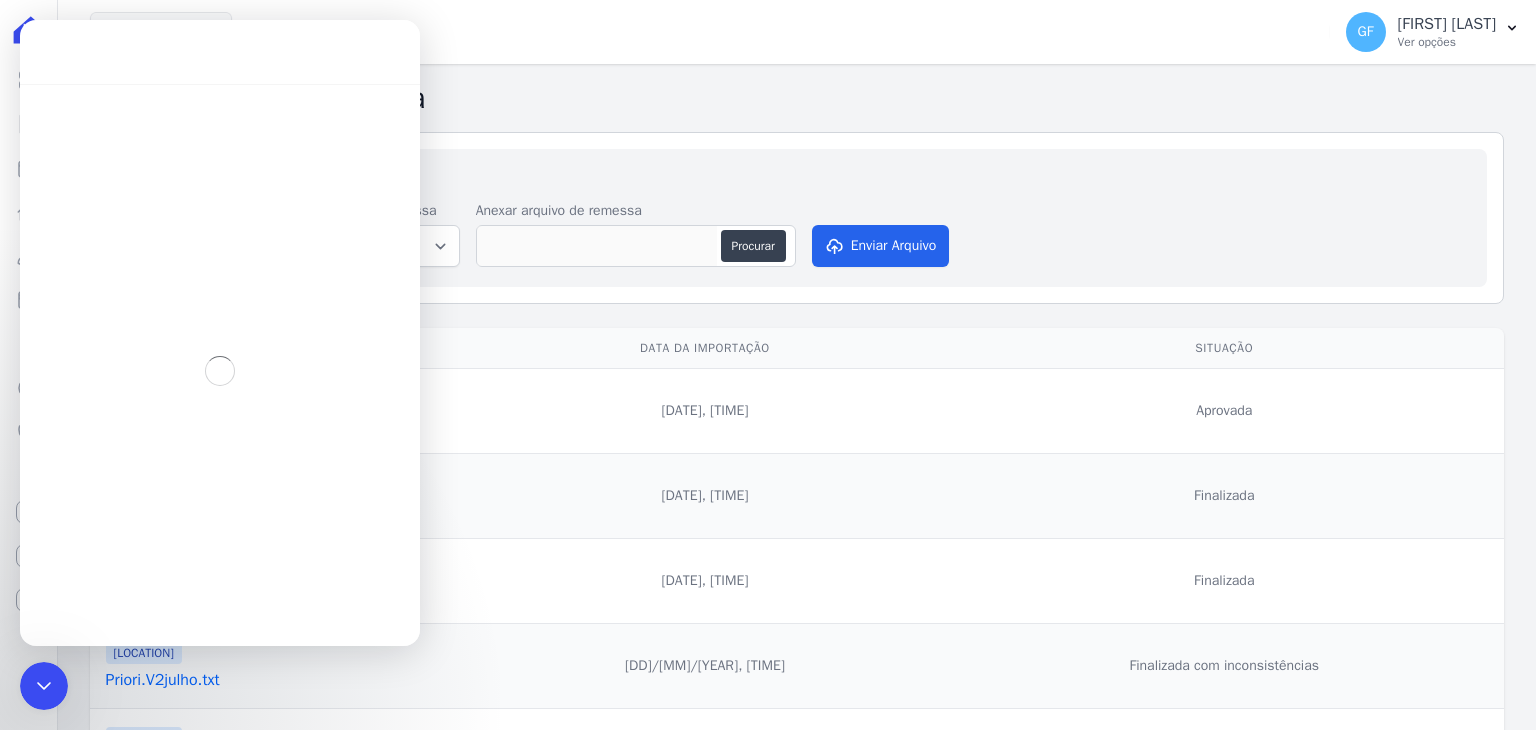 click 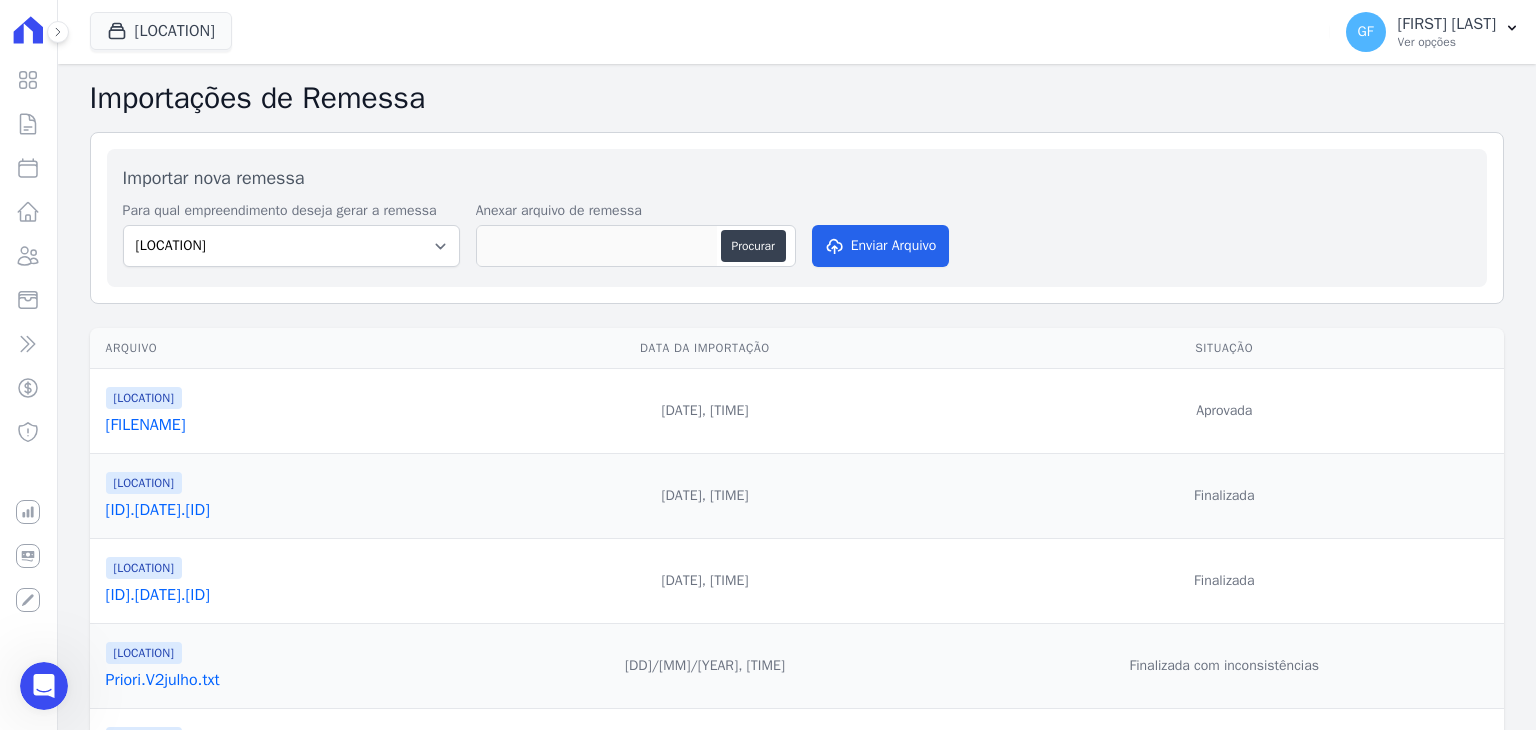 scroll, scrollTop: 0, scrollLeft: 0, axis: both 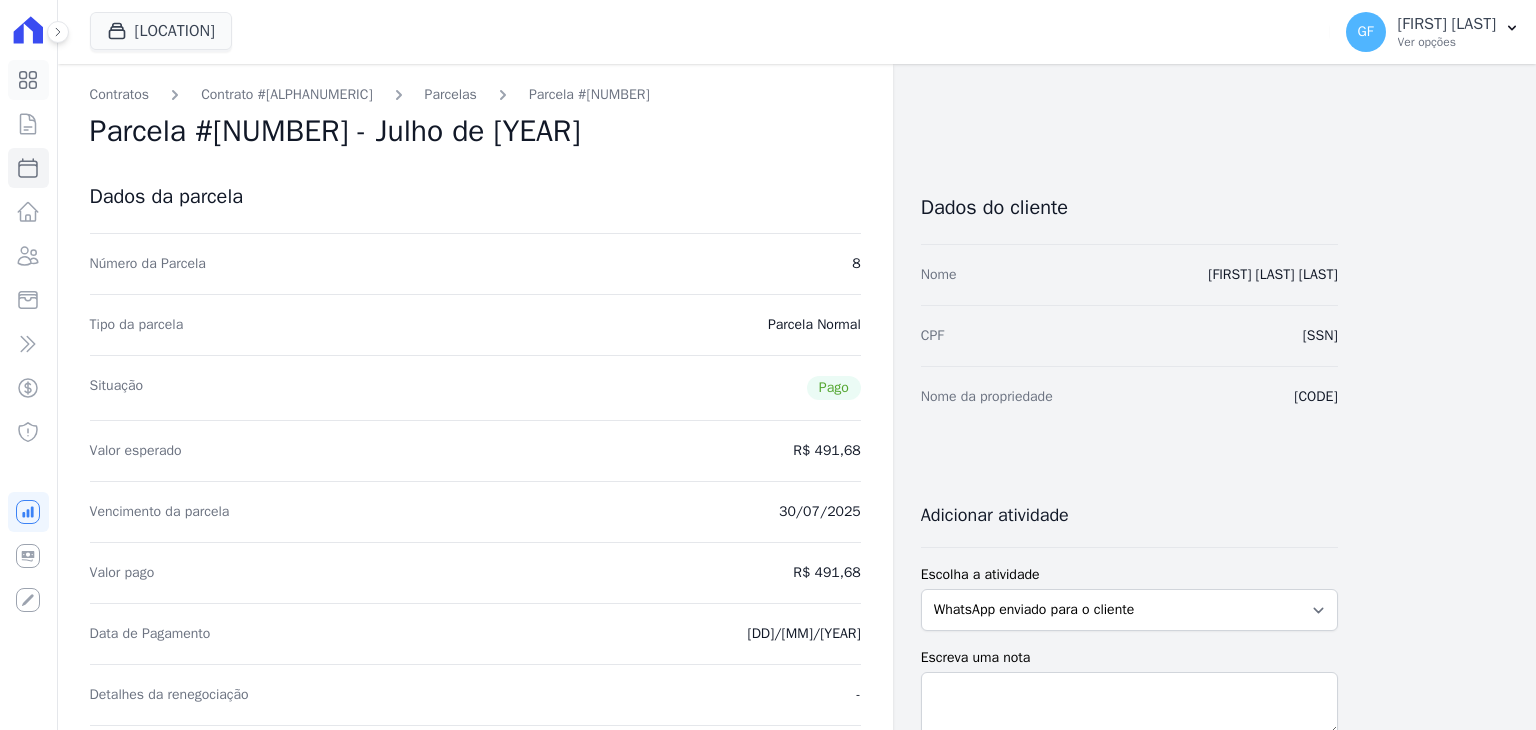 click 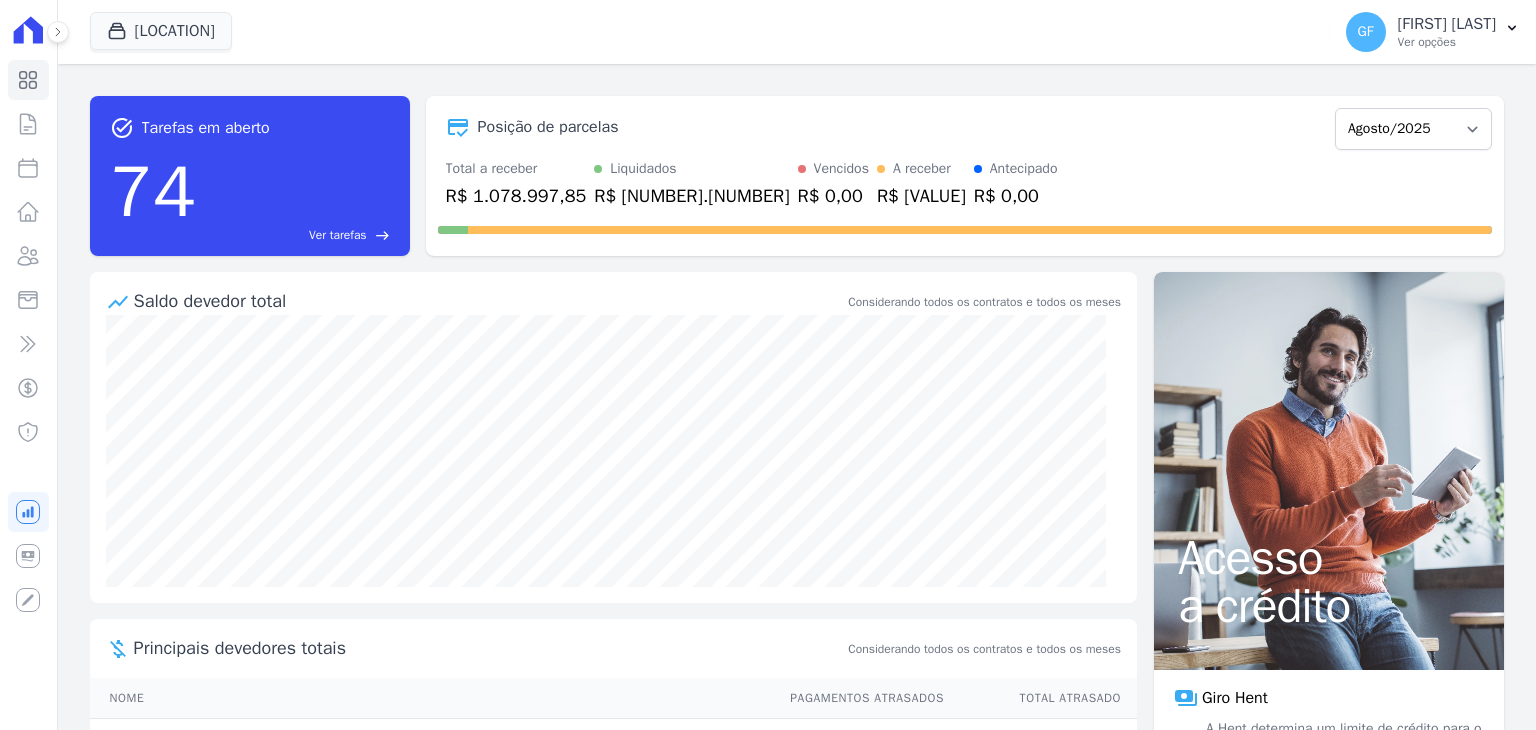 click on "Posição de parcelas" at bounding box center (882, 127) 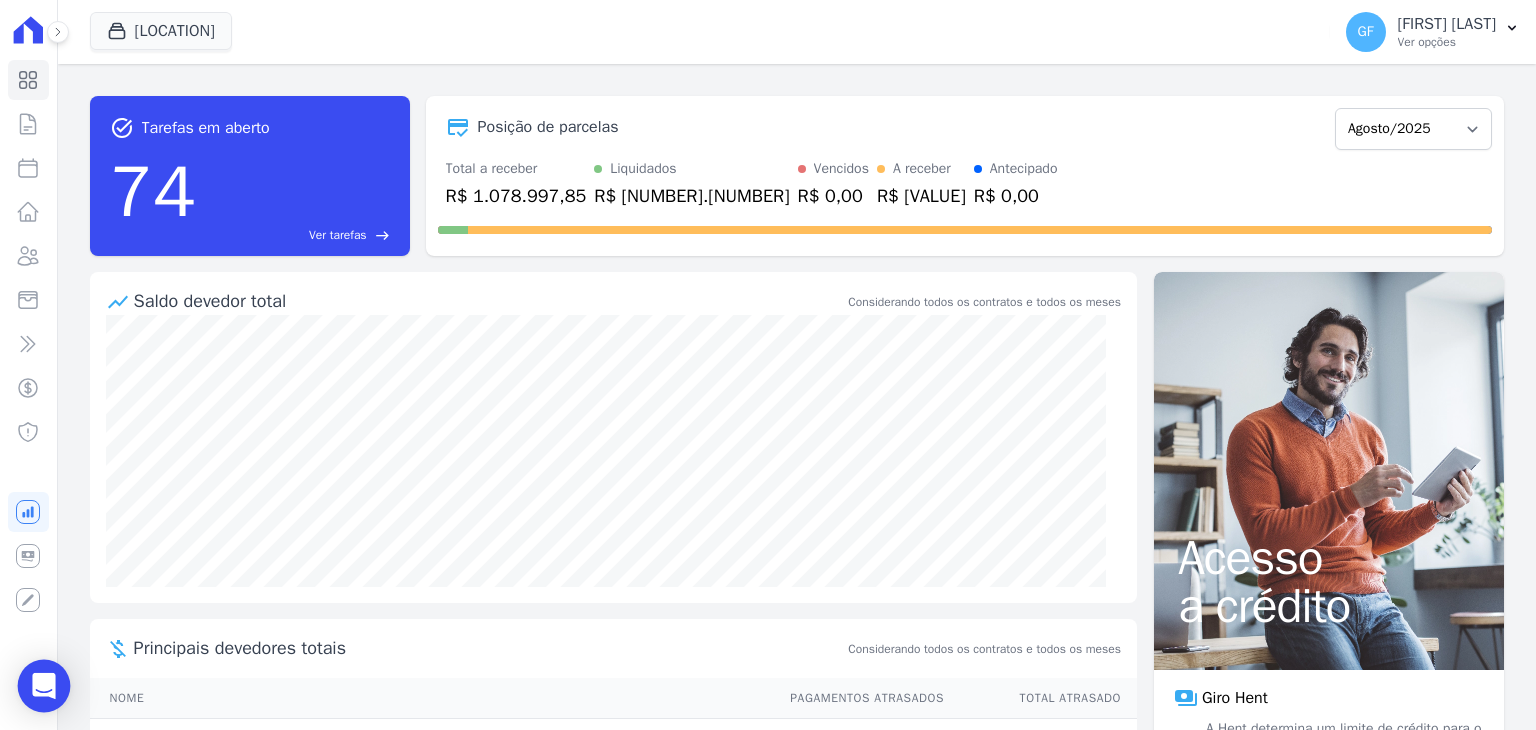 click on "Visão Geral
Contratos
Parcelas
Lotes
Clientes
Minha Carteira
Transferências
Crédito" at bounding box center [768, 365] 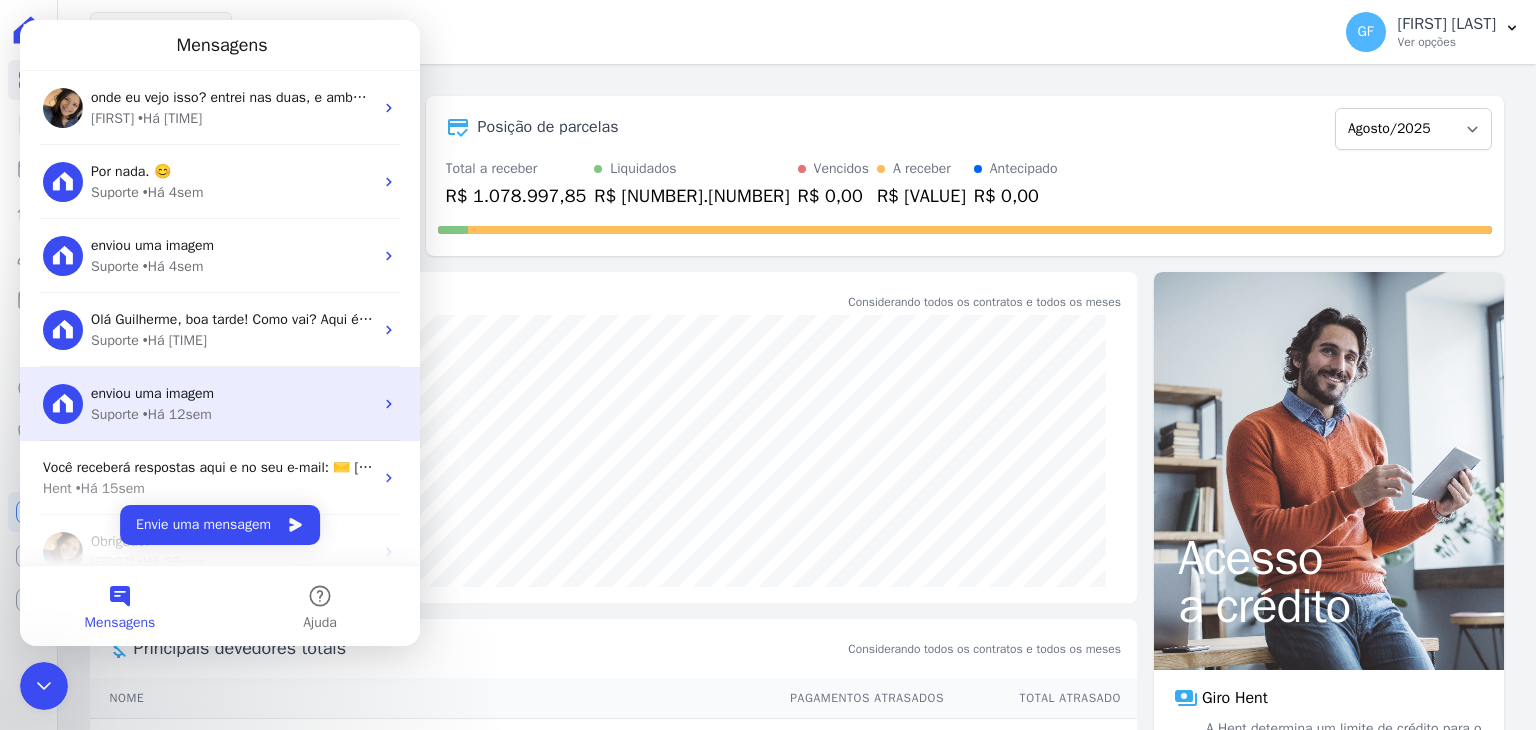 scroll, scrollTop: 0, scrollLeft: 0, axis: both 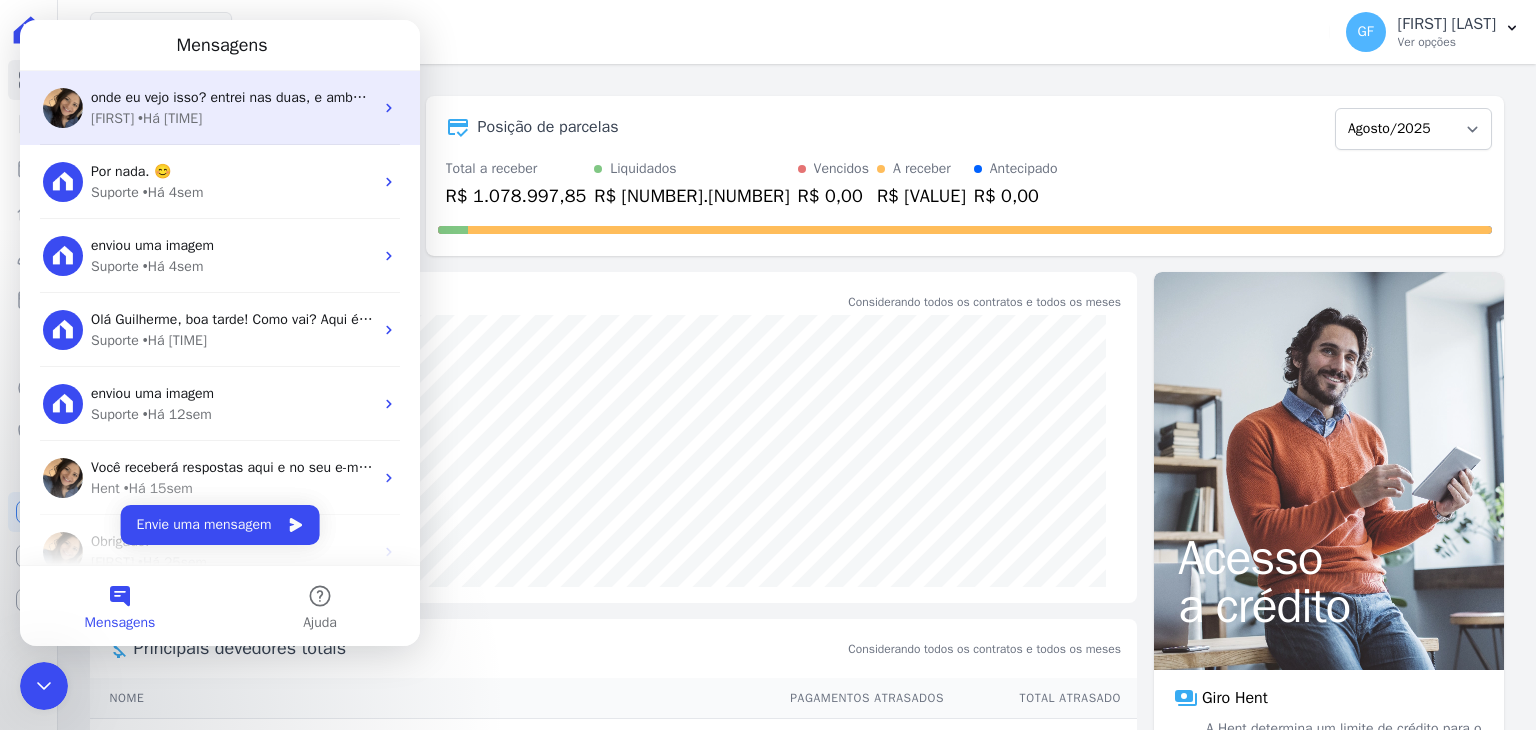 click on "onde eu vejo isso? entrei nas duas, e ambas estão com datas de julho kkkk" at bounding box center (325, 97) 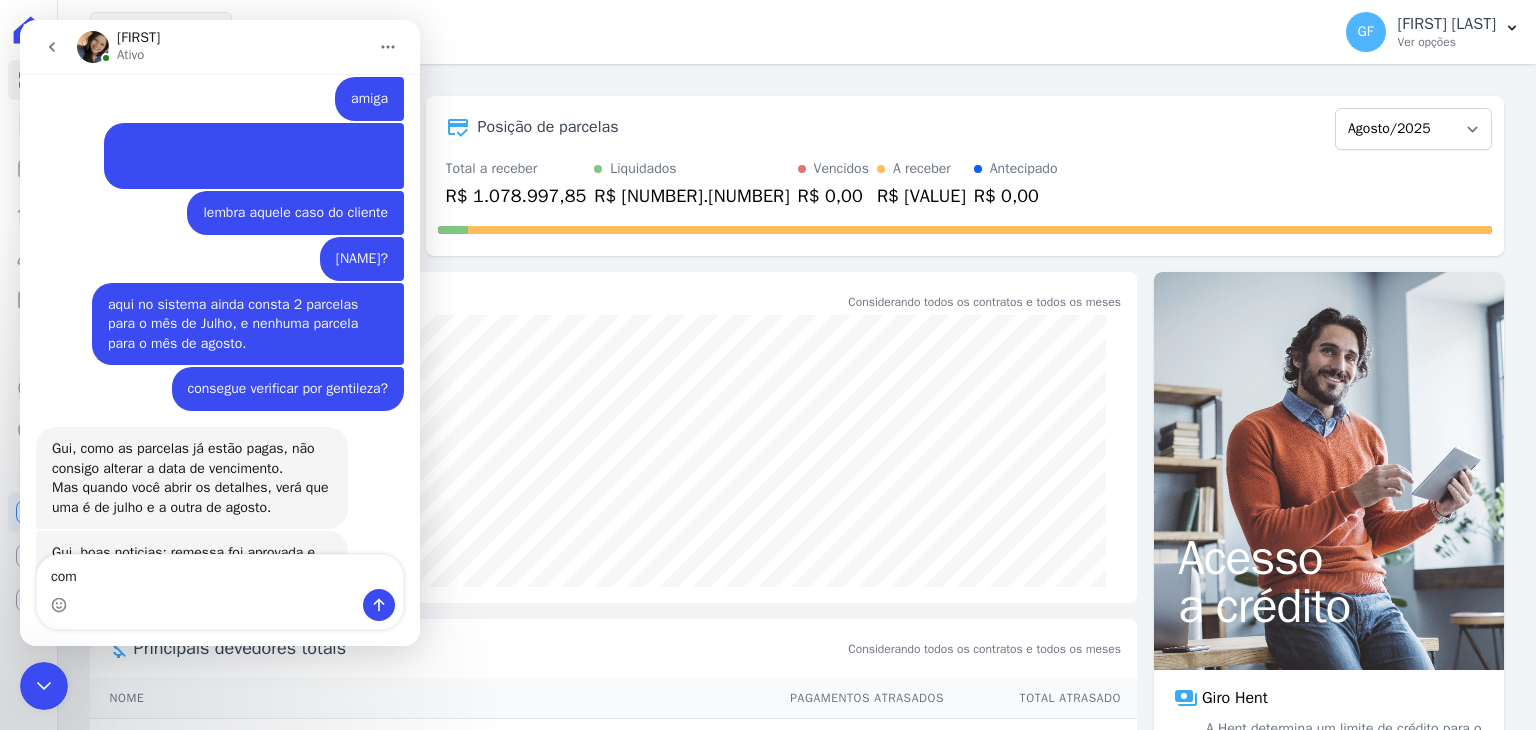 scroll, scrollTop: 15649, scrollLeft: 0, axis: vertical 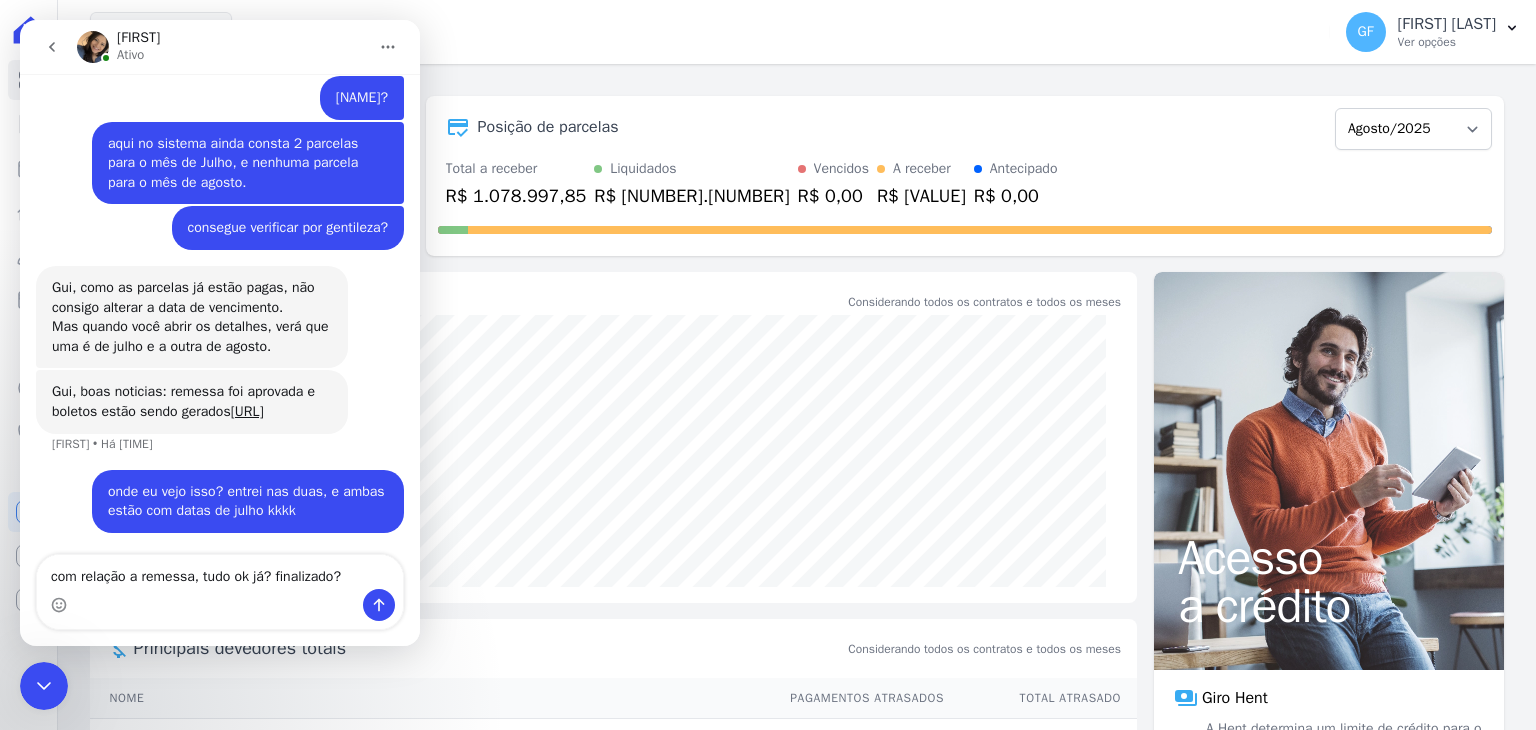 type on "com relação a remessa, tudo ok já? finalizado?" 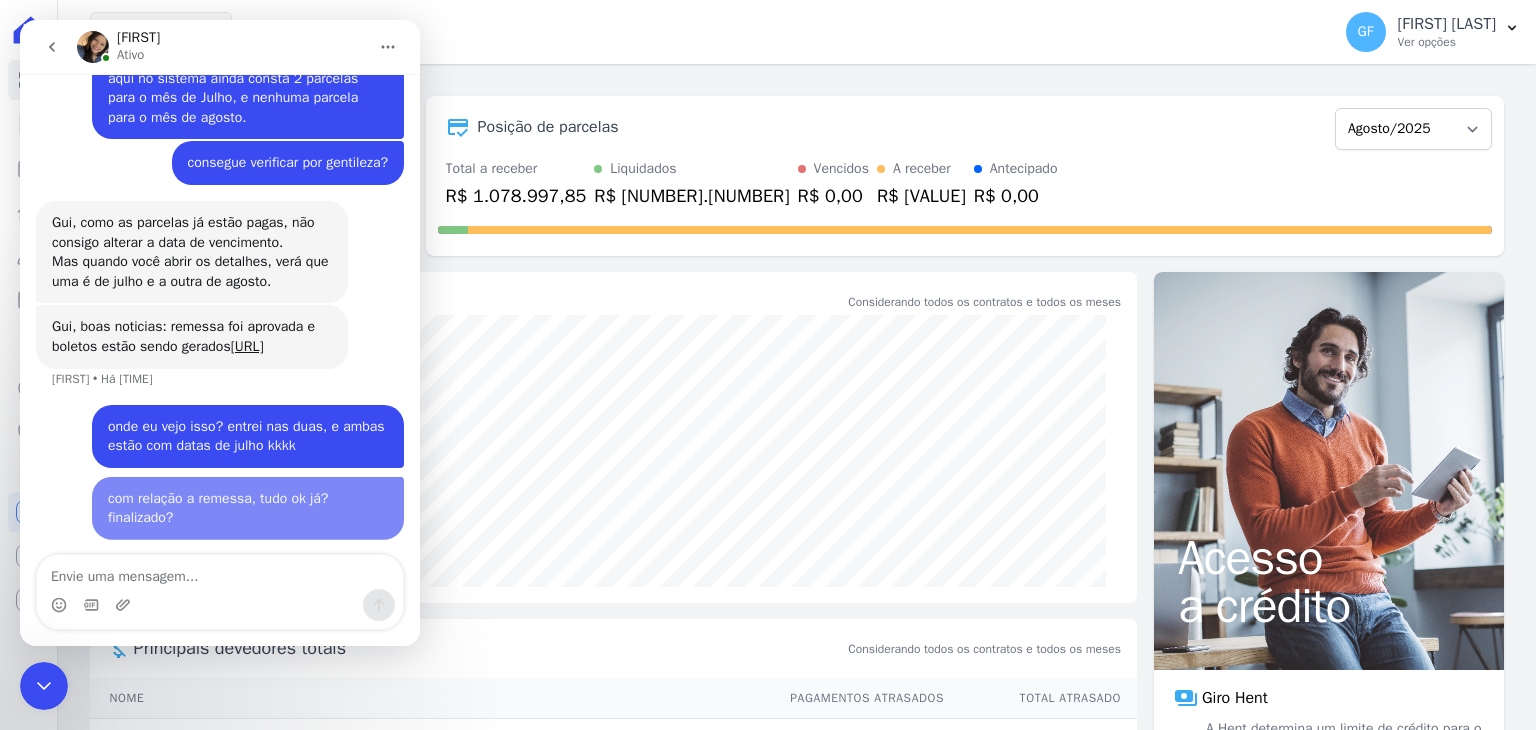 scroll, scrollTop: 15714, scrollLeft: 0, axis: vertical 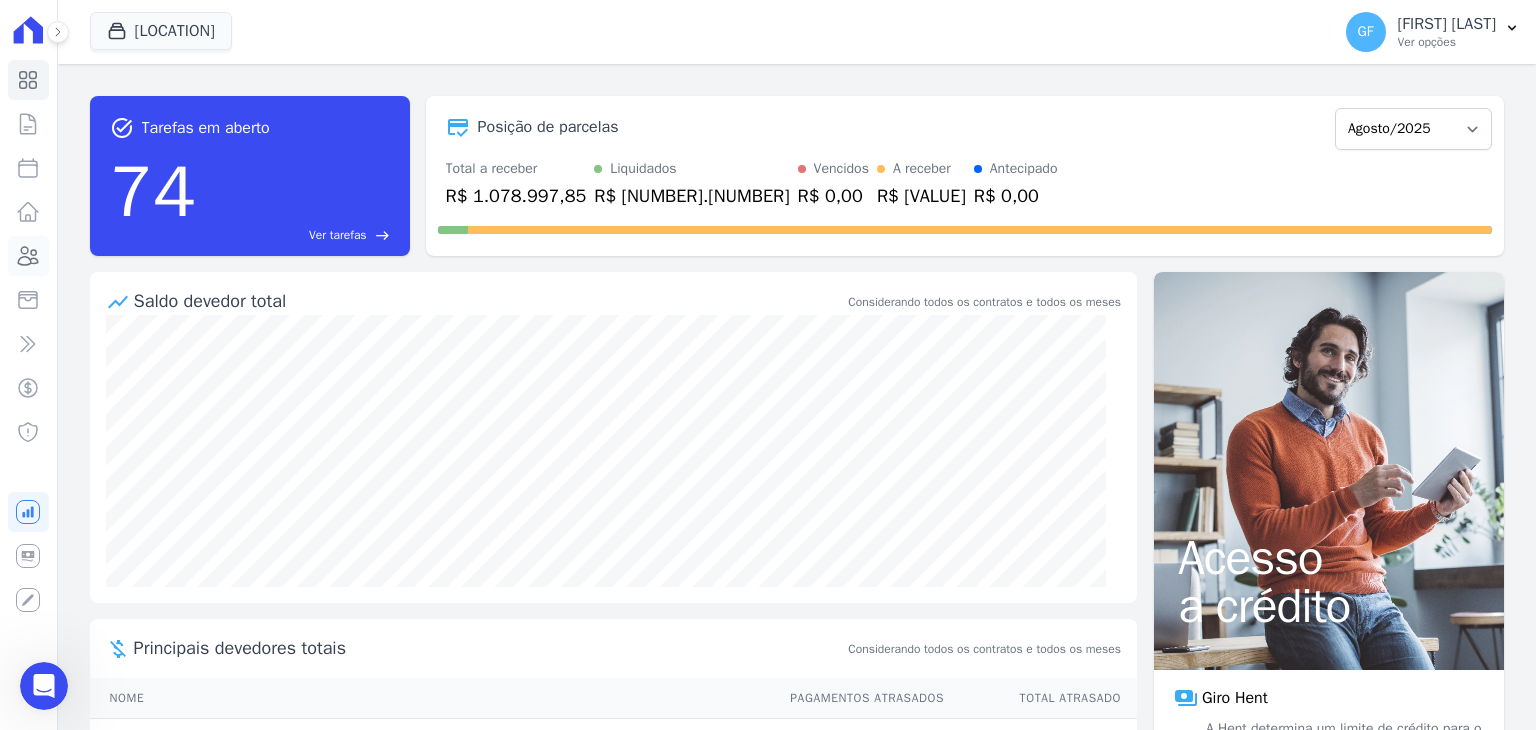 click on "Clientes" at bounding box center [28, 256] 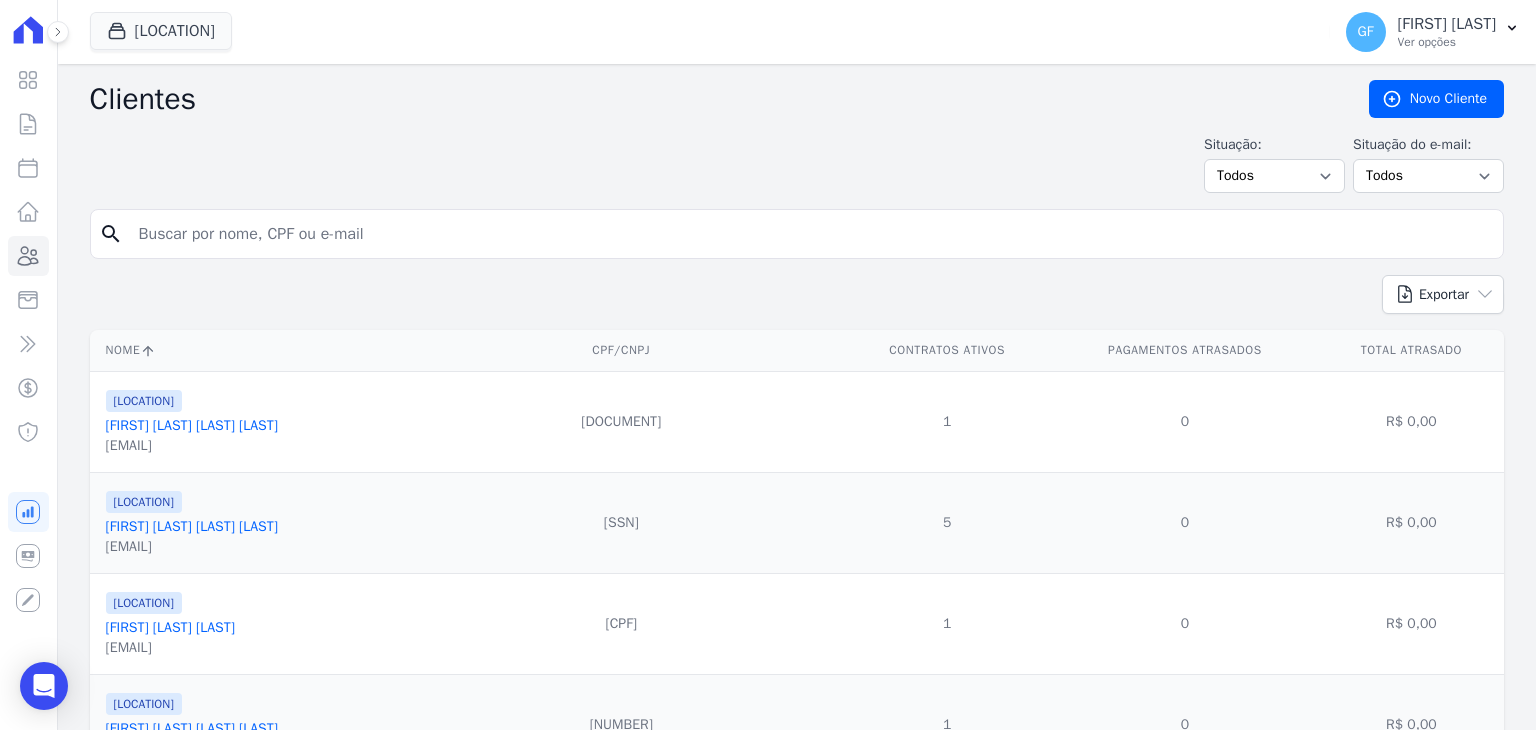 click at bounding box center (811, 234) 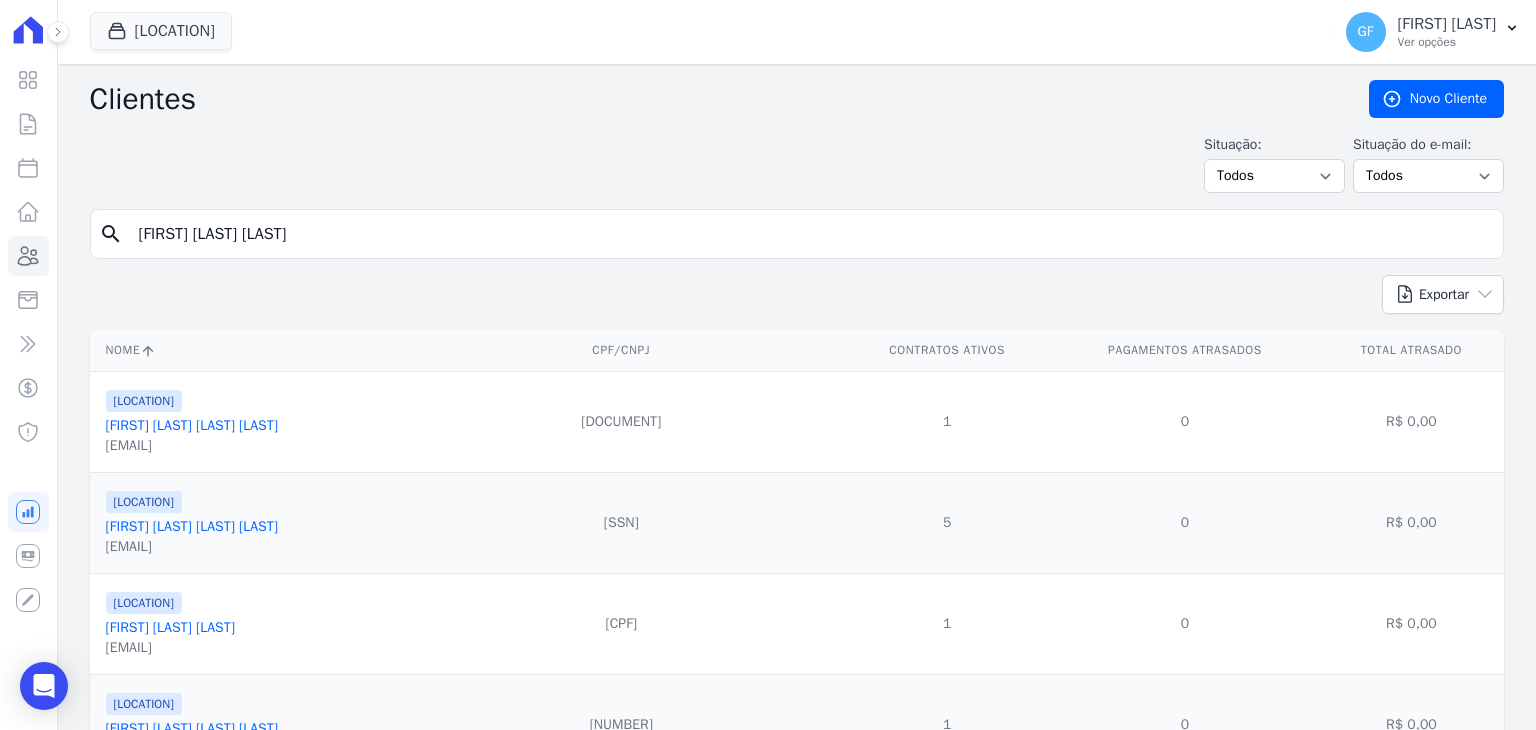 type on "Letícia Nascimento Soares da Silva" 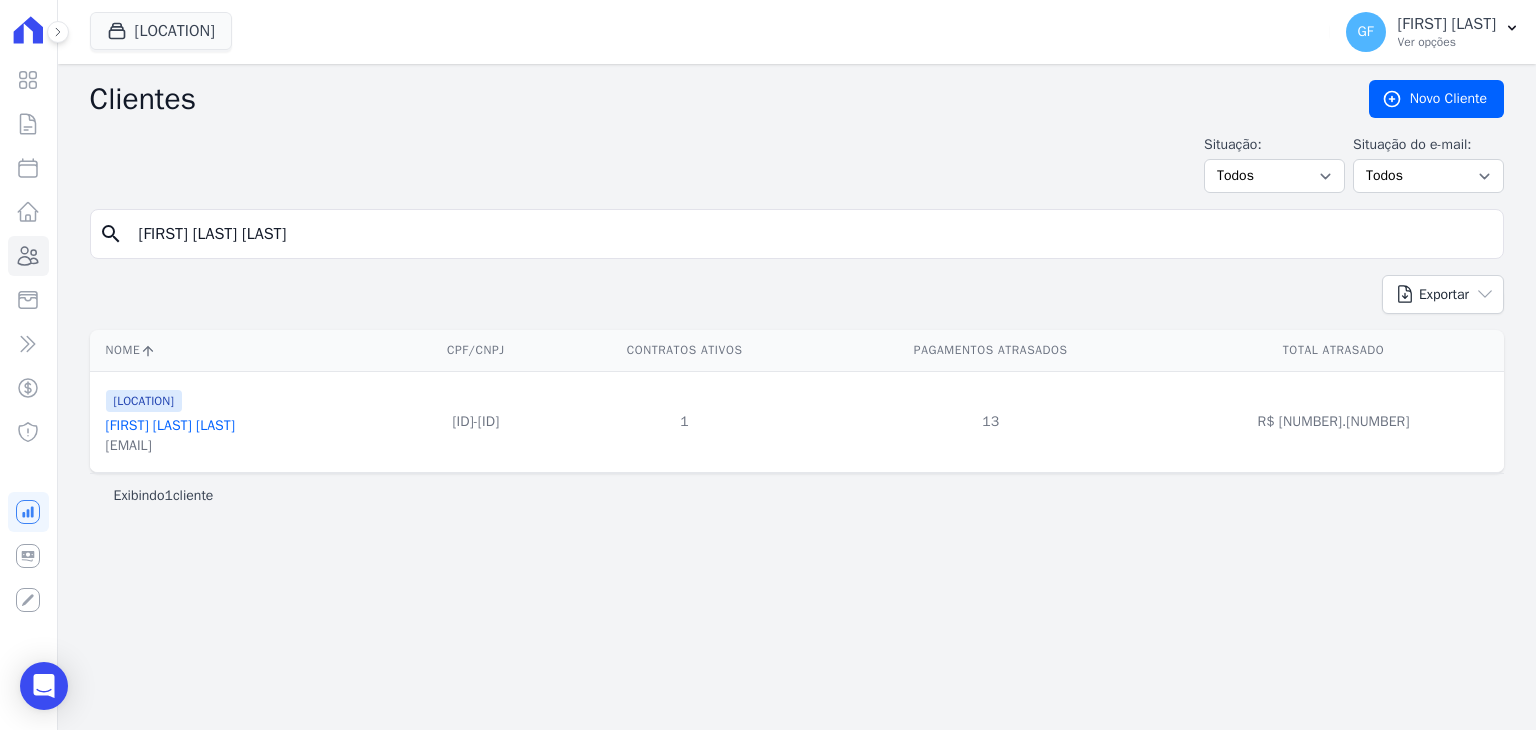 click on "Letícia Nascimento Soares Da Silva" at bounding box center [170, 425] 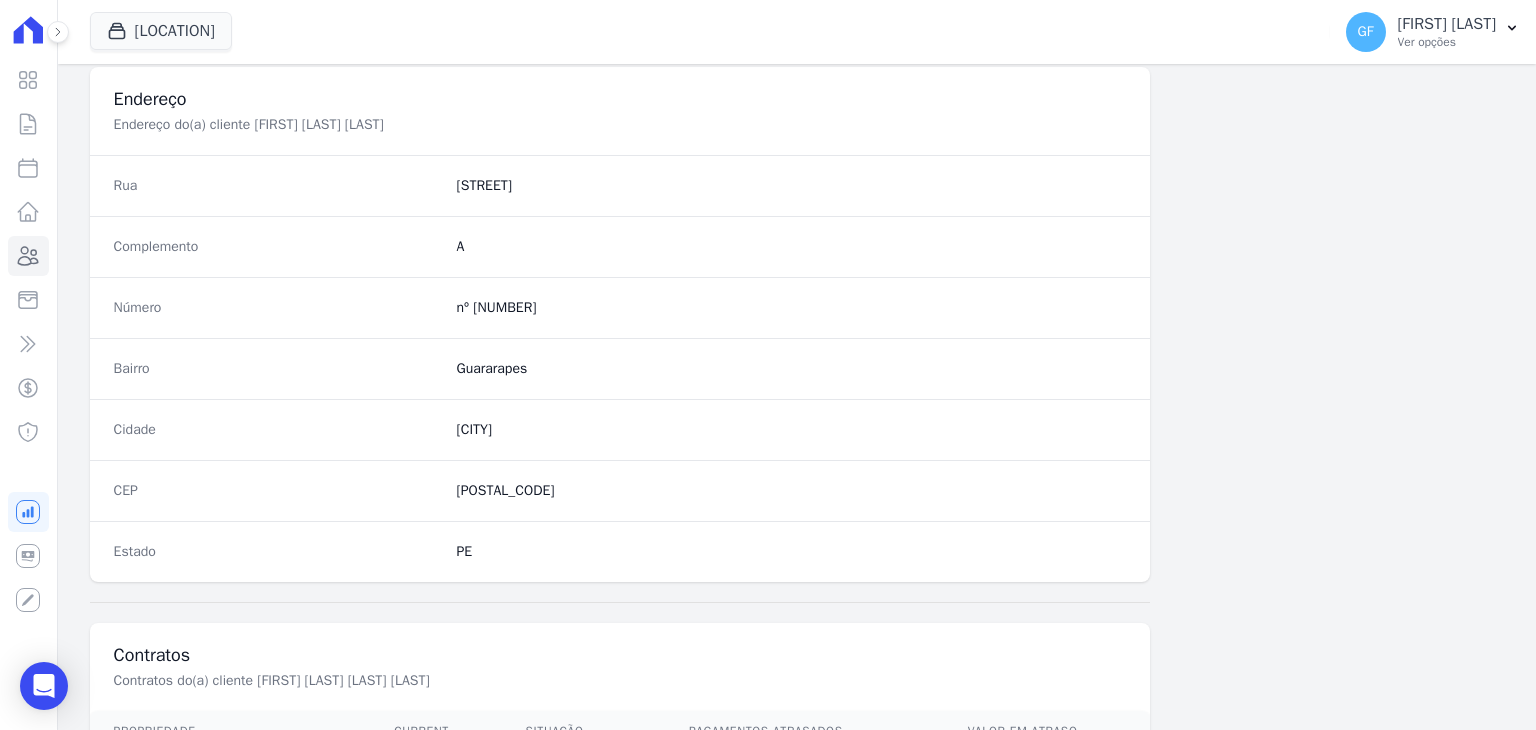 scroll, scrollTop: 1135, scrollLeft: 0, axis: vertical 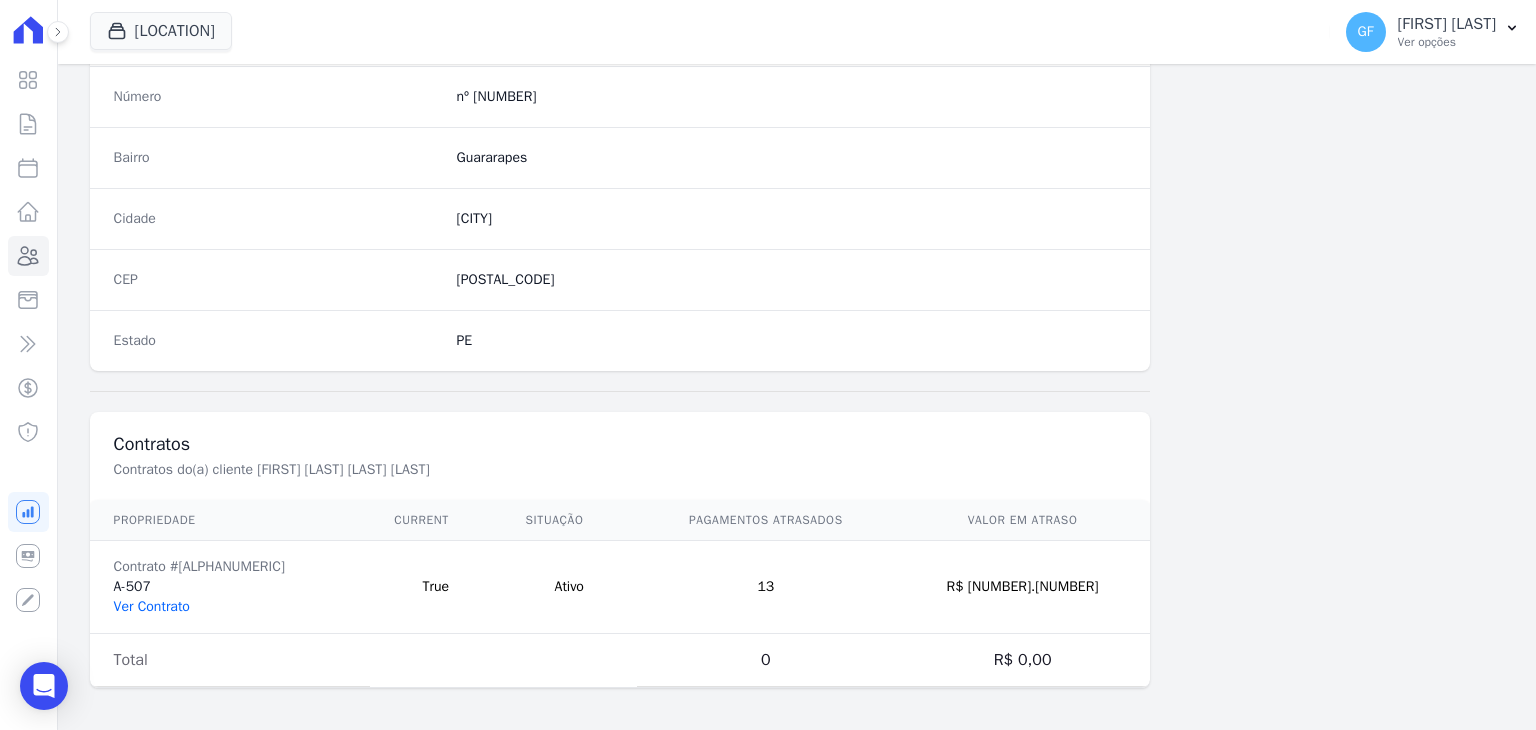 click on "Ver Contrato" at bounding box center [152, 606] 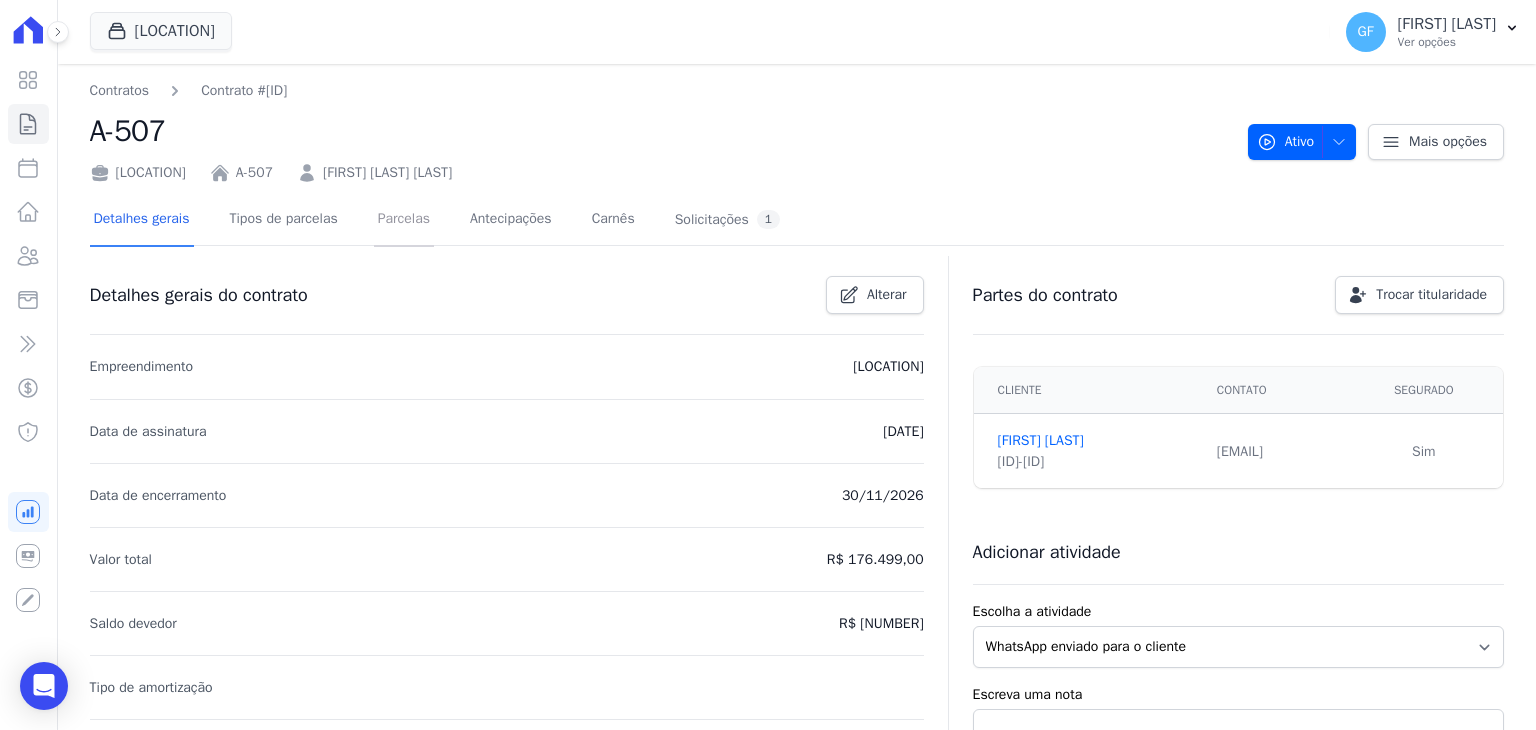 click on "Parcelas" at bounding box center (404, 220) 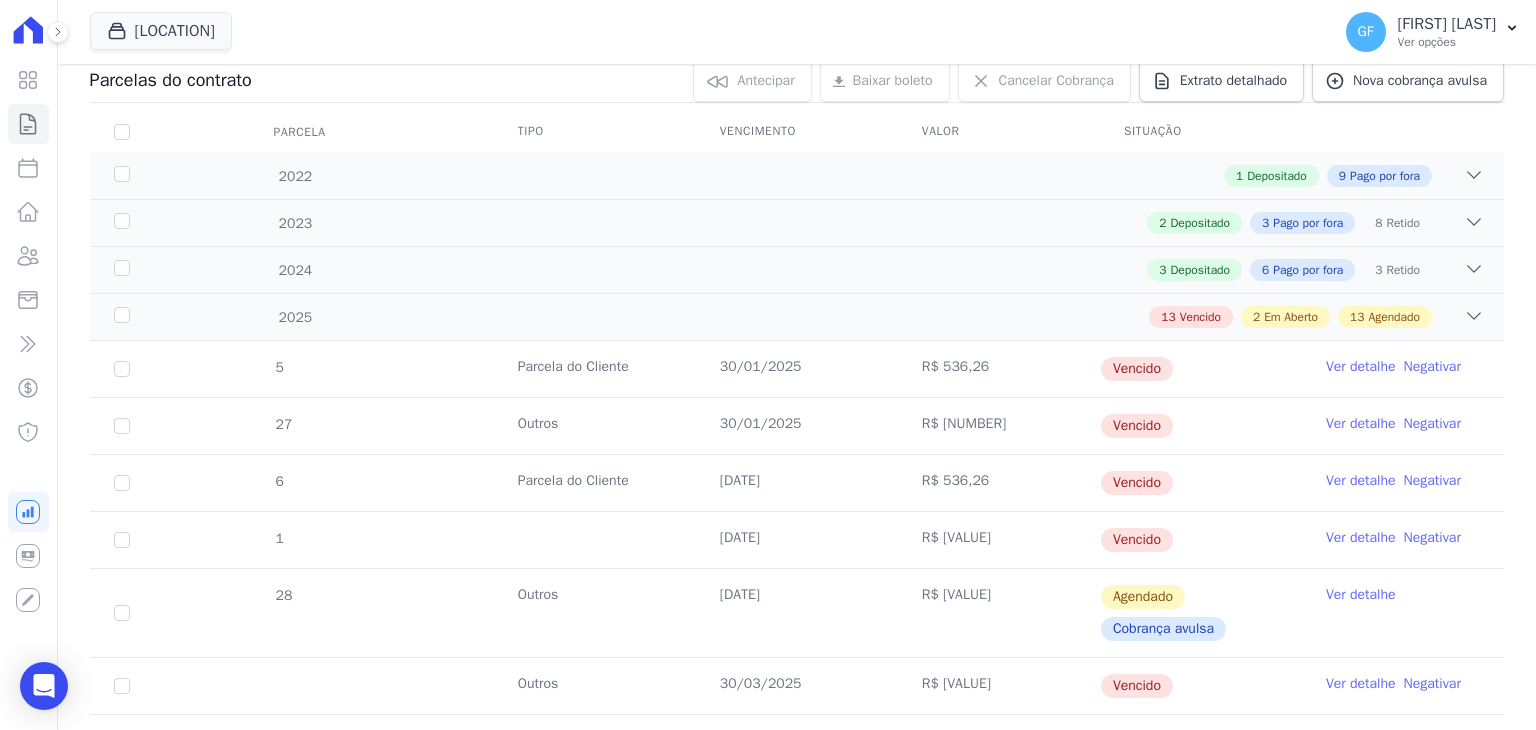 scroll, scrollTop: 300, scrollLeft: 0, axis: vertical 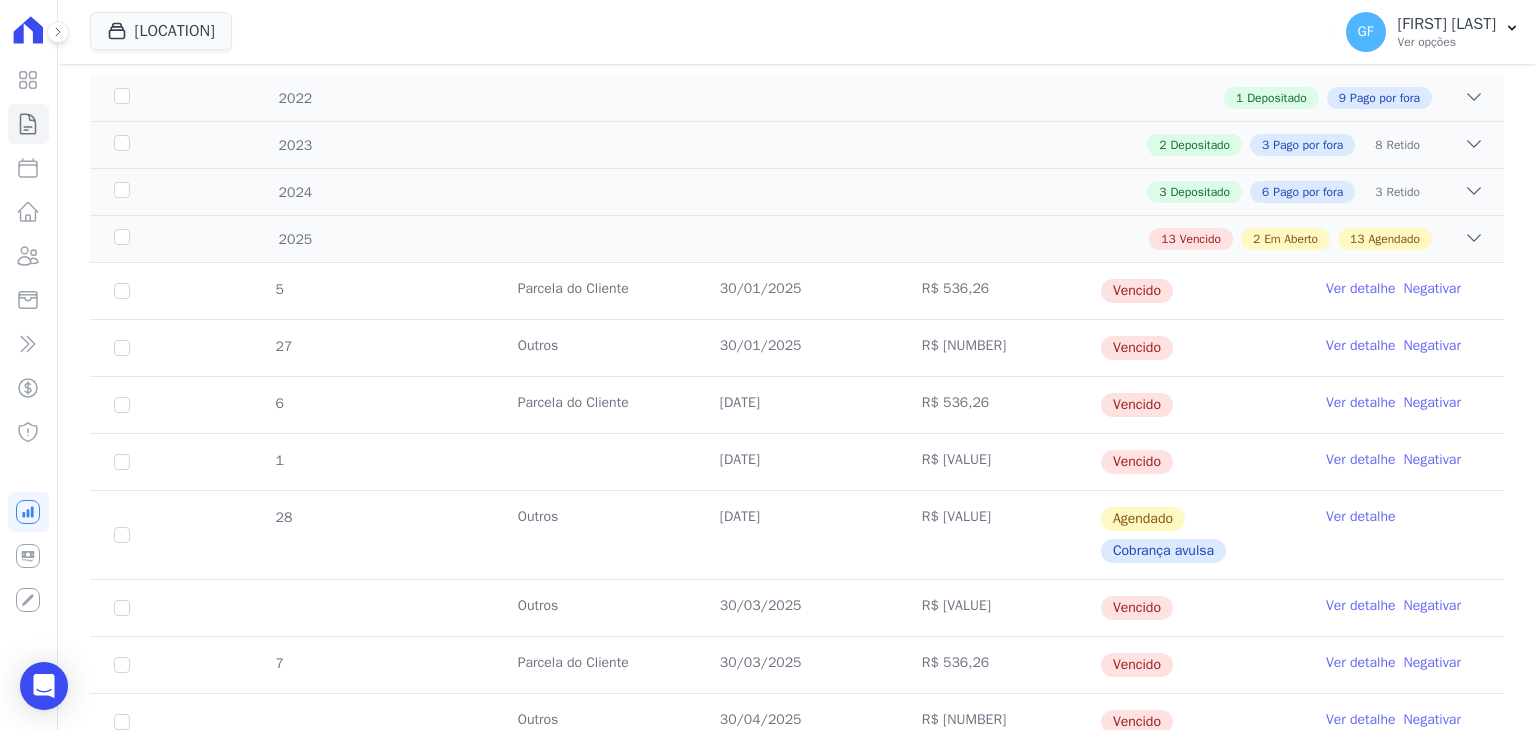drag, startPoint x: 496, startPoint y: 289, endPoint x: 1242, endPoint y: 348, distance: 748.32947 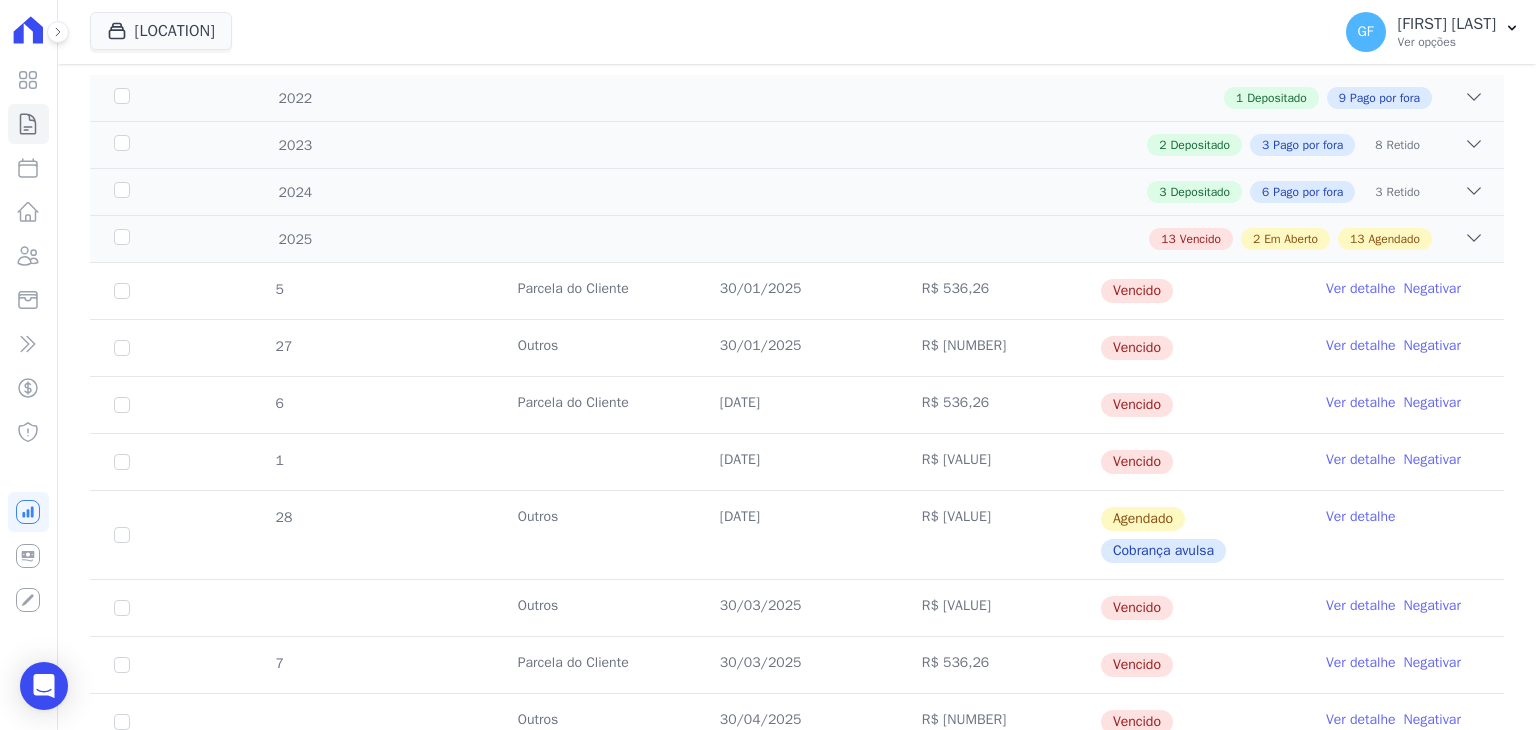 click on "Ver detalhe" at bounding box center [1361, 289] 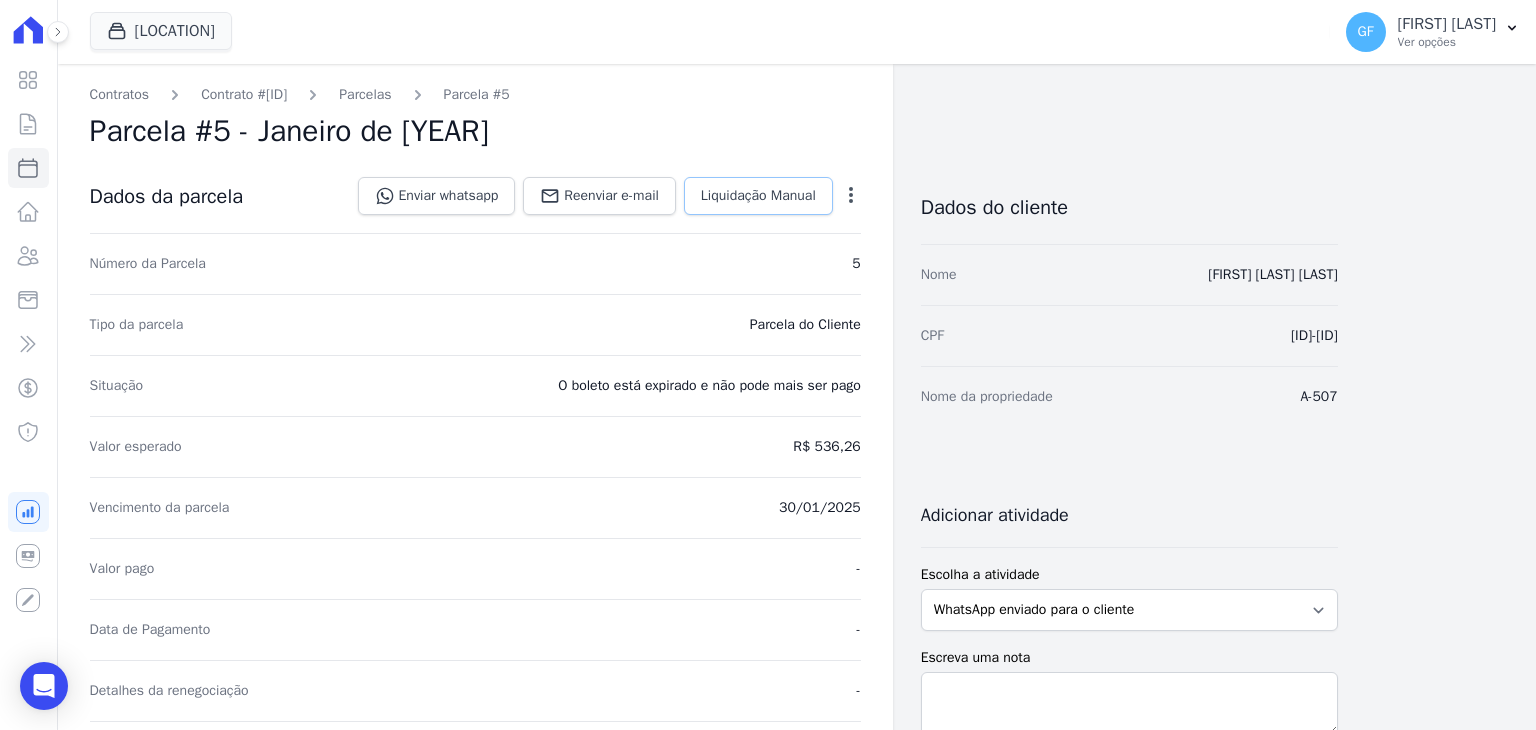 click on "Liquidação Manual" at bounding box center [758, 196] 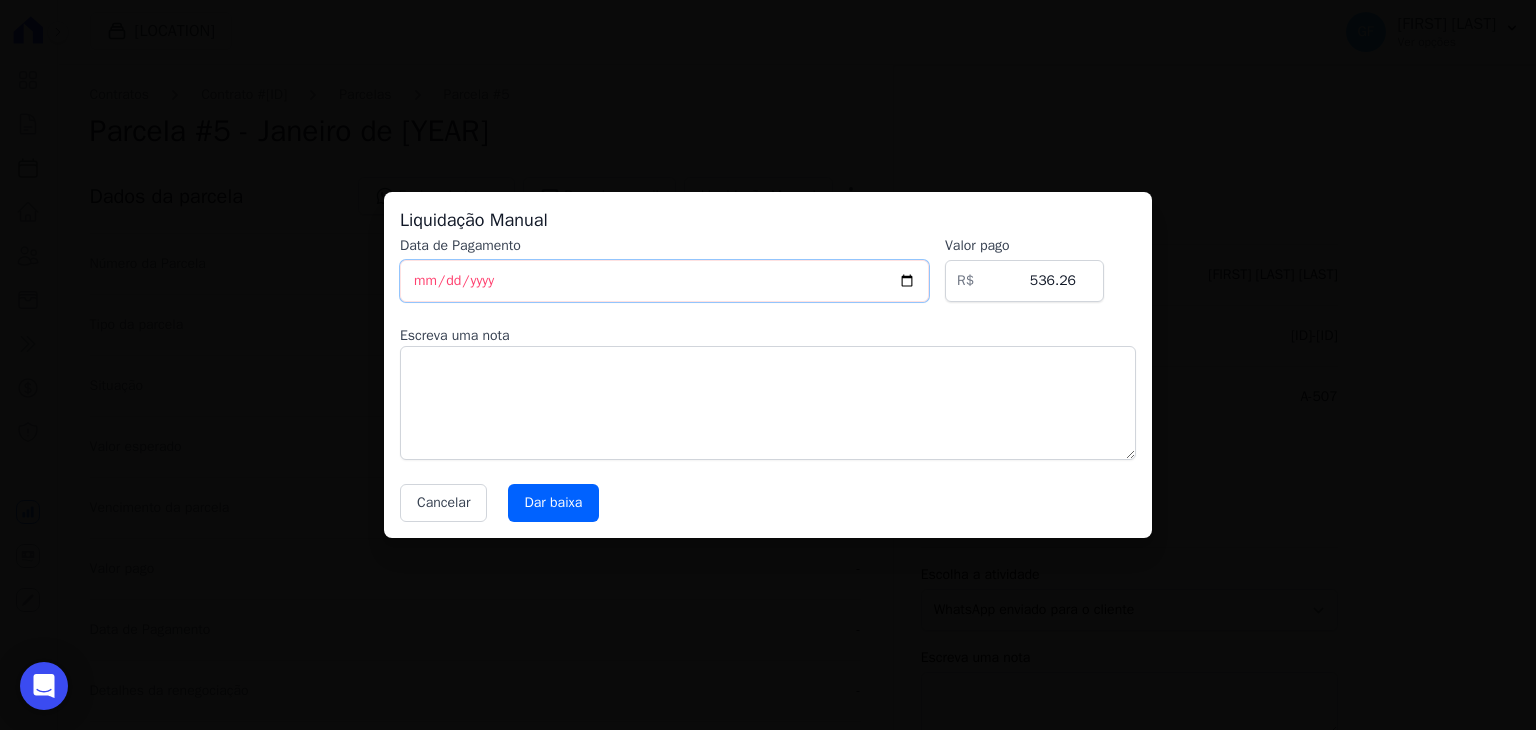 click on "2025-08-04" at bounding box center (664, 281) 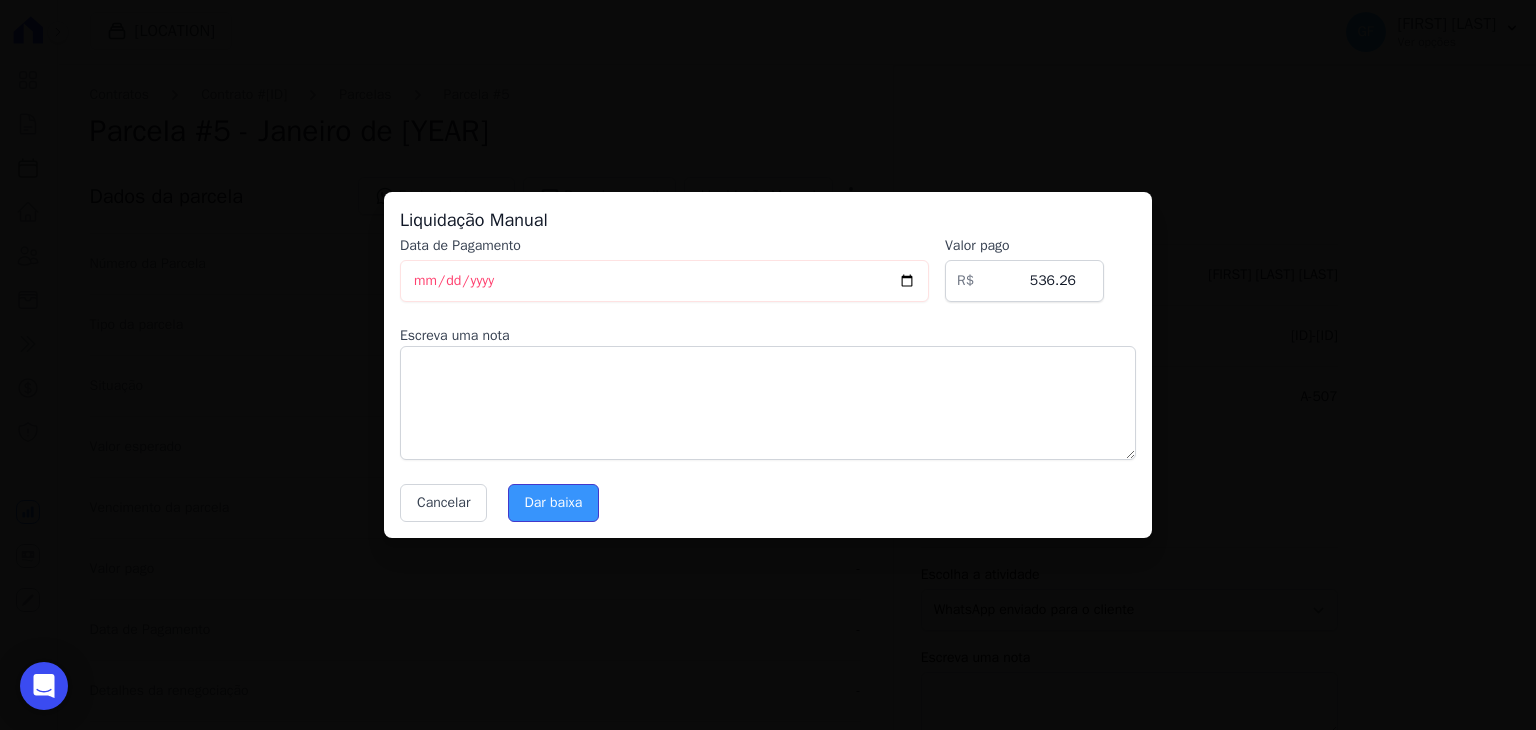 click on "Dar baixa" at bounding box center (554, 503) 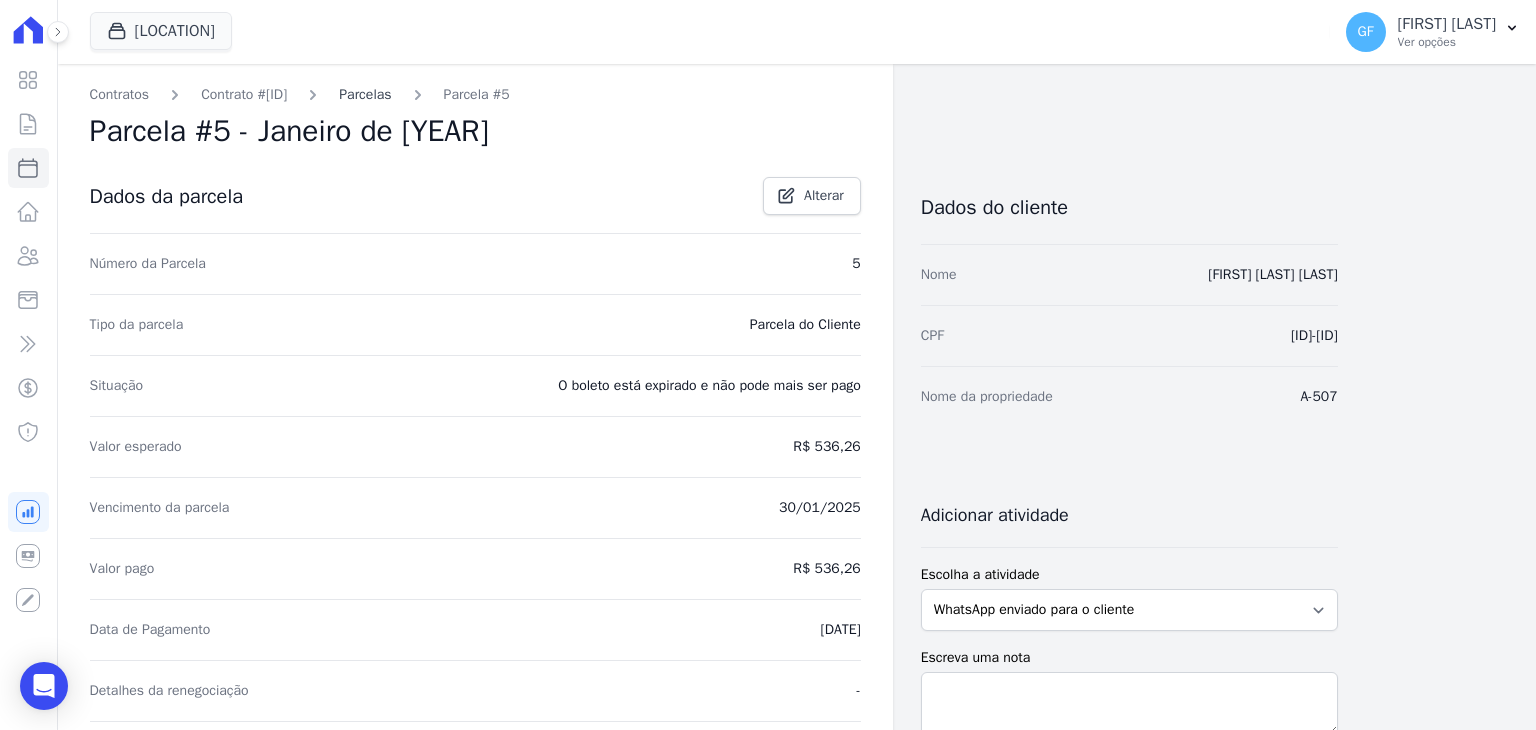 click on "Parcelas" at bounding box center (365, 94) 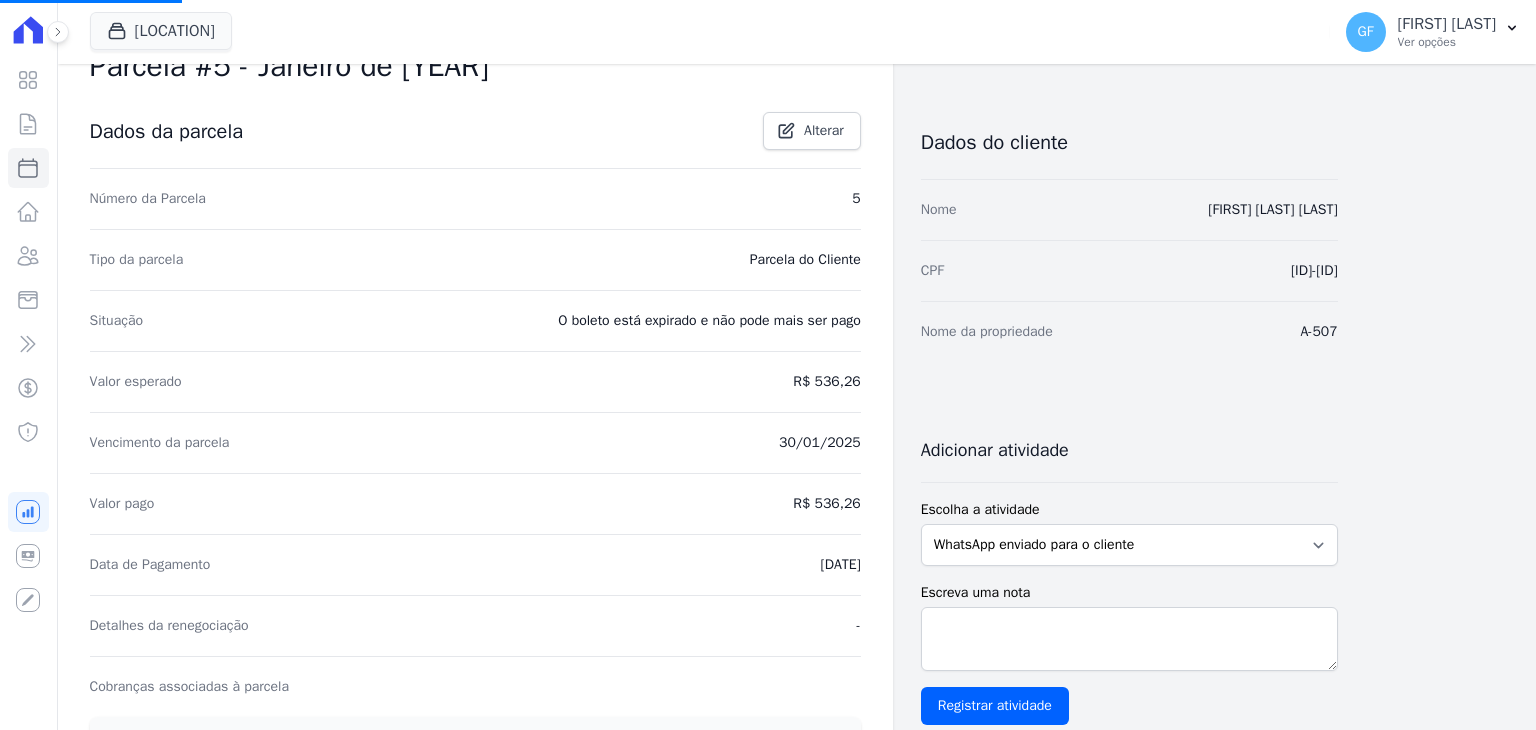 scroll, scrollTop: 100, scrollLeft: 0, axis: vertical 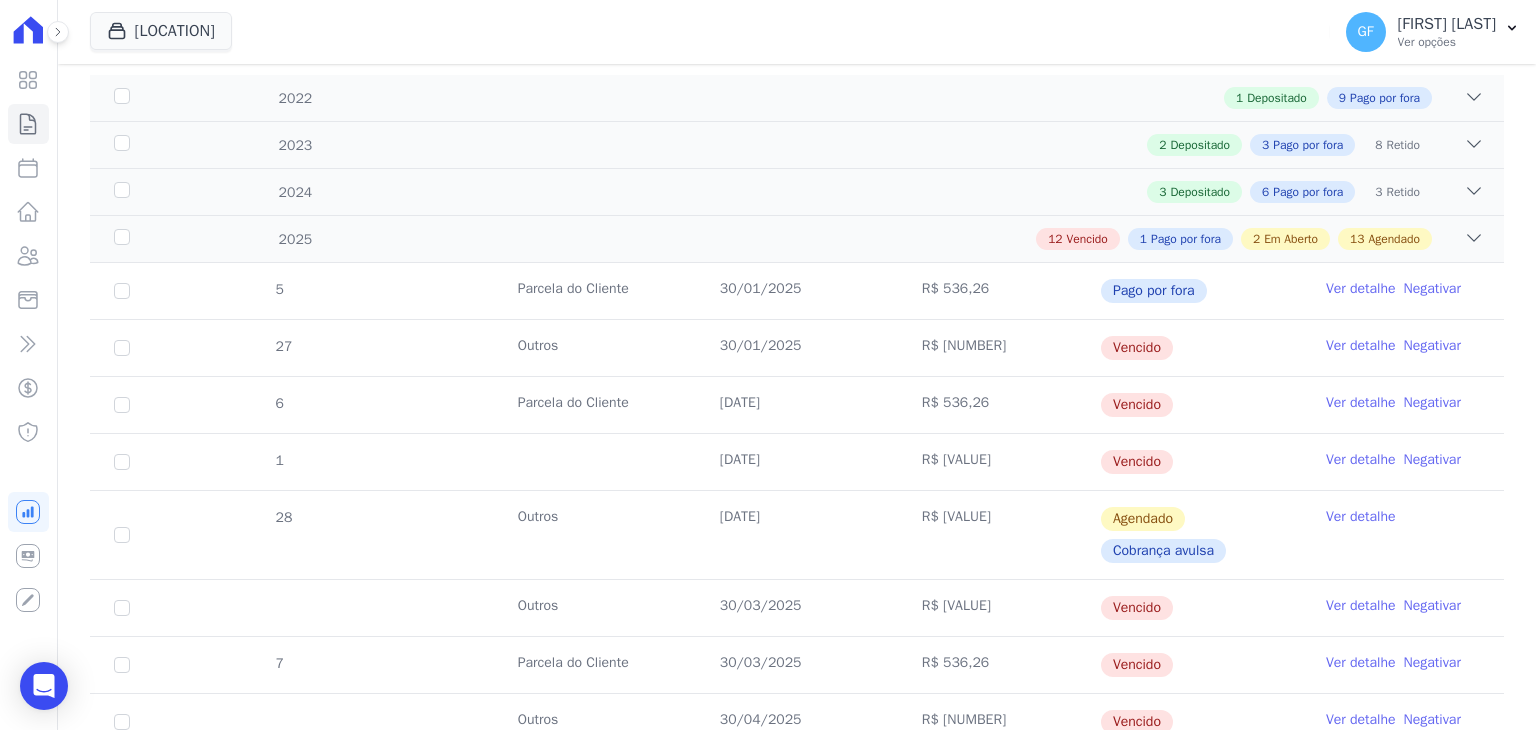 drag, startPoint x: 721, startPoint y: 345, endPoint x: 1158, endPoint y: 358, distance: 437.19333 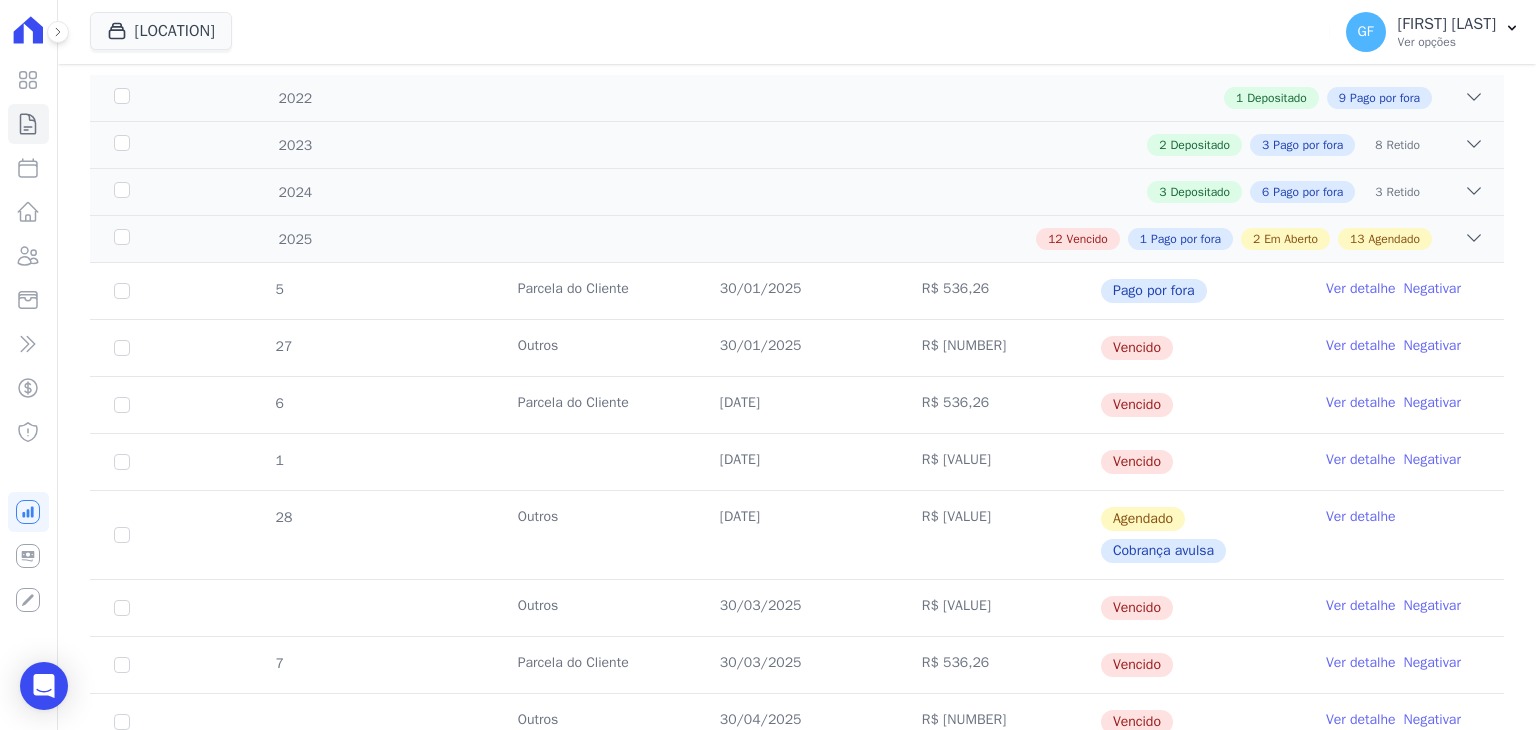 click on "Ver detalhe" at bounding box center (1361, 346) 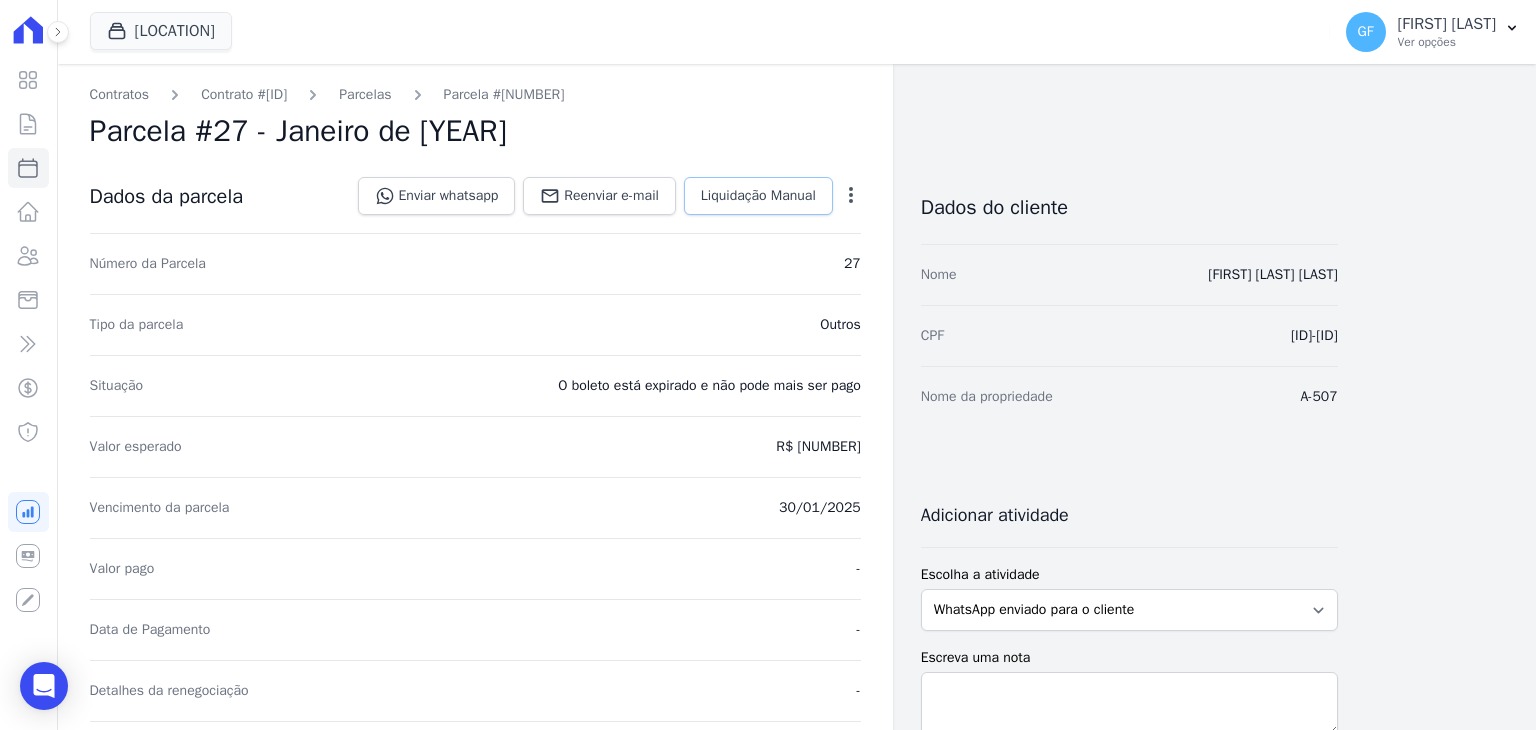click on "Liquidação Manual" at bounding box center (758, 196) 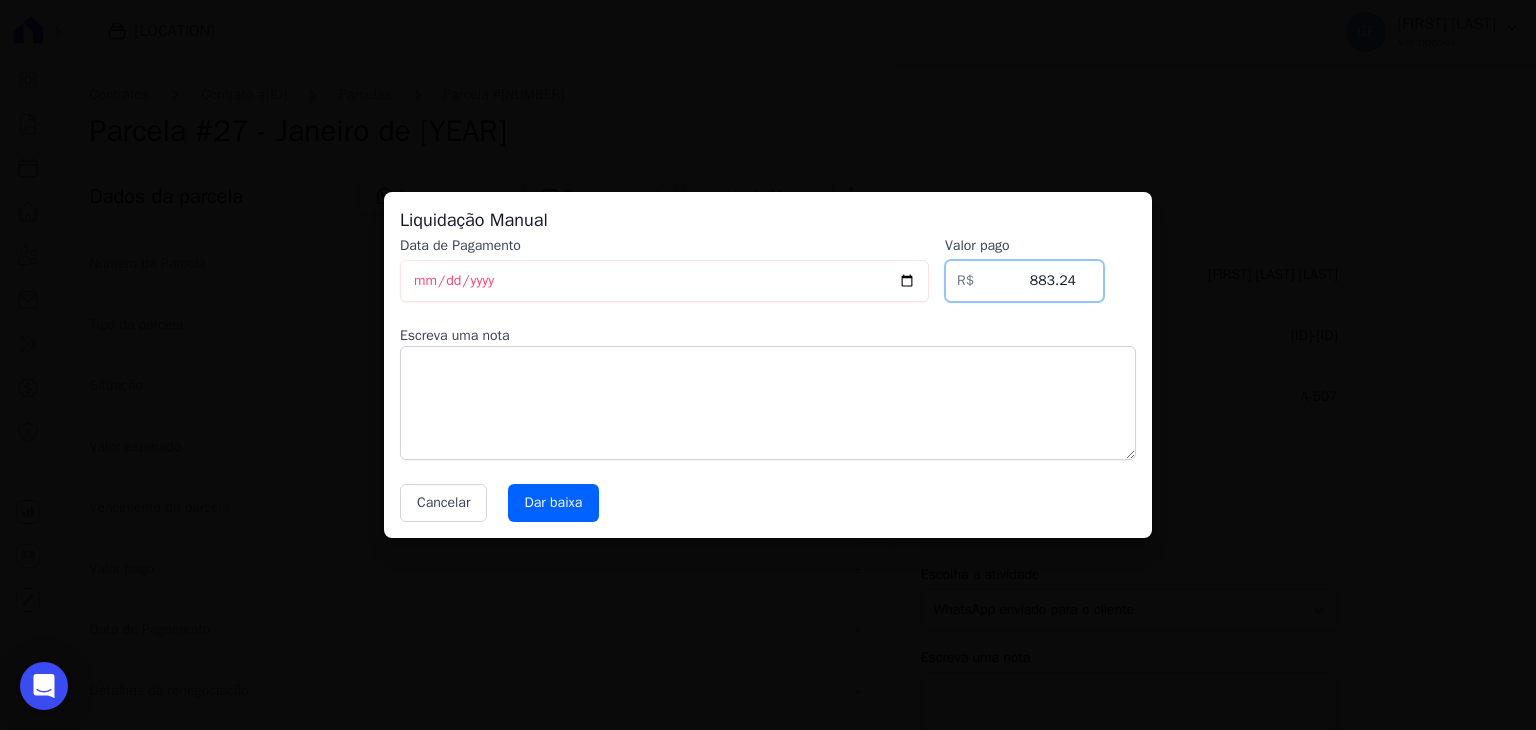drag, startPoint x: 1024, startPoint y: 277, endPoint x: 1155, endPoint y: 295, distance: 132.23087 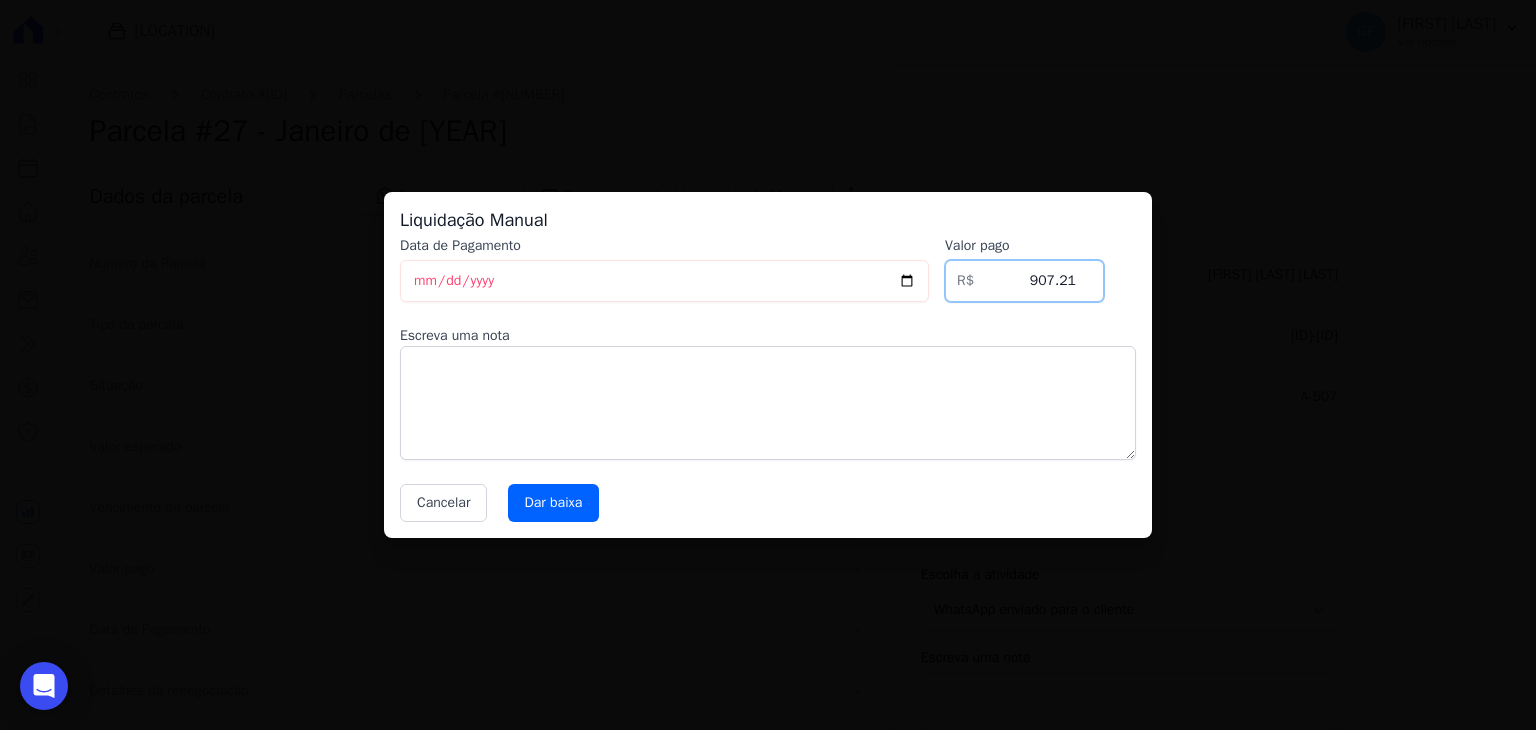 type on "907.21" 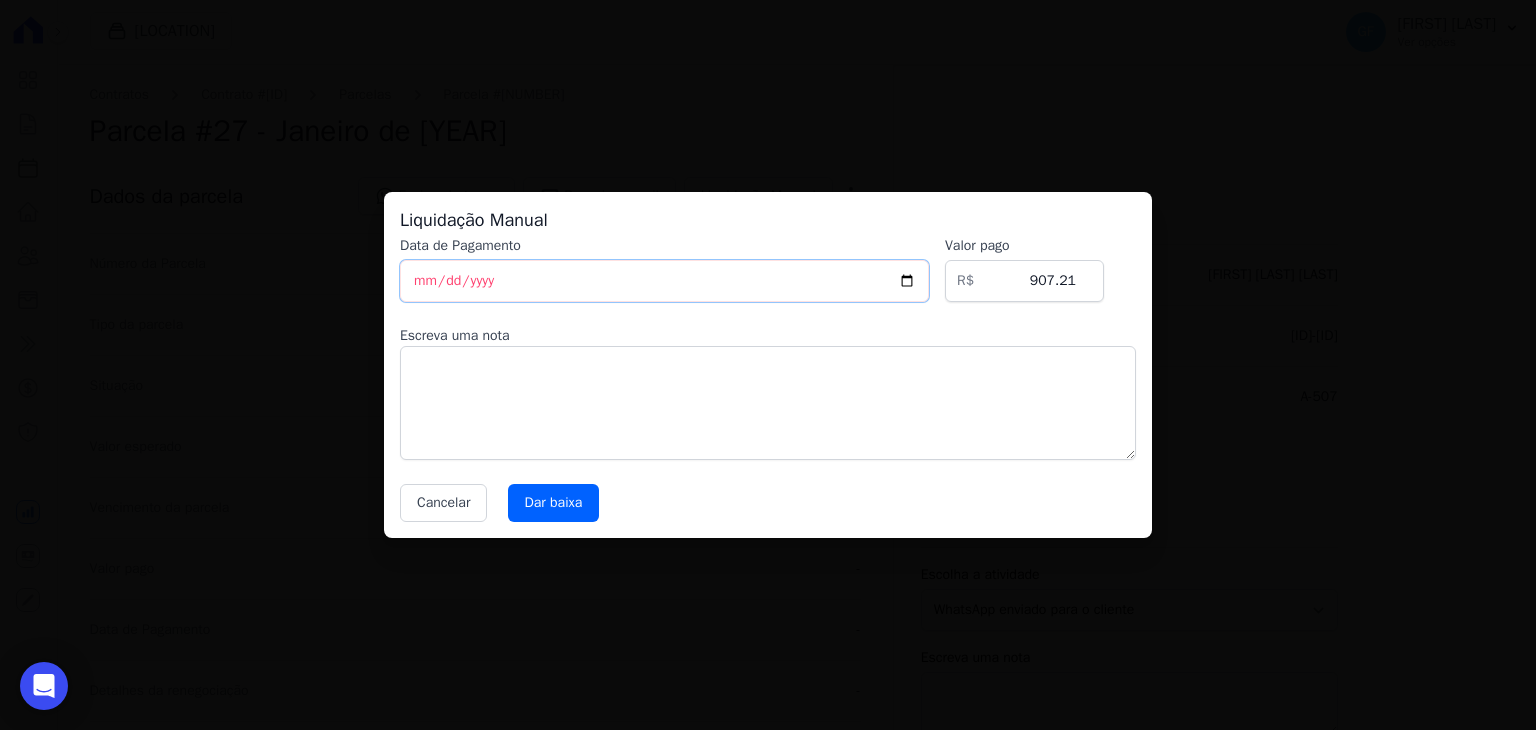 click on "2025-08-04" at bounding box center (664, 281) 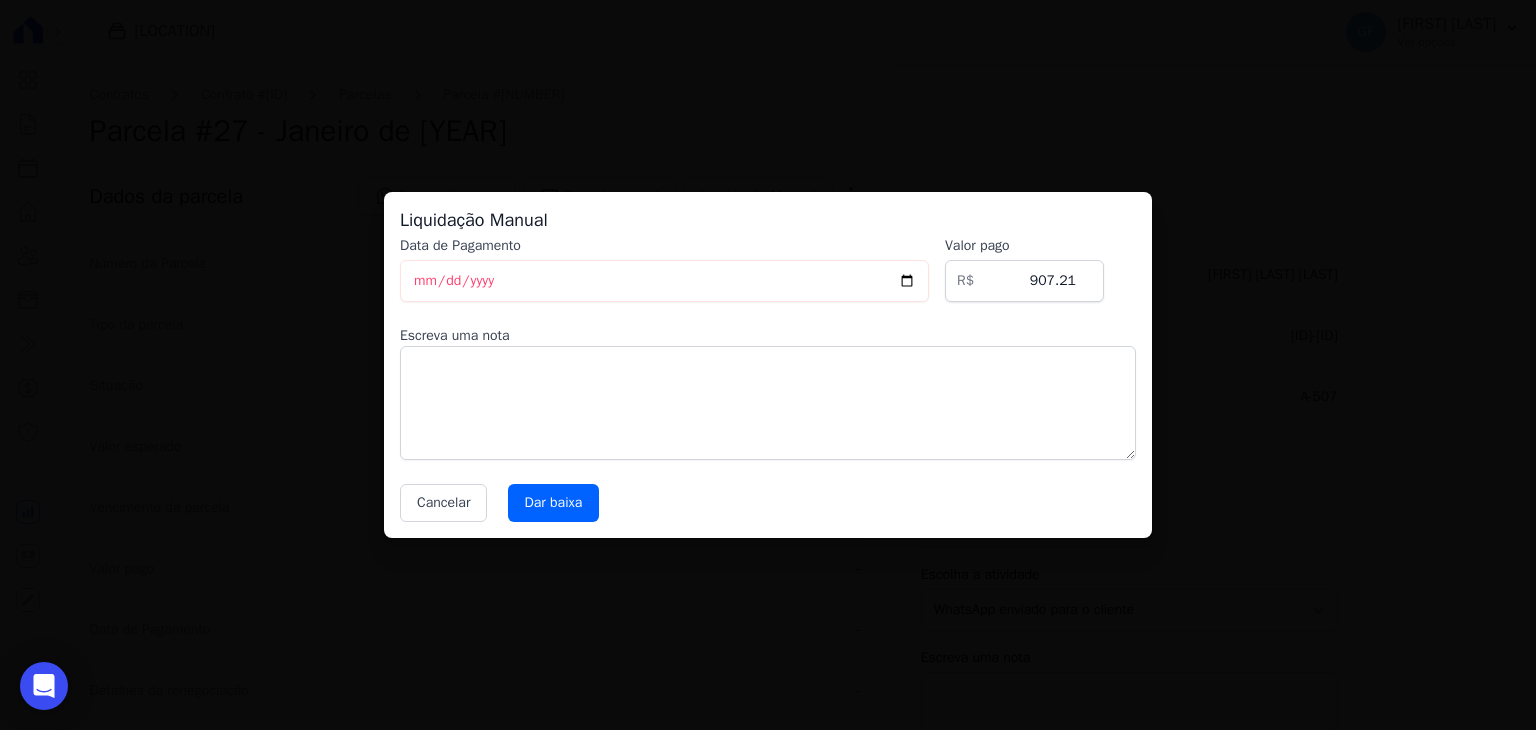 click on "Liquidação Manual
Data de Pagamento
2025-02-05
Valor pago
R$
907.21
Escreva uma nota
Cancelar
Dar baixa" at bounding box center [768, 365] 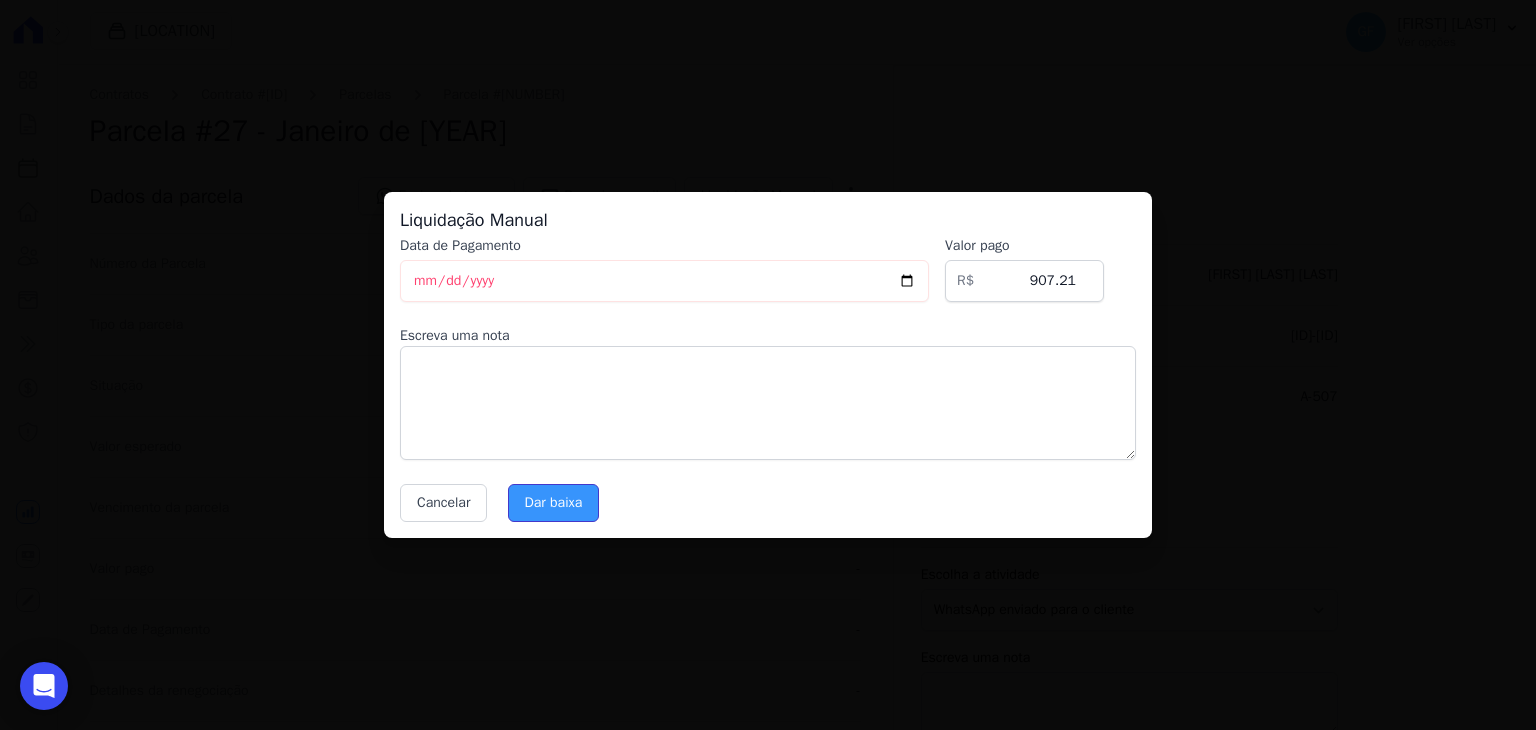 click on "Dar baixa" at bounding box center (554, 503) 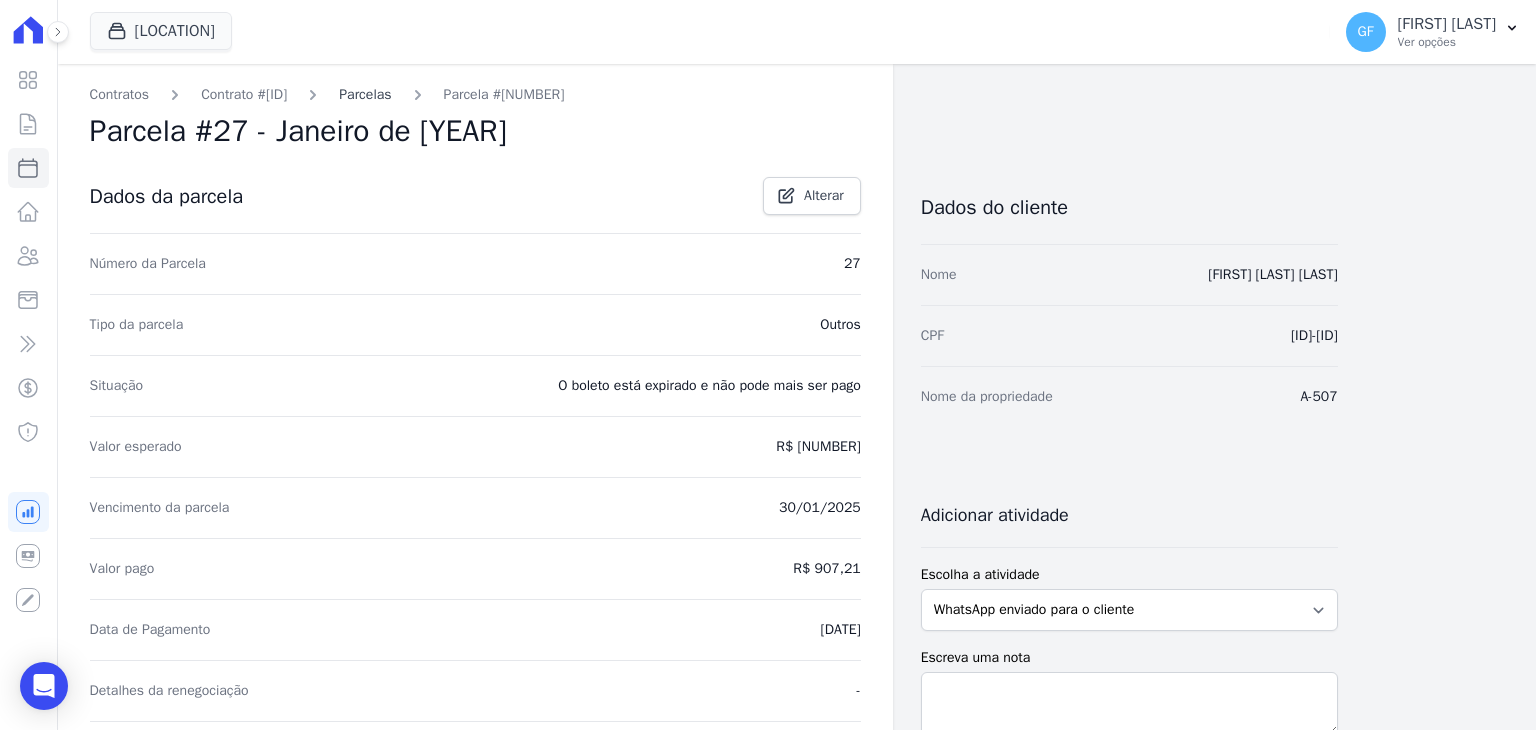 click on "Parcelas" at bounding box center [365, 94] 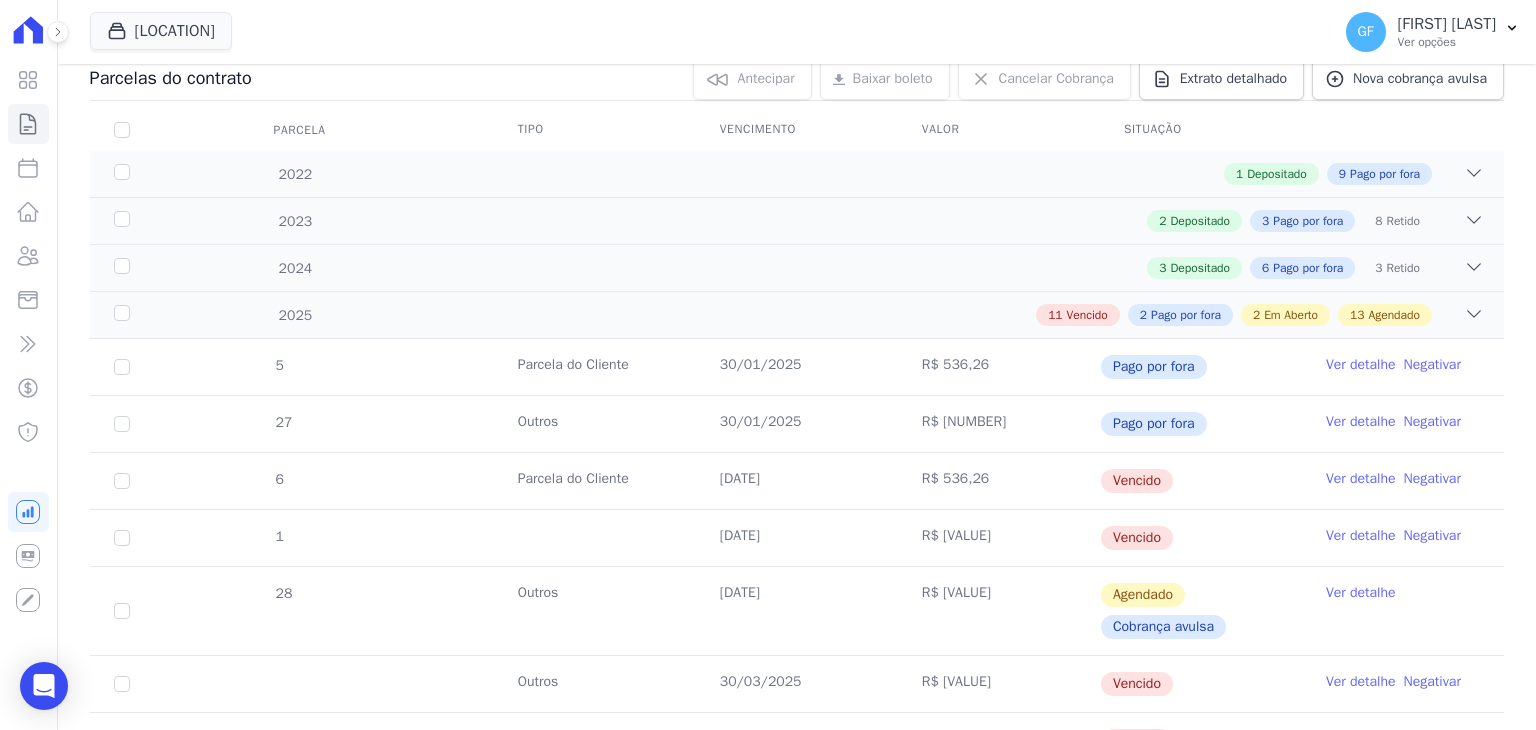 scroll, scrollTop: 300, scrollLeft: 0, axis: vertical 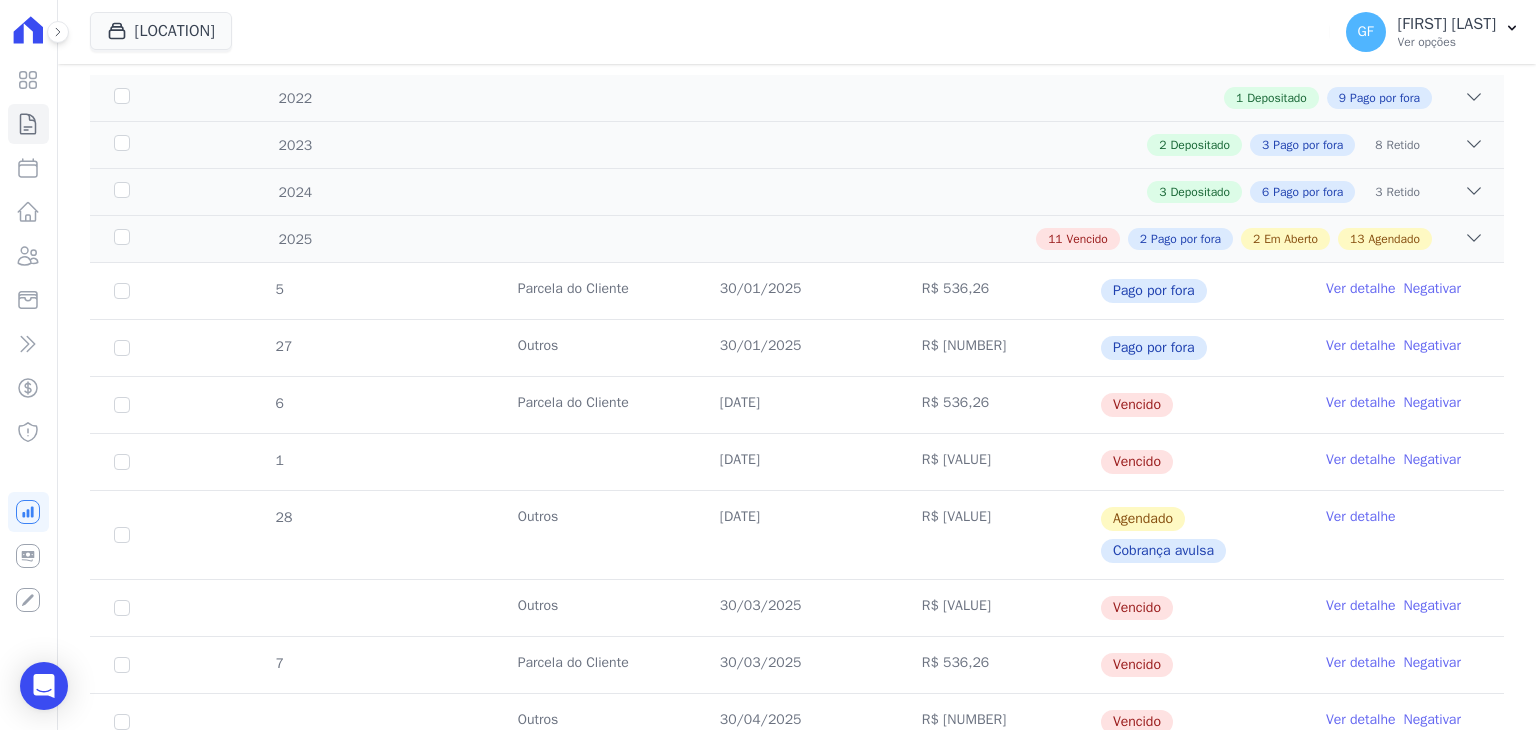 drag, startPoint x: 573, startPoint y: 400, endPoint x: 1190, endPoint y: 445, distance: 618.63885 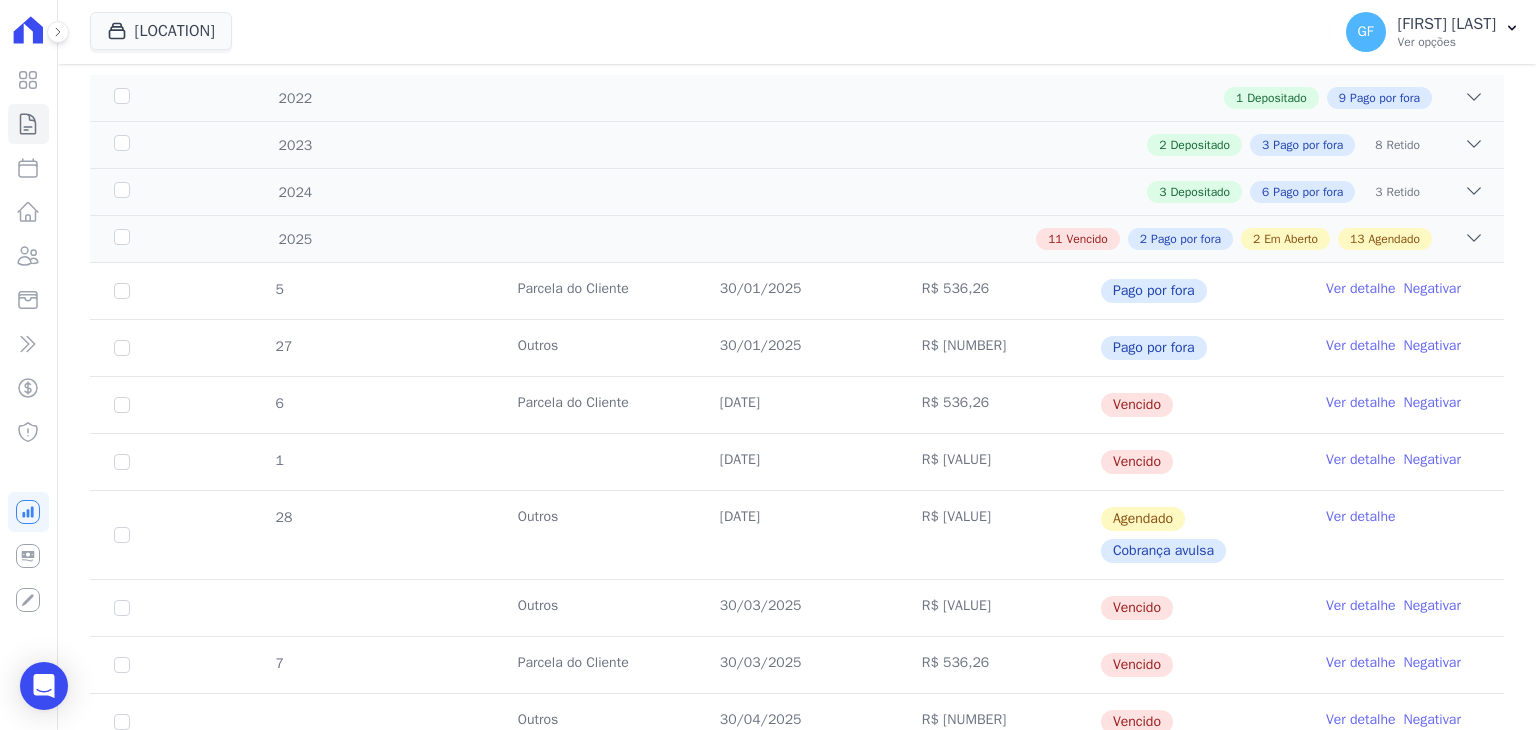 click on "Ver detalhe" at bounding box center (1361, 460) 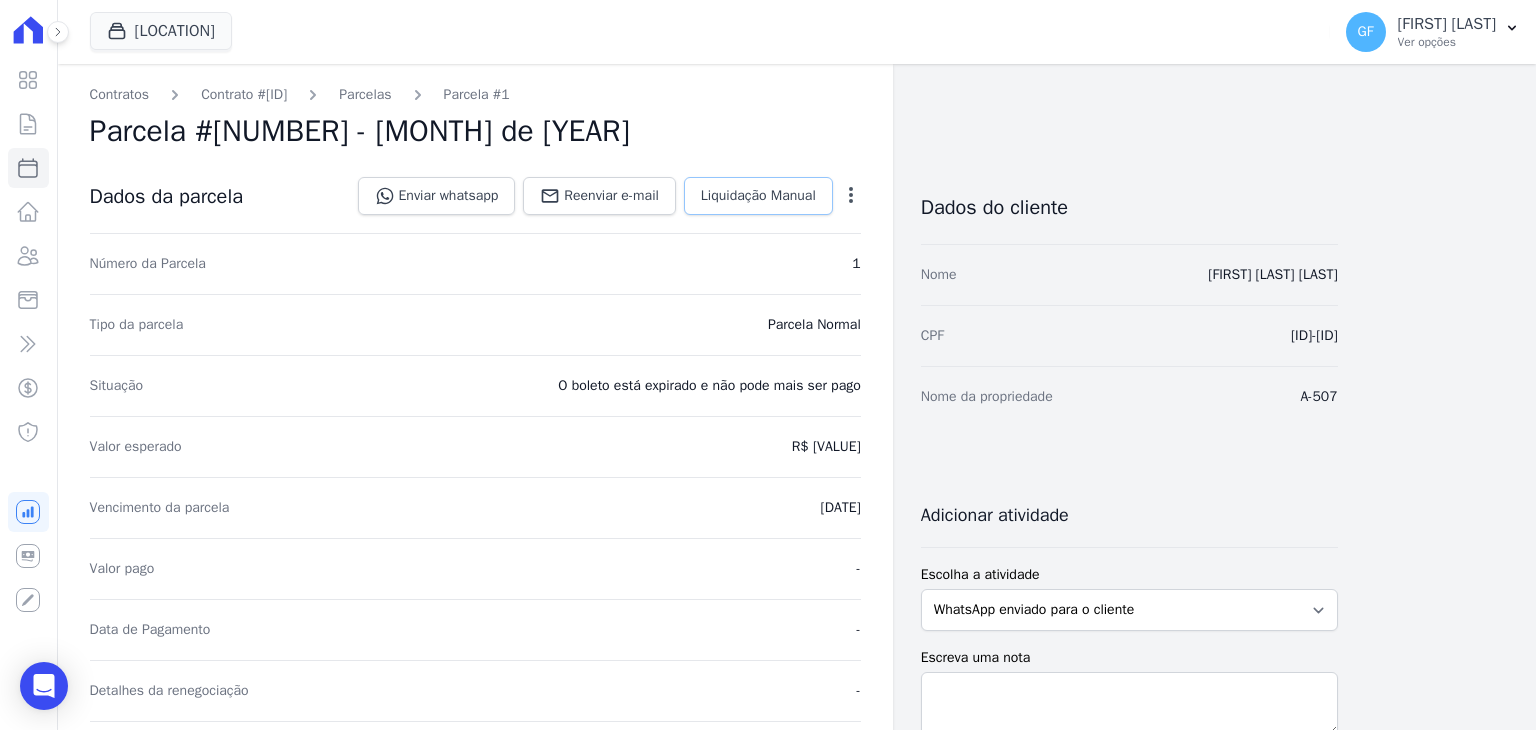 click on "Liquidação Manual" at bounding box center [758, 196] 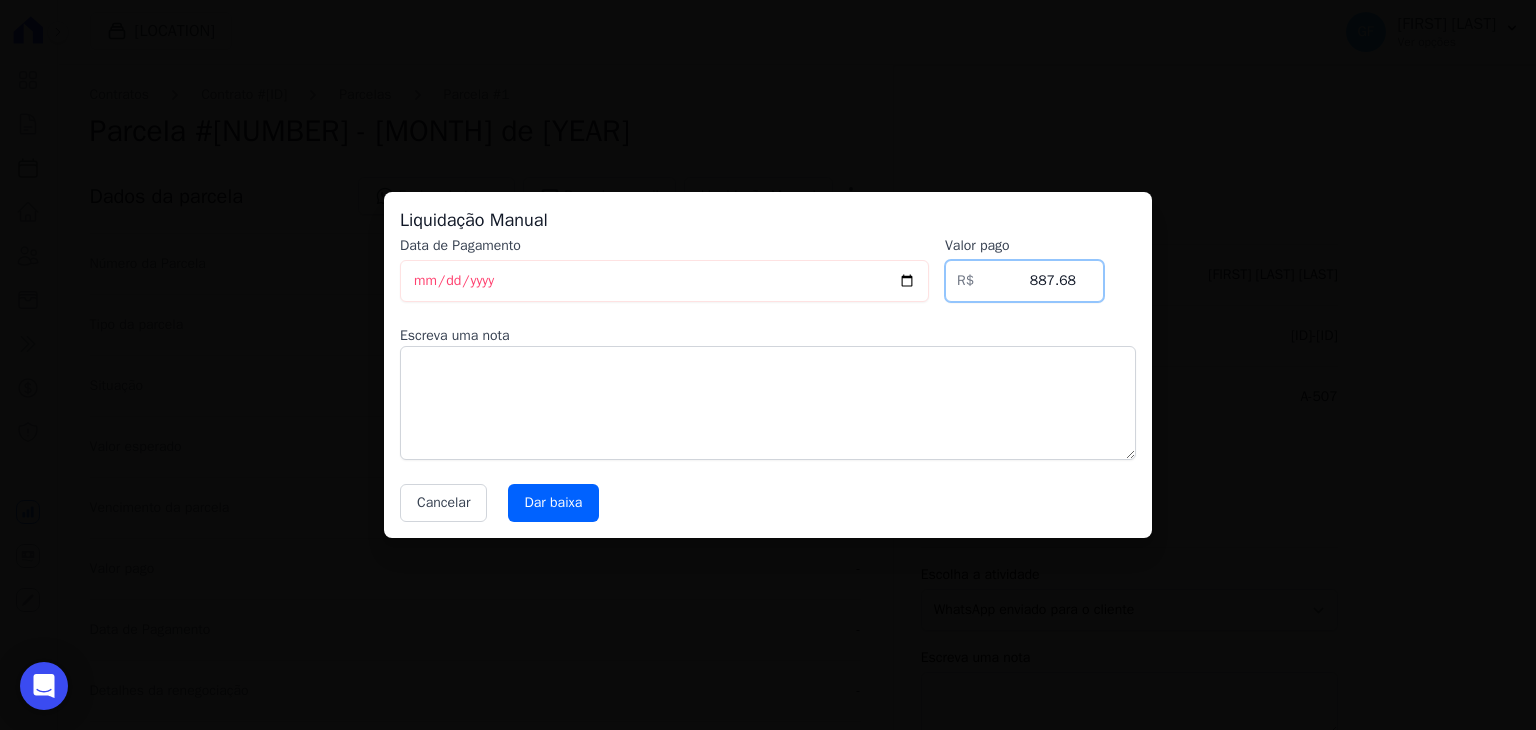 drag, startPoint x: 1152, startPoint y: 289, endPoint x: 1288, endPoint y: 309, distance: 137.46272 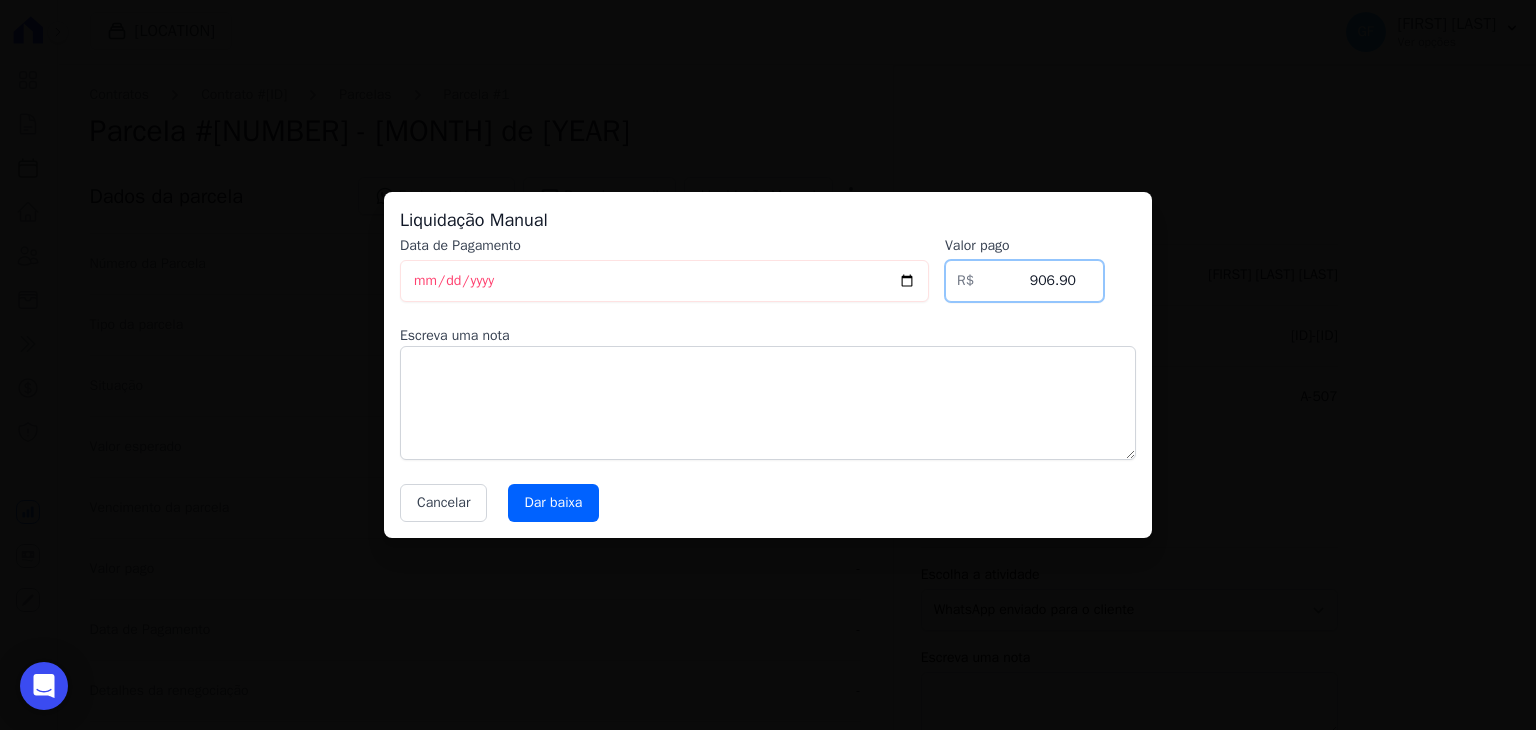 type on "906.90" 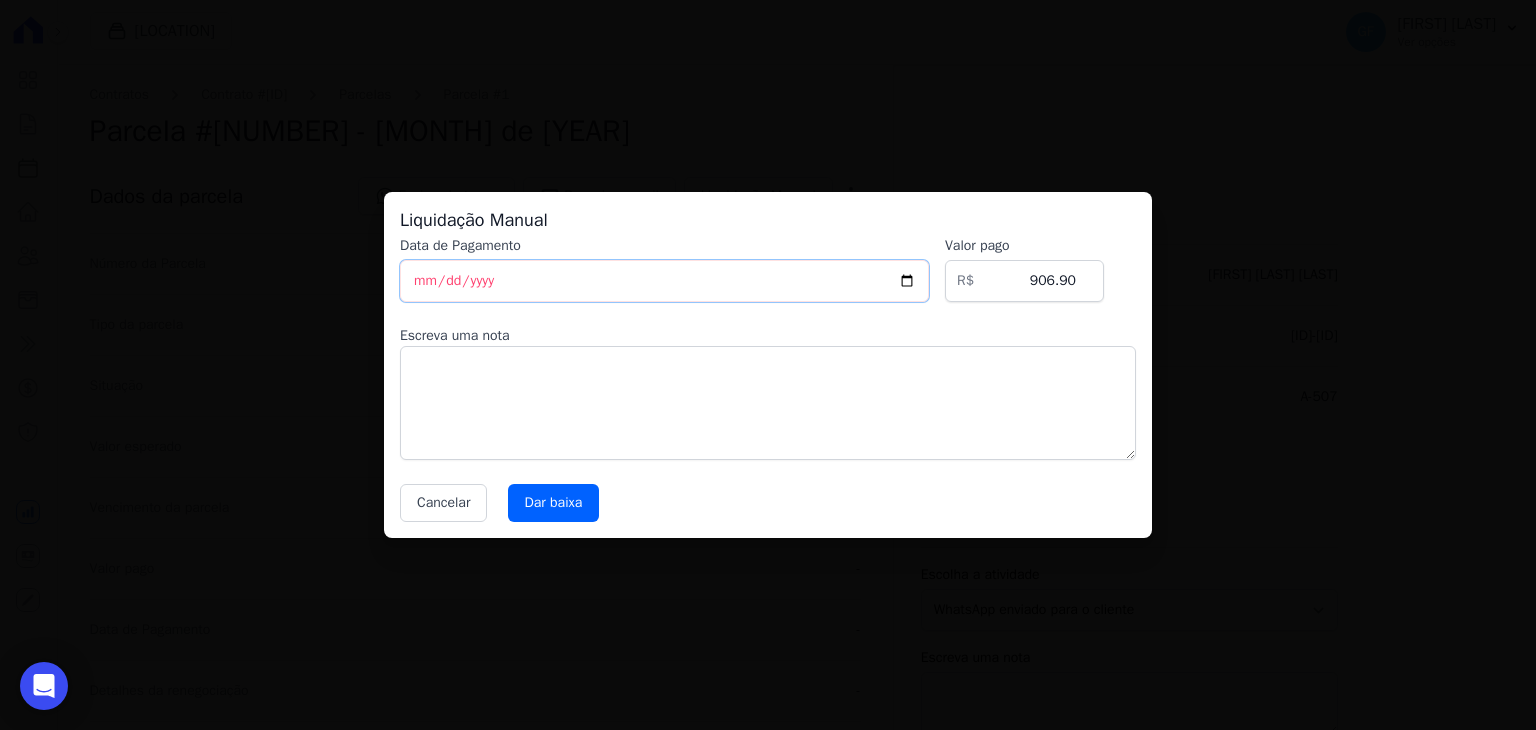 click on "2025-08-04" at bounding box center [664, 281] 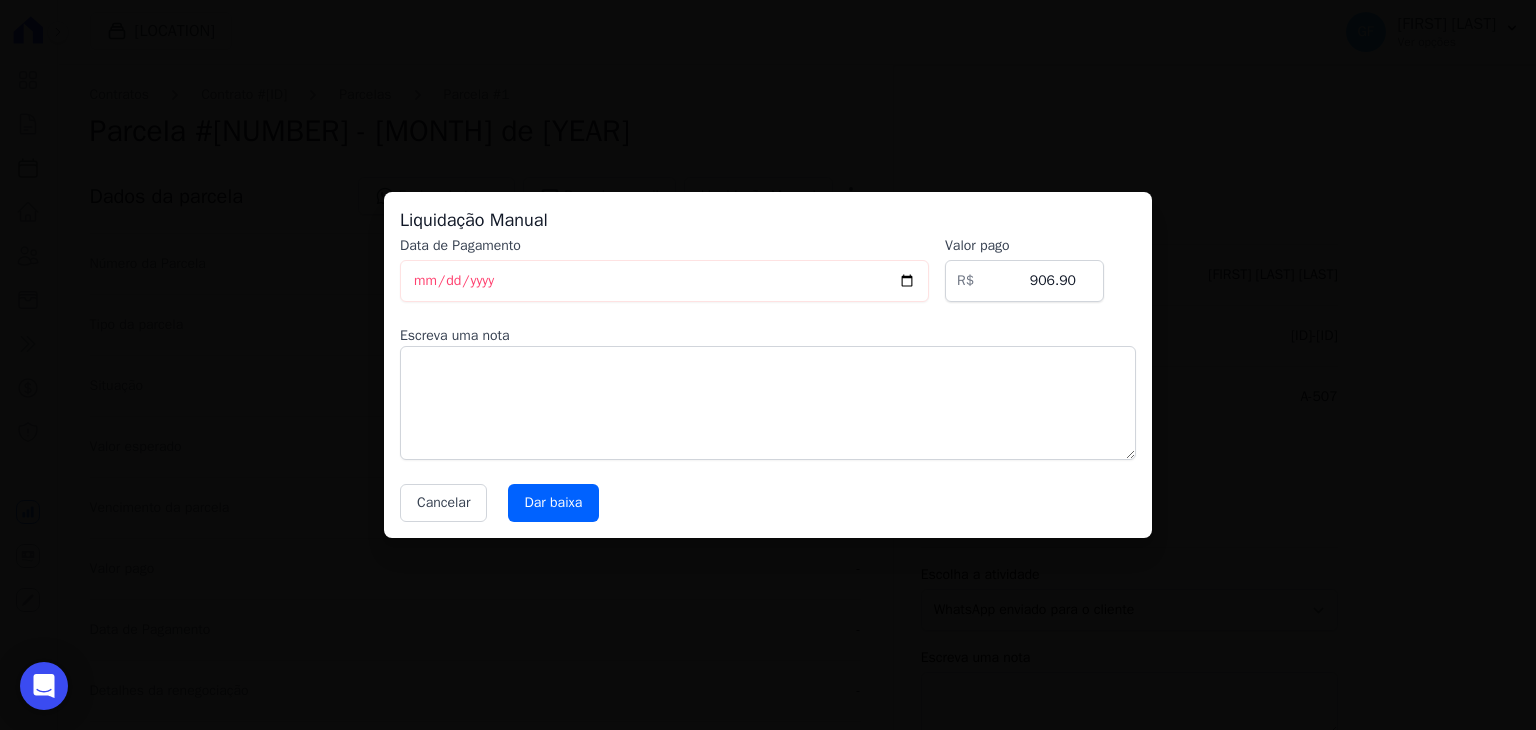 click on "Liquidação Manual
Data de Pagamento
2025-03-05
Valor pago
R$
906.90
Escreva uma nota
Cancelar
Dar baixa" at bounding box center [768, 365] 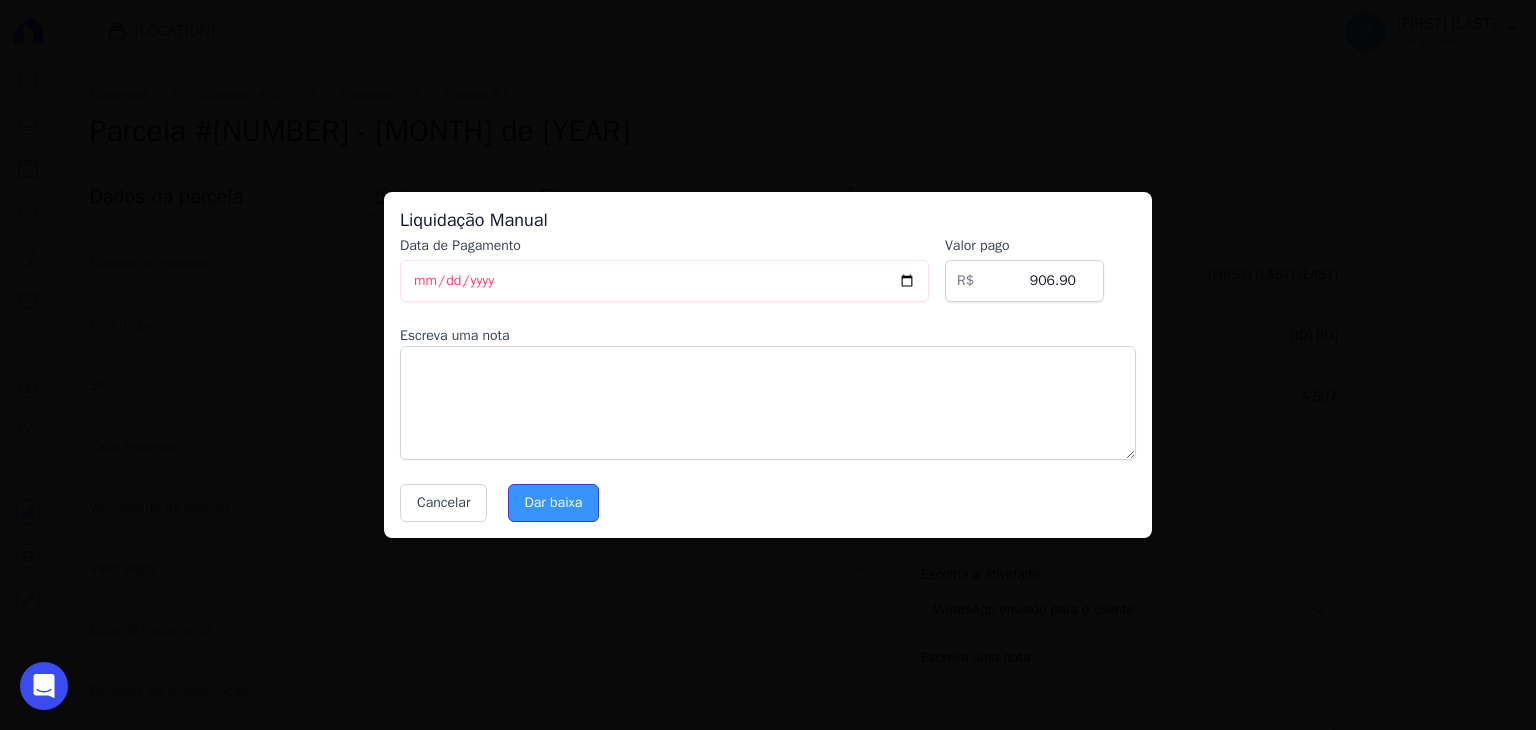 click on "Dar baixa" at bounding box center [554, 503] 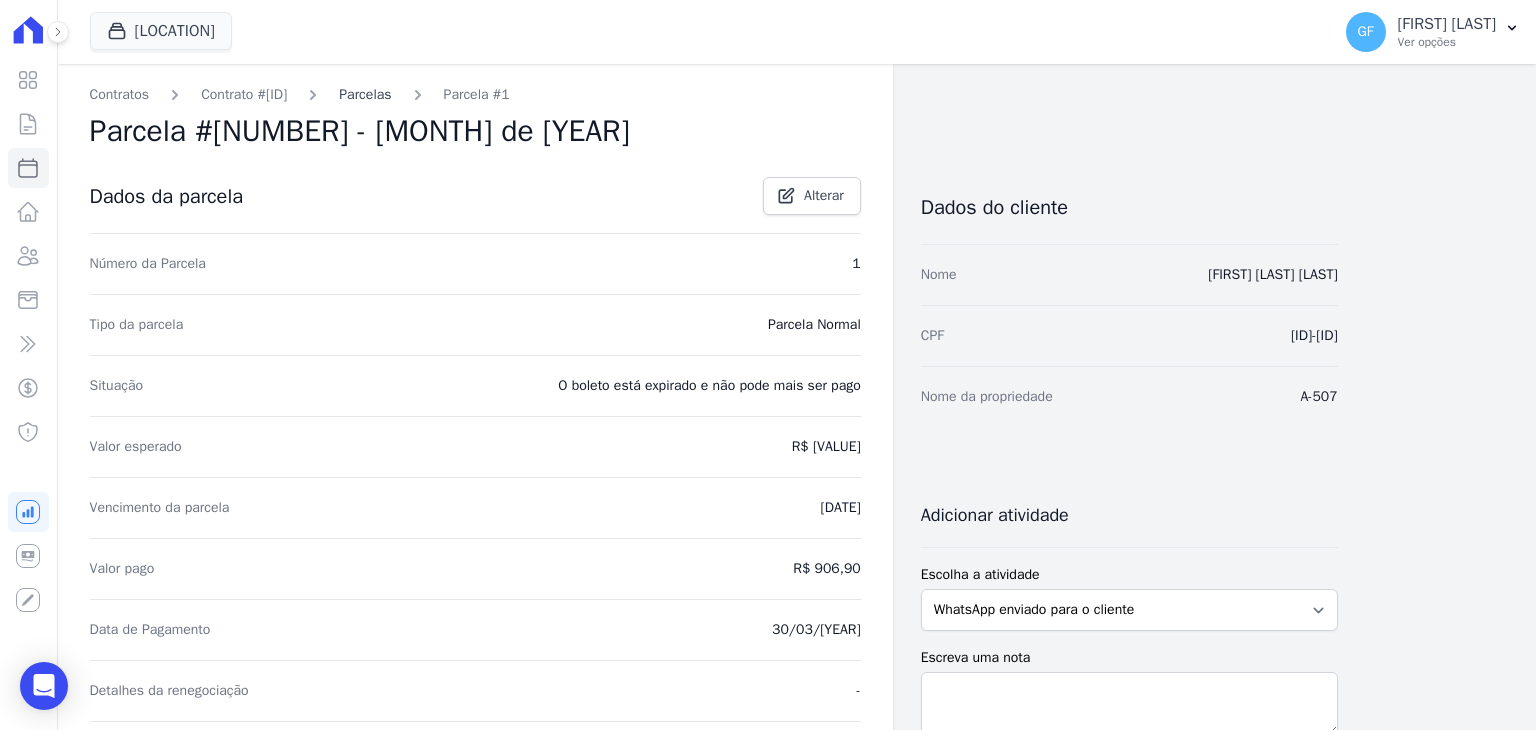 click on "Parcelas" at bounding box center [365, 94] 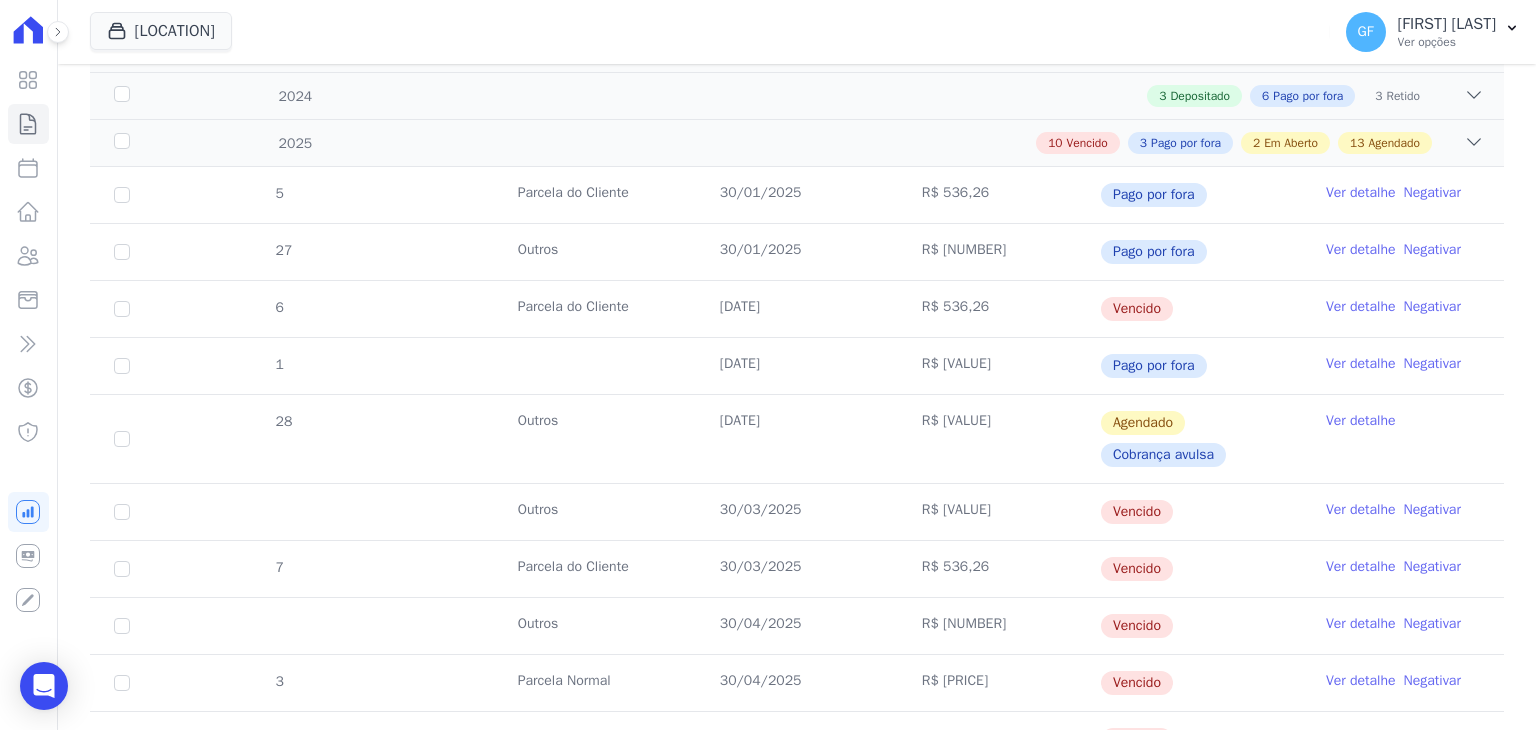 scroll, scrollTop: 400, scrollLeft: 0, axis: vertical 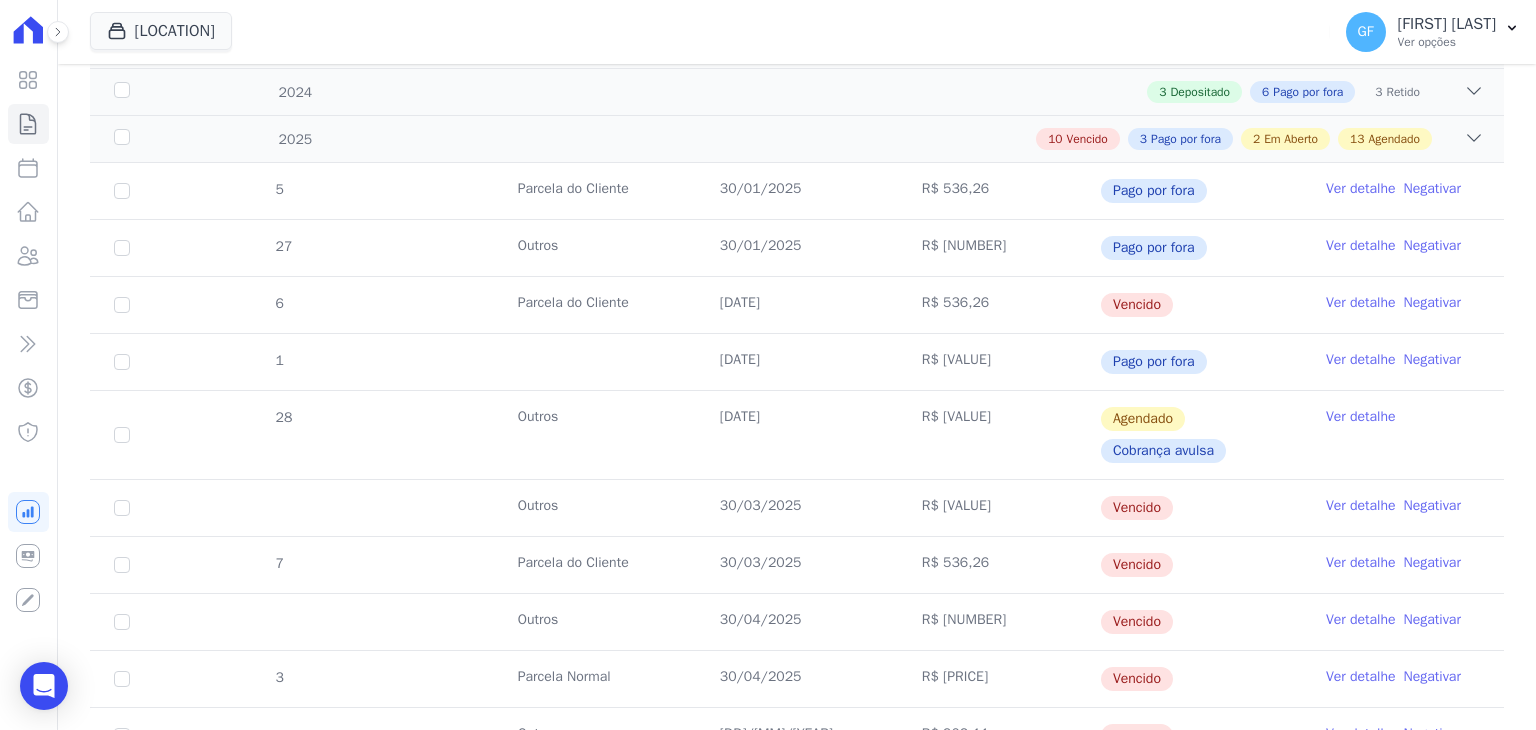 drag, startPoint x: 716, startPoint y: 303, endPoint x: 1213, endPoint y: 298, distance: 497.02515 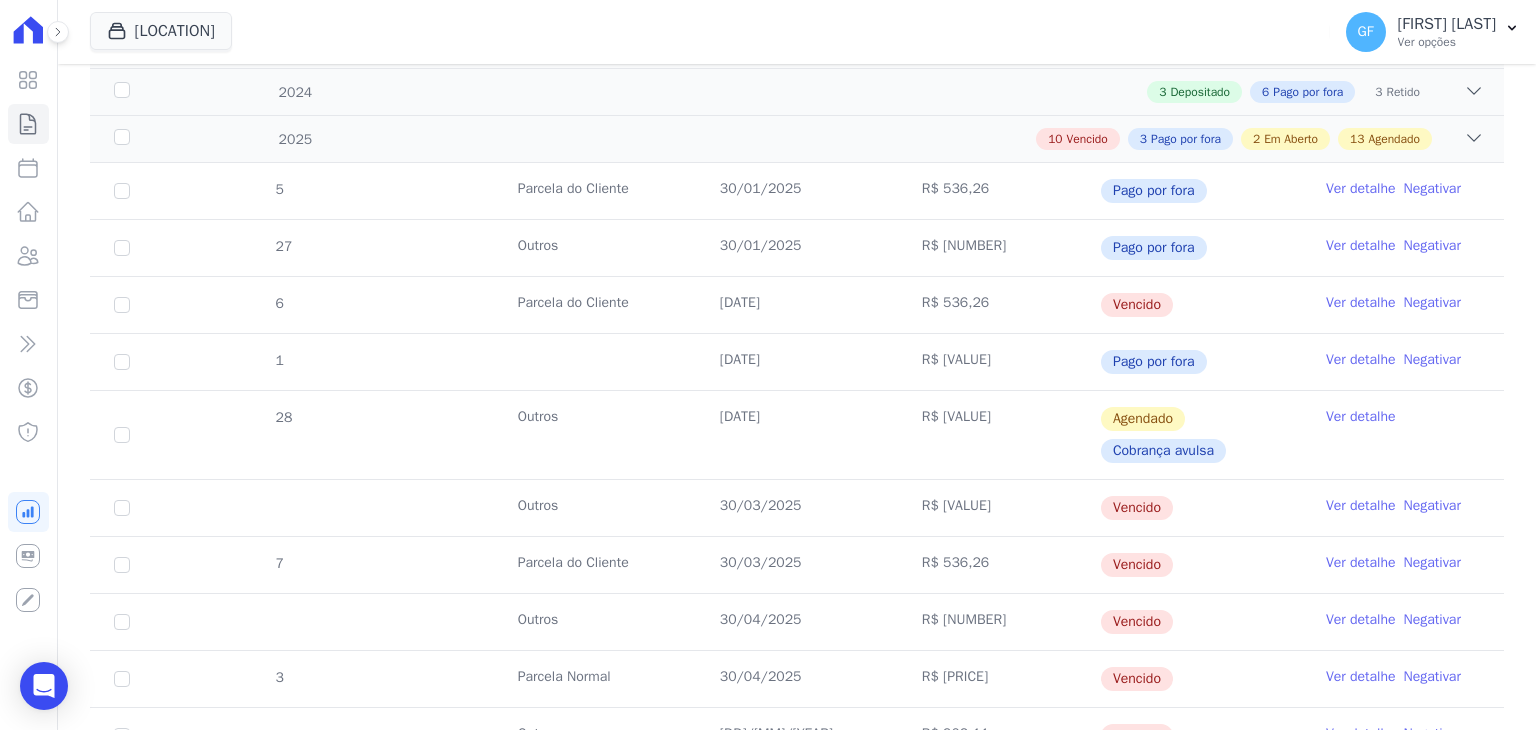 click on "Ver detalhe" at bounding box center [1361, 303] 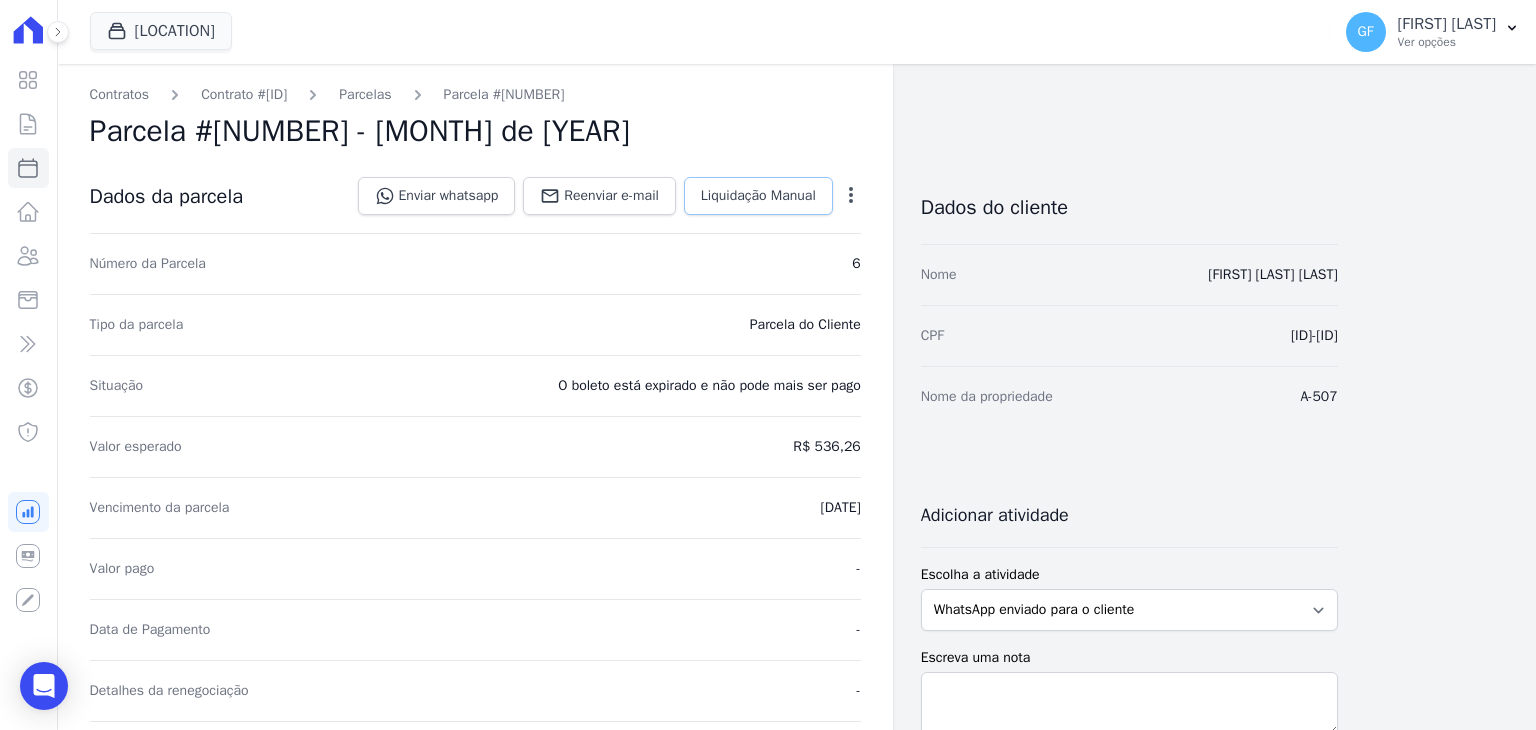 click on "Liquidação Manual" at bounding box center (758, 196) 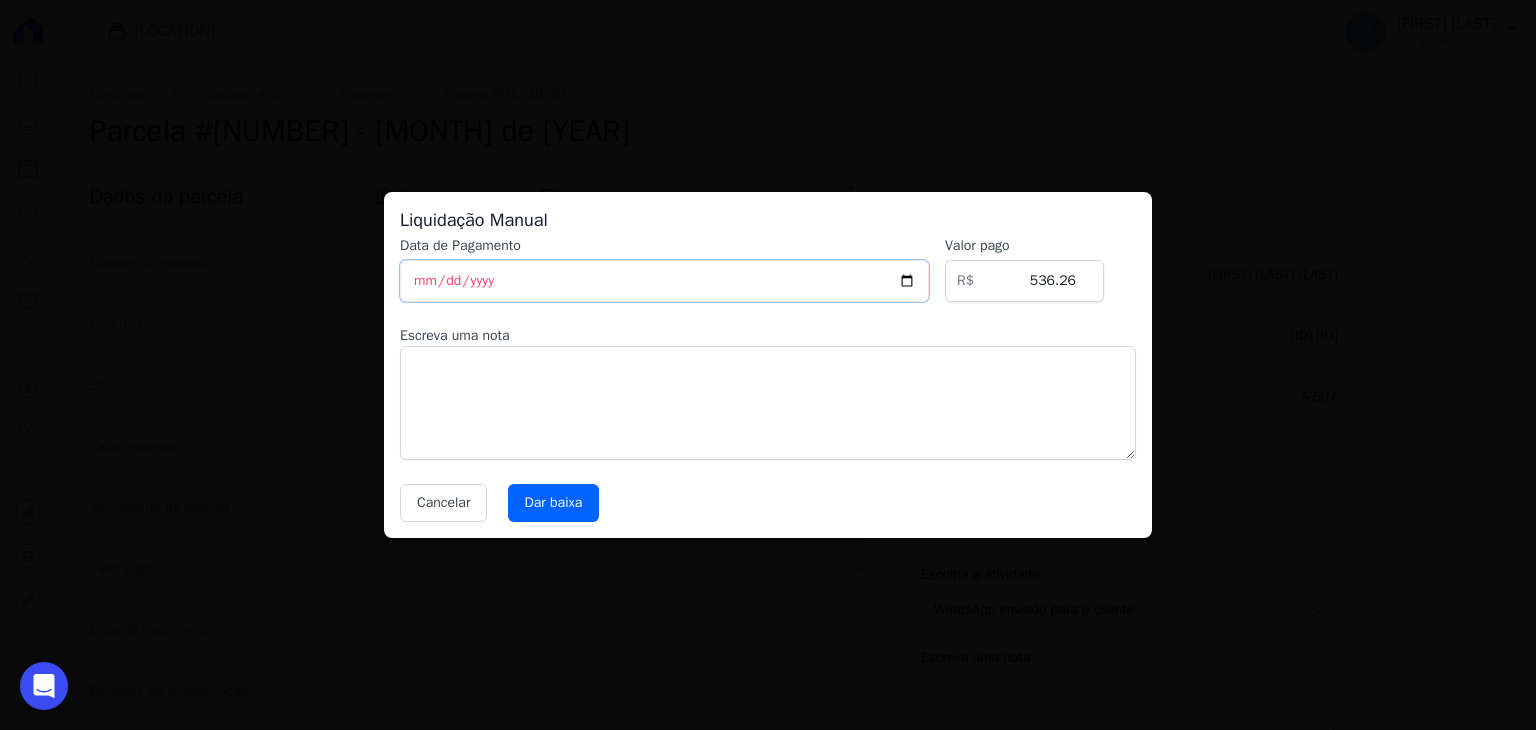 click on "2025-08-04" at bounding box center (664, 281) 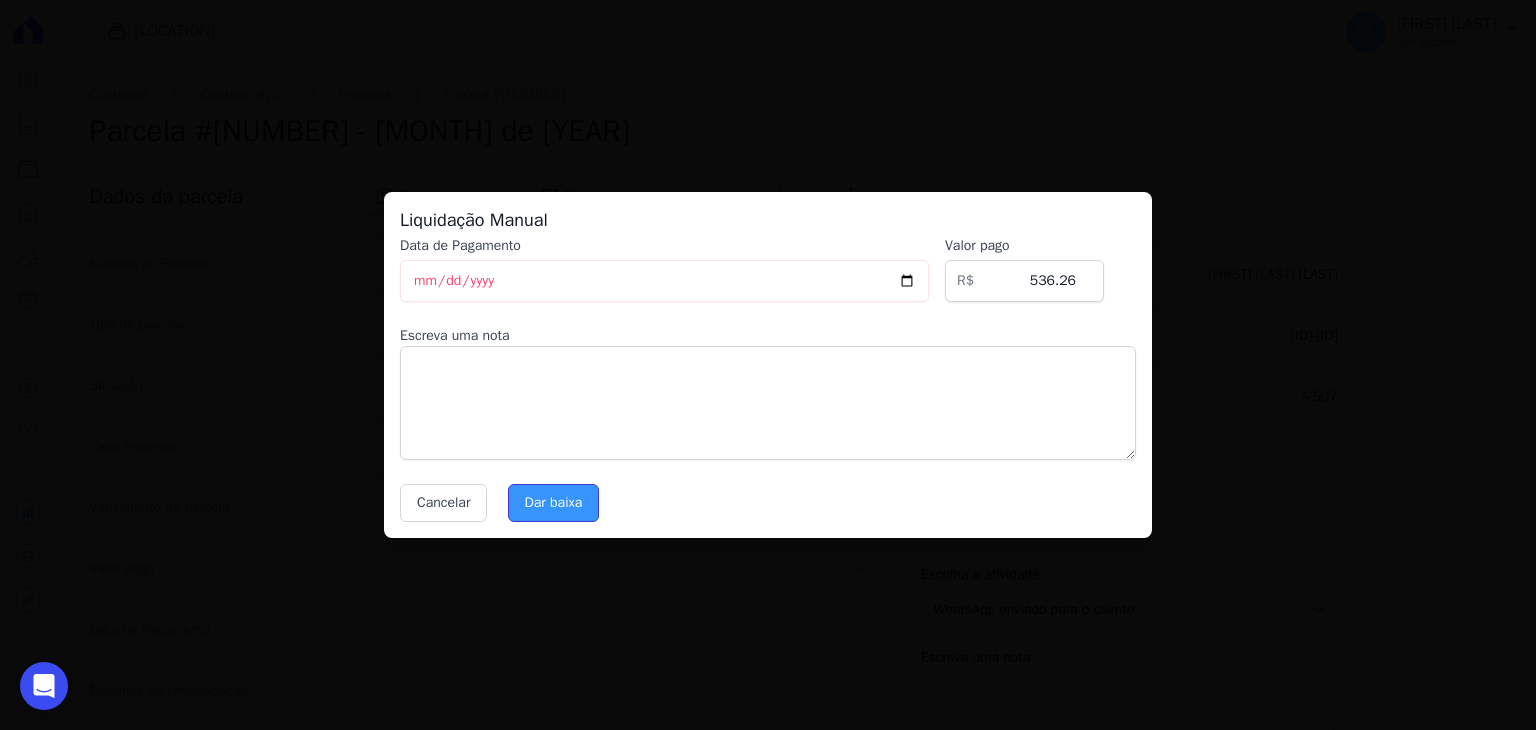 click on "Dar baixa" at bounding box center (554, 503) 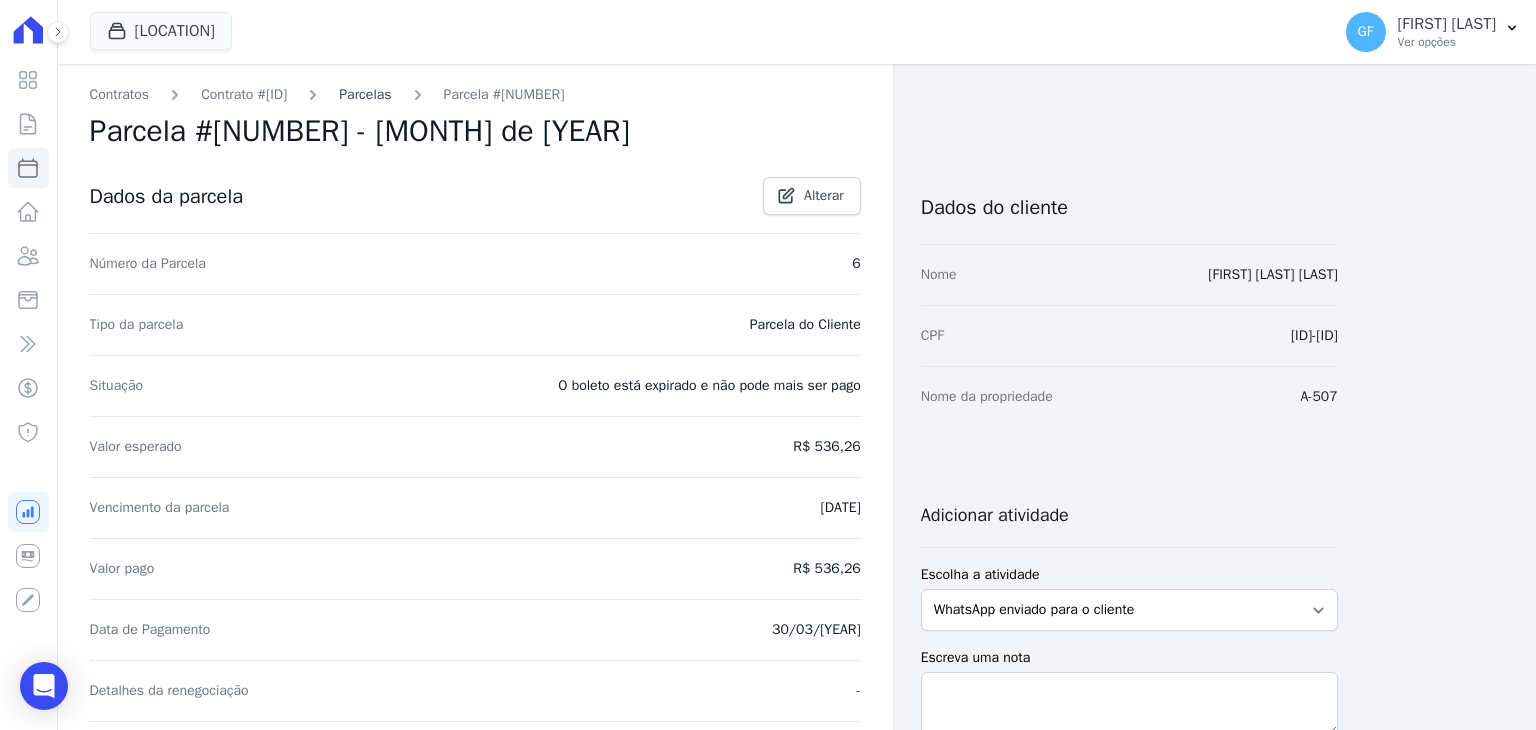 click on "Parcelas" at bounding box center (365, 94) 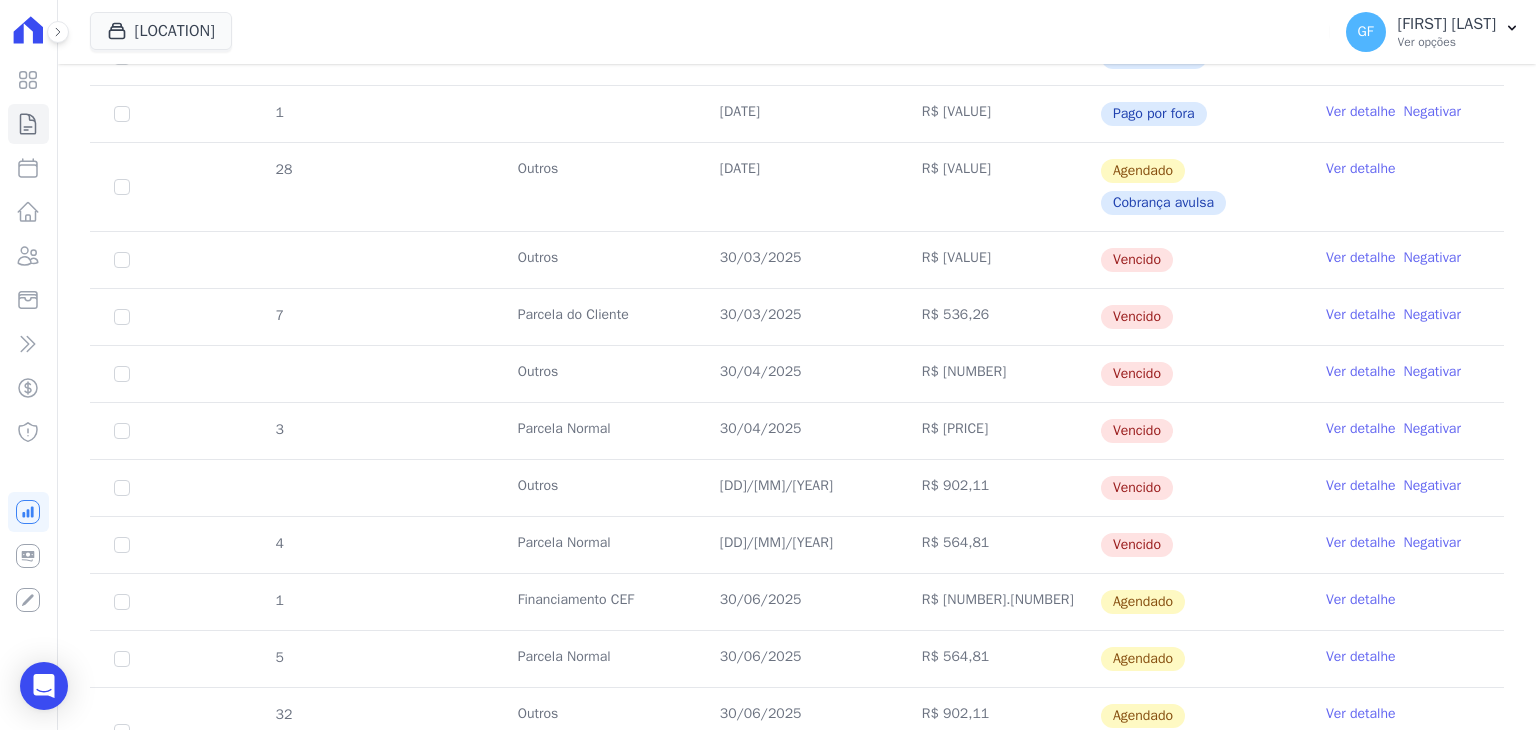 scroll, scrollTop: 700, scrollLeft: 0, axis: vertical 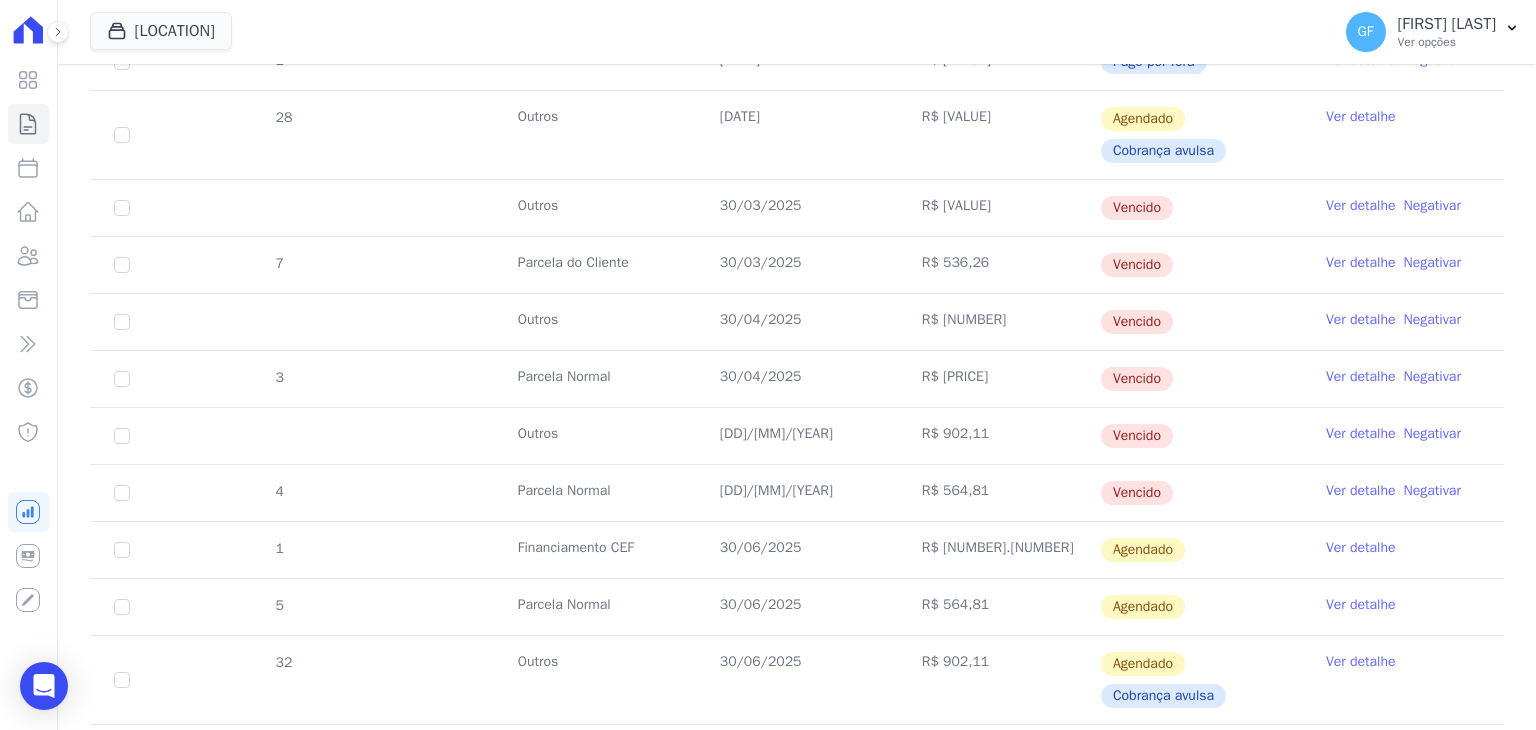 drag, startPoint x: 485, startPoint y: 206, endPoint x: 1484, endPoint y: 228, distance: 999.2422 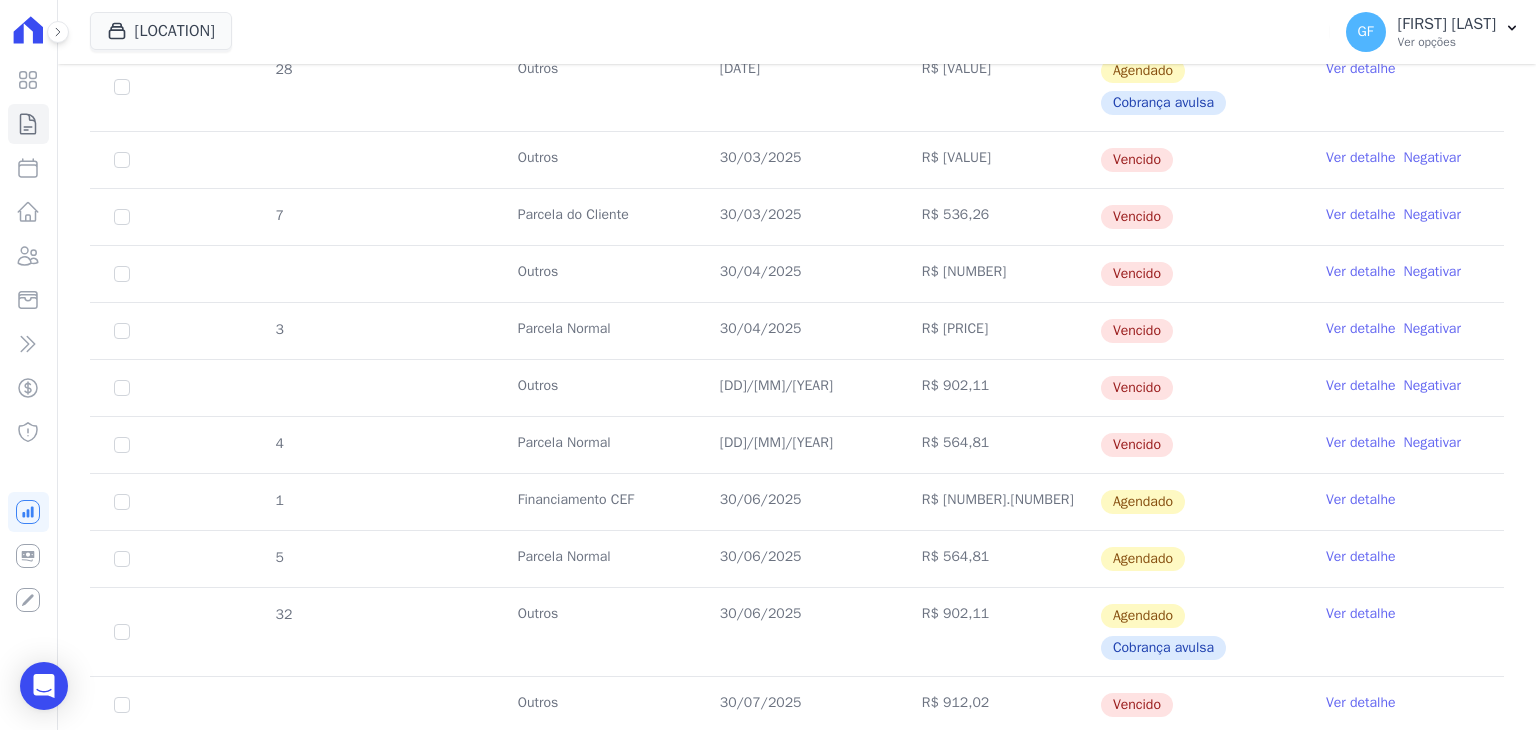scroll, scrollTop: 766, scrollLeft: 0, axis: vertical 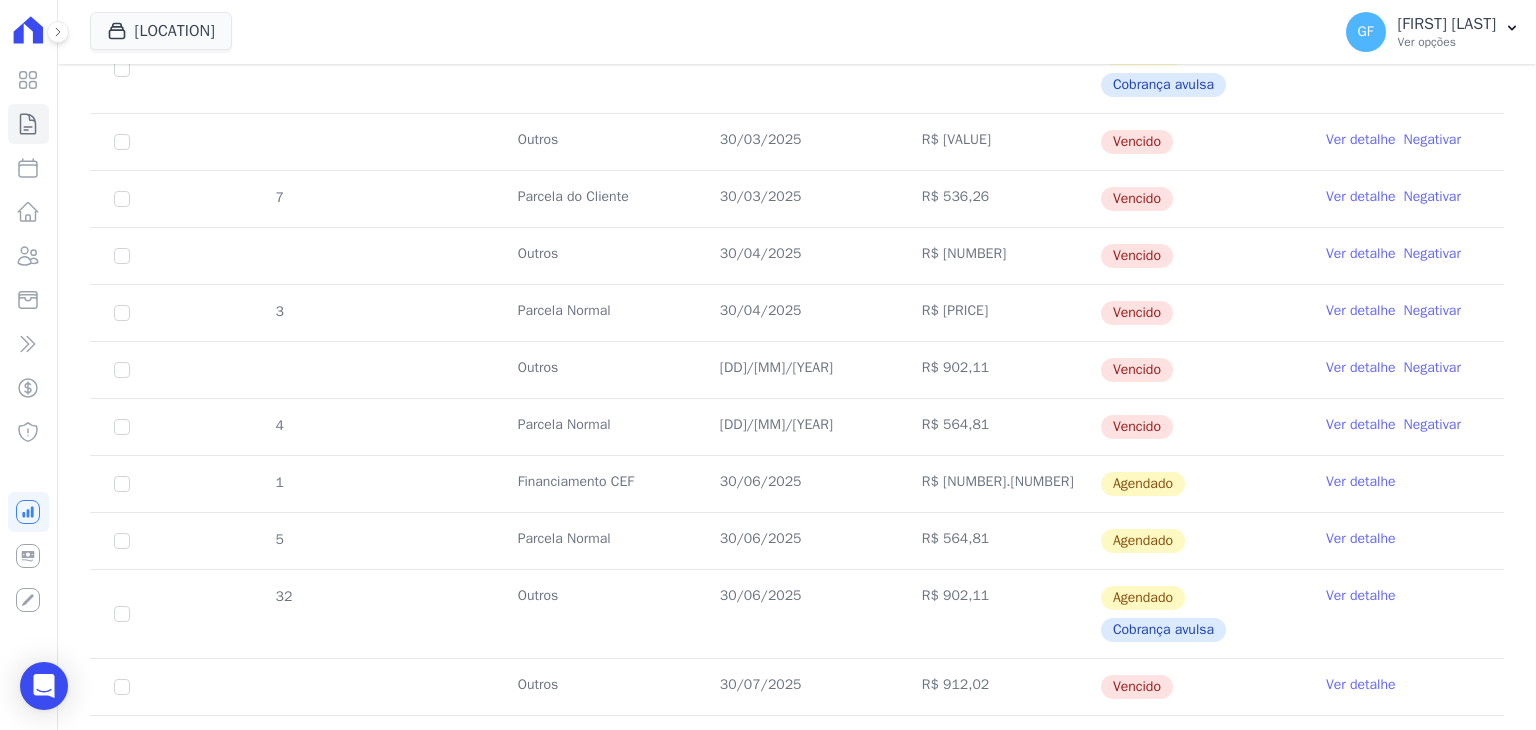 drag, startPoint x: 616, startPoint y: 143, endPoint x: 1466, endPoint y: 202, distance: 852.04517 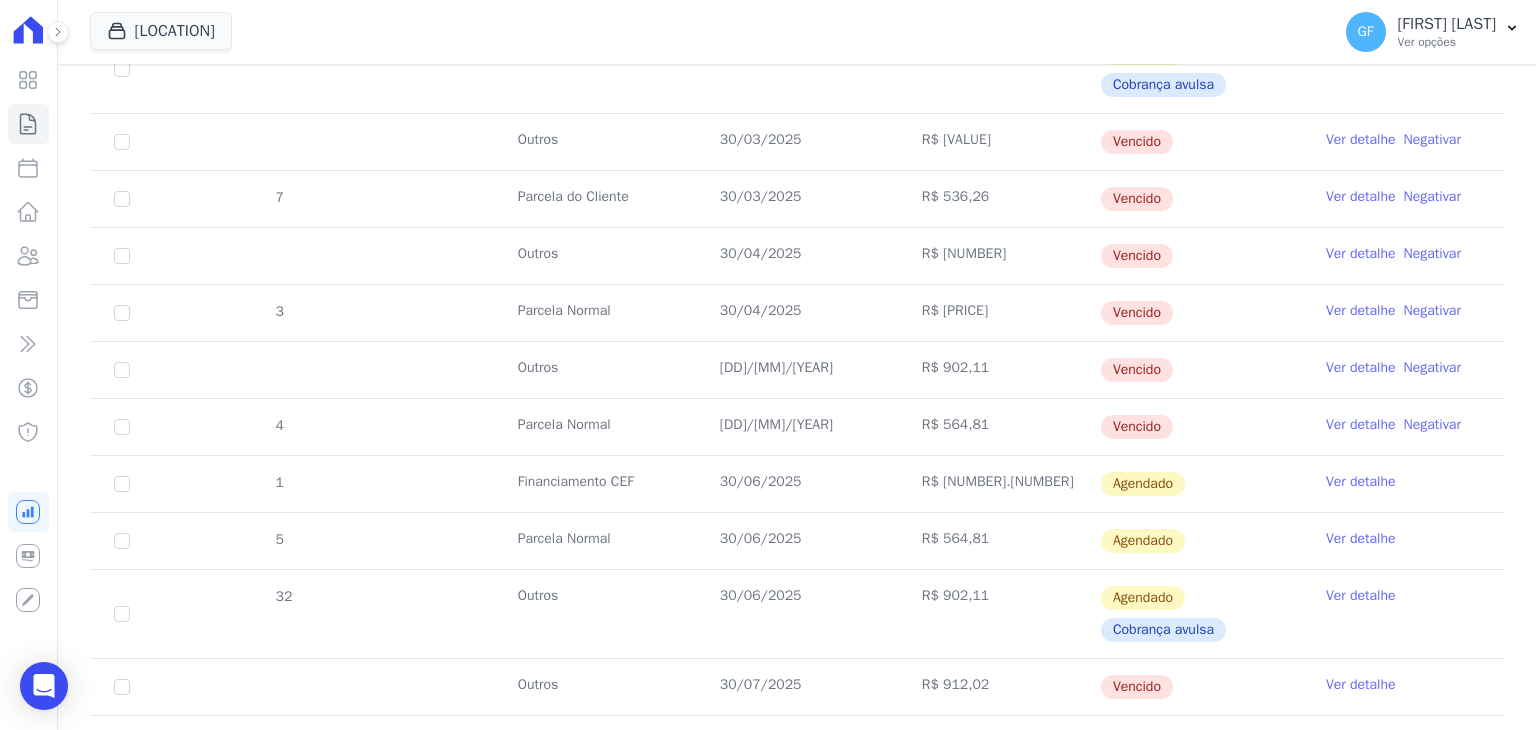 drag, startPoint x: 1322, startPoint y: 196, endPoint x: 1310, endPoint y: 195, distance: 12.0415945 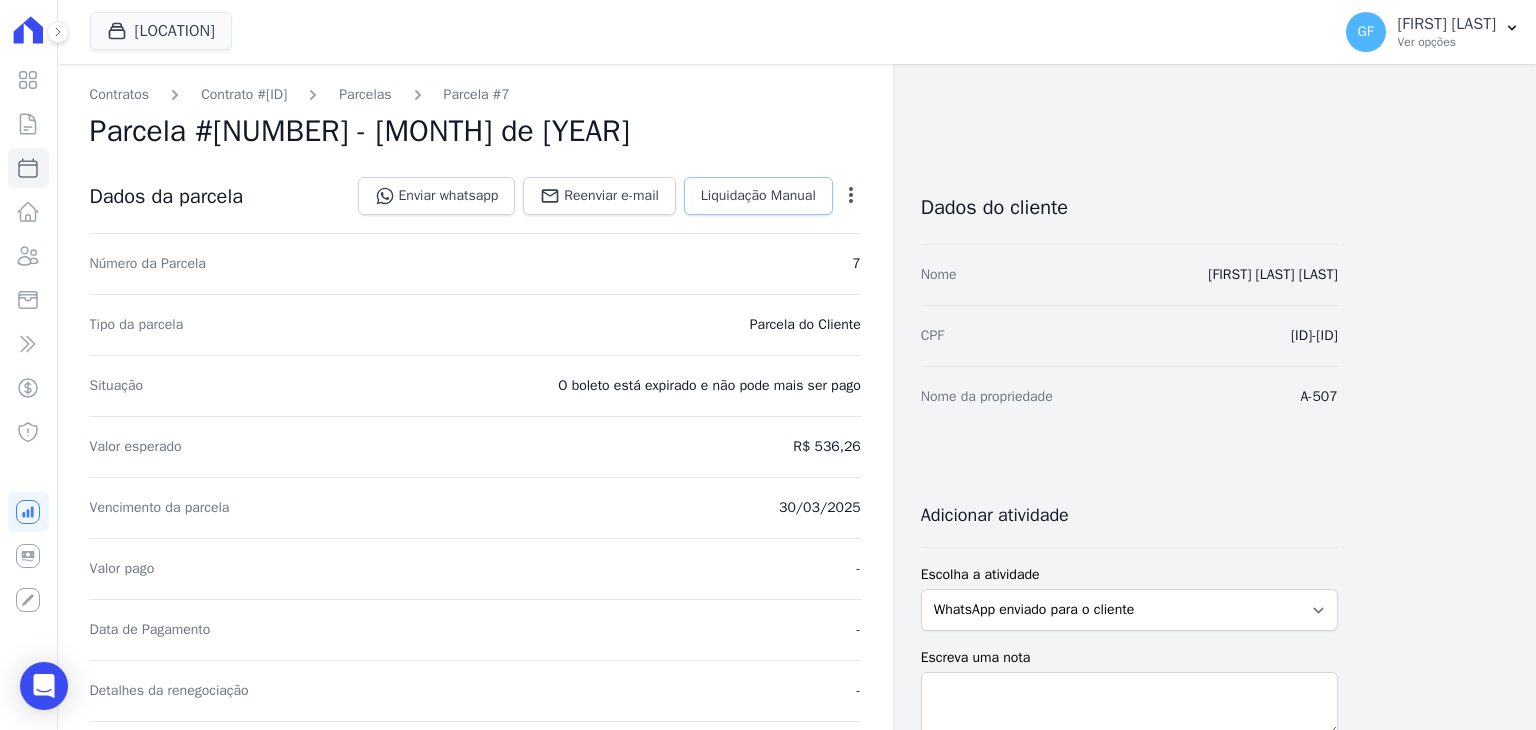 click on "Liquidação Manual" at bounding box center [758, 196] 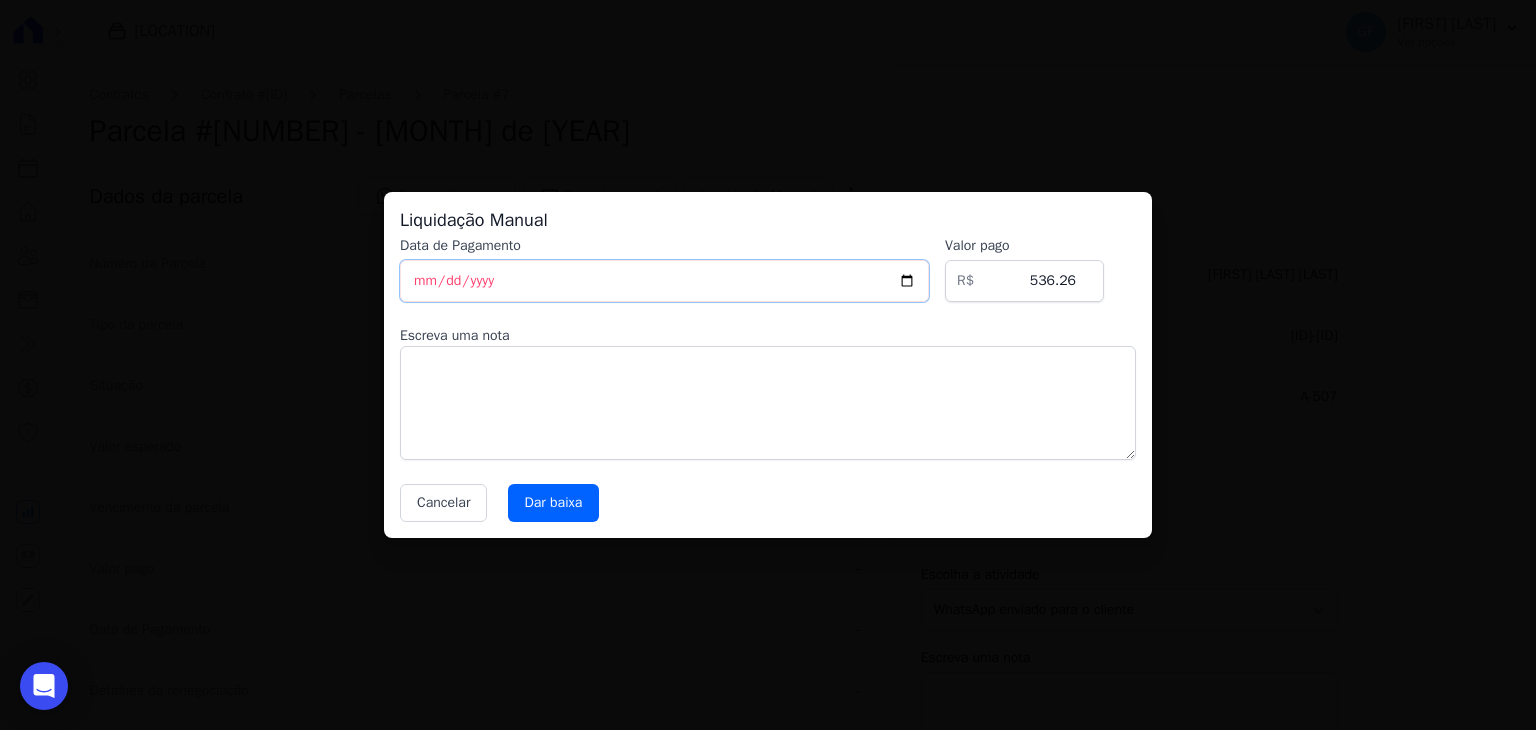 click on "2025-08-04" at bounding box center [664, 281] 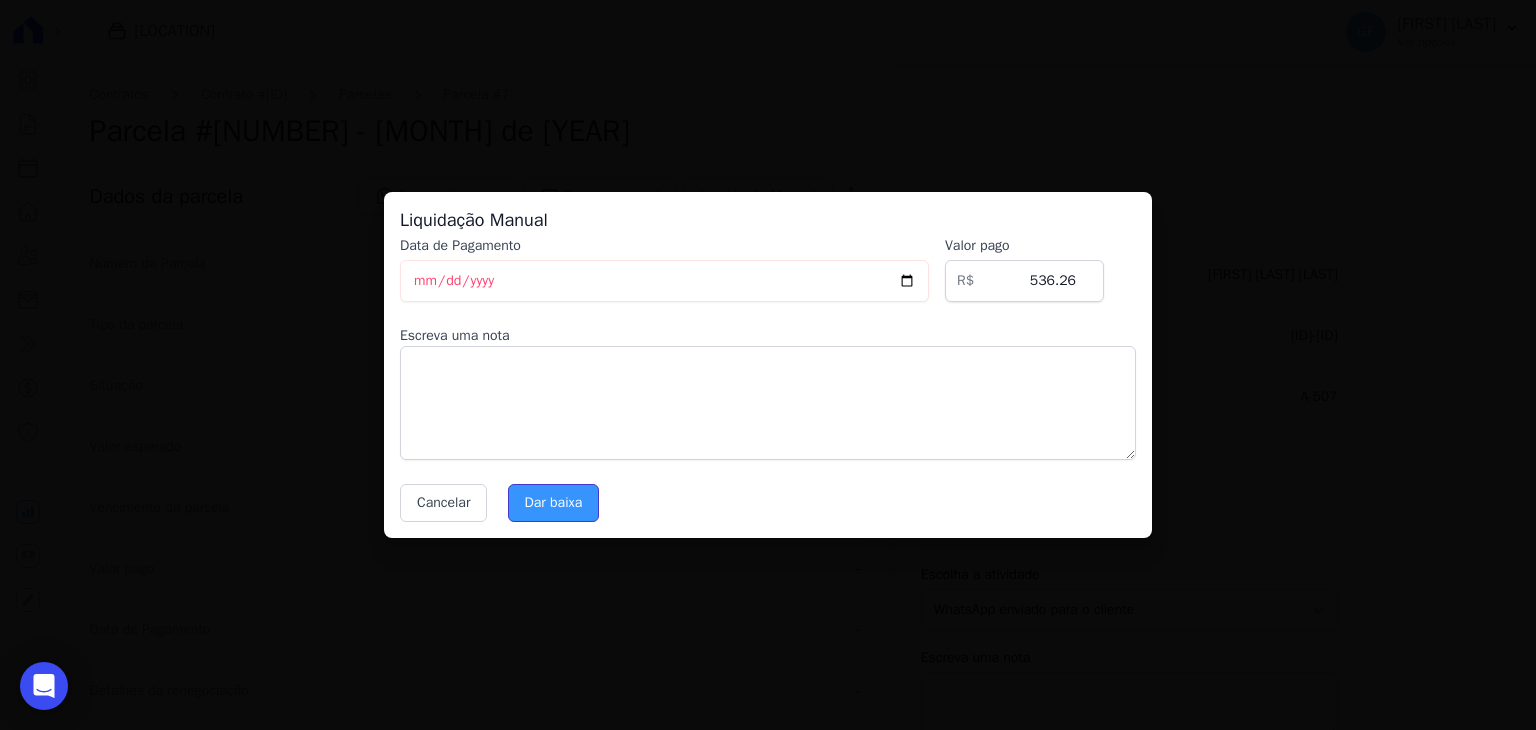 click on "Dar baixa" at bounding box center (554, 503) 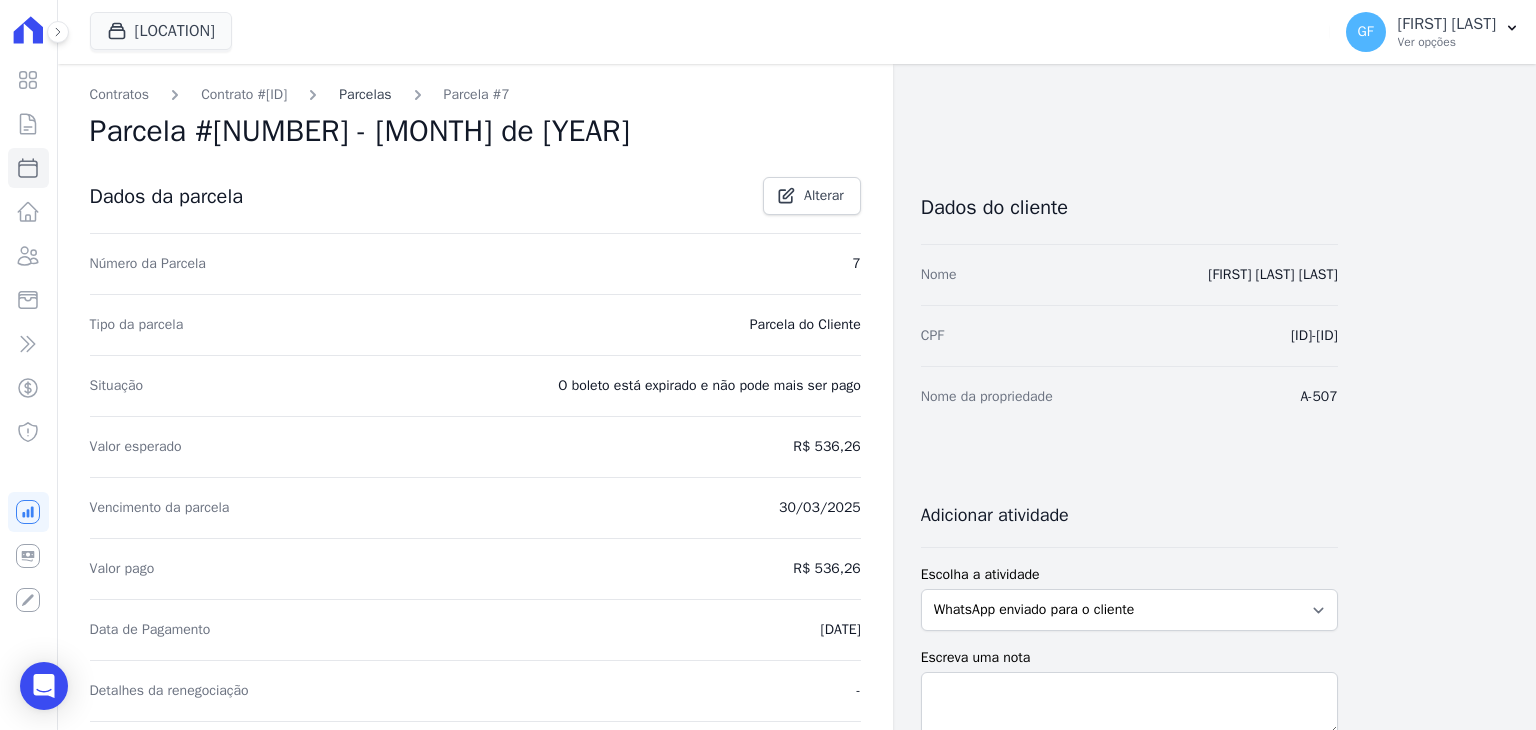 click on "Parcelas" at bounding box center (365, 94) 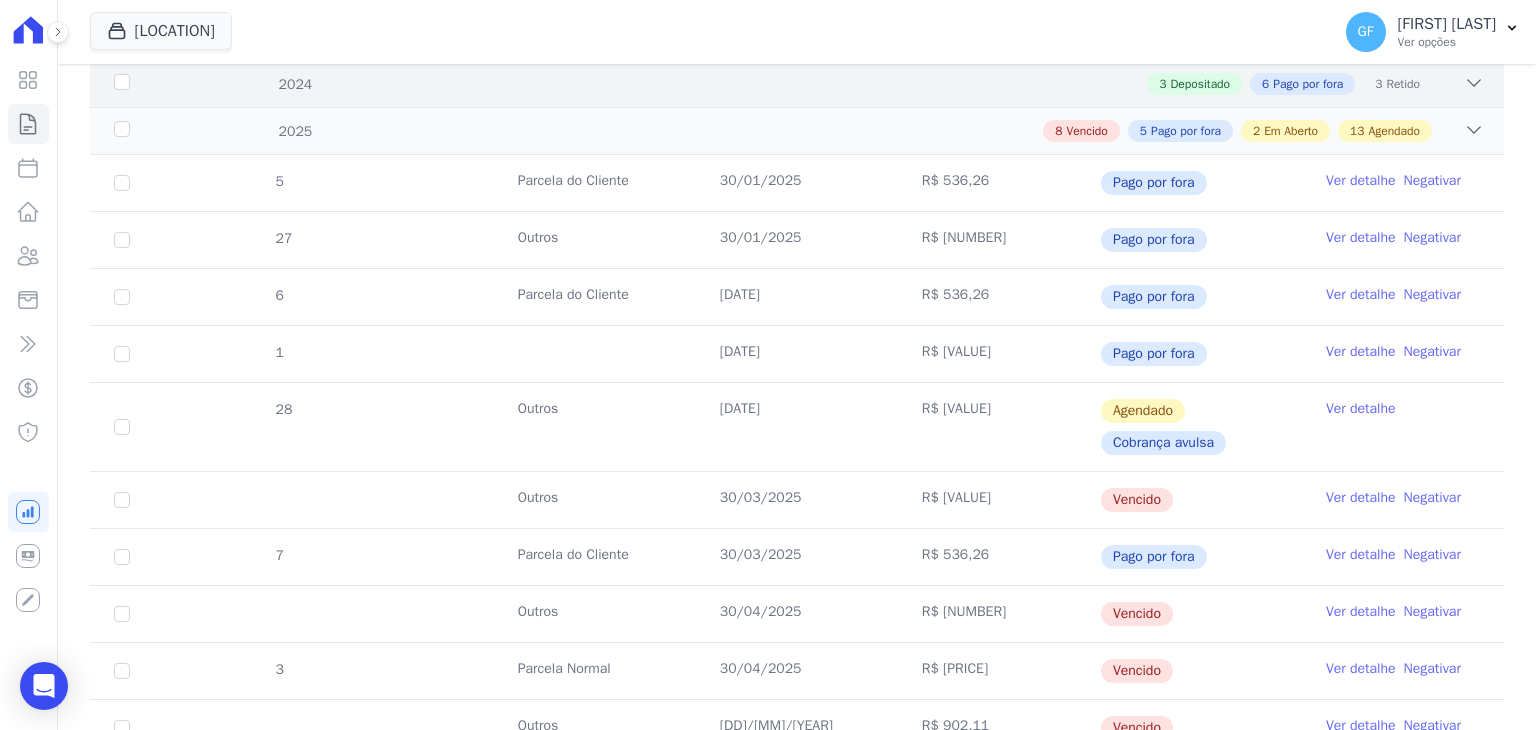 scroll, scrollTop: 600, scrollLeft: 0, axis: vertical 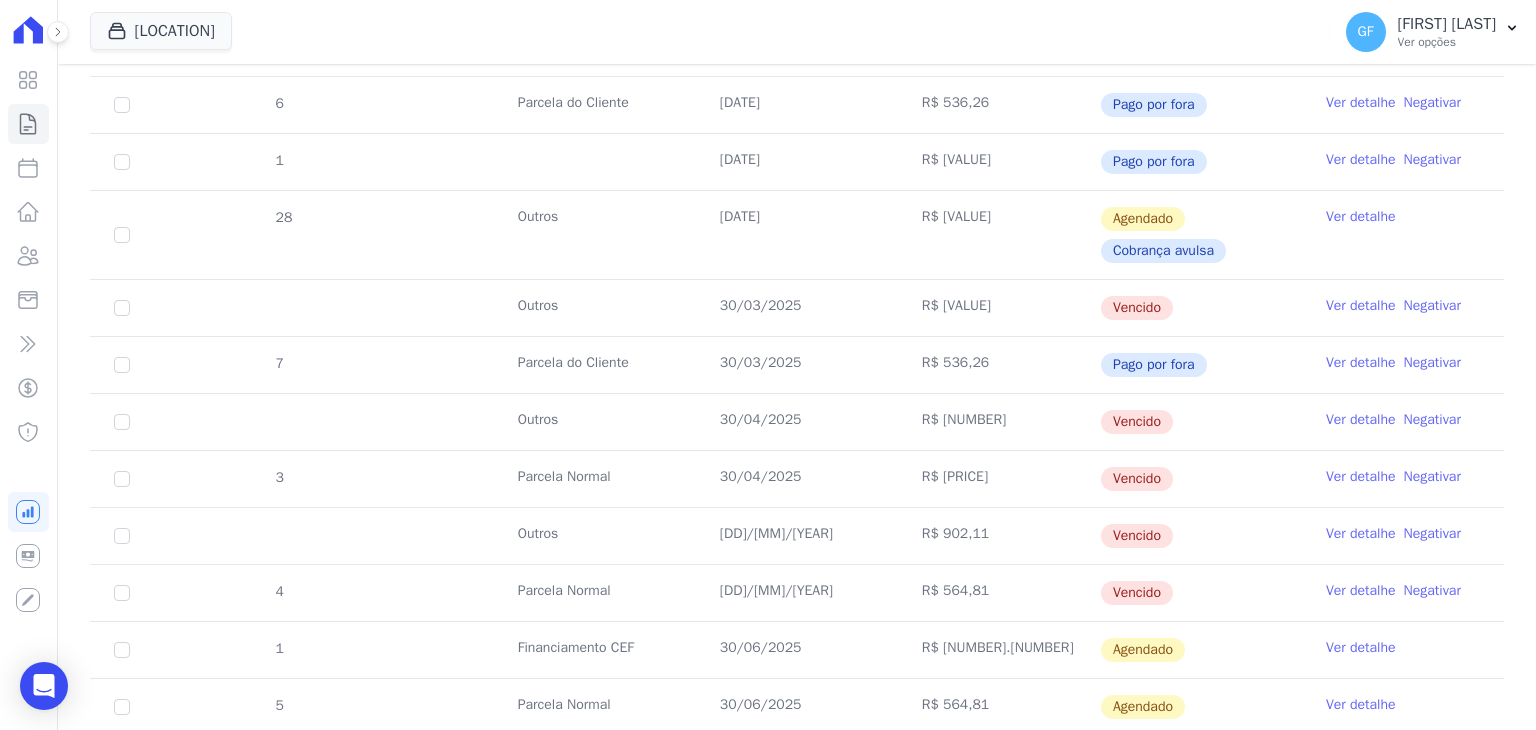 drag, startPoint x: 705, startPoint y: 307, endPoint x: 1266, endPoint y: 306, distance: 561.0009 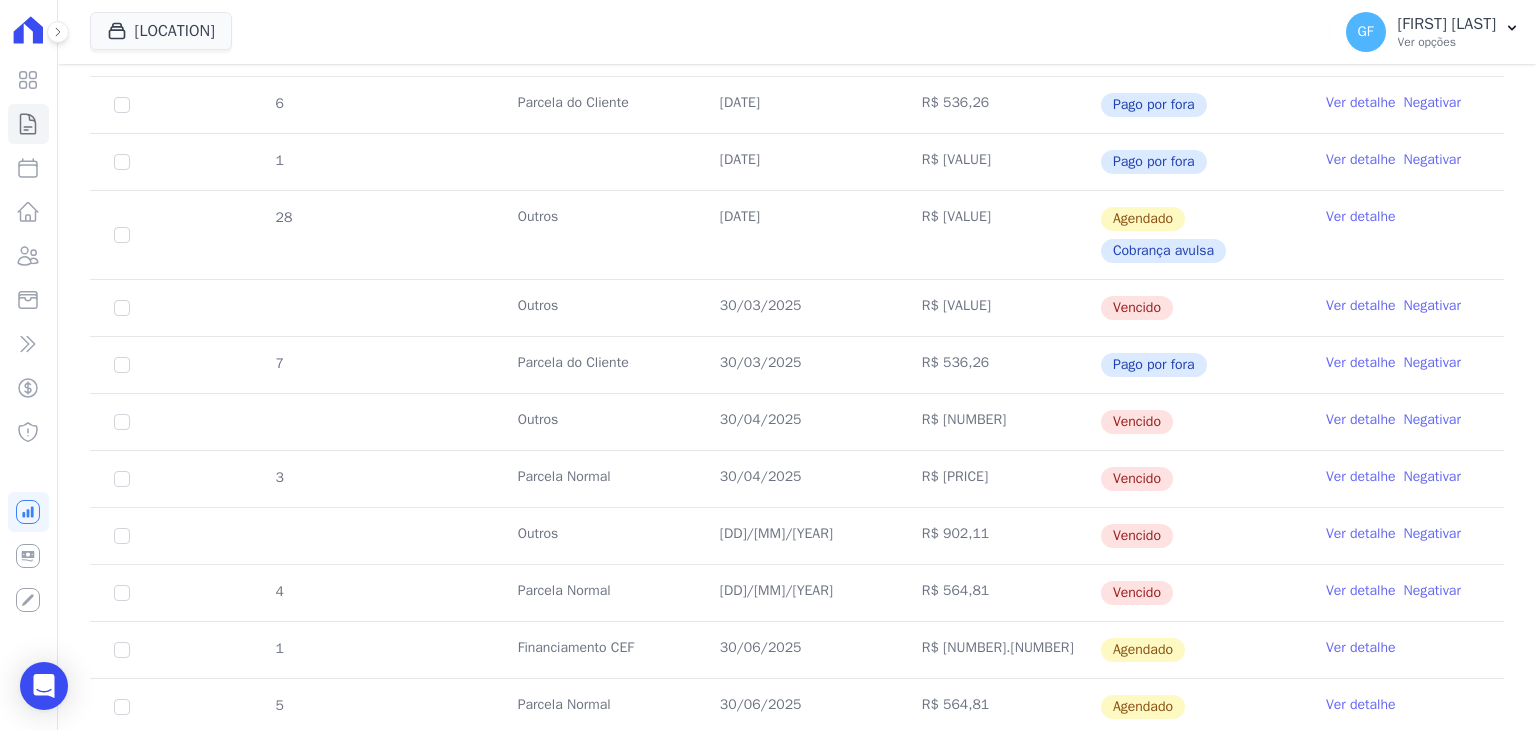 click on "Ver detalhe" at bounding box center (1361, 306) 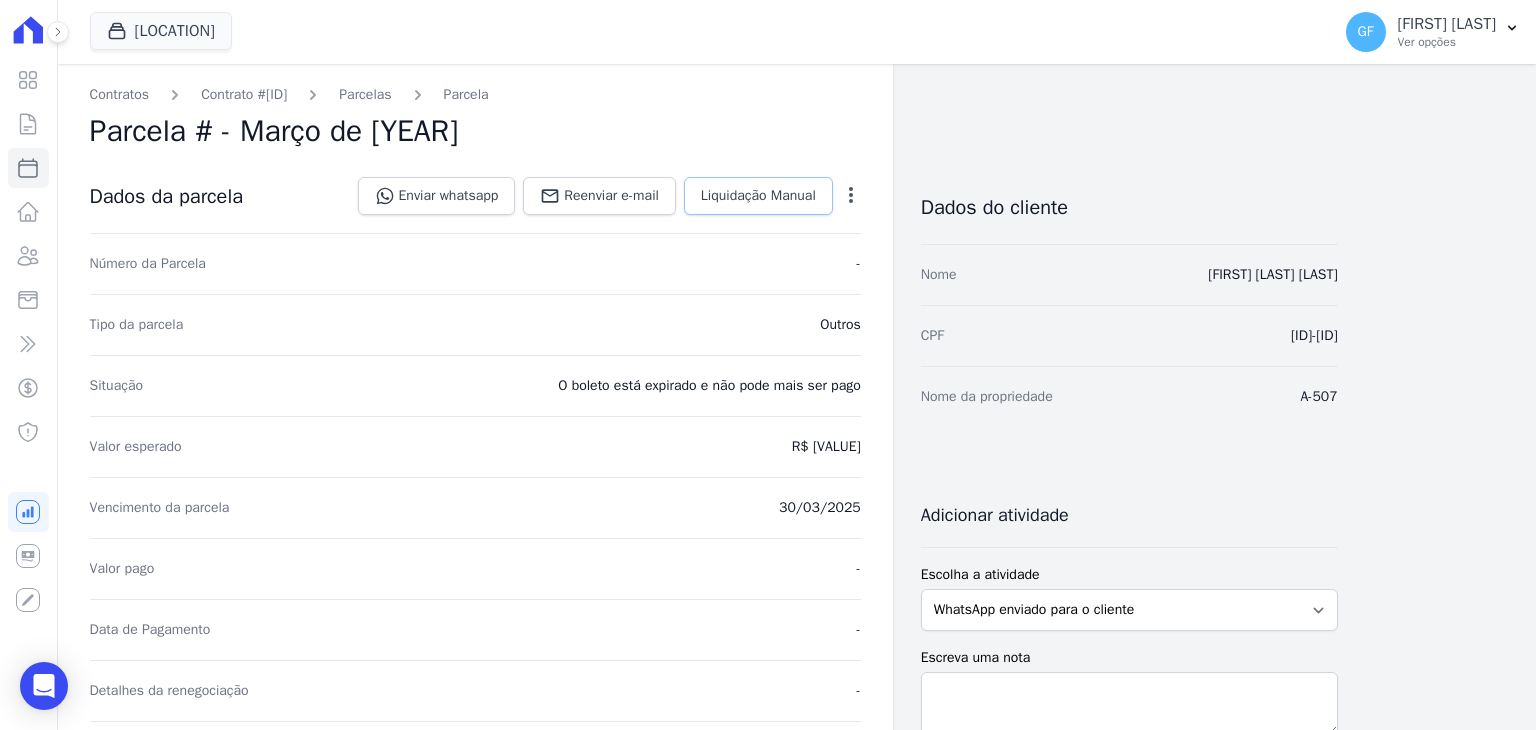 click on "Liquidação Manual" at bounding box center [758, 196] 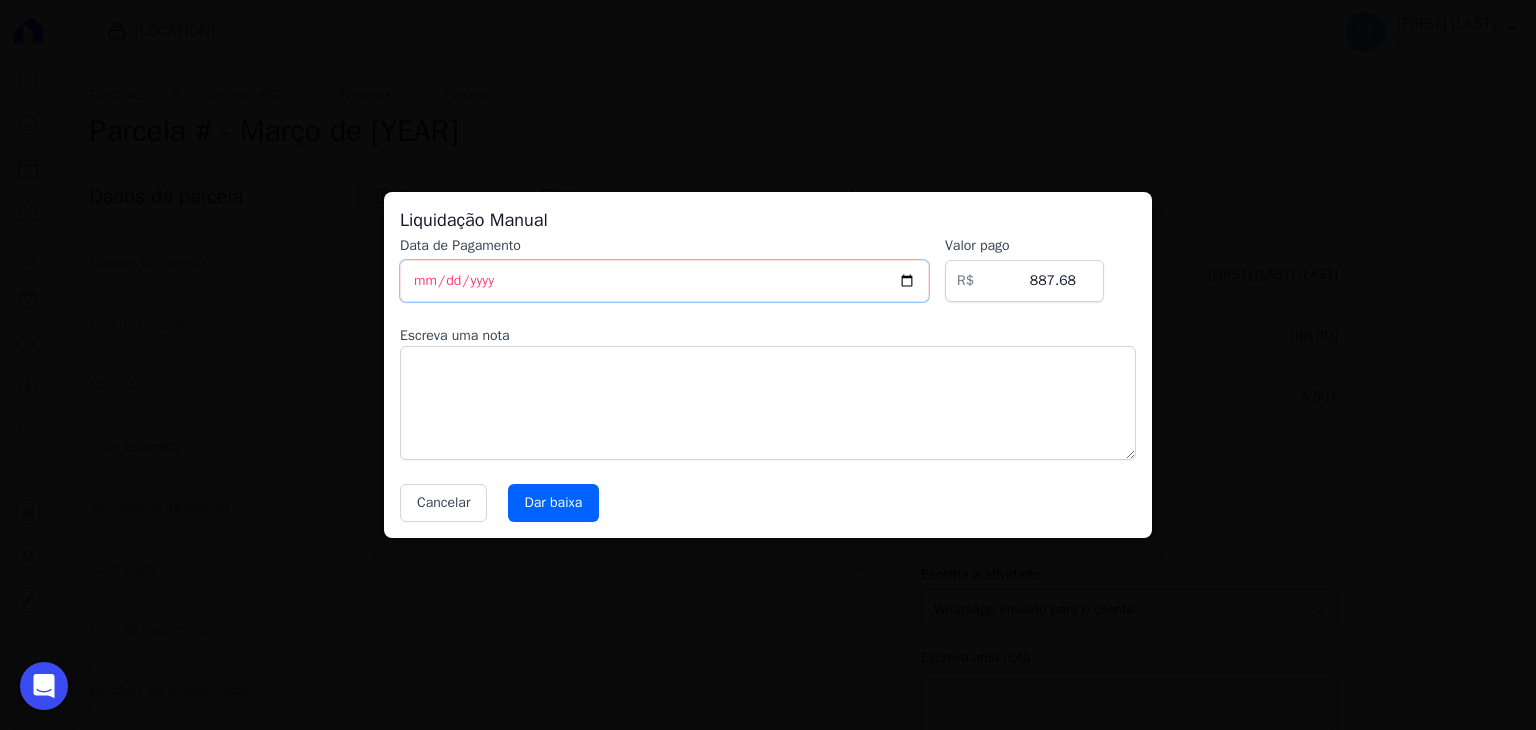 click on "2025-08-04" at bounding box center [664, 281] 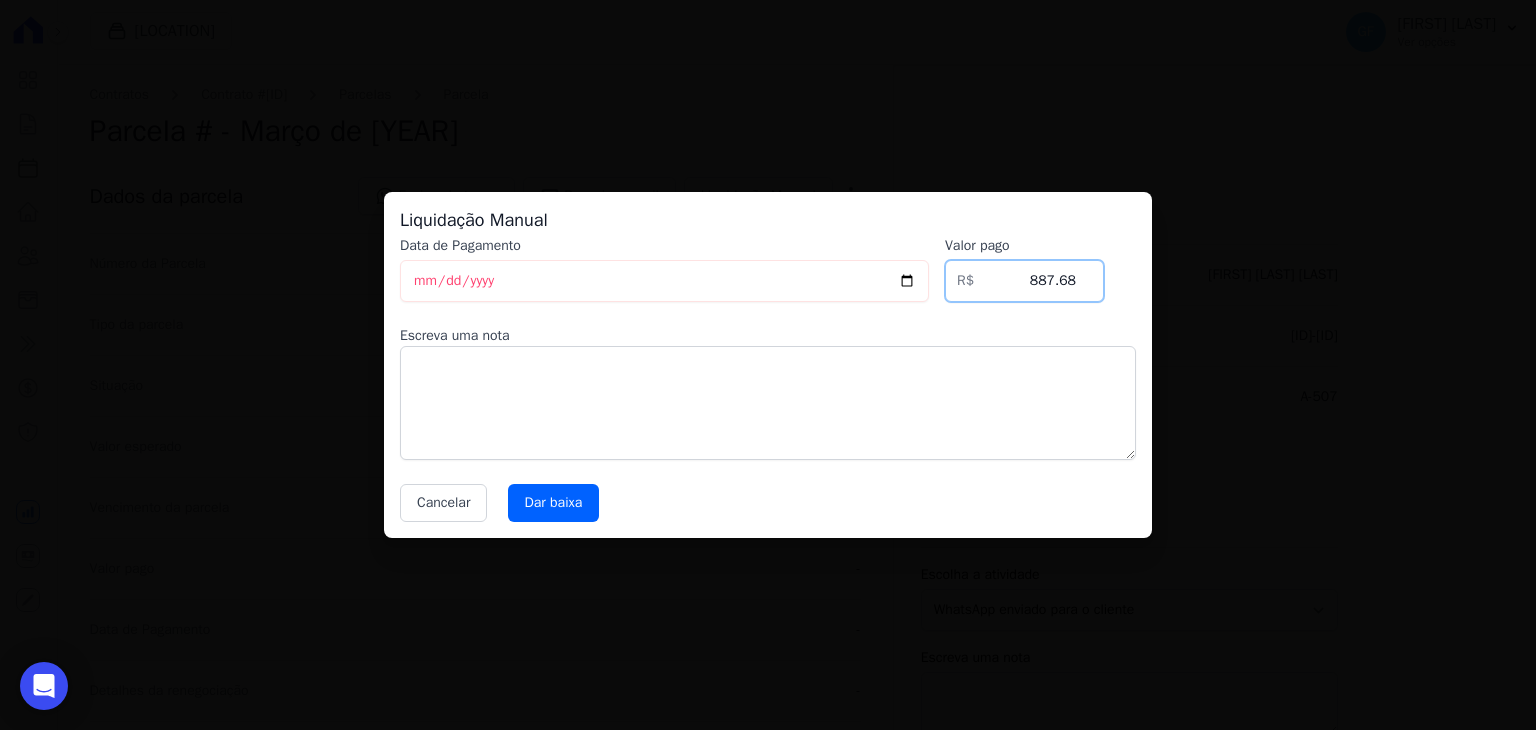 drag, startPoint x: 1094, startPoint y: 295, endPoint x: 1160, endPoint y: 301, distance: 66.27216 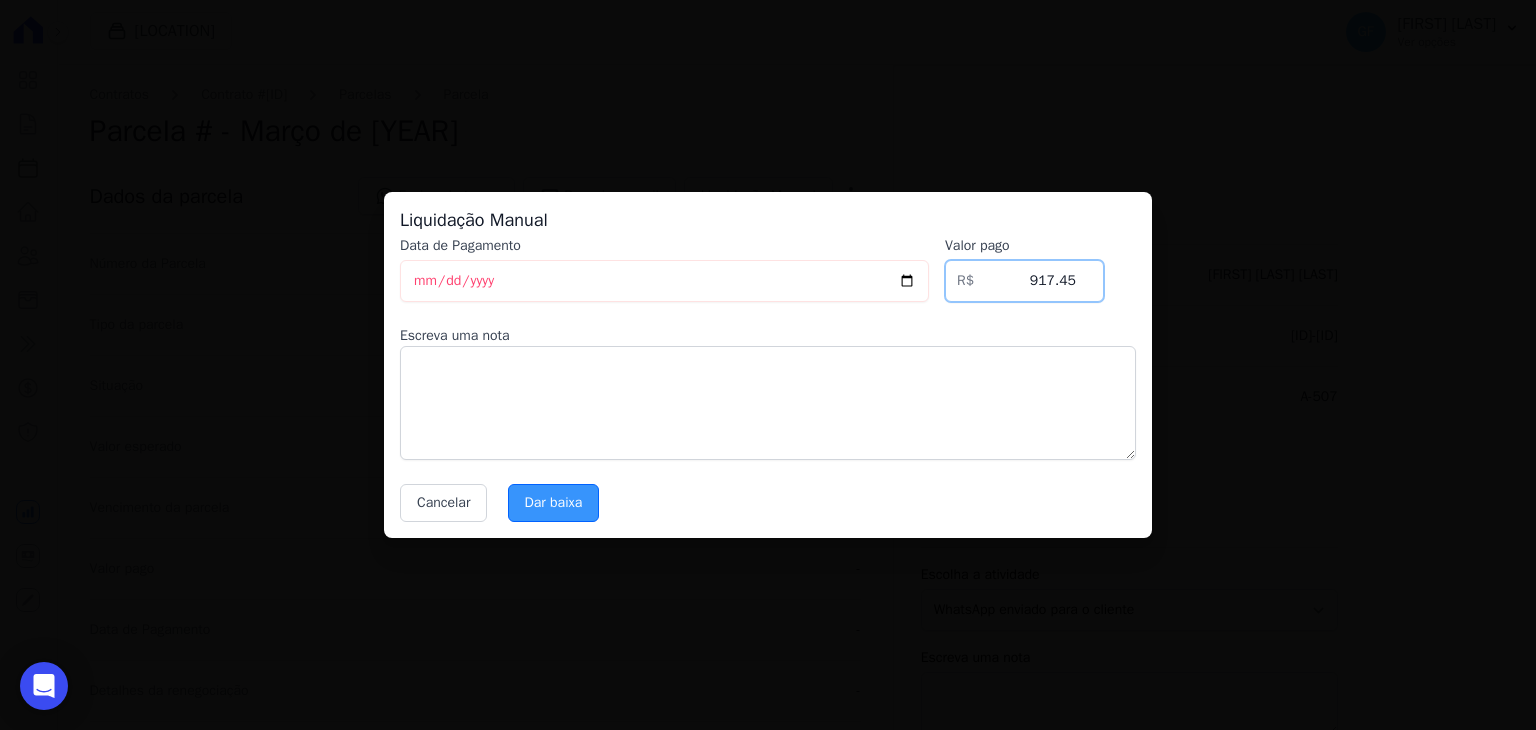 type on "917.45" 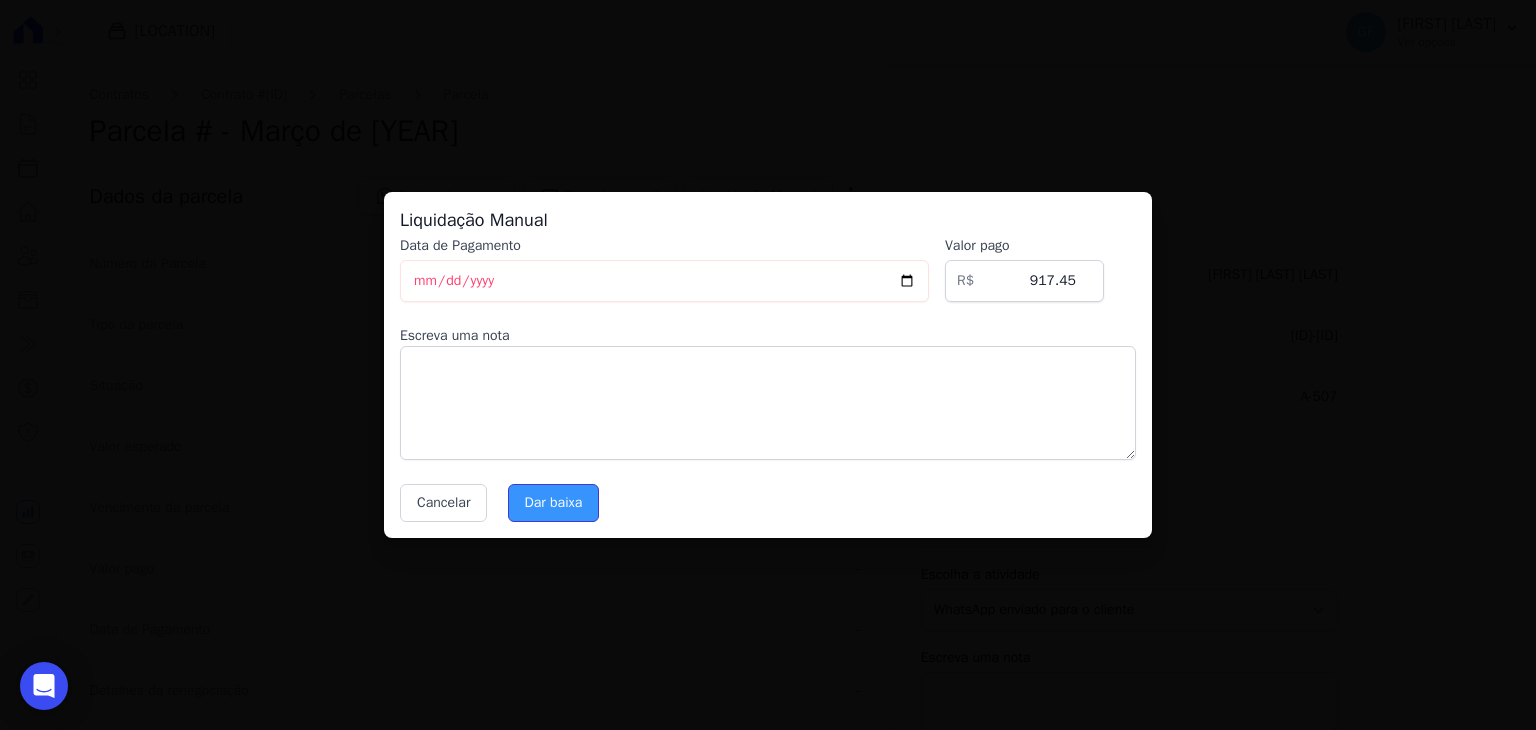 click on "Dar baixa" at bounding box center [554, 503] 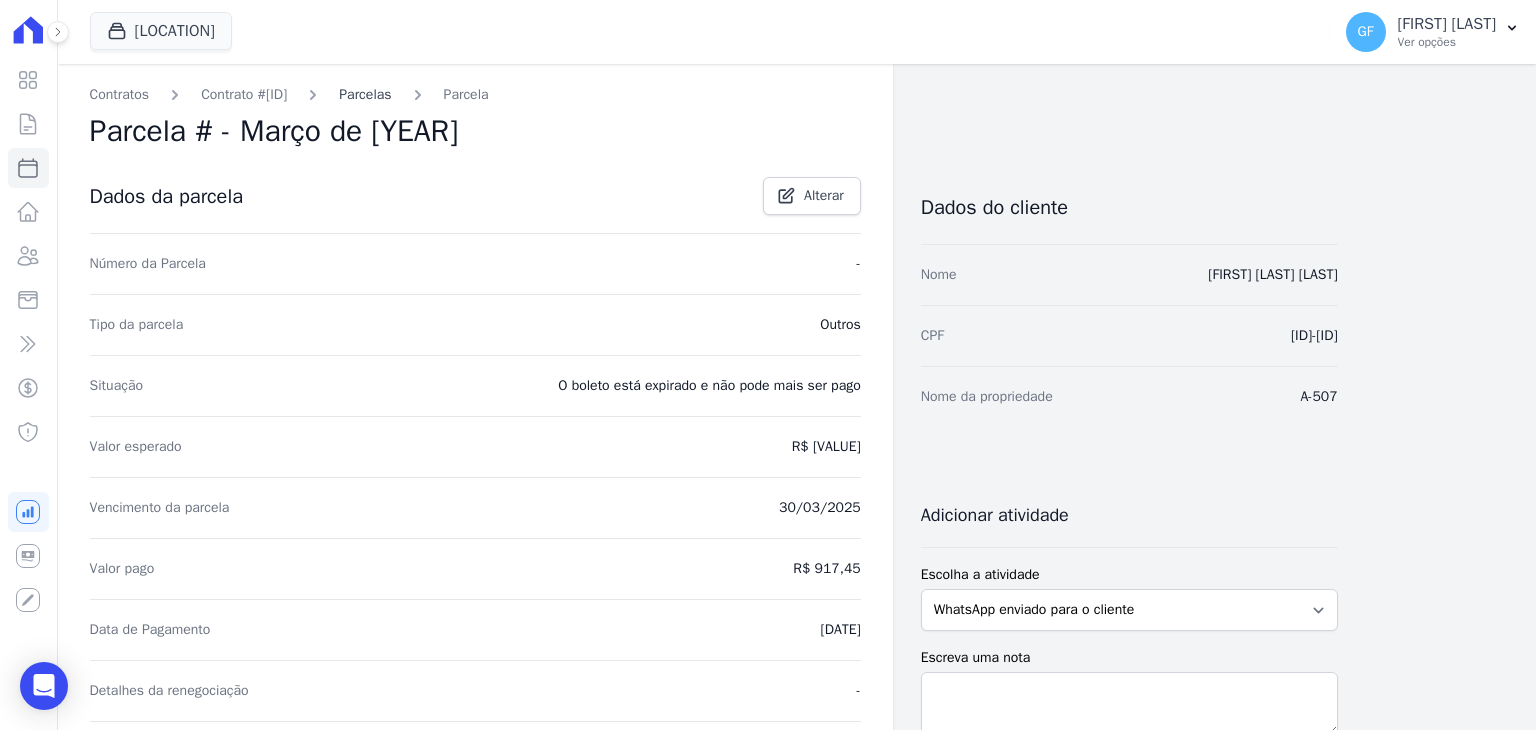click on "Parcelas" at bounding box center (365, 94) 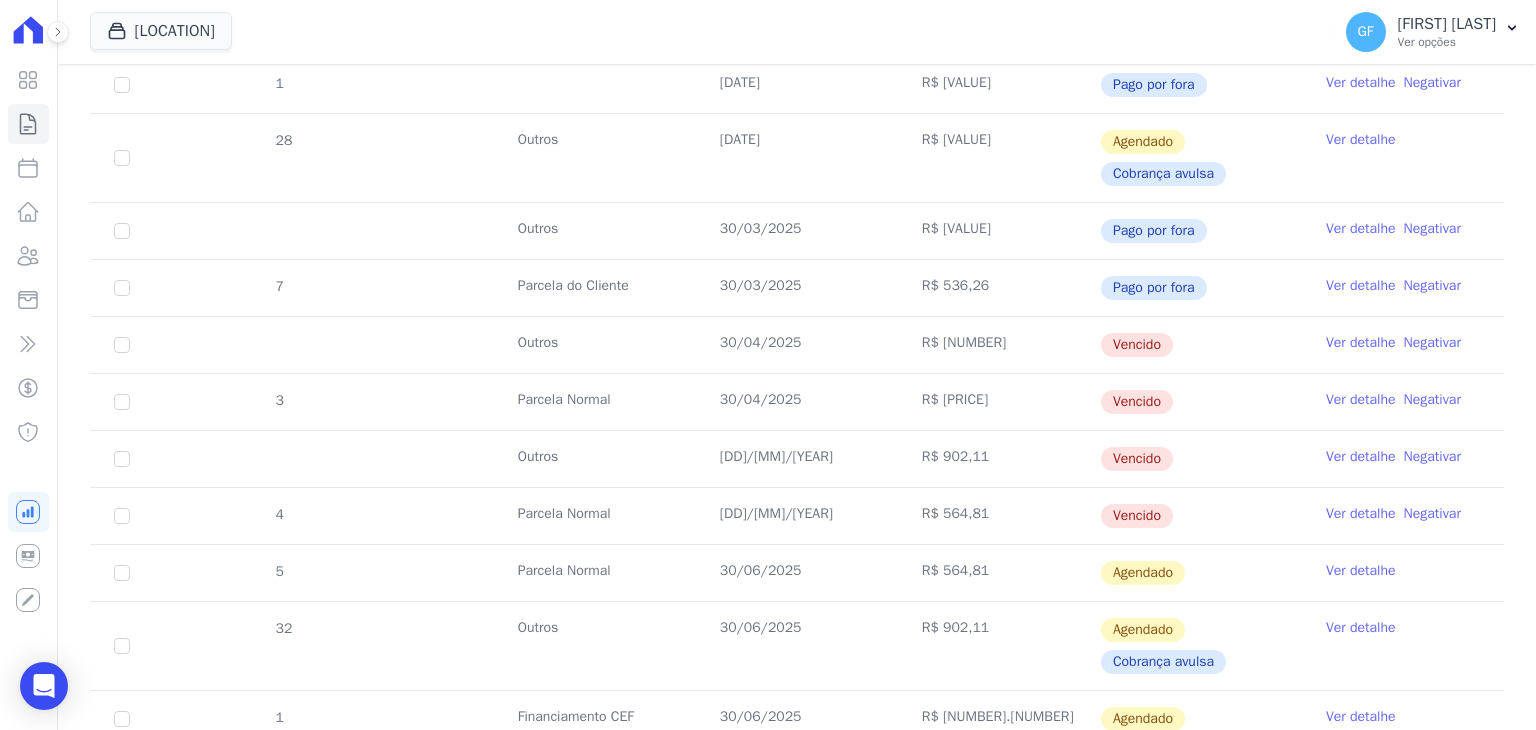 scroll, scrollTop: 700, scrollLeft: 0, axis: vertical 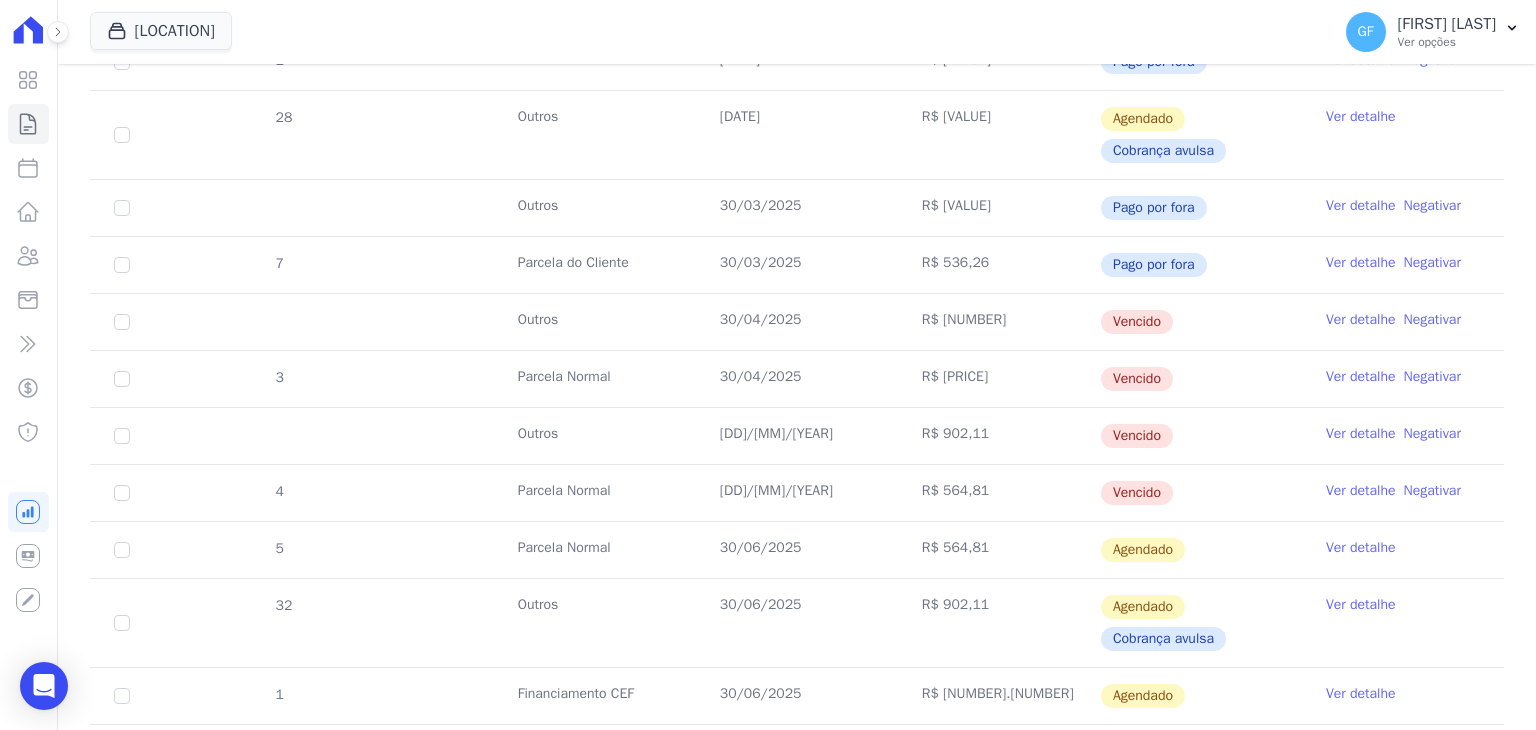 drag, startPoint x: 698, startPoint y: 303, endPoint x: 1158, endPoint y: 372, distance: 465.1462 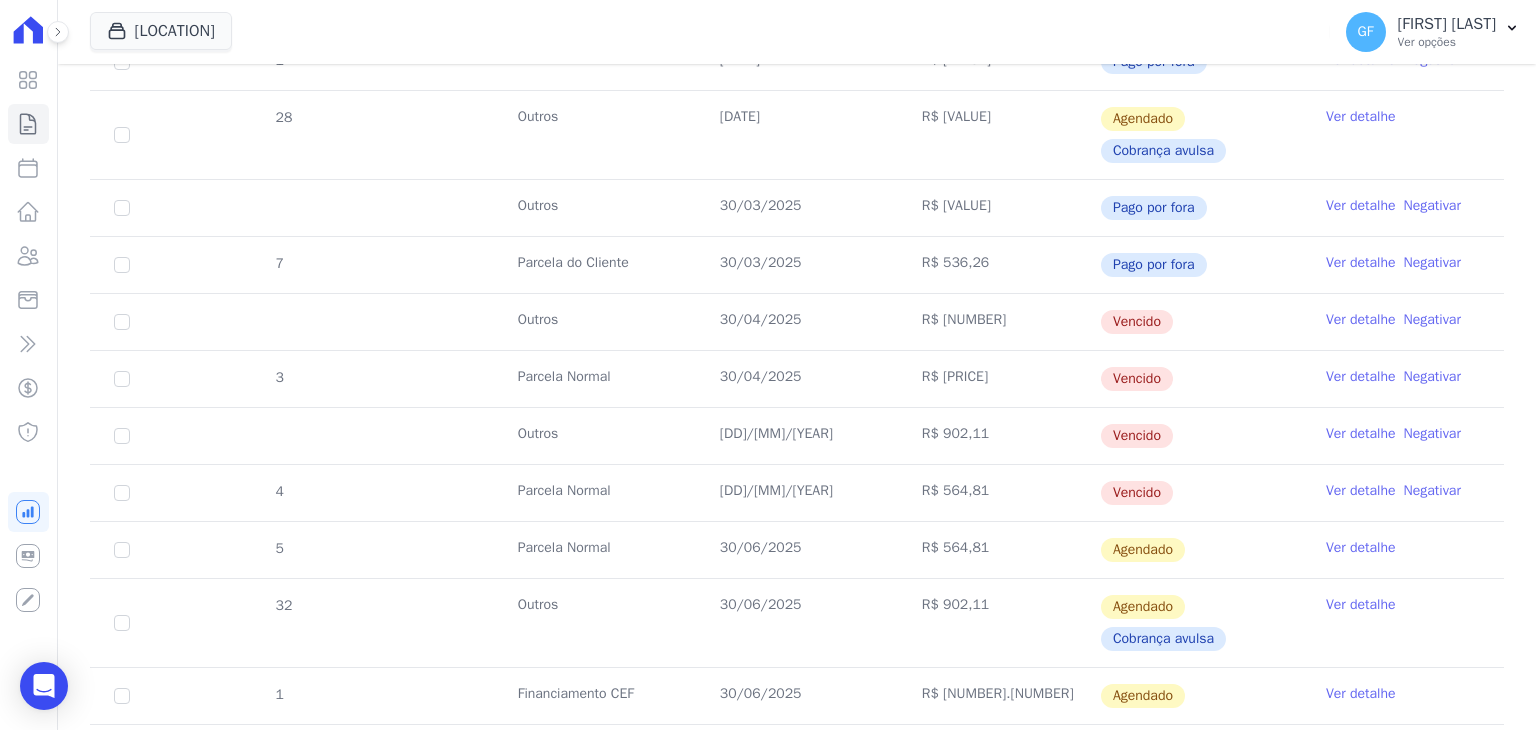 click on "Ver detalhe" at bounding box center [1361, 377] 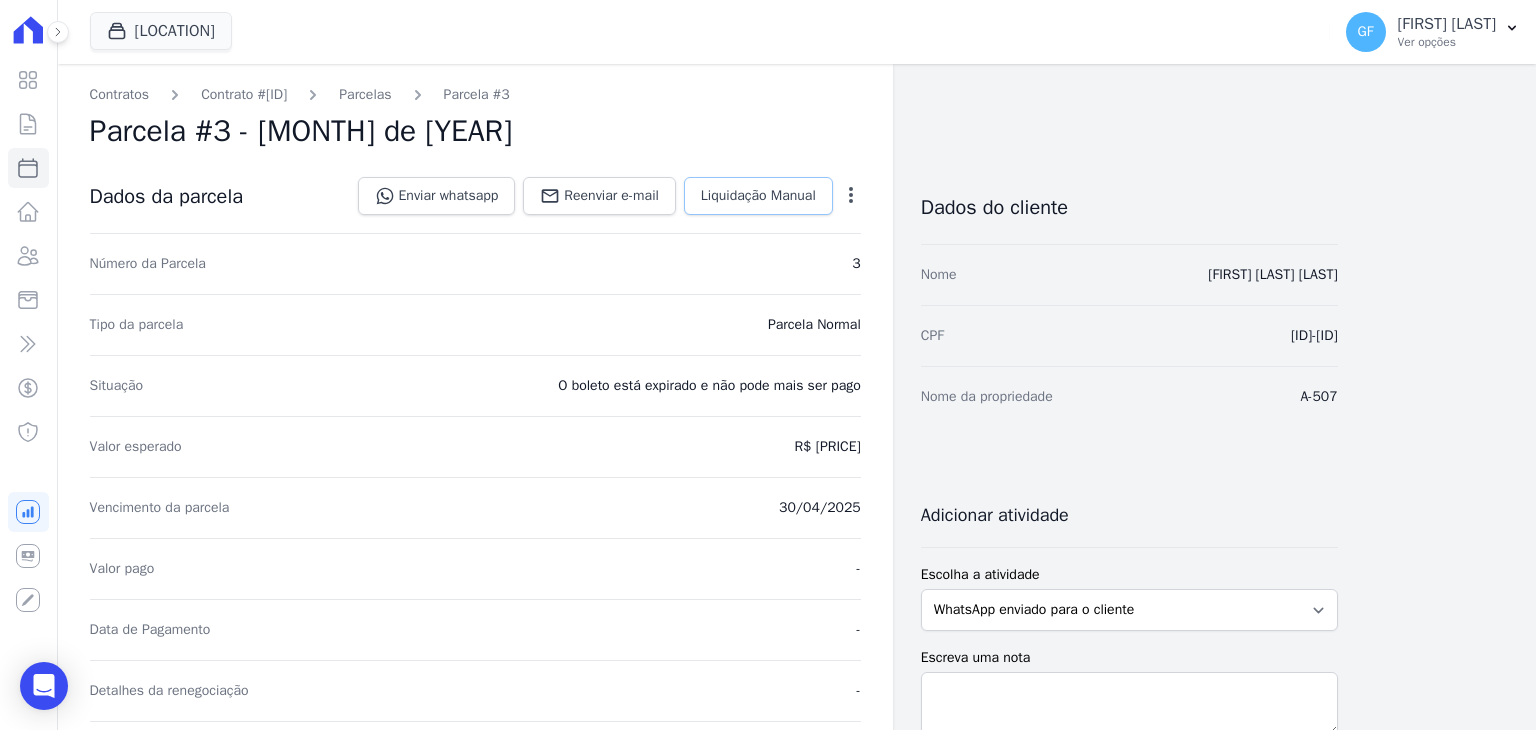 click on "Liquidação Manual" at bounding box center (758, 196) 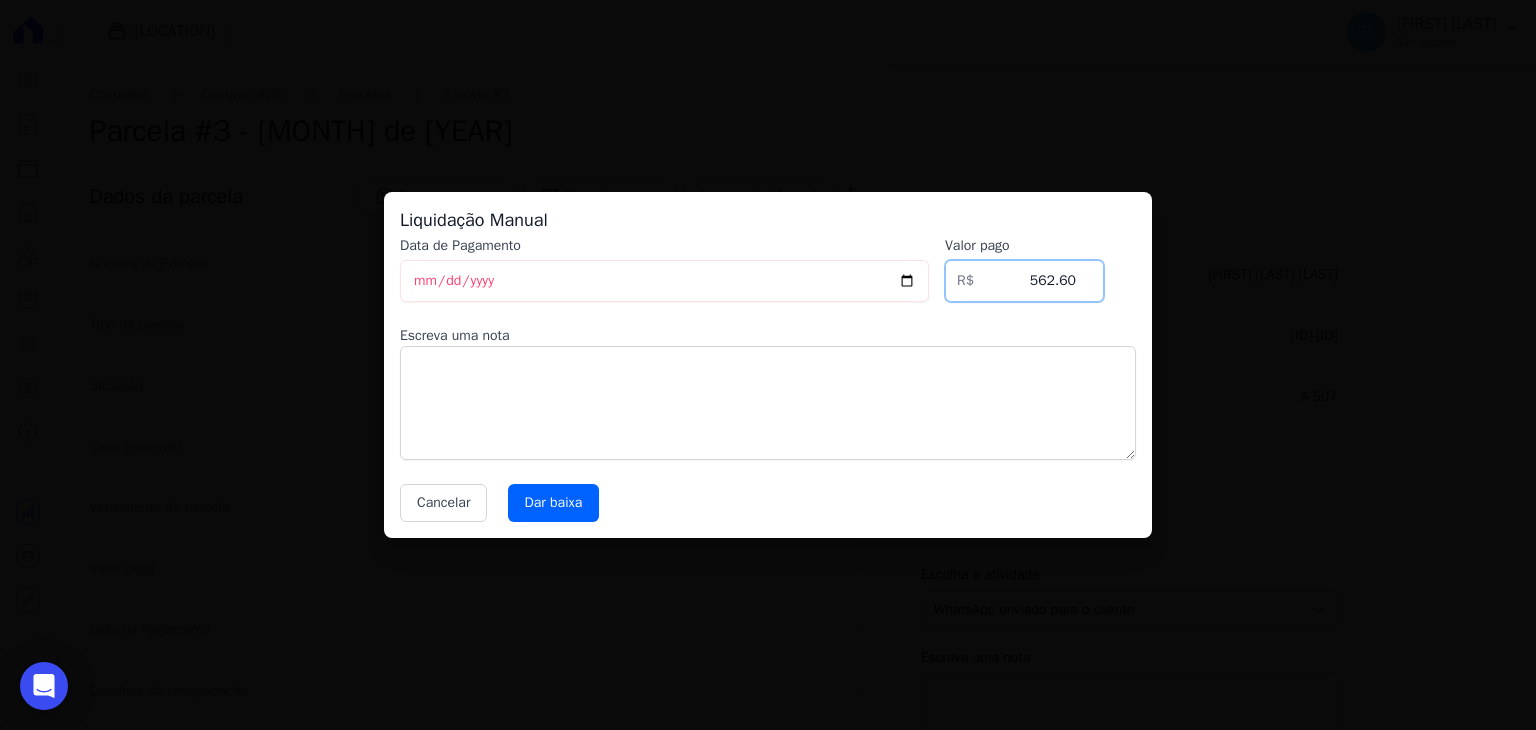 drag, startPoint x: 1039, startPoint y: 291, endPoint x: 1221, endPoint y: 291, distance: 182 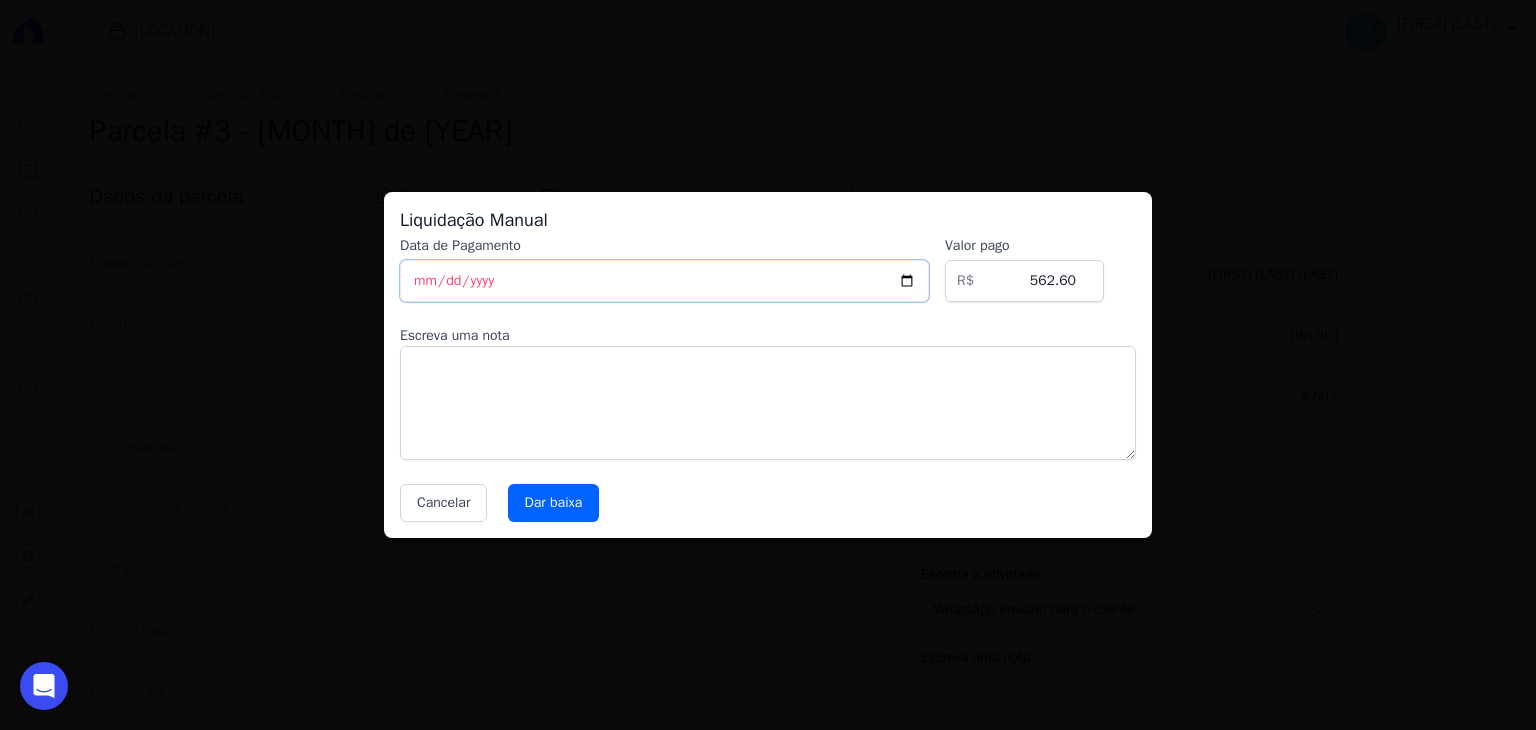 click on "2025-08-04" at bounding box center (664, 281) 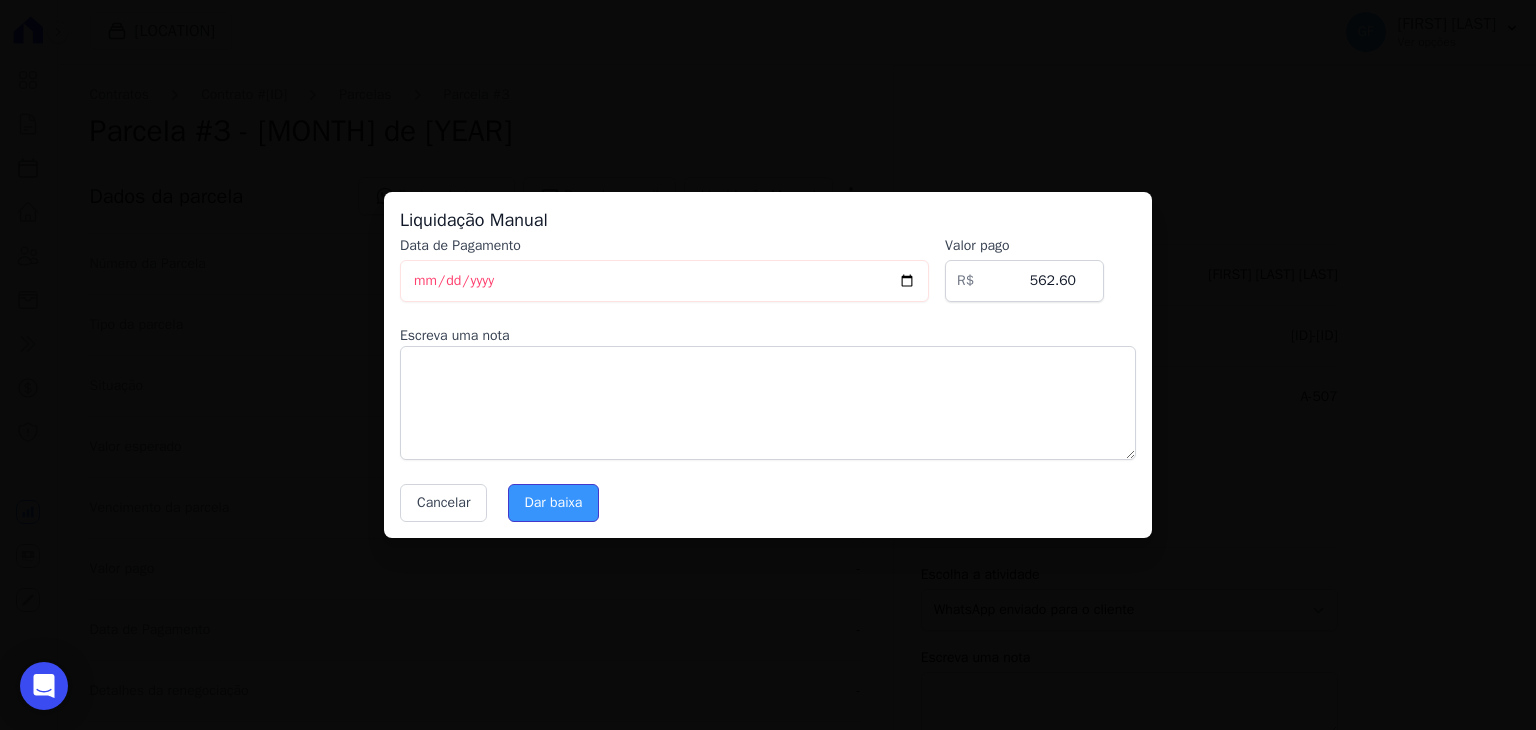 click on "Dar baixa" at bounding box center (554, 503) 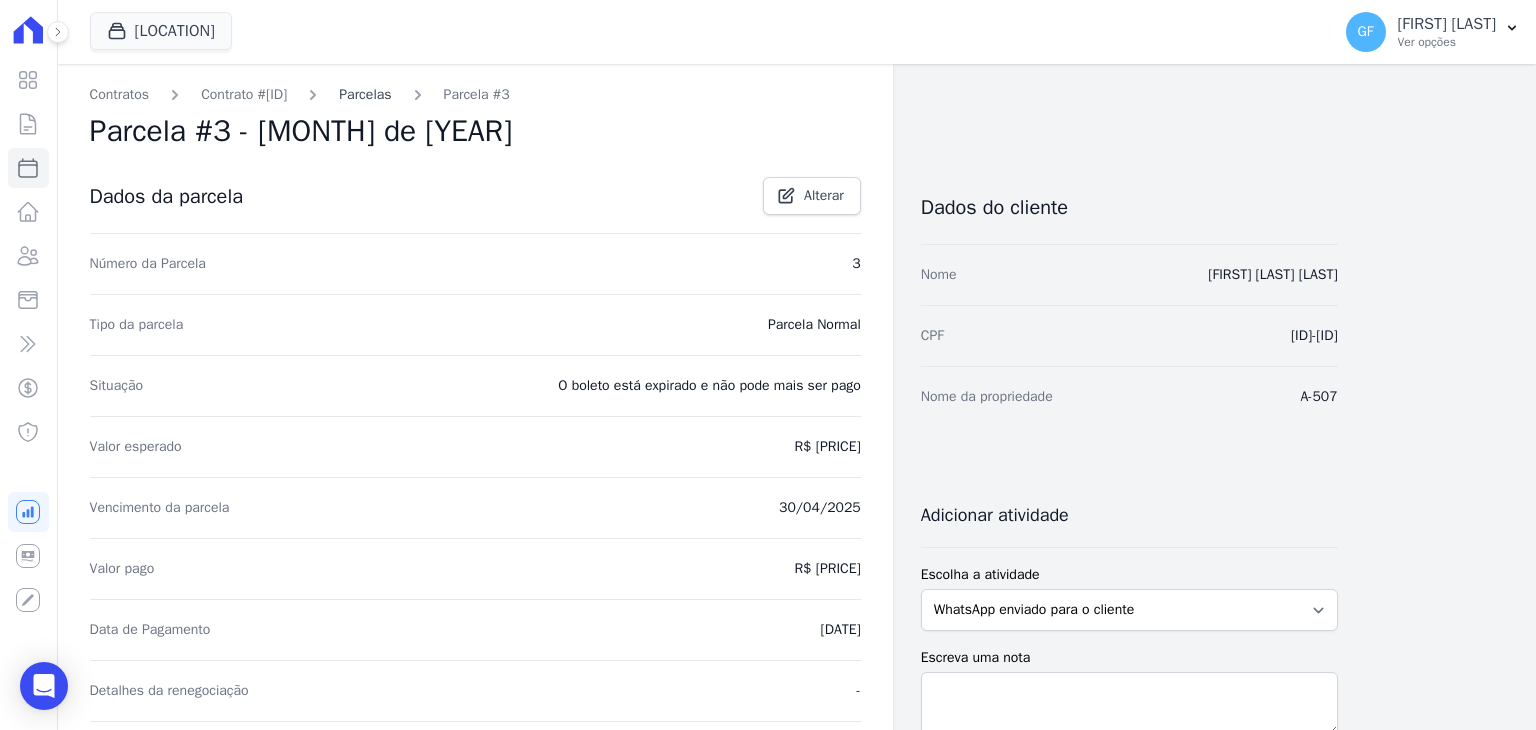 click on "Parcelas" at bounding box center [365, 94] 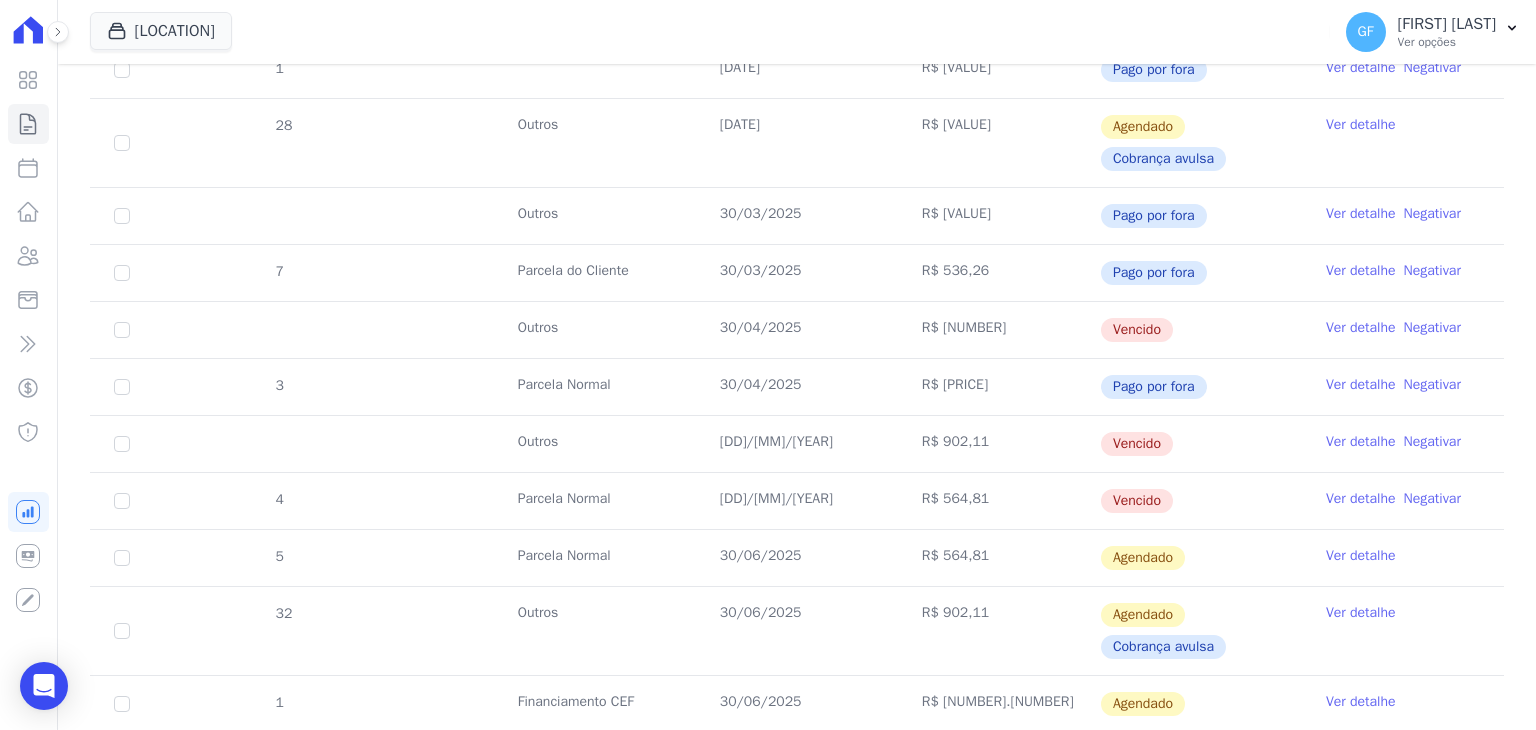 scroll, scrollTop: 700, scrollLeft: 0, axis: vertical 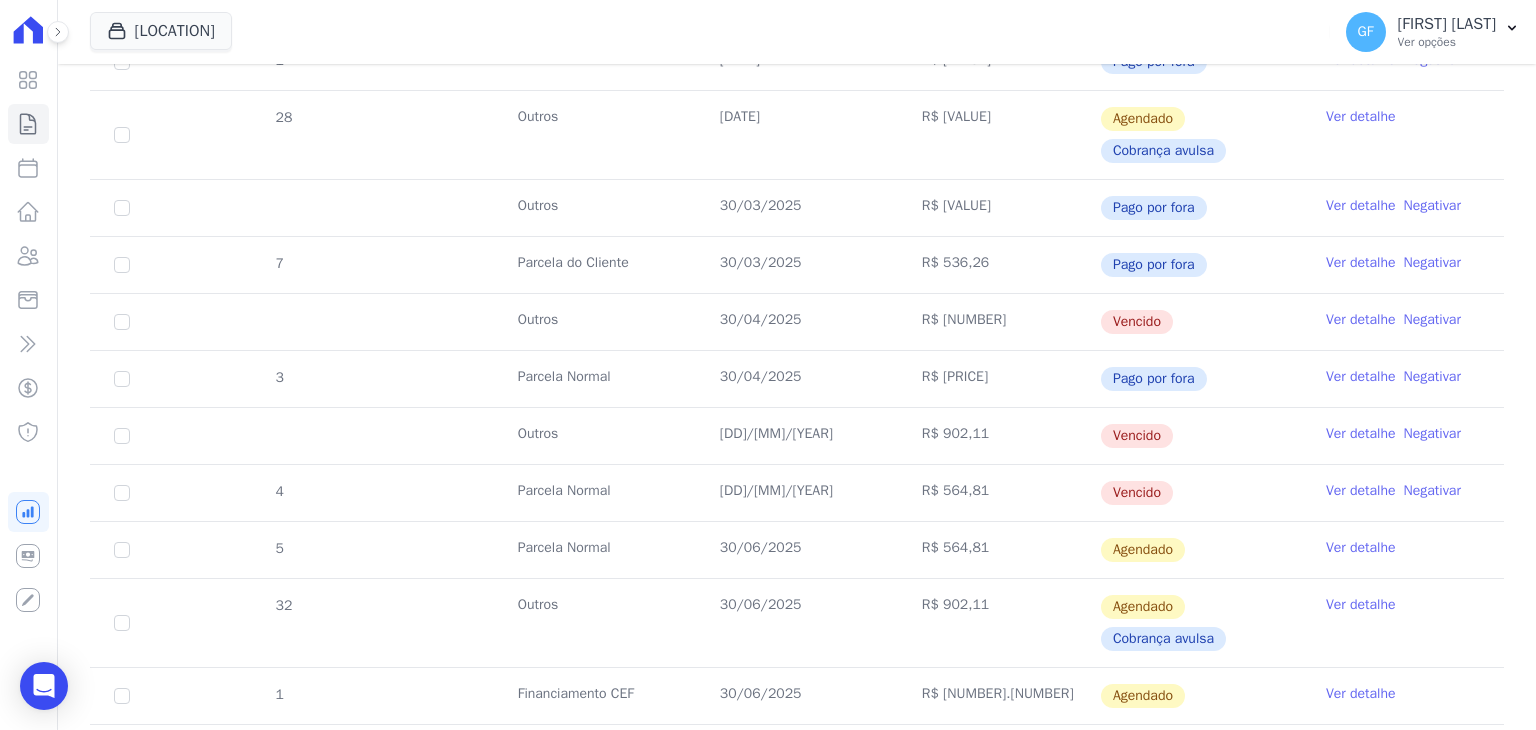 drag, startPoint x: 697, startPoint y: 309, endPoint x: 1256, endPoint y: 324, distance: 559.20123 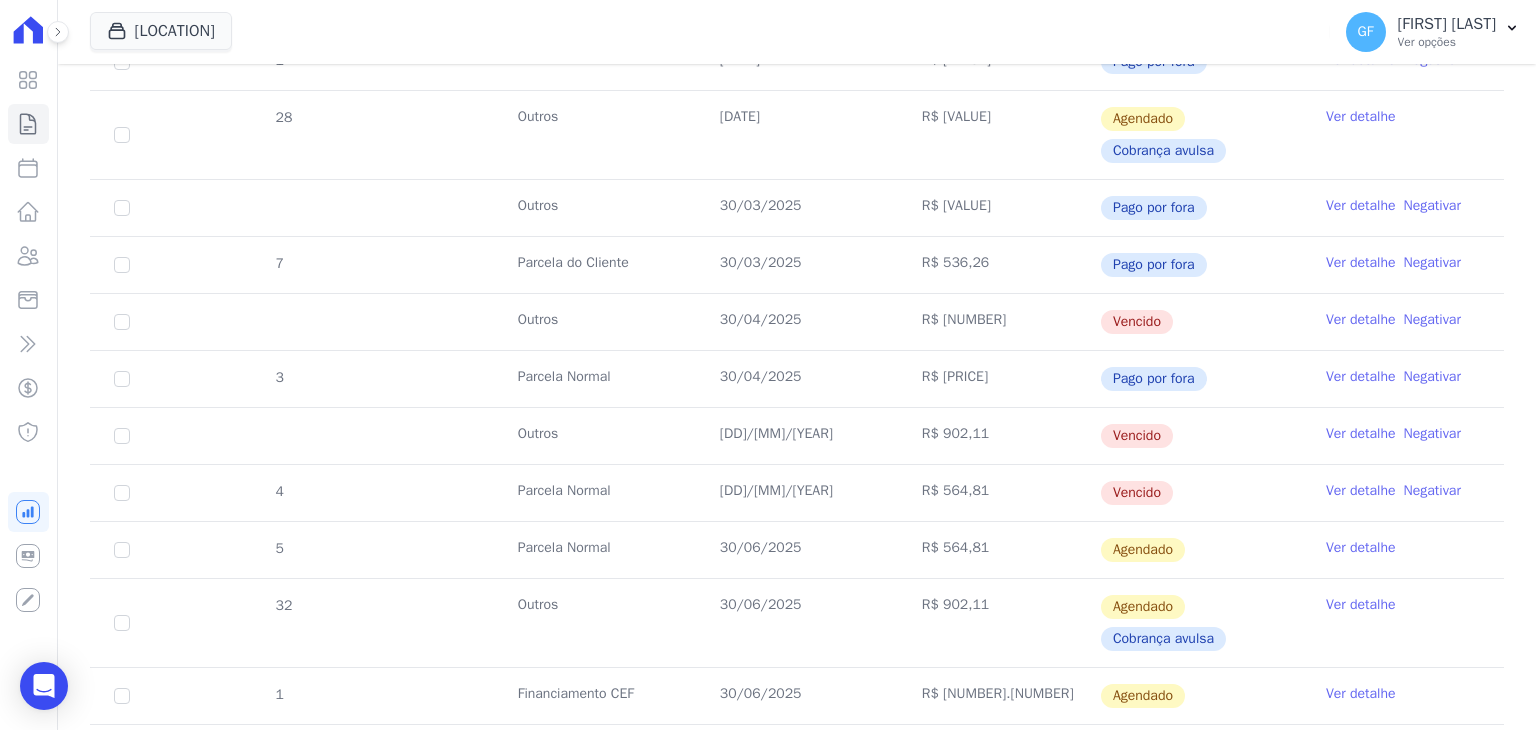 click on "Ver detalhe" at bounding box center [1361, 320] 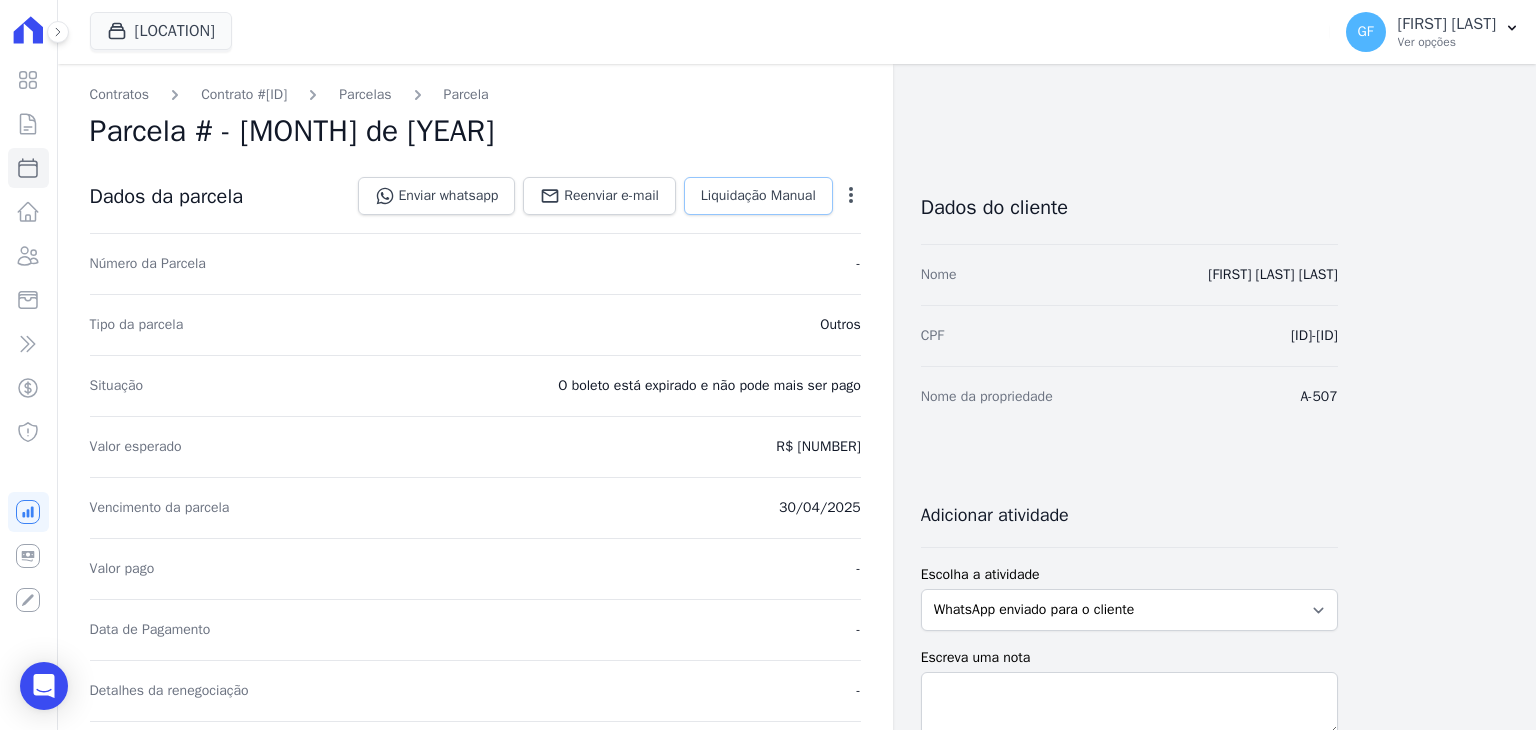click on "Liquidação Manual" at bounding box center (758, 196) 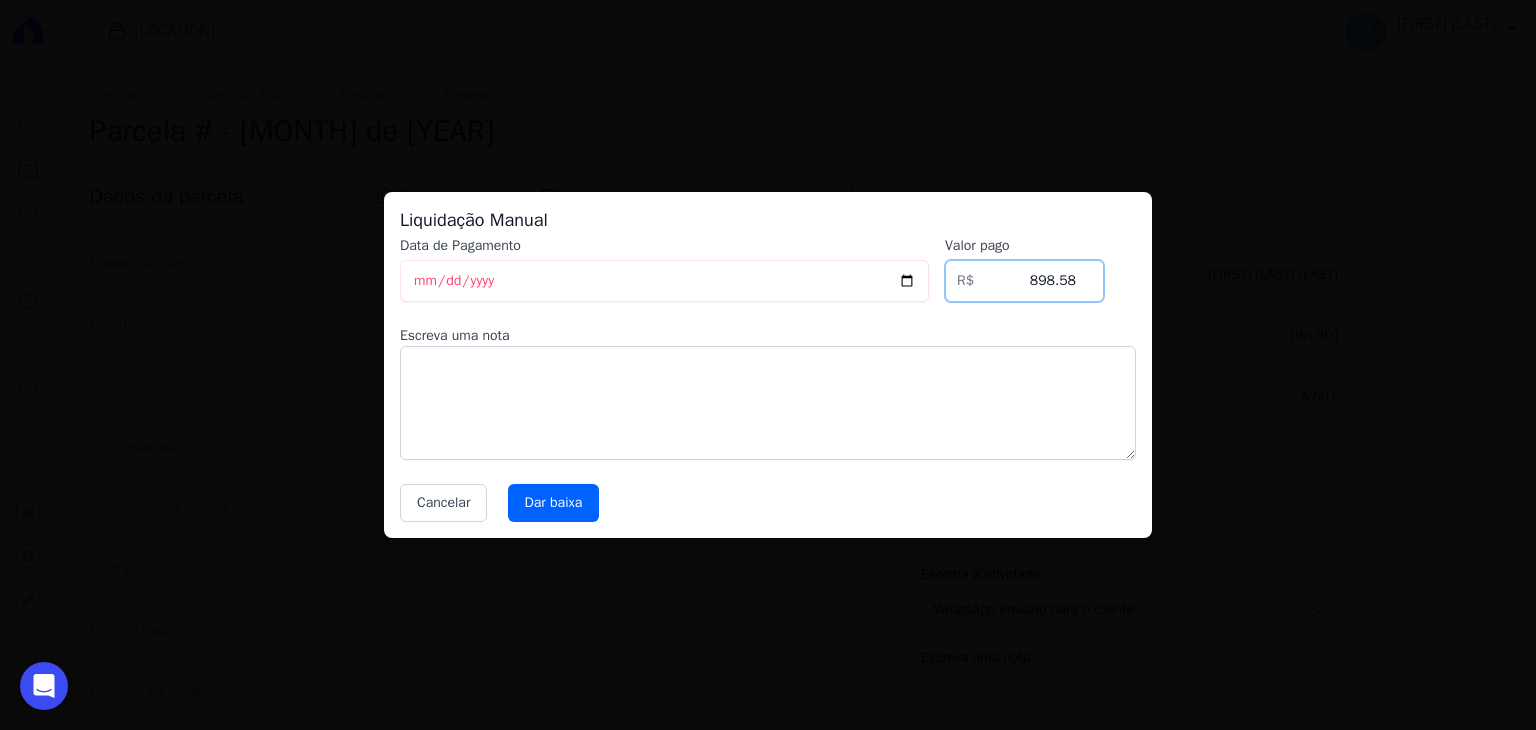 drag, startPoint x: 1021, startPoint y: 280, endPoint x: 1238, endPoint y: 285, distance: 217.0576 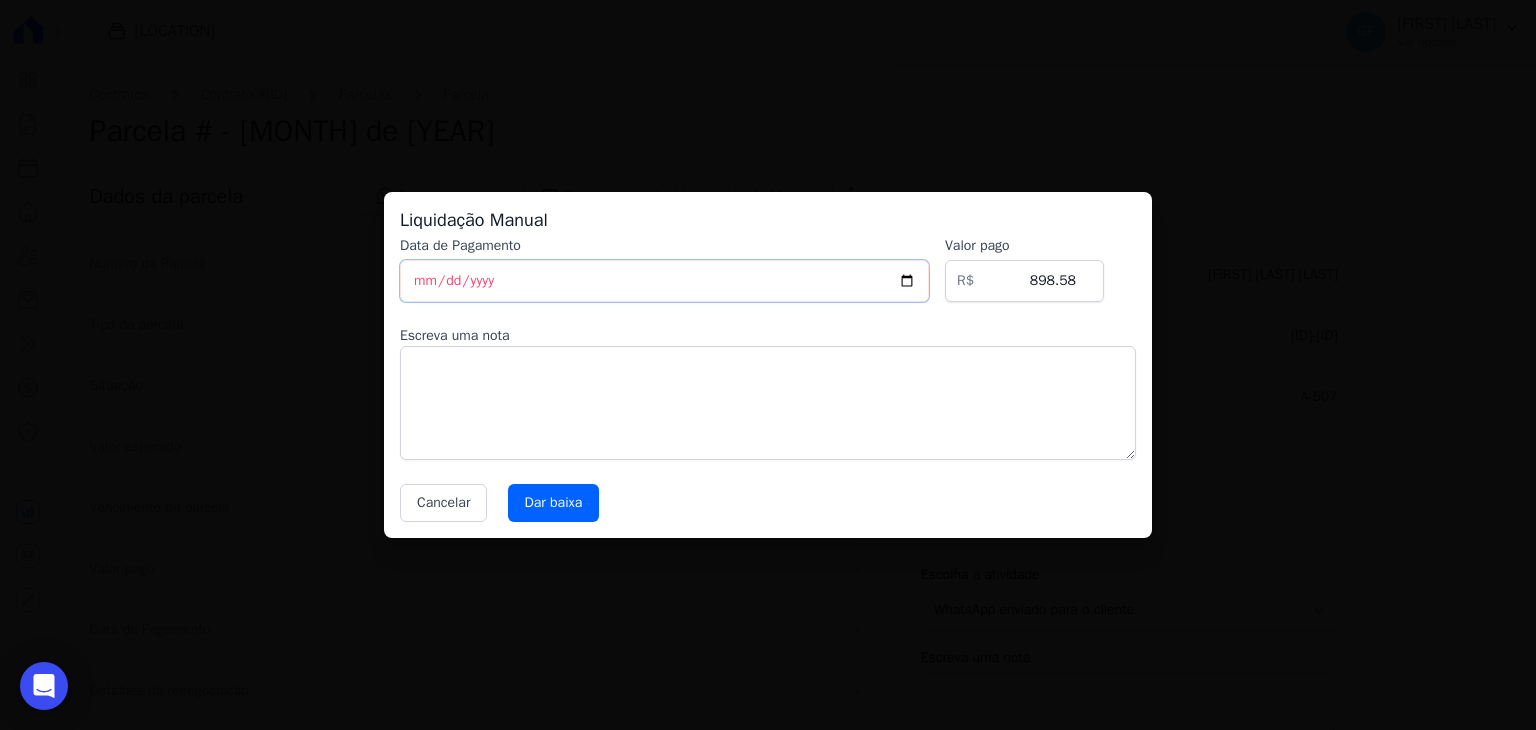 click on "2025-08-04" at bounding box center [664, 281] 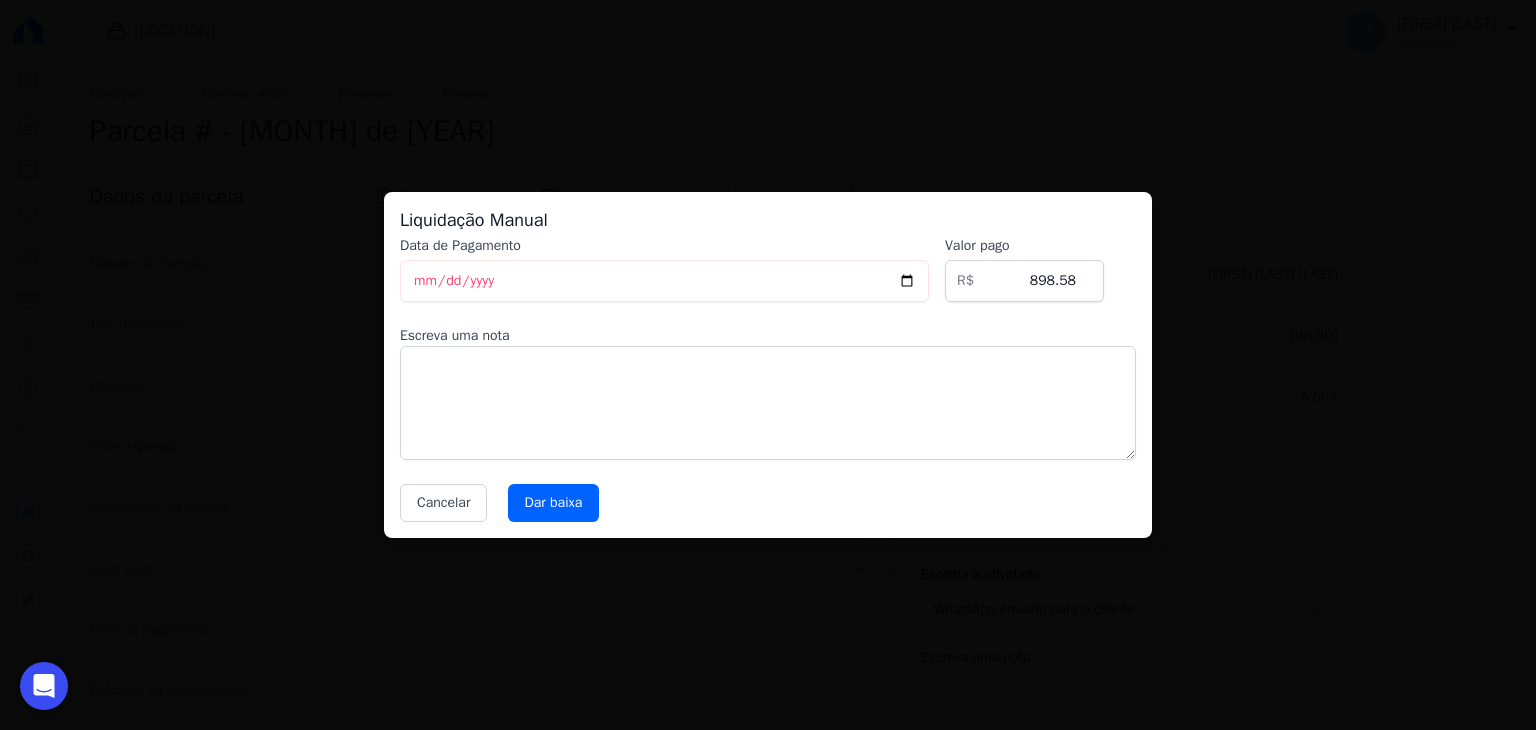 click on "Liquidação Manual
Data de Pagamento
2025-05-06
Valor pago
R$
921.25
Escreva uma nota
Cancelar
Dar baixa" at bounding box center (768, 365) 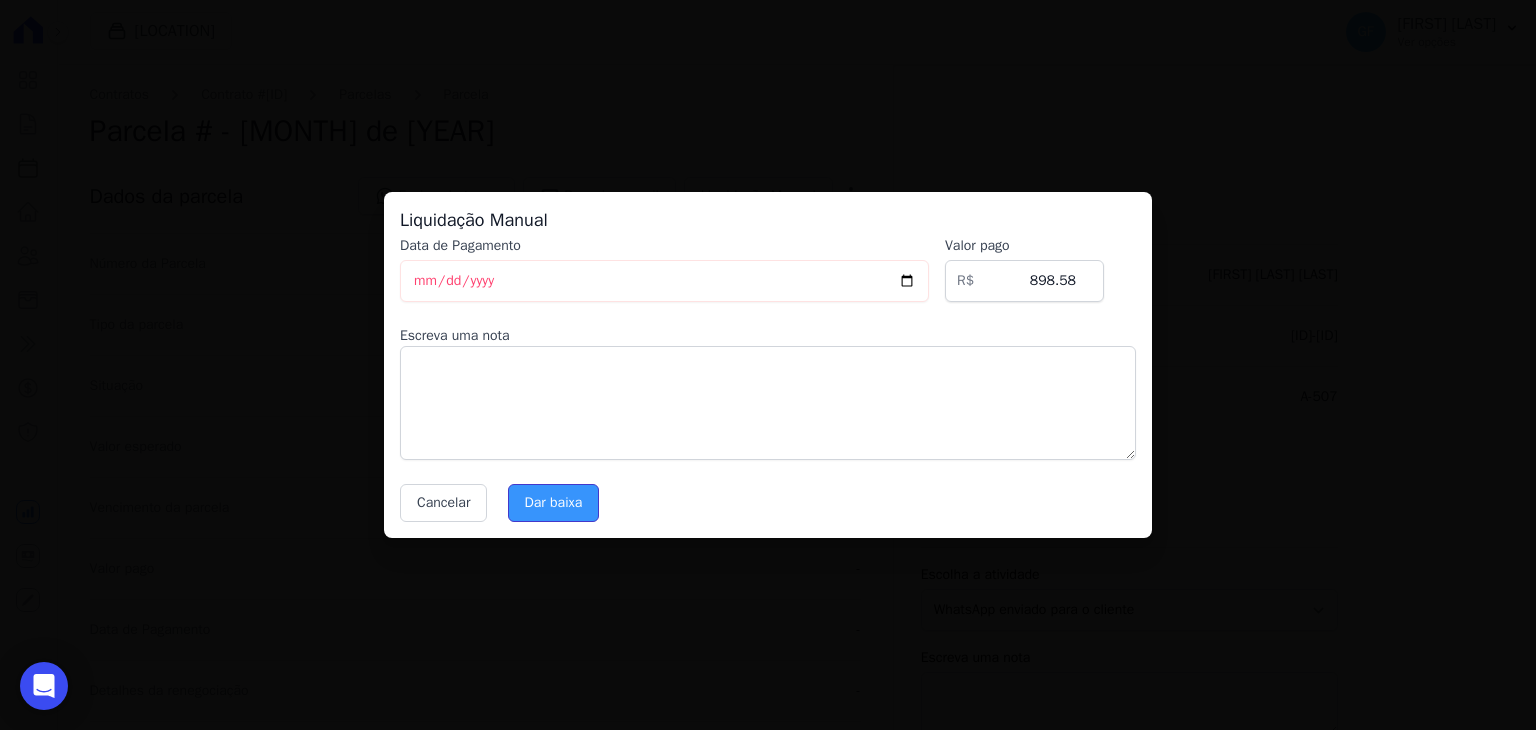 click on "Dar baixa" at bounding box center [554, 503] 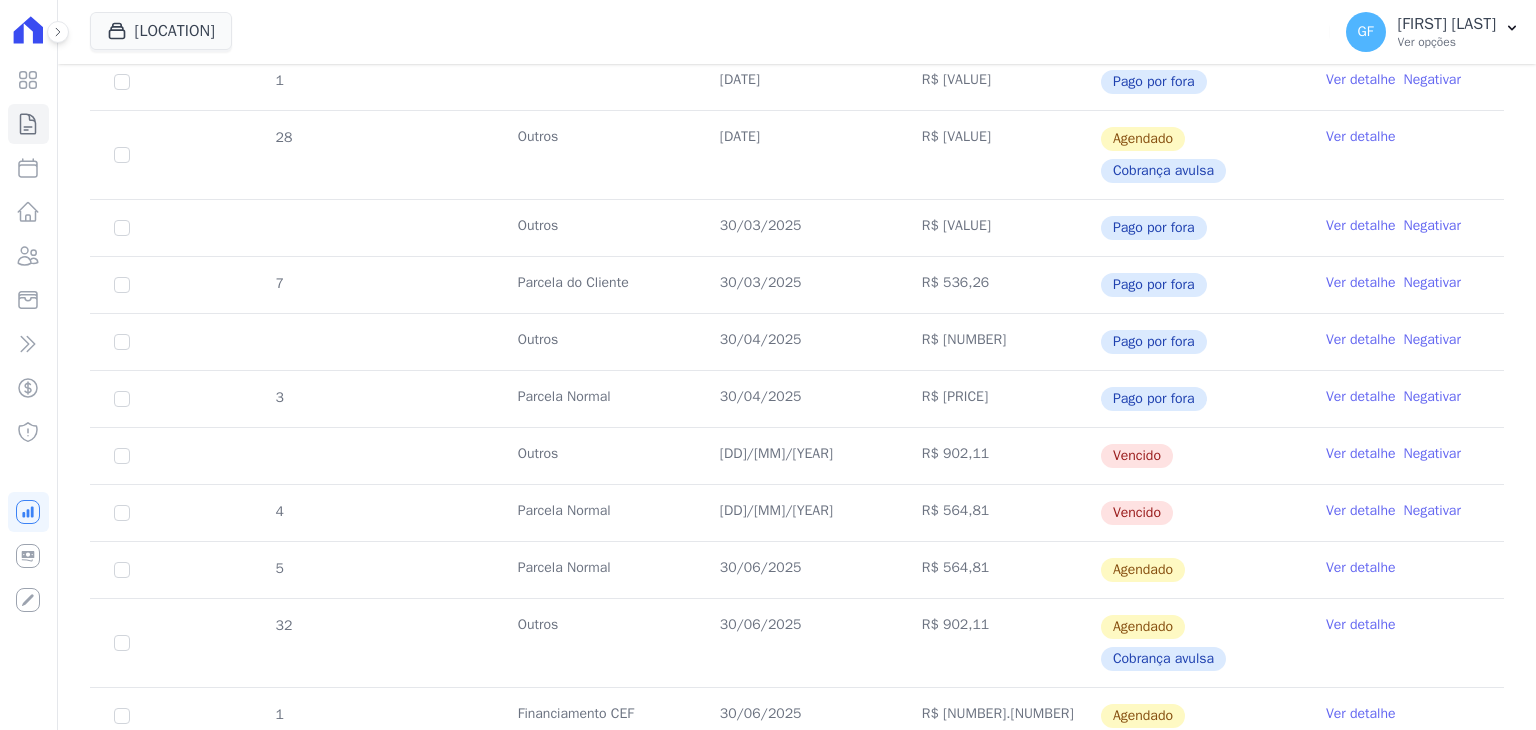 scroll, scrollTop: 800, scrollLeft: 0, axis: vertical 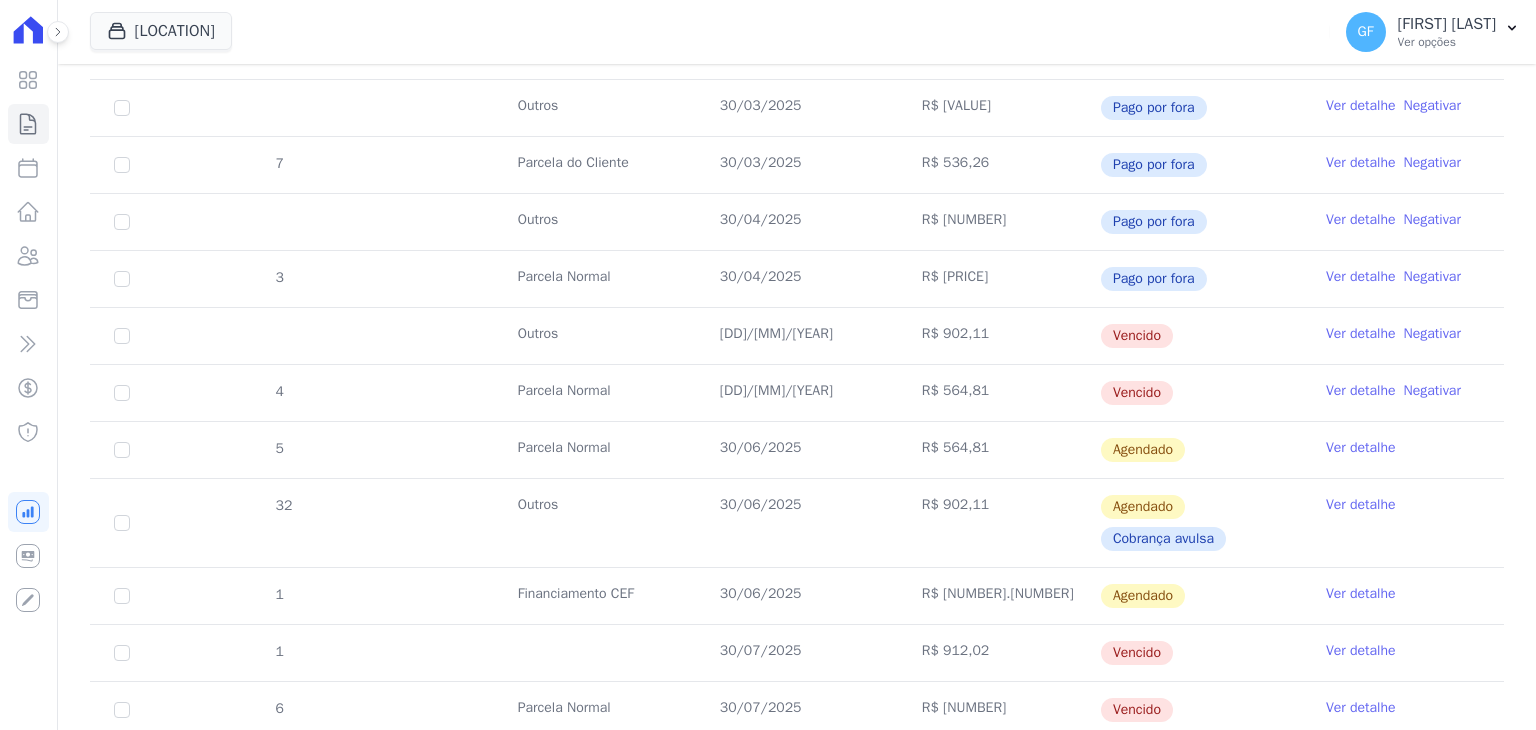 drag, startPoint x: 711, startPoint y: 331, endPoint x: 1214, endPoint y: 396, distance: 507.1824 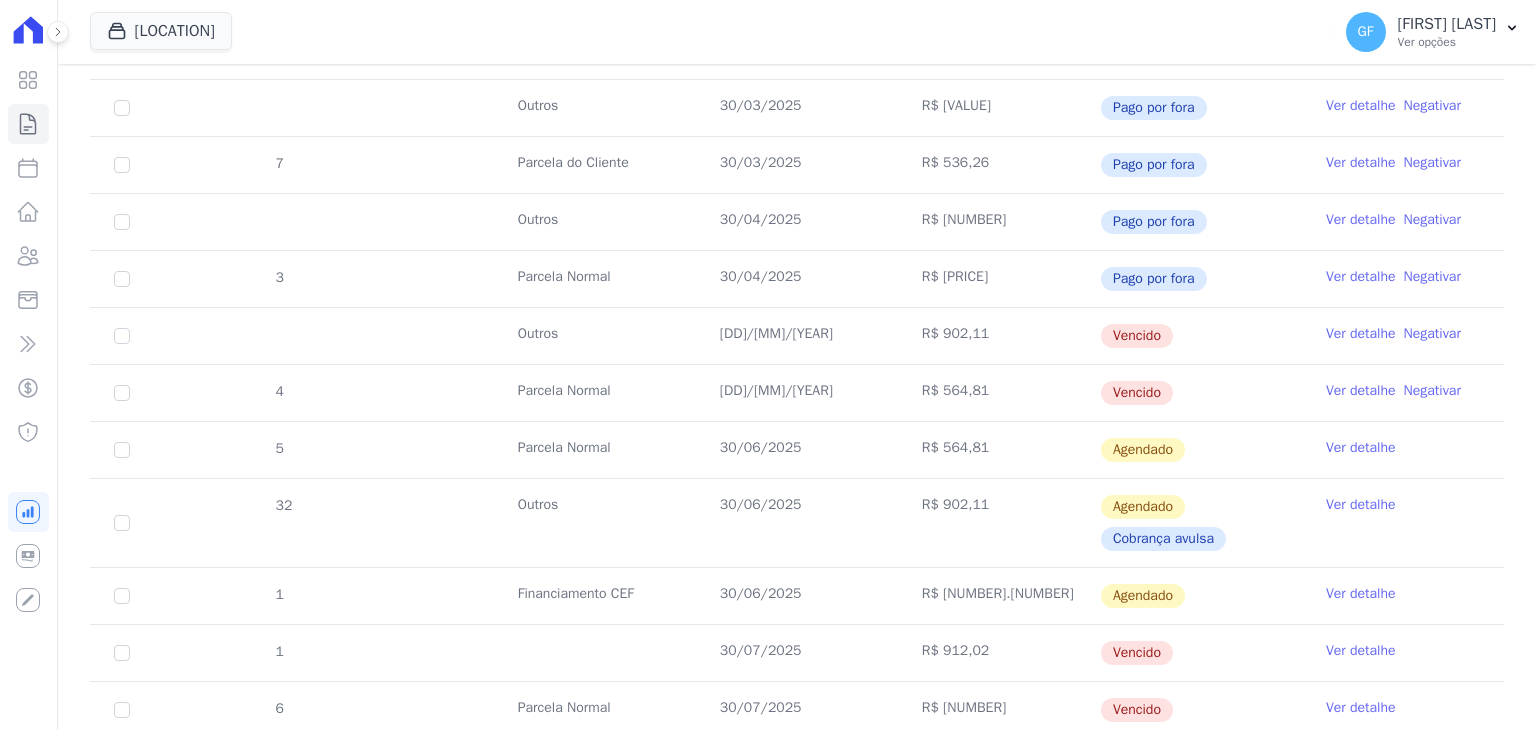 click on "Ver detalhe" at bounding box center (1361, 334) 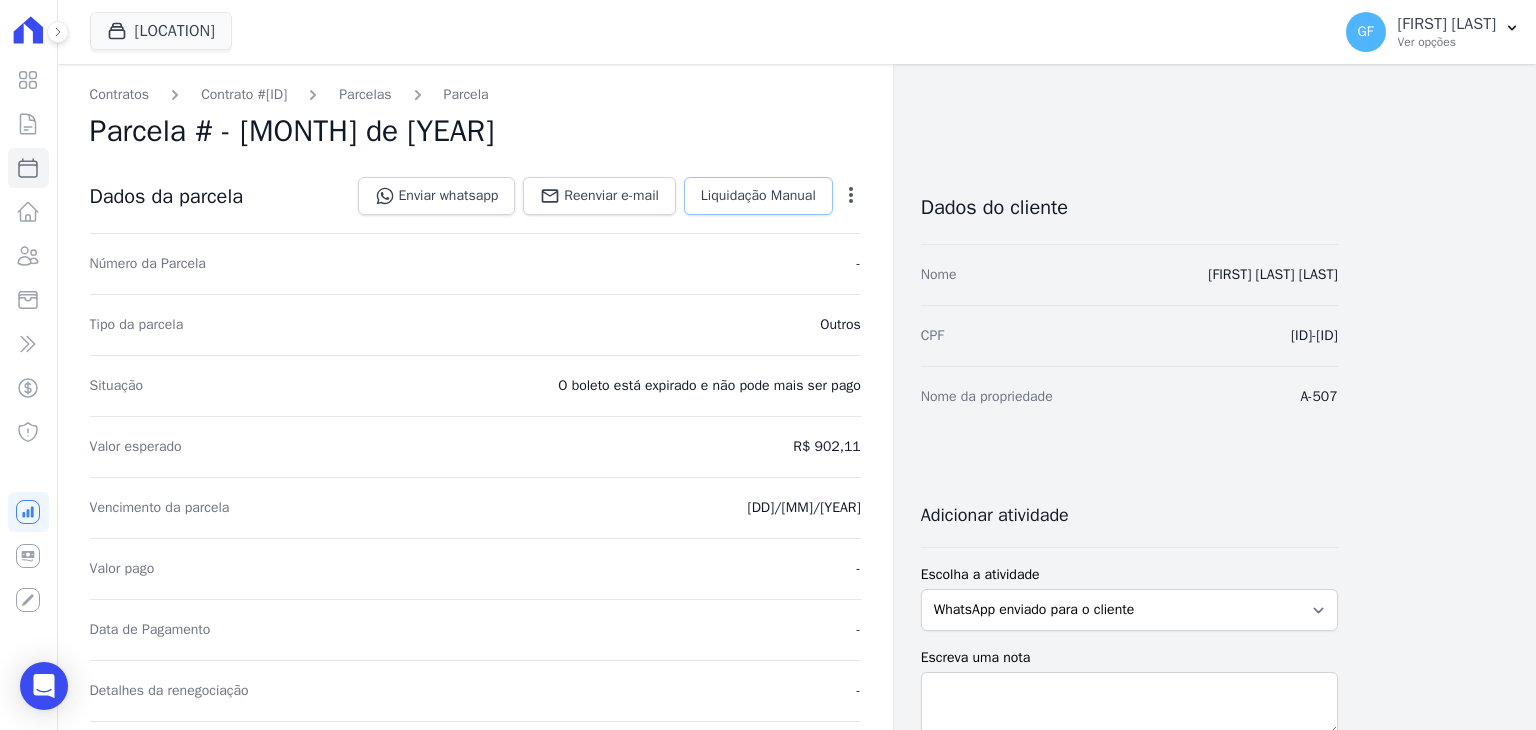 click on "Liquidação Manual" at bounding box center [758, 196] 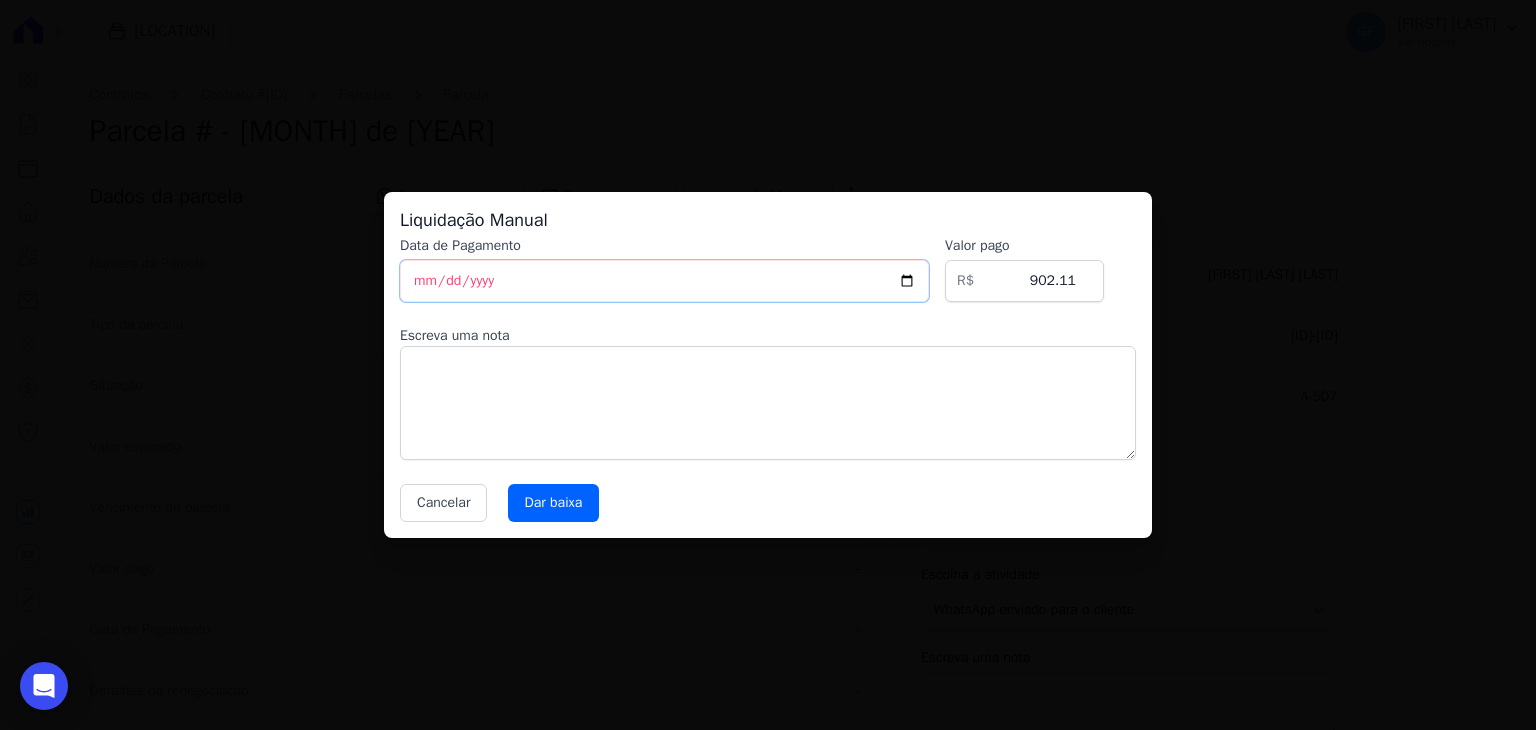 click on "2025-08-04" at bounding box center [664, 281] 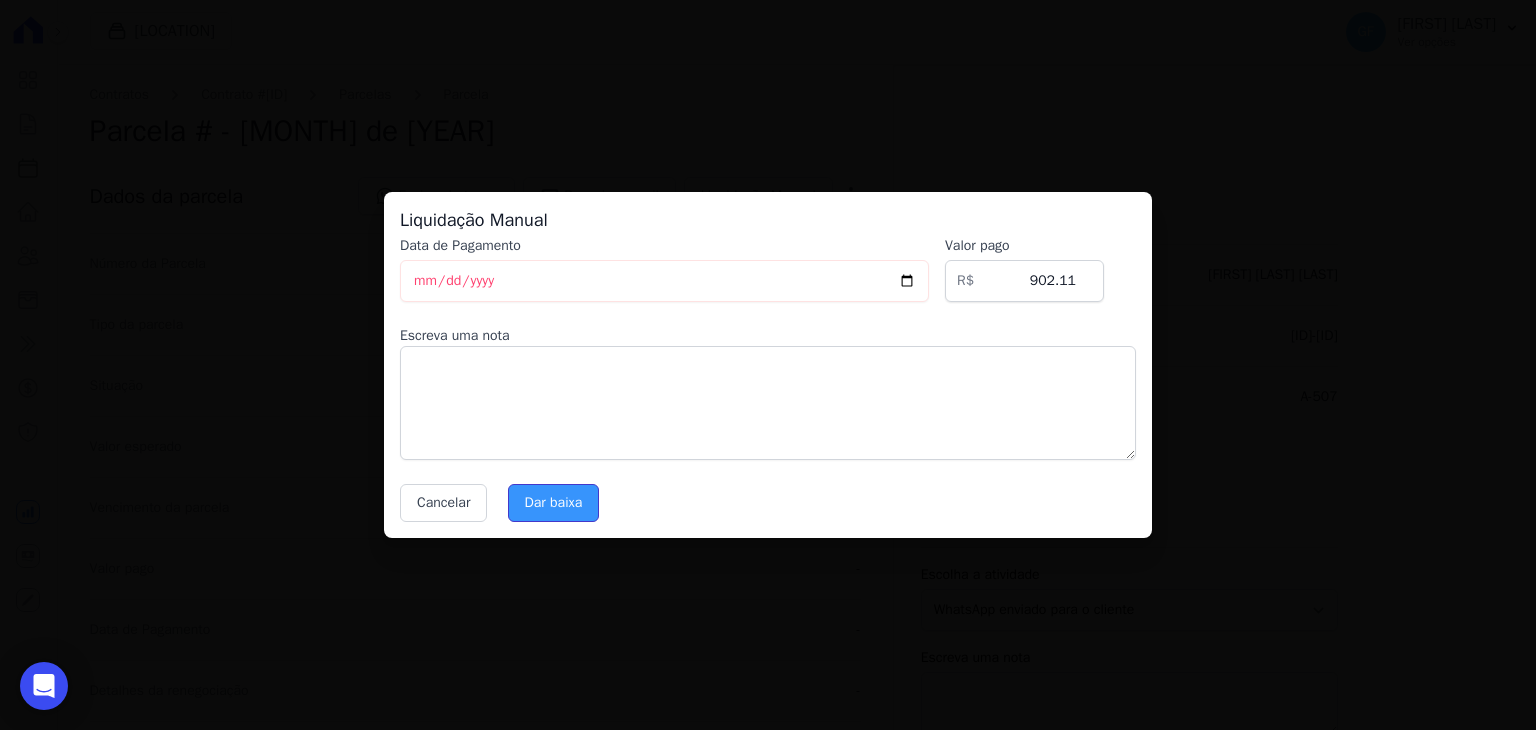 click on "Dar baixa" at bounding box center (554, 503) 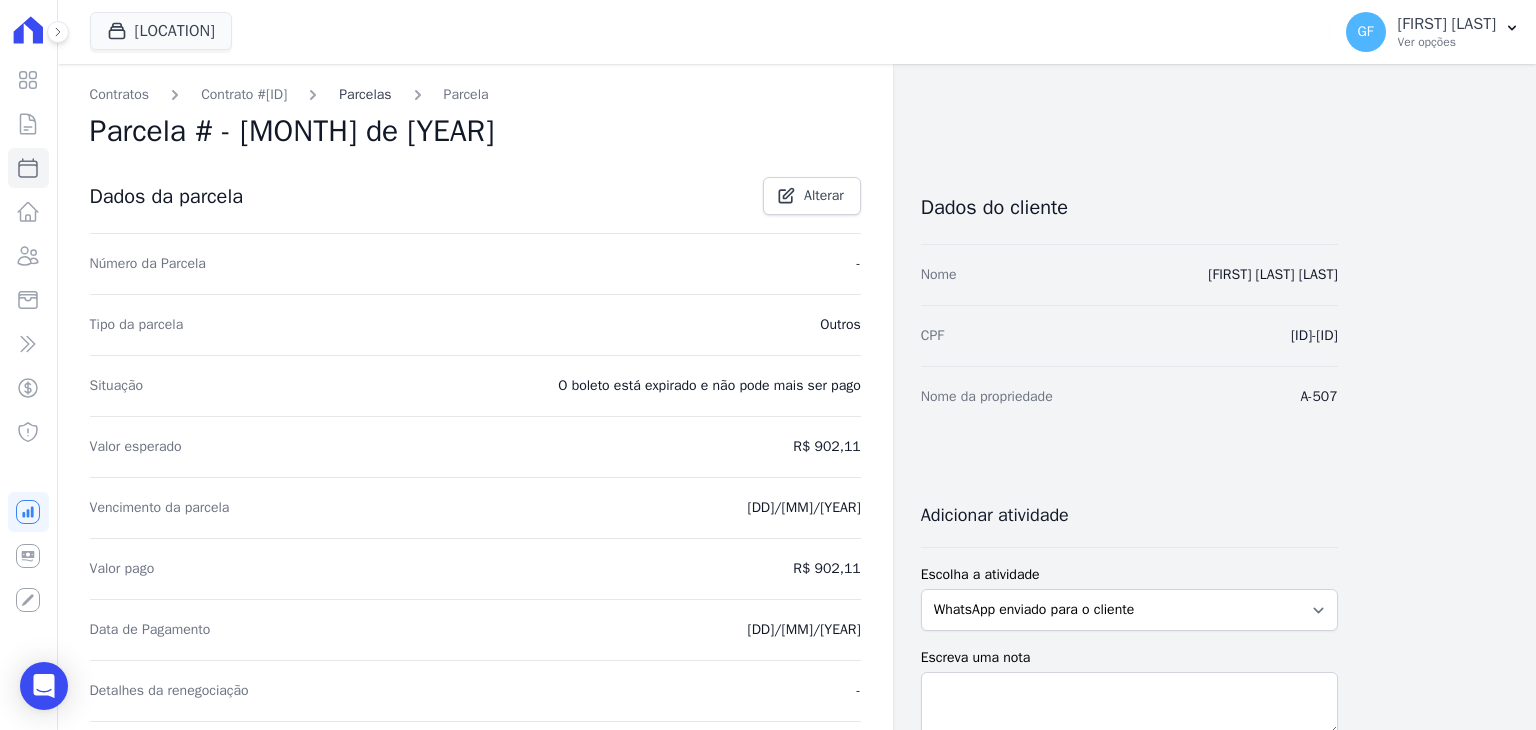 click on "Parcelas" at bounding box center (365, 94) 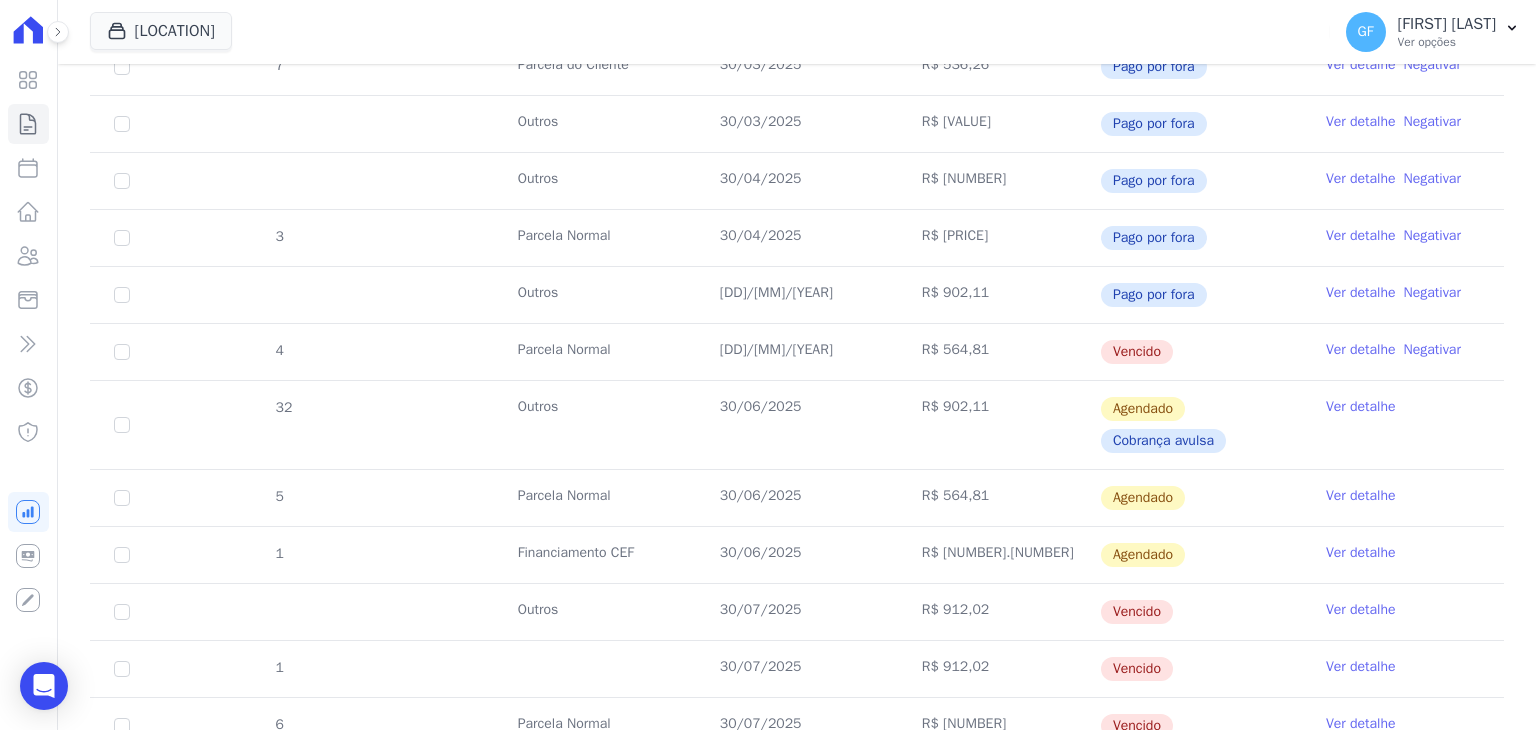 scroll, scrollTop: 900, scrollLeft: 0, axis: vertical 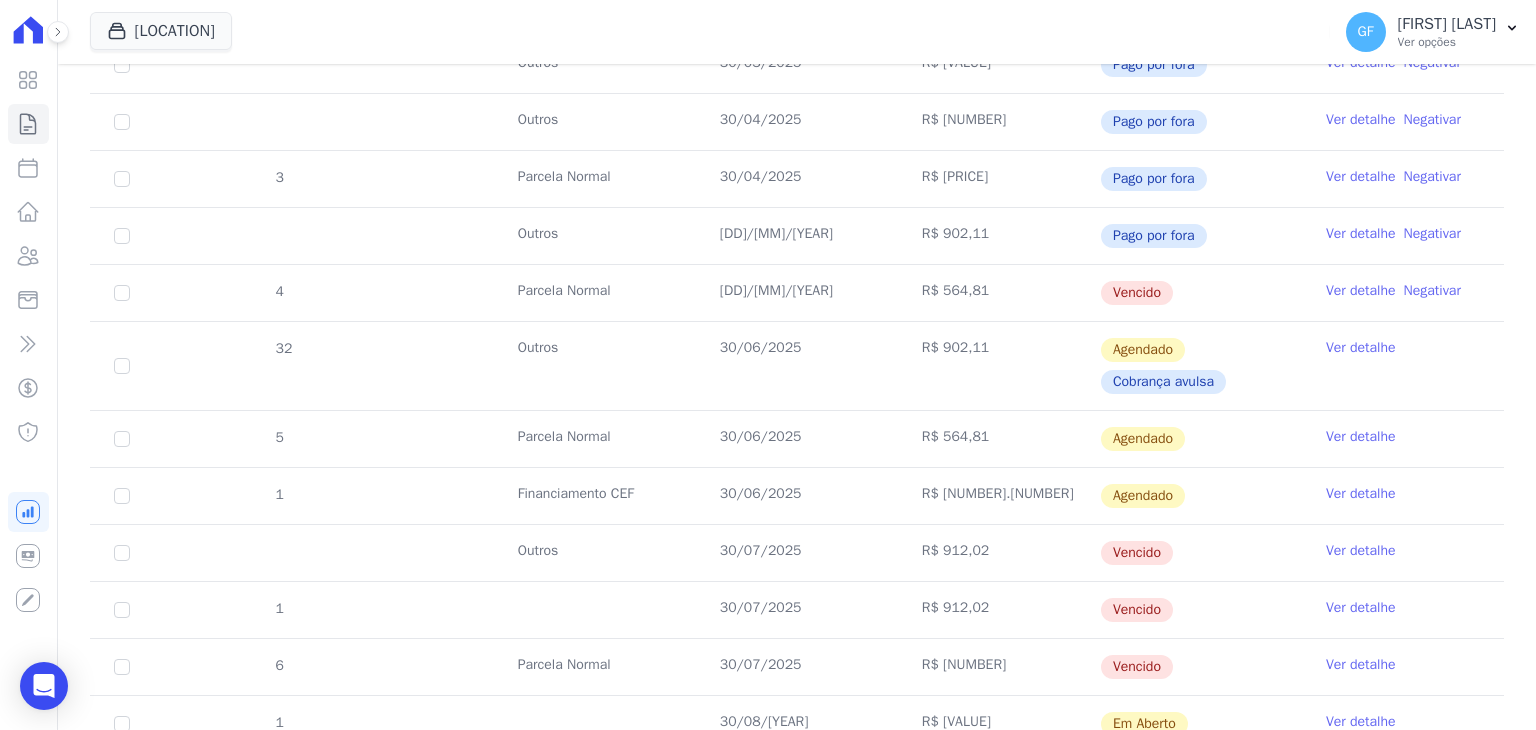 drag, startPoint x: 700, startPoint y: 286, endPoint x: 1206, endPoint y: 291, distance: 506.0247 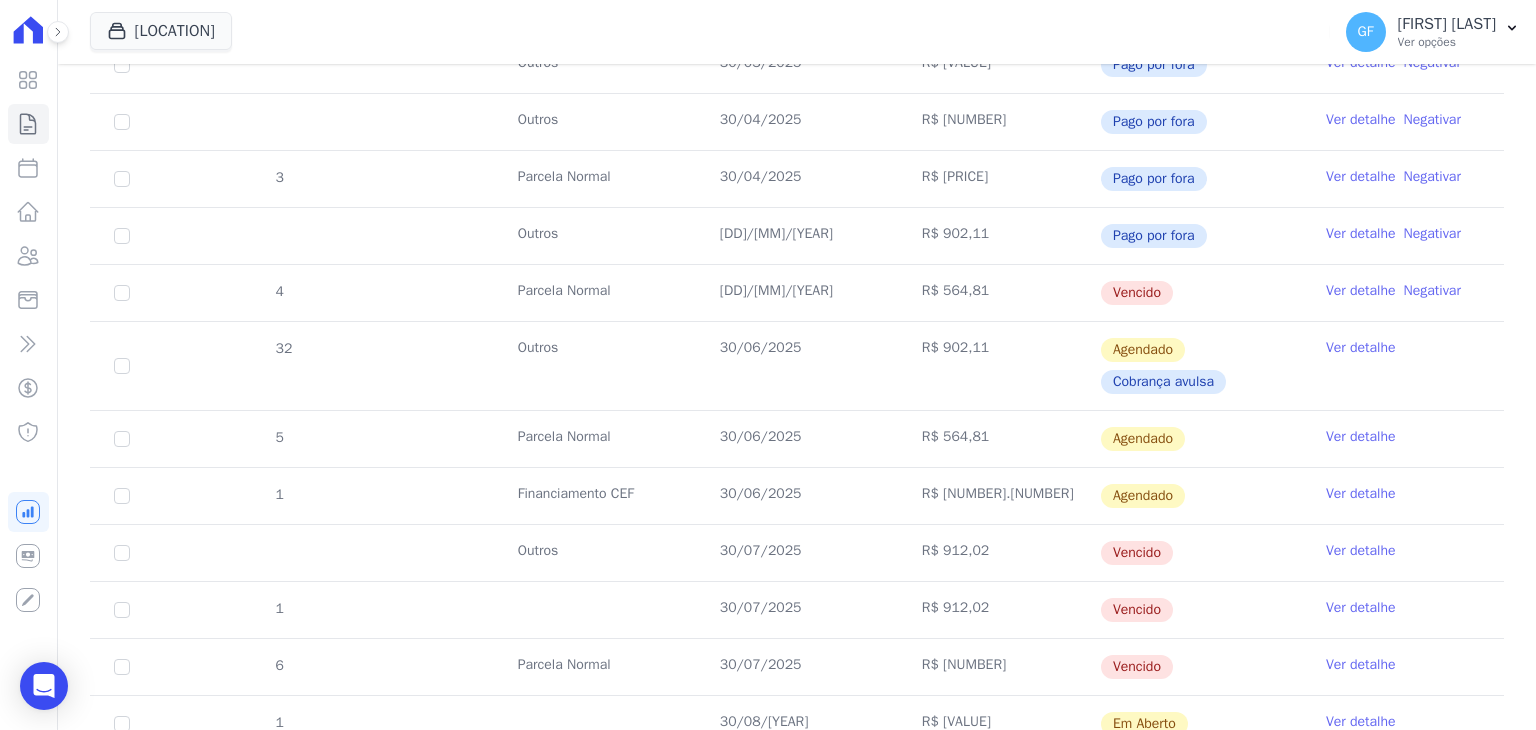 click on "Ver detalhe" at bounding box center [1361, 291] 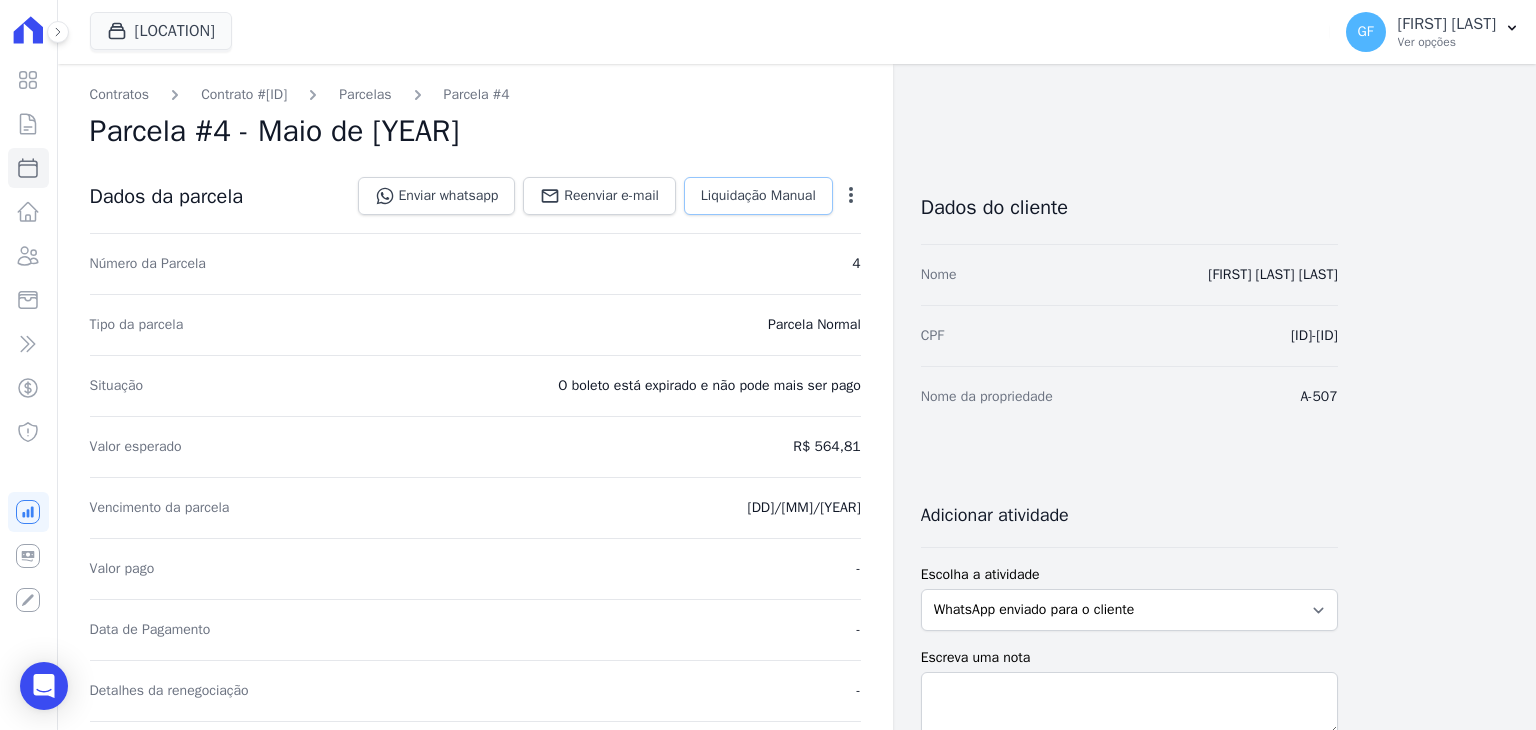 click on "Liquidação Manual" at bounding box center (758, 196) 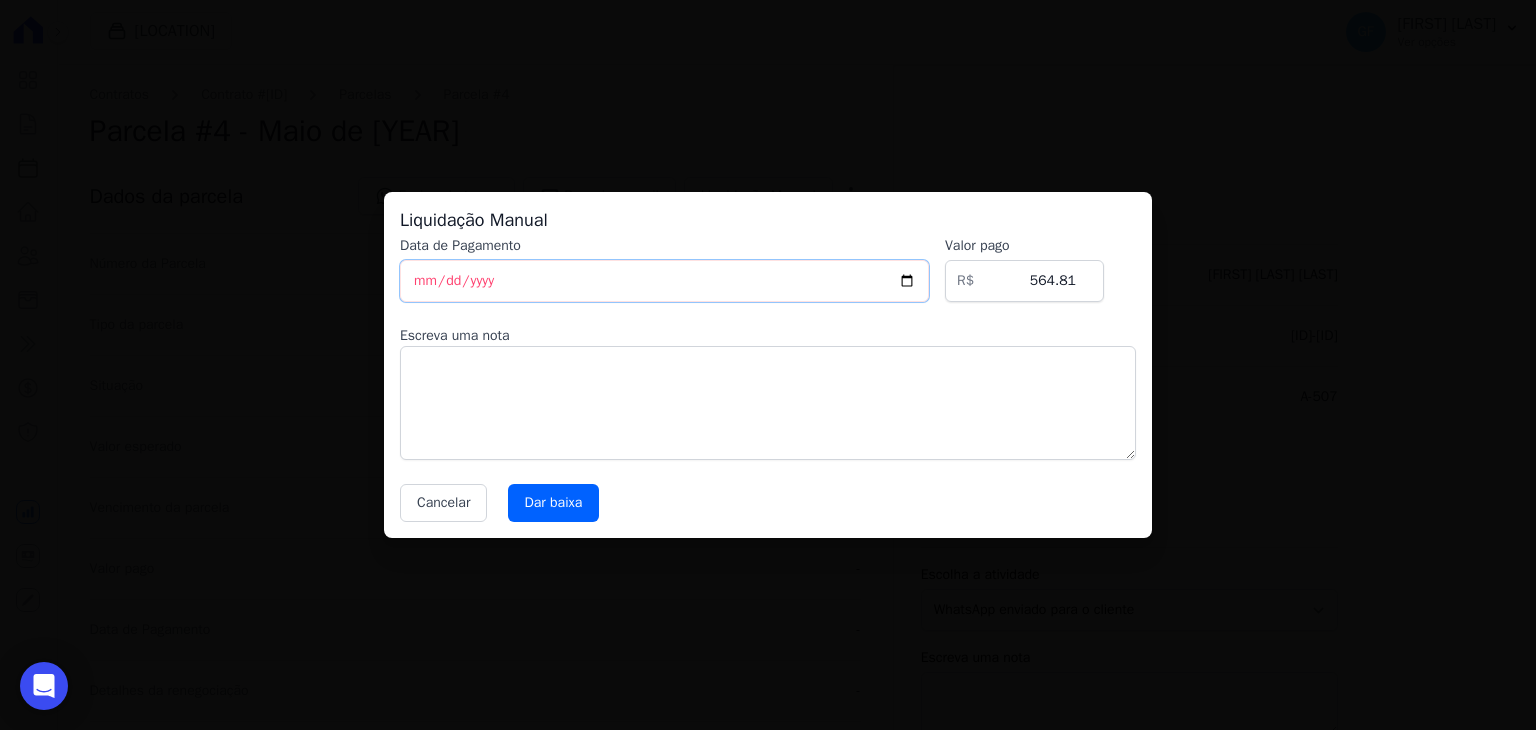 click on "2025-08-04" at bounding box center [664, 281] 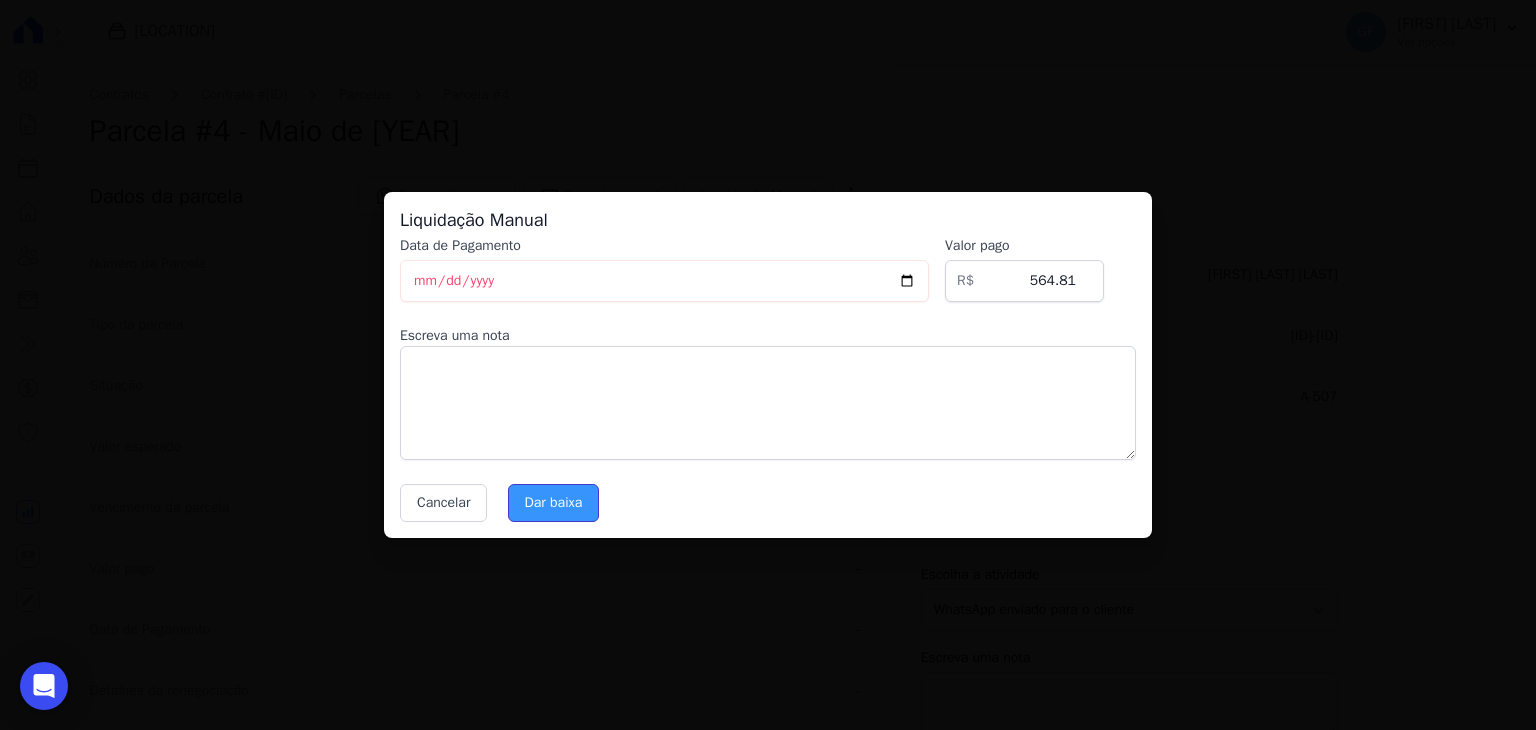 click on "Dar baixa" at bounding box center (554, 503) 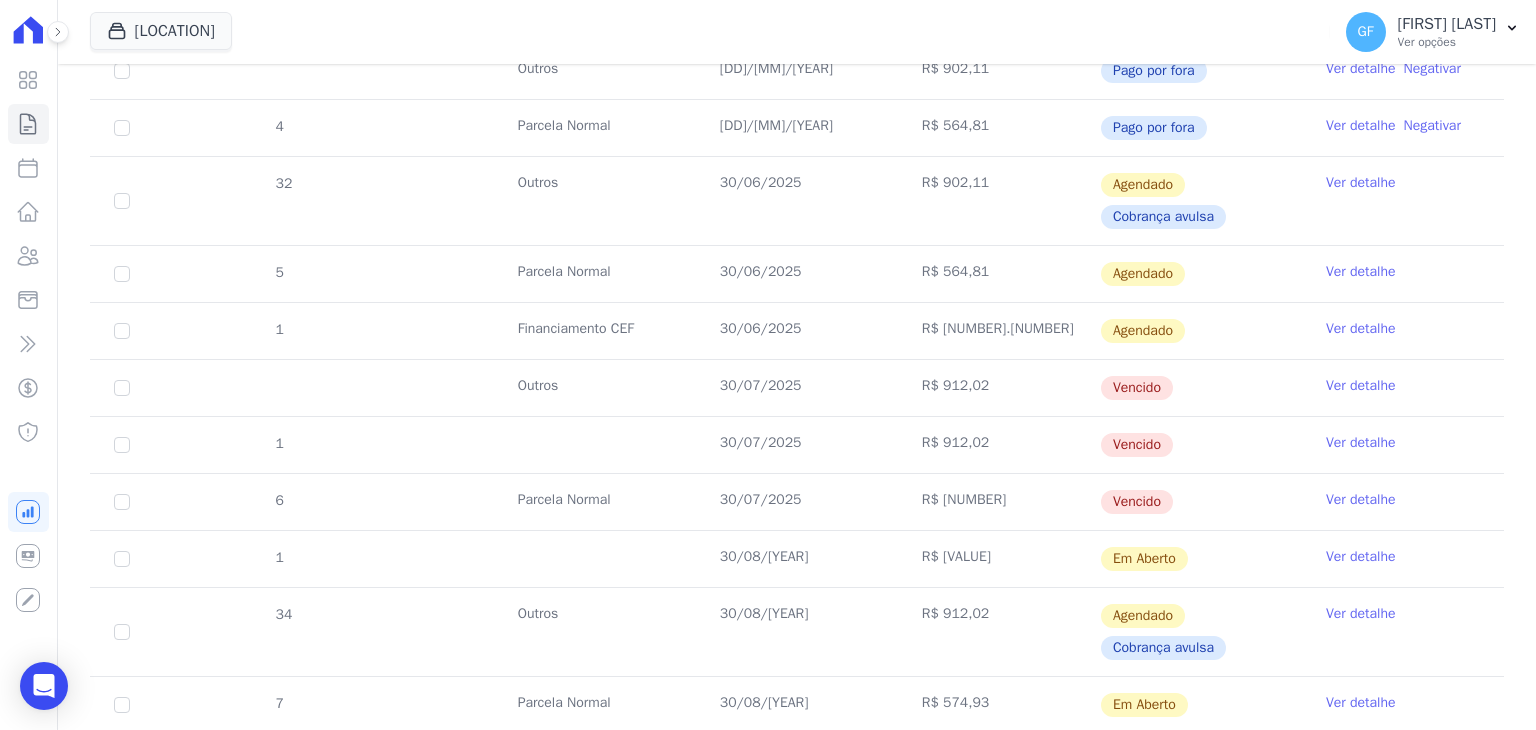 scroll, scrollTop: 1100, scrollLeft: 0, axis: vertical 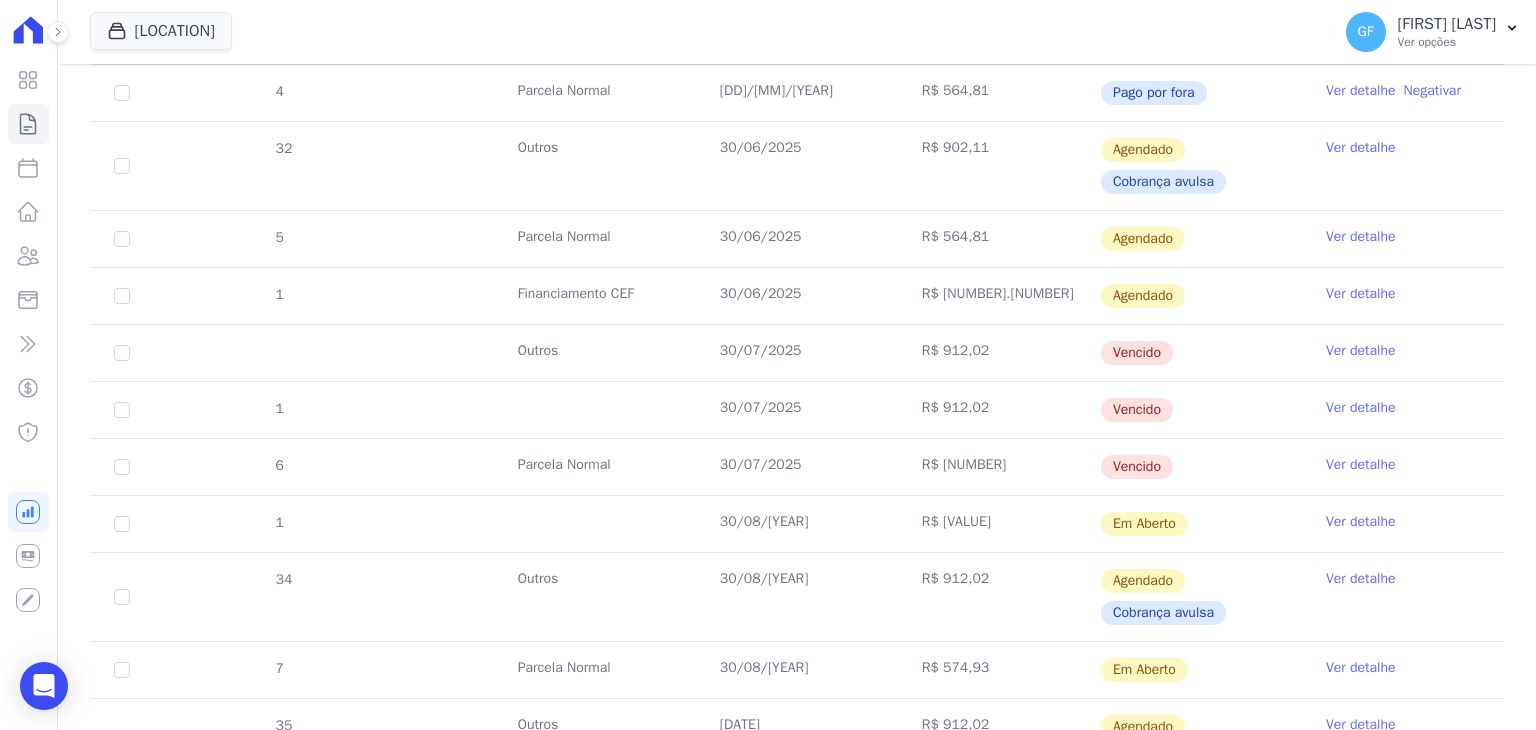 drag, startPoint x: 708, startPoint y: 345, endPoint x: 1174, endPoint y: 383, distance: 467.54678 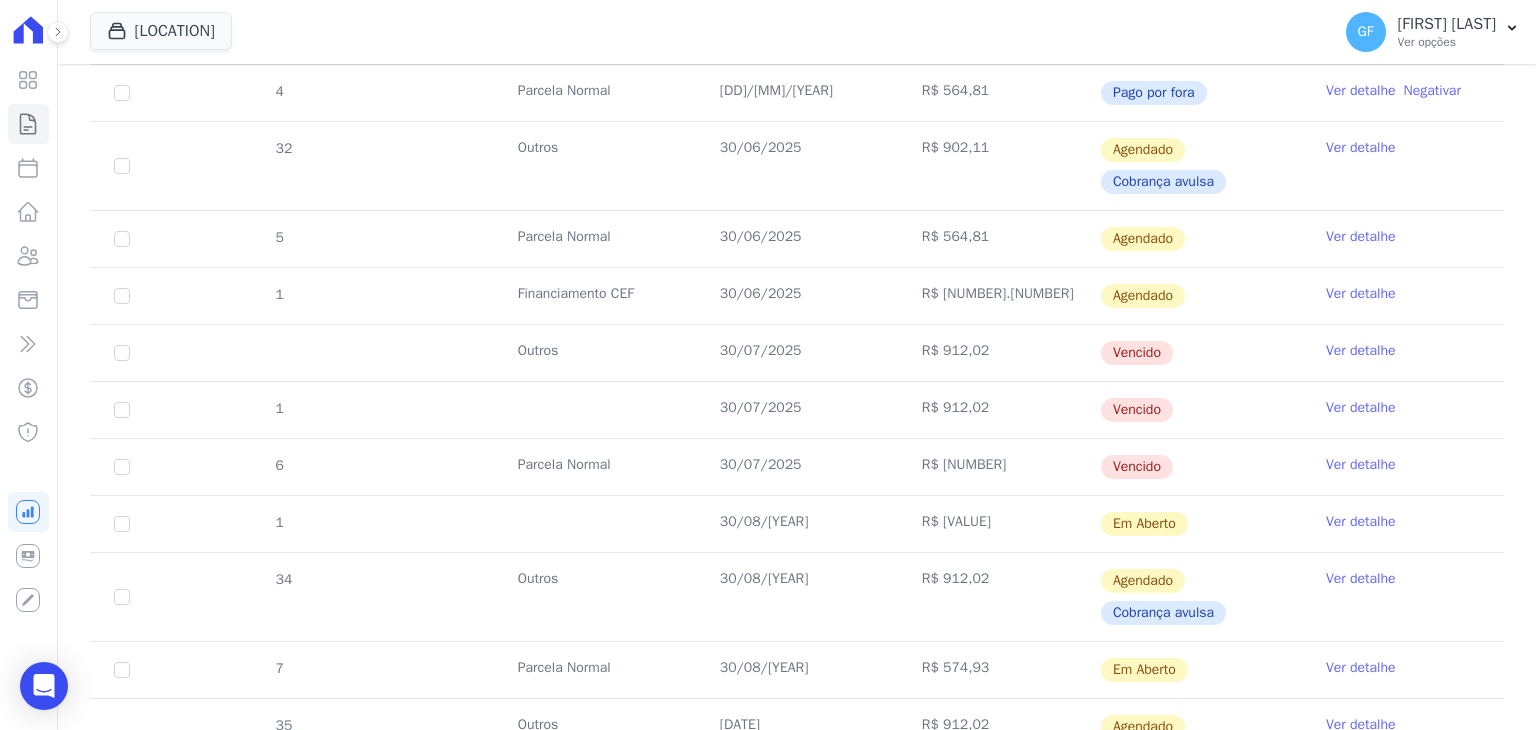 click on "Ver detalhe" at bounding box center (1361, 465) 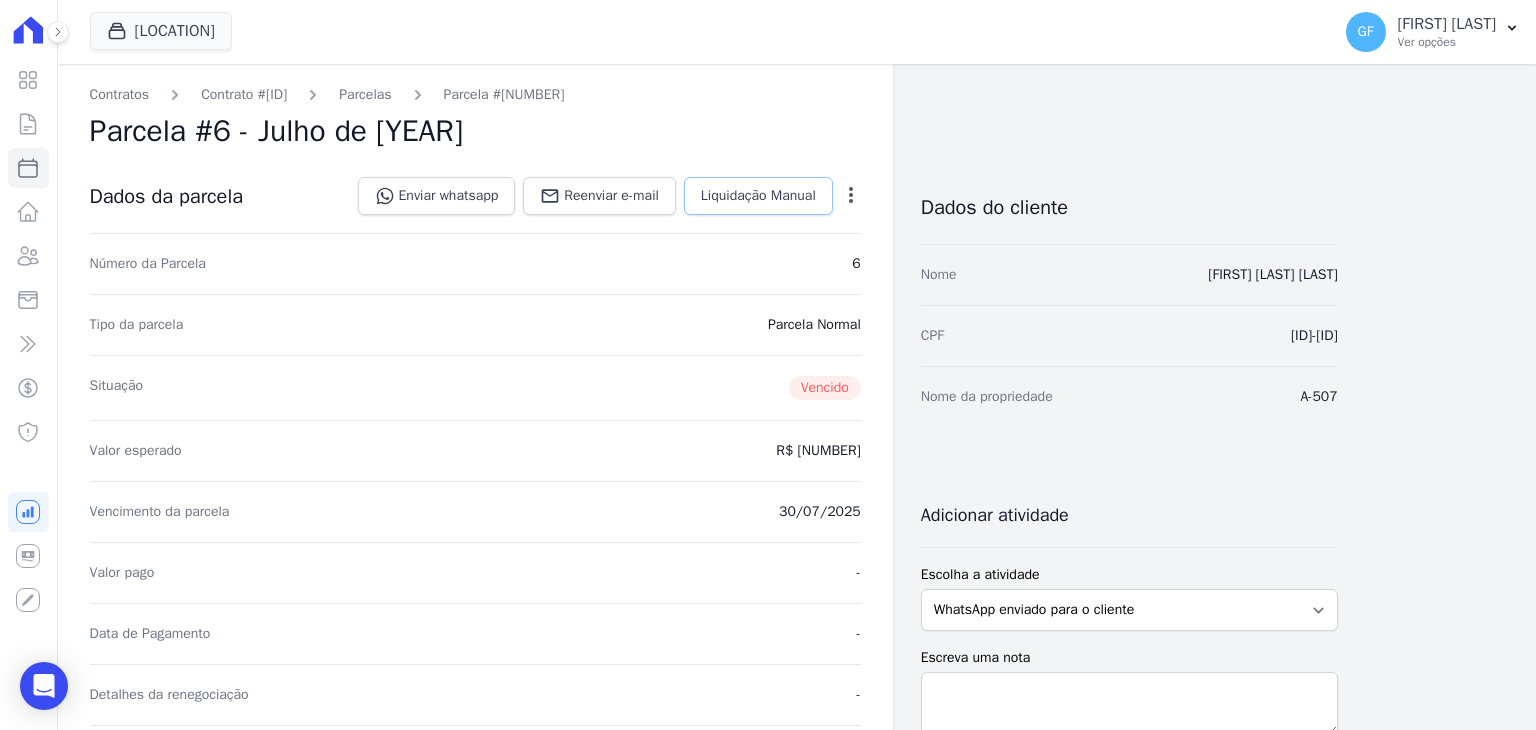 click on "Liquidação Manual" at bounding box center [758, 196] 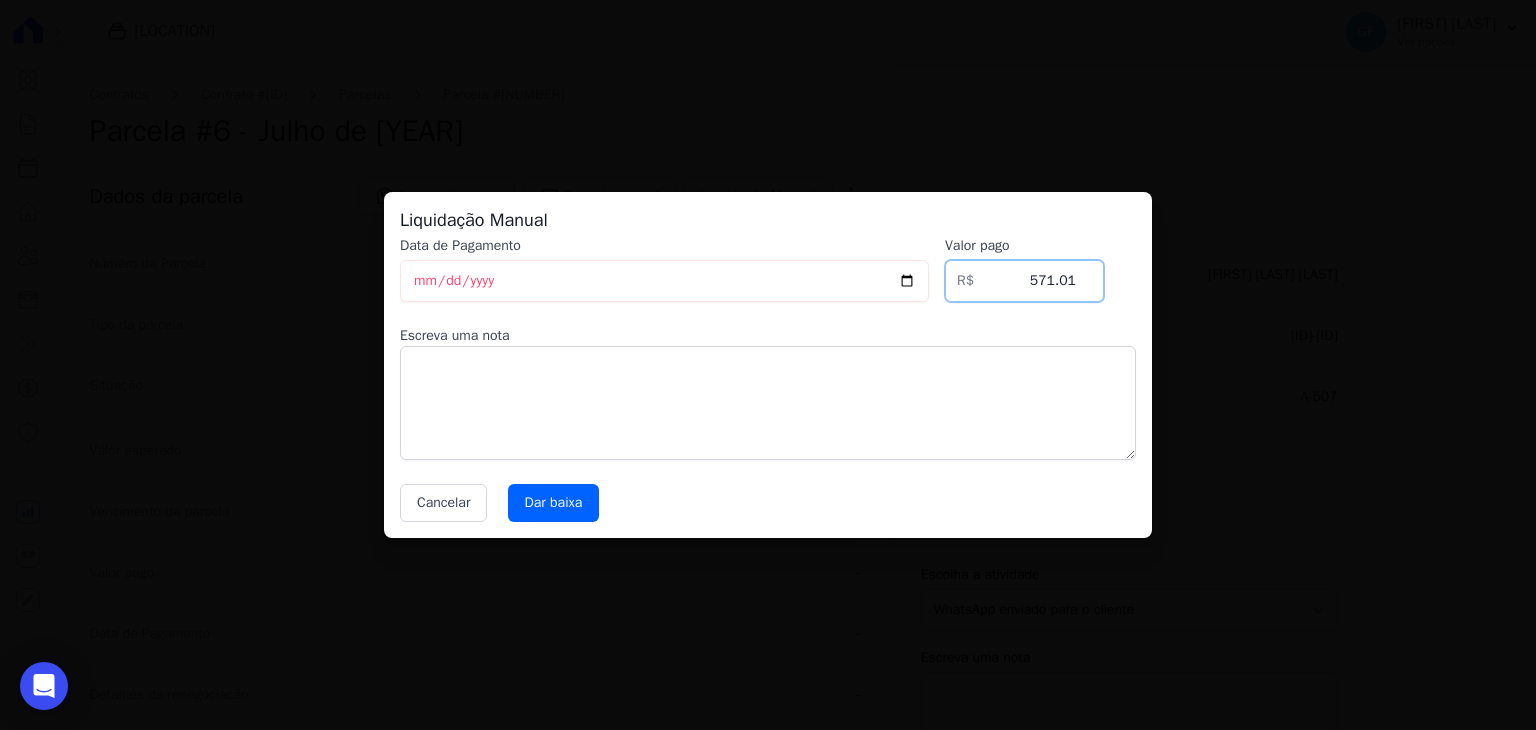 drag, startPoint x: 1024, startPoint y: 281, endPoint x: 1207, endPoint y: 300, distance: 183.98369 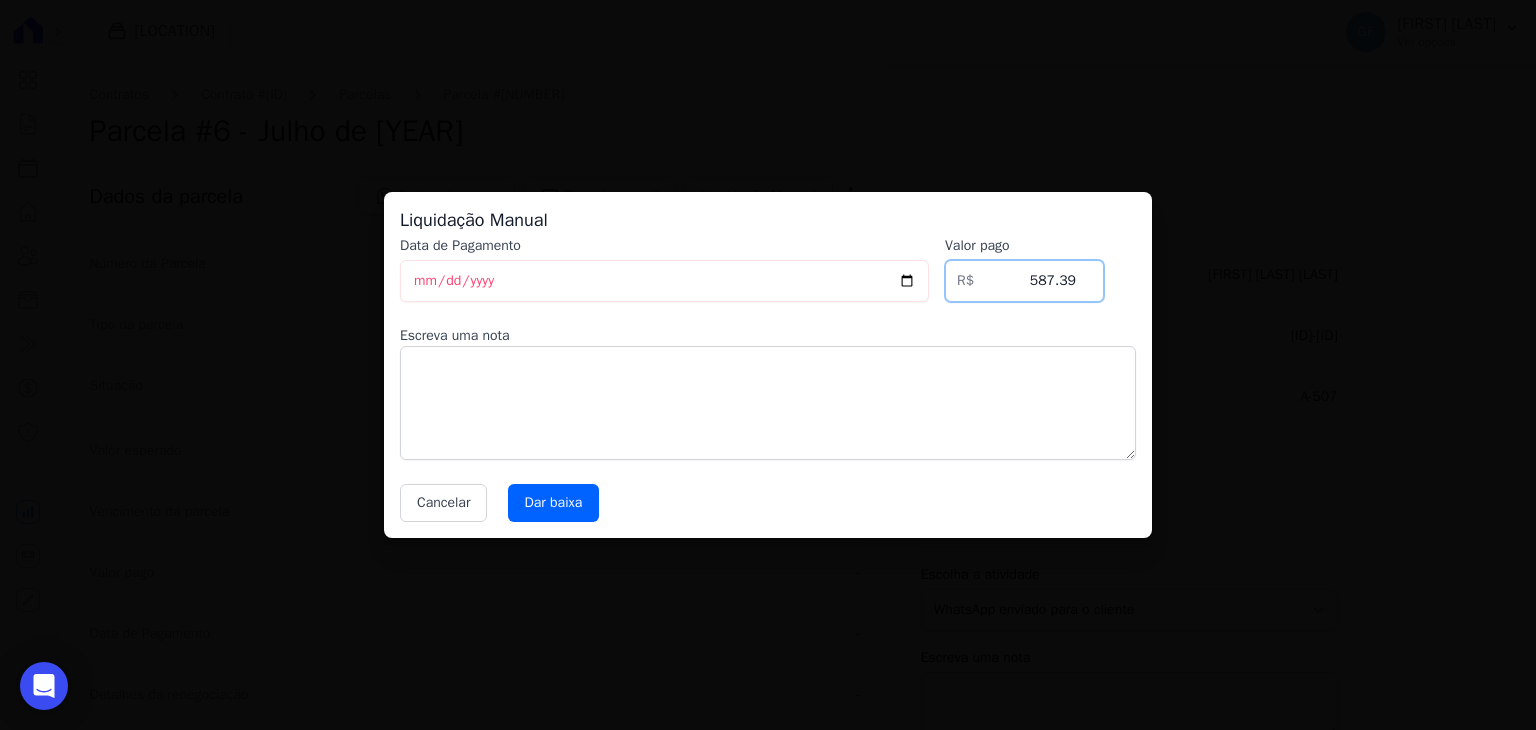 type on "587.39" 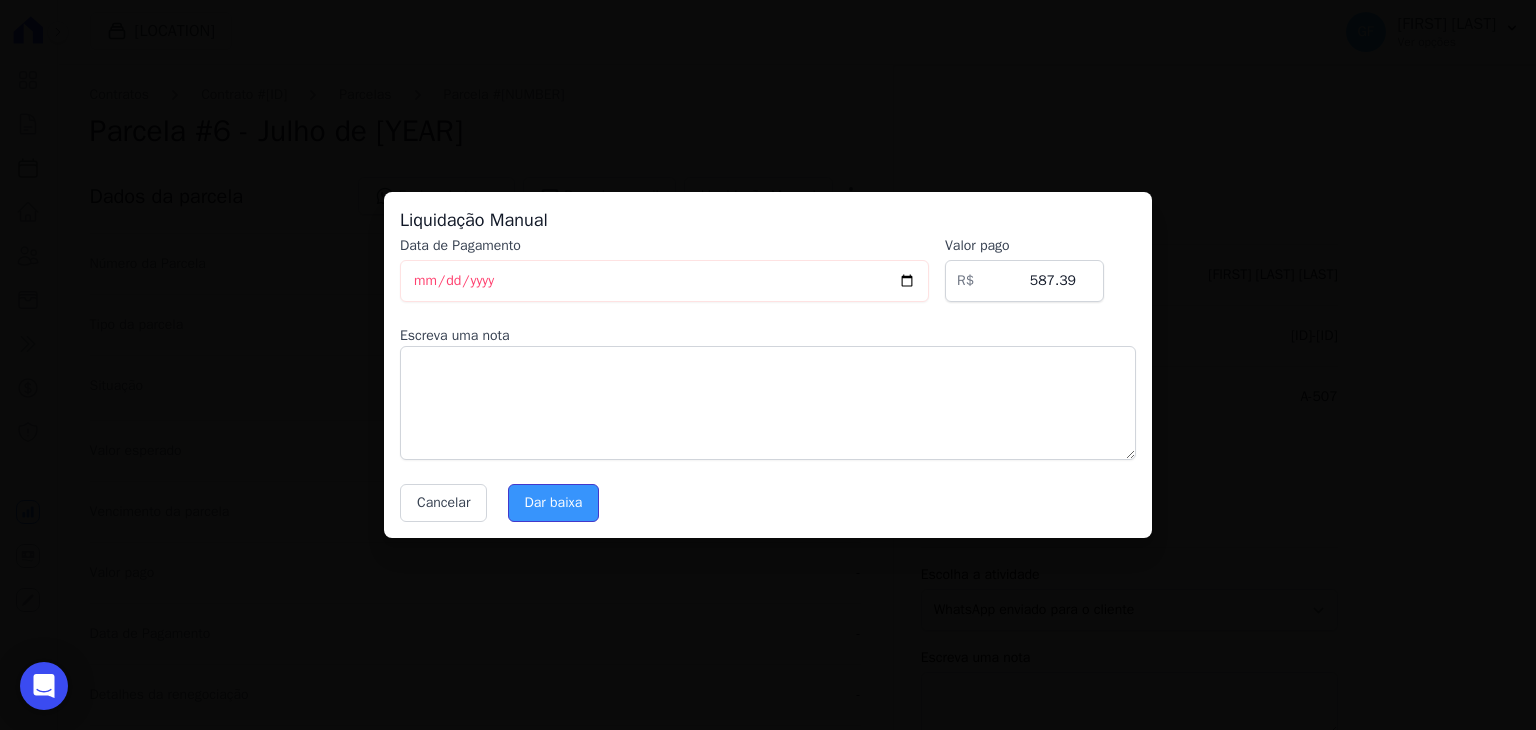 click on "Dar baixa" at bounding box center [554, 503] 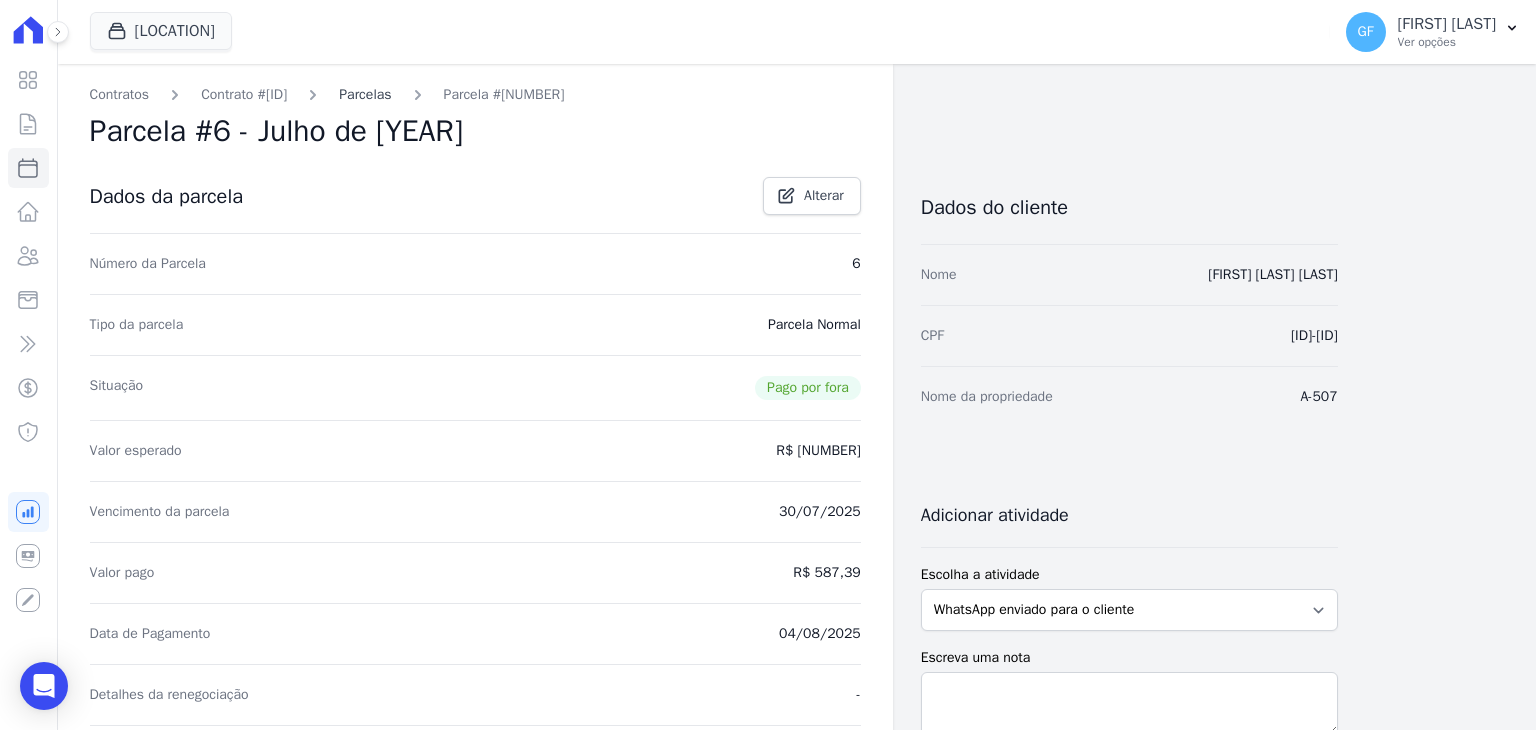 click on "Parcelas" at bounding box center [365, 94] 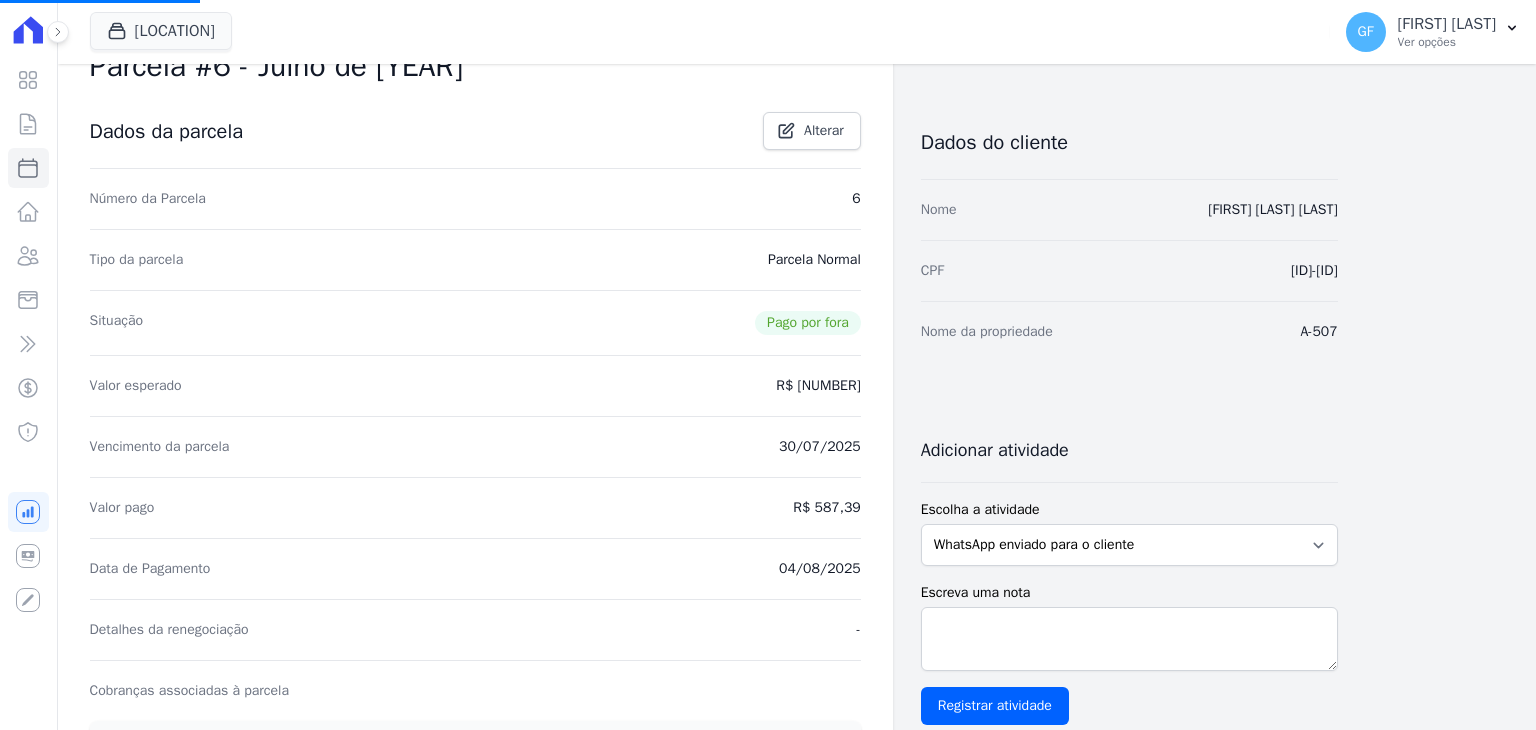 scroll, scrollTop: 100, scrollLeft: 0, axis: vertical 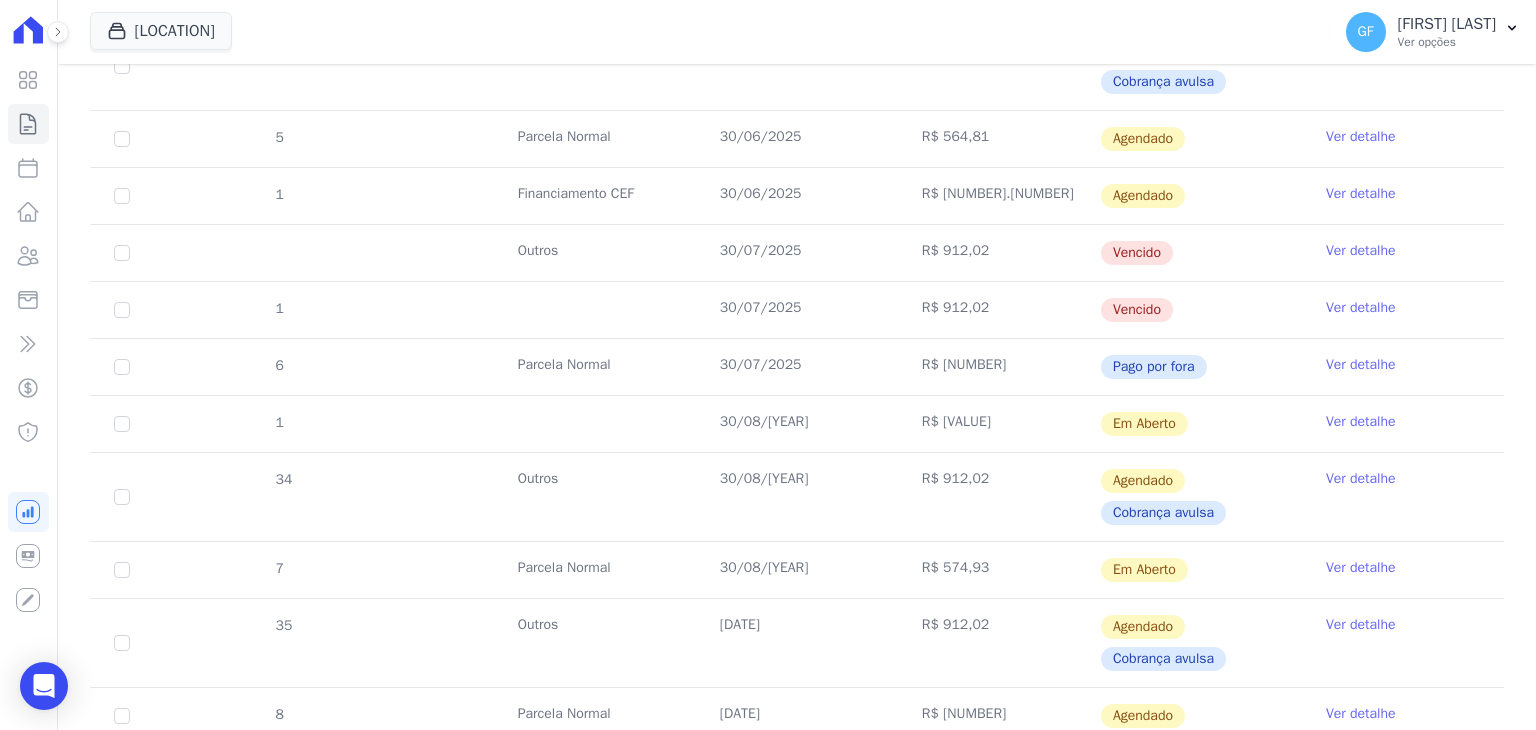 drag, startPoint x: 711, startPoint y: 365, endPoint x: 1268, endPoint y: 377, distance: 557.1293 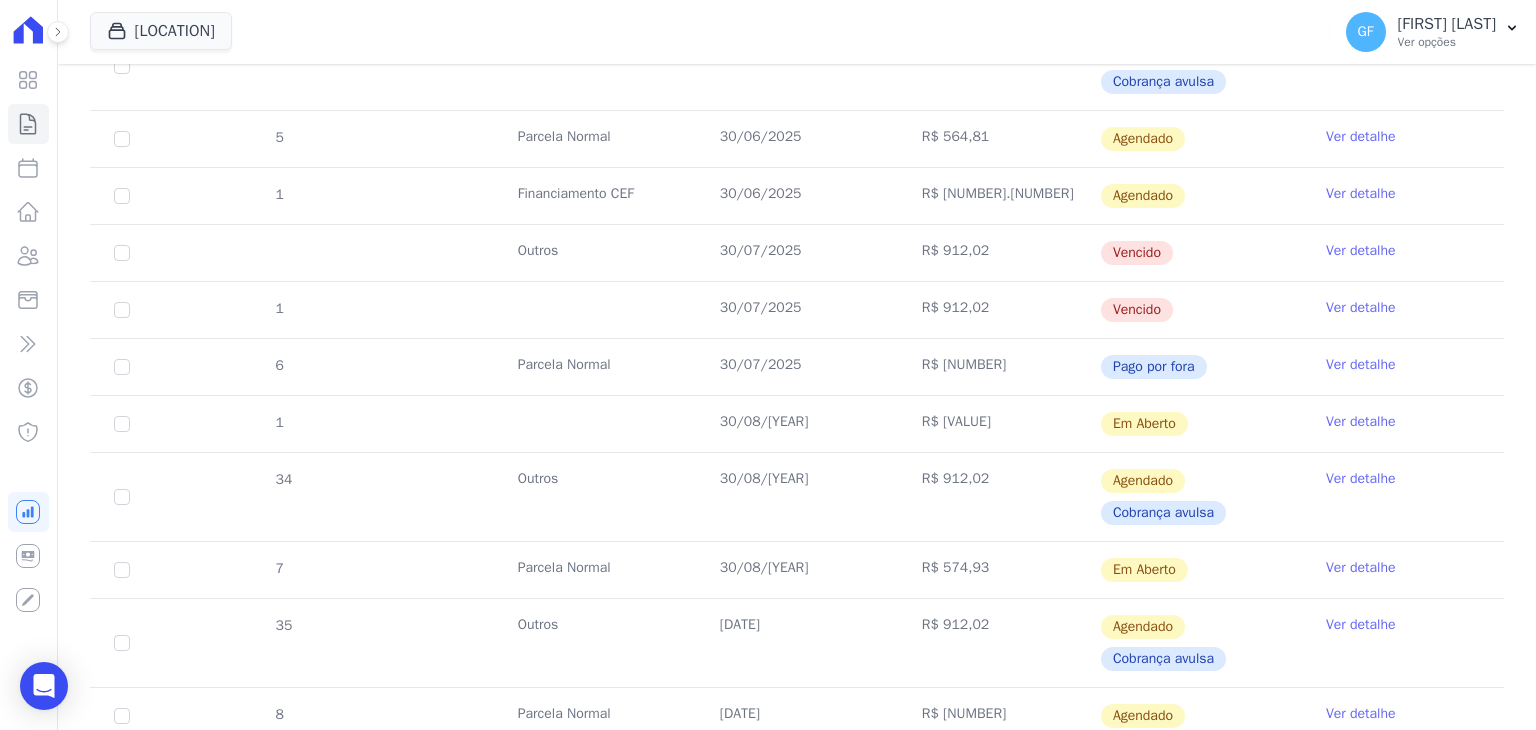 click on "Ver detalhe" at bounding box center [1361, 308] 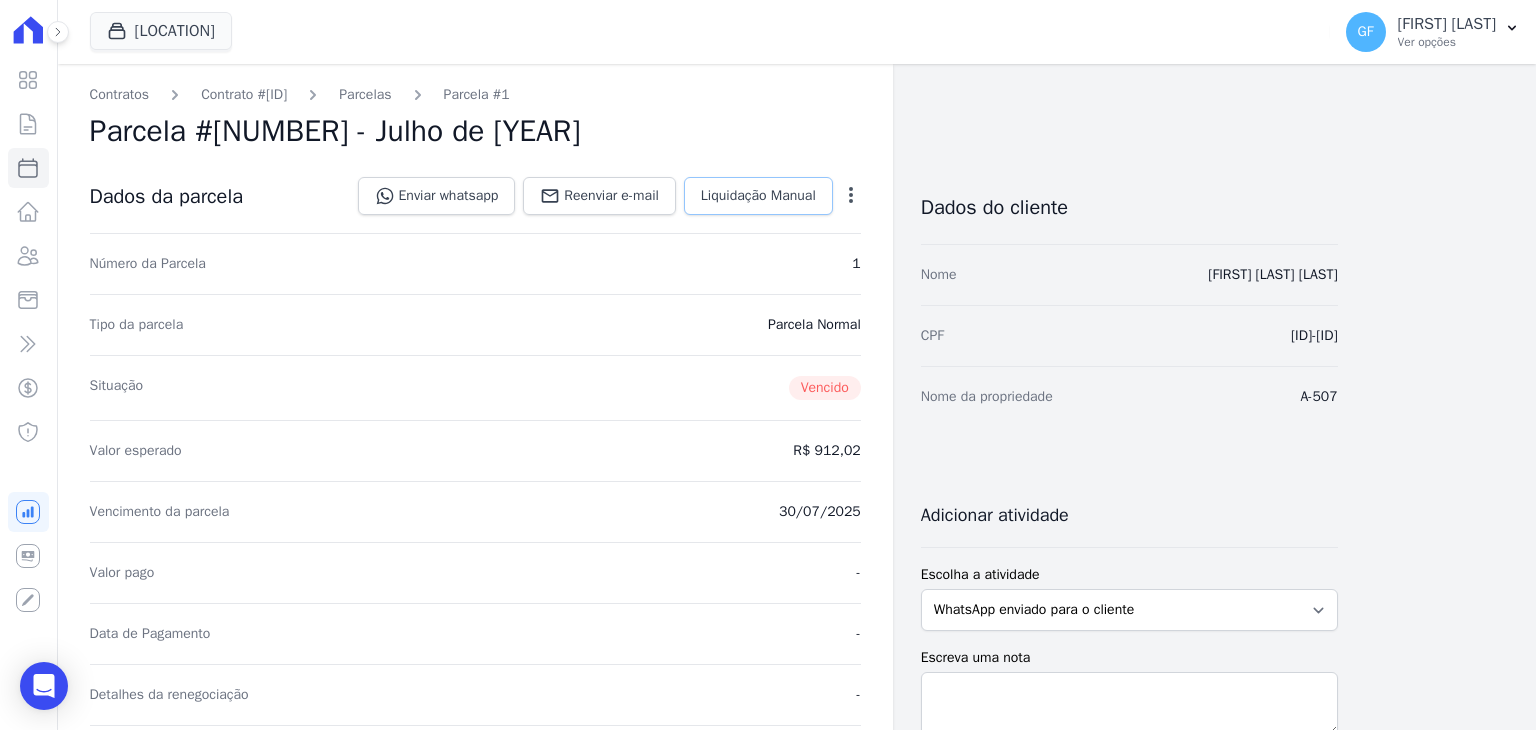 click on "Liquidação Manual" at bounding box center (758, 196) 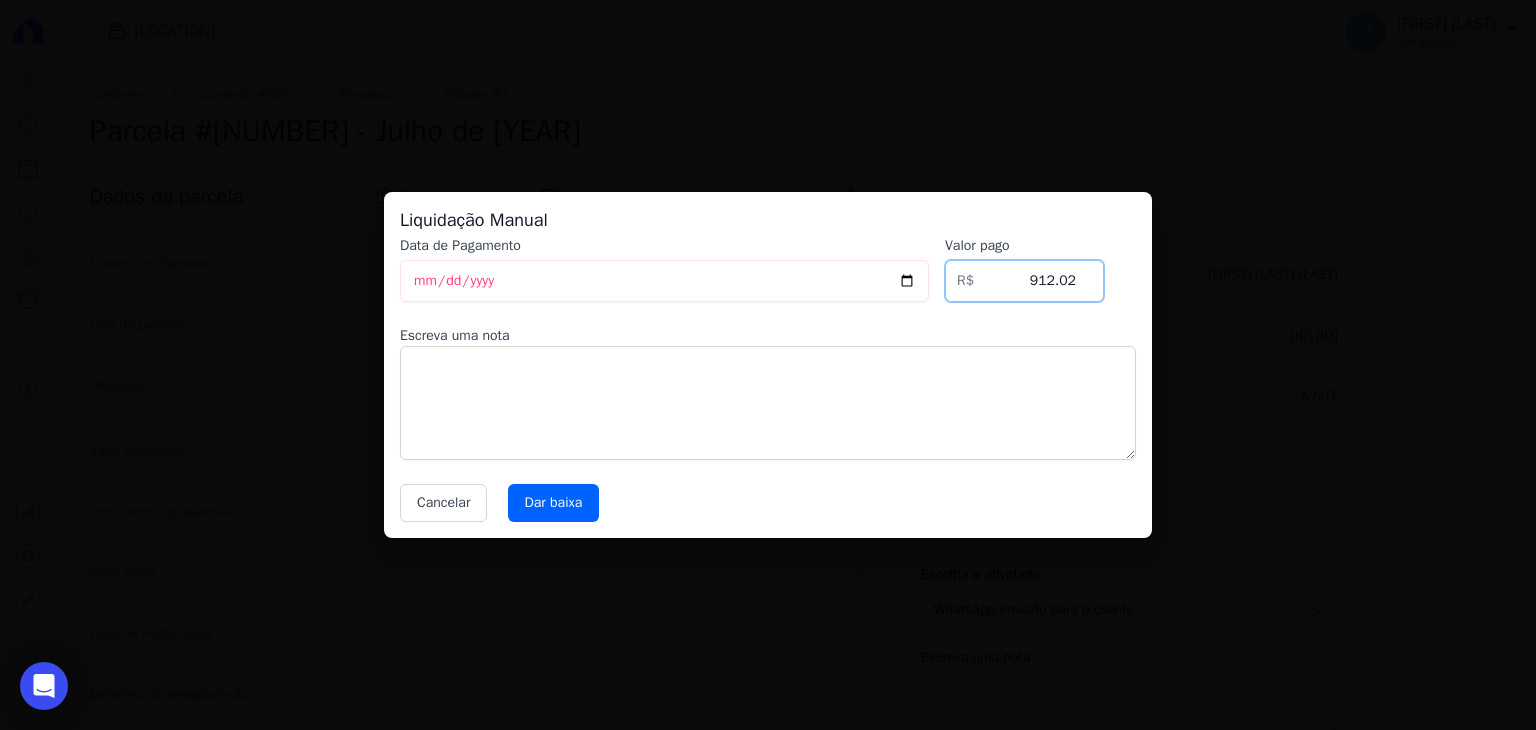 drag, startPoint x: 1019, startPoint y: 285, endPoint x: 1278, endPoint y: 319, distance: 261.22214 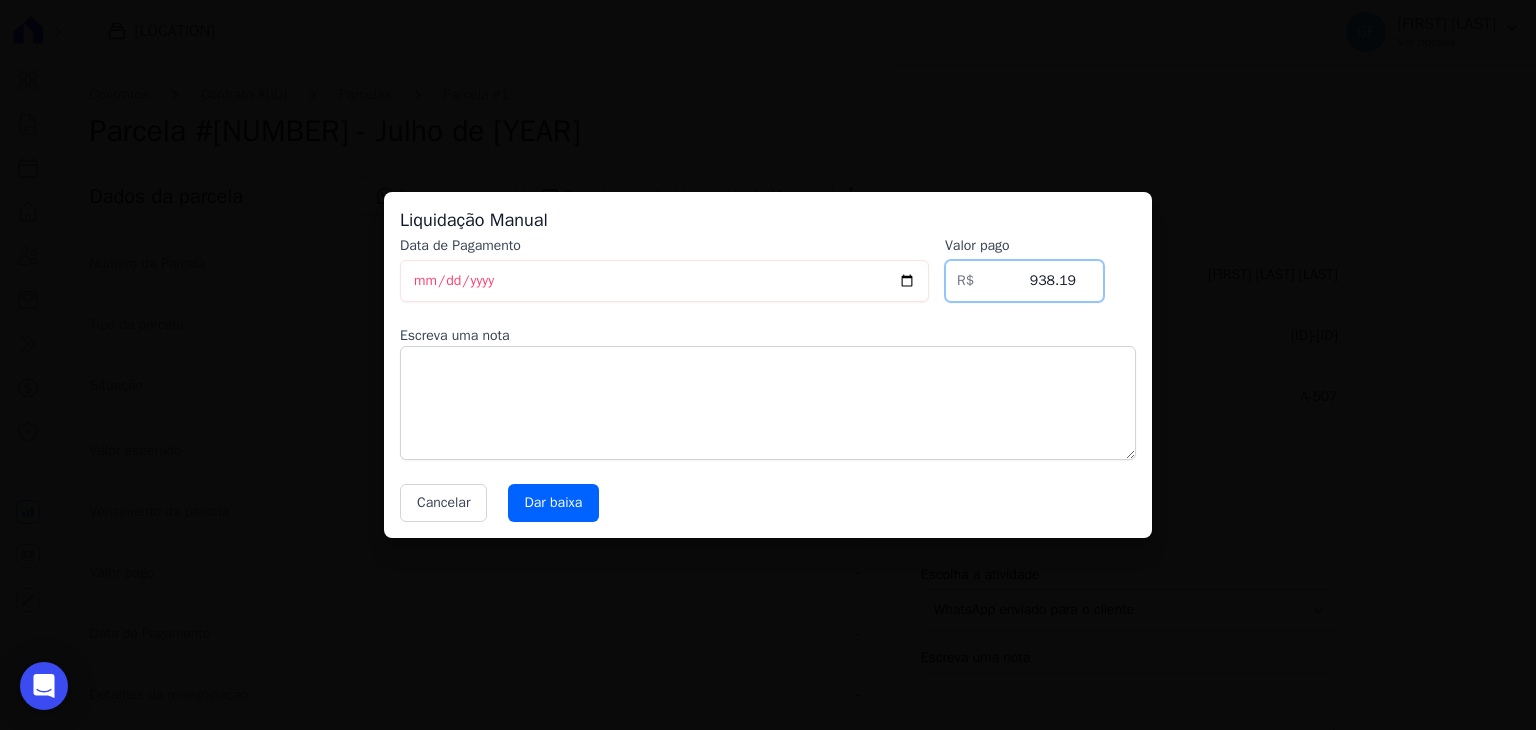 type on "938.19" 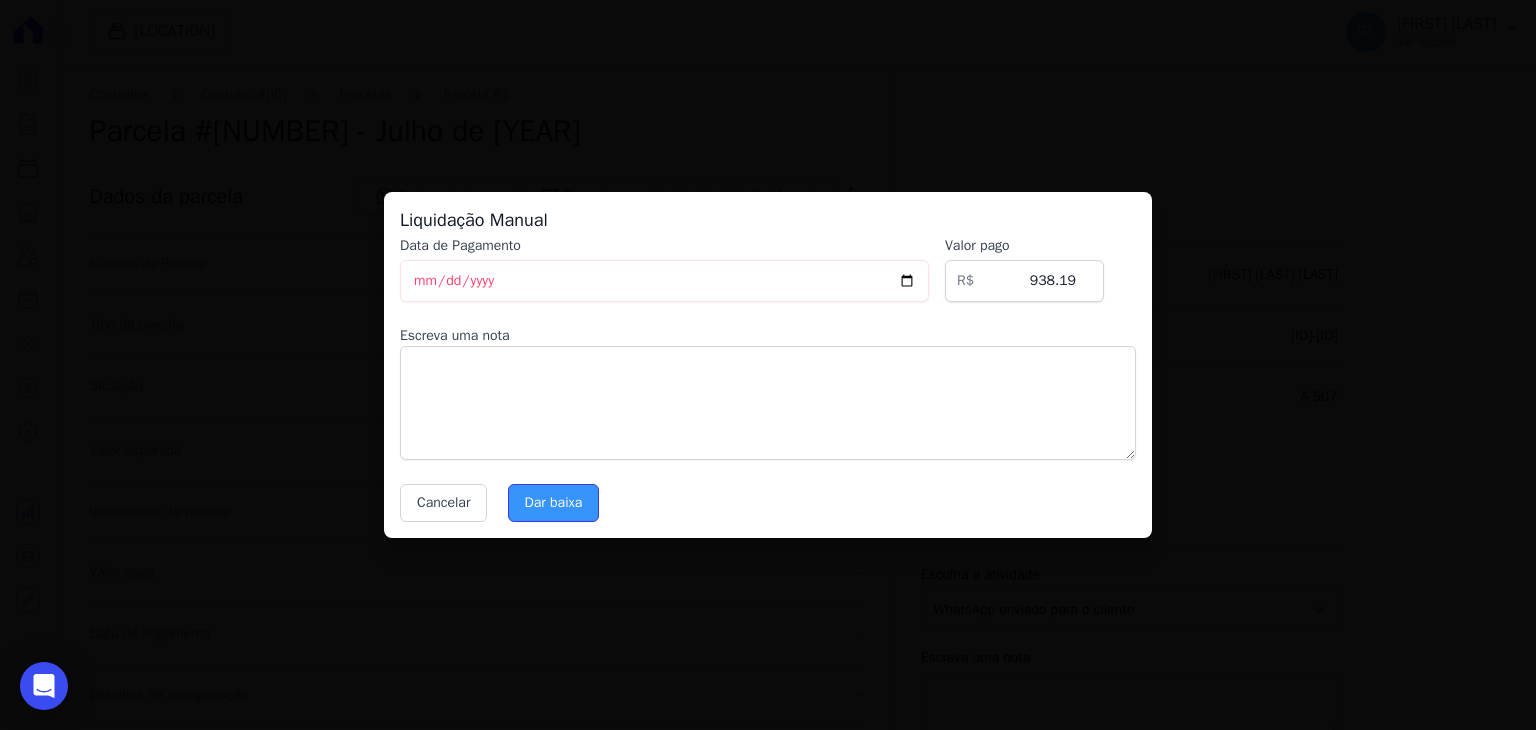 click on "Dar baixa" at bounding box center (554, 503) 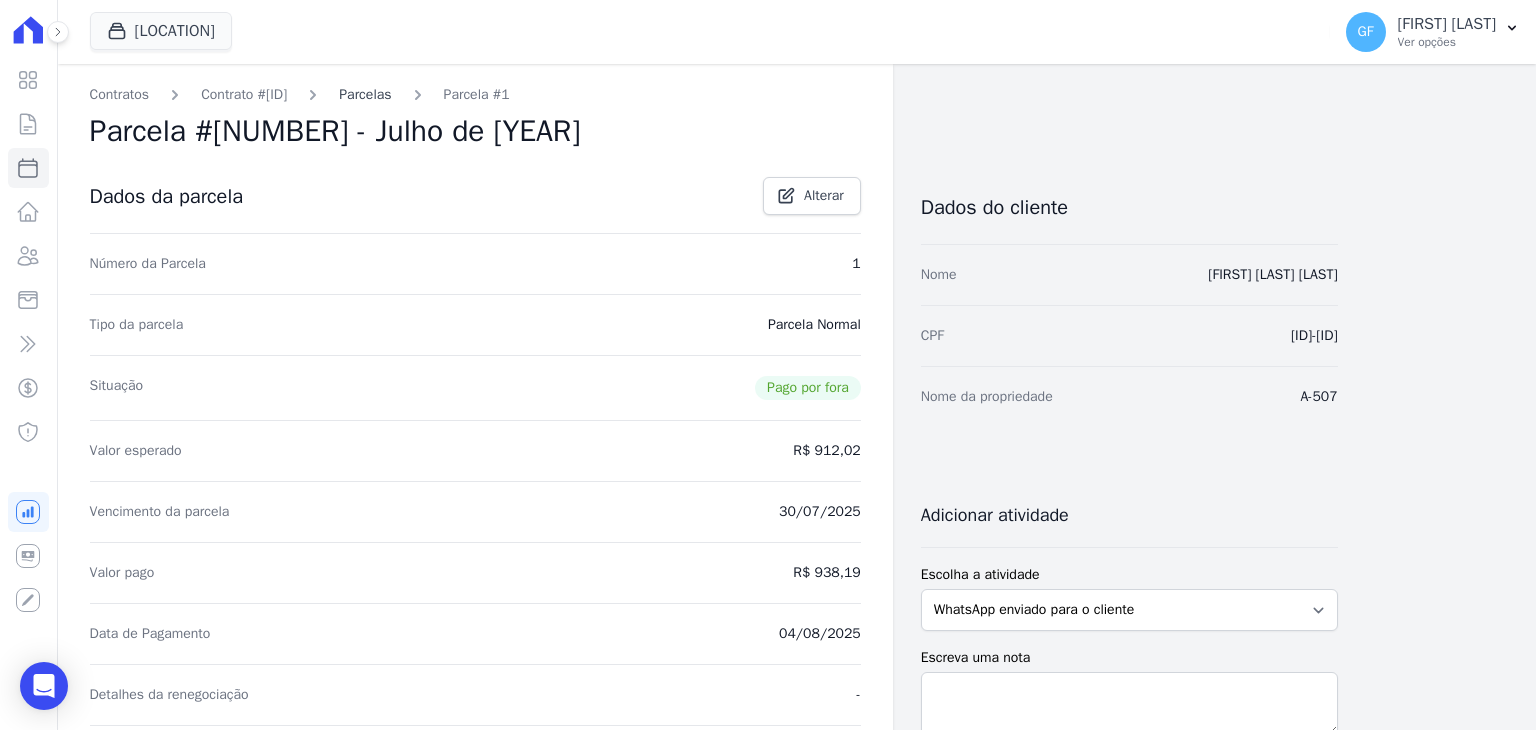 click on "Parcelas" at bounding box center (365, 94) 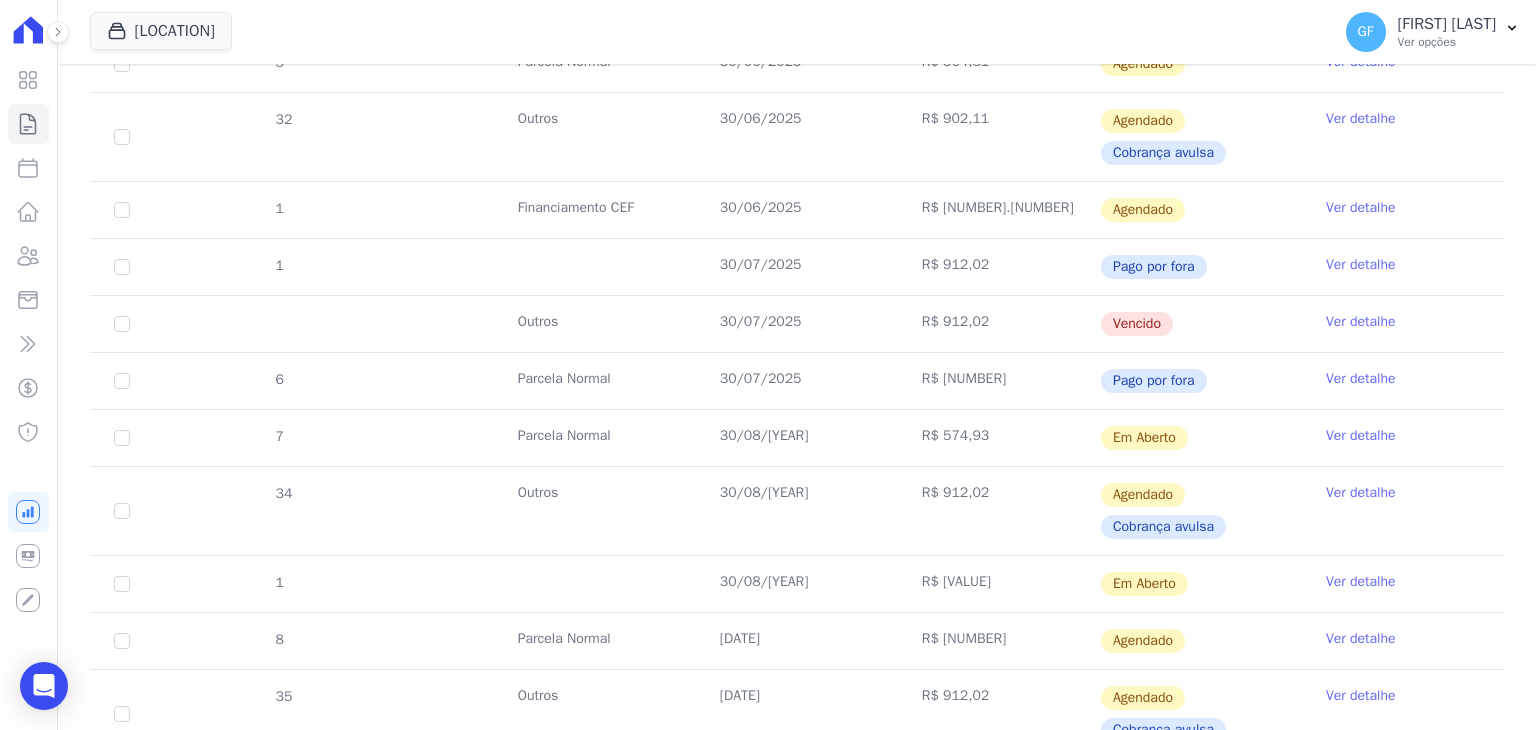 scroll, scrollTop: 1200, scrollLeft: 0, axis: vertical 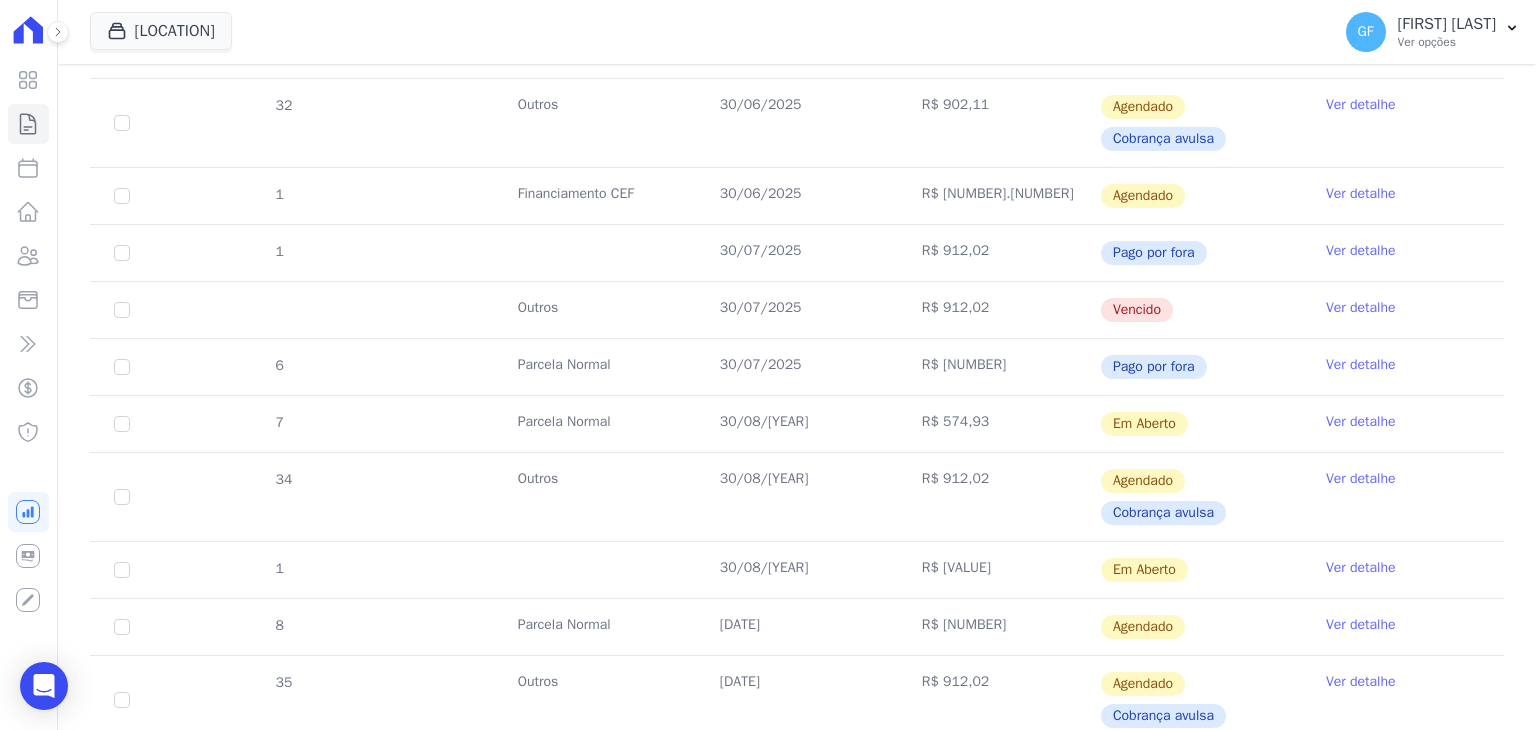 click on "Ver detalhe" at bounding box center [1361, 308] 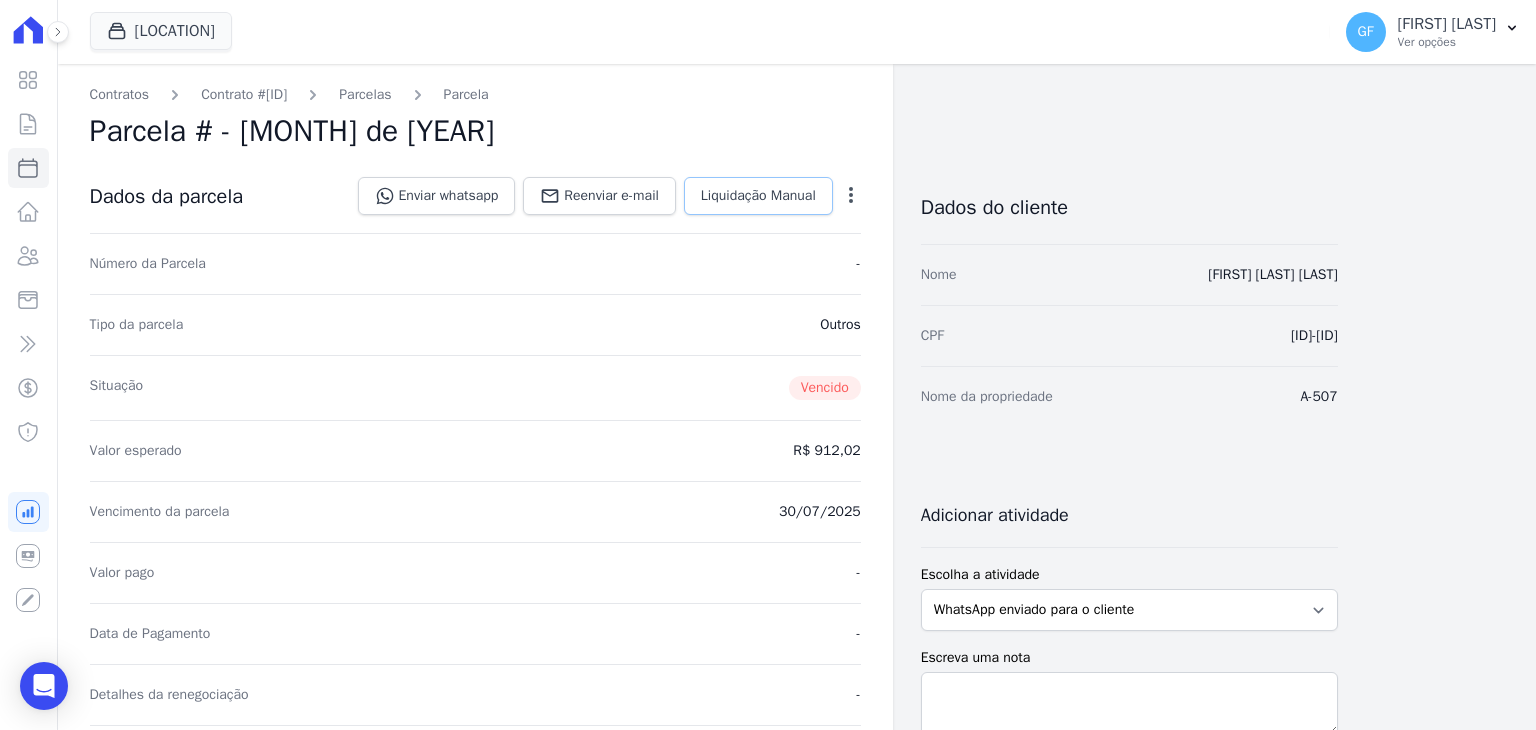 click on "Liquidação Manual" at bounding box center [758, 196] 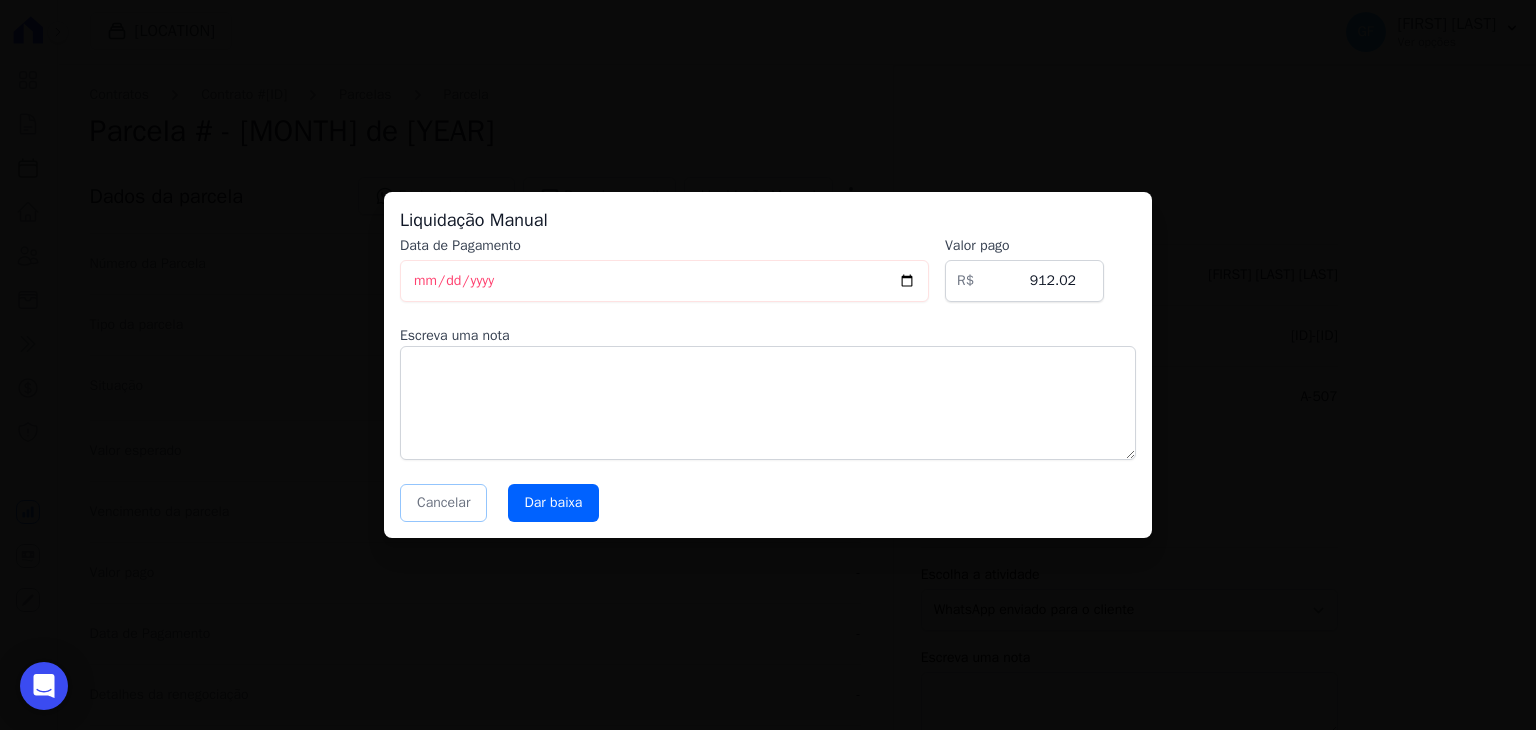 click on "Cancelar" at bounding box center (443, 503) 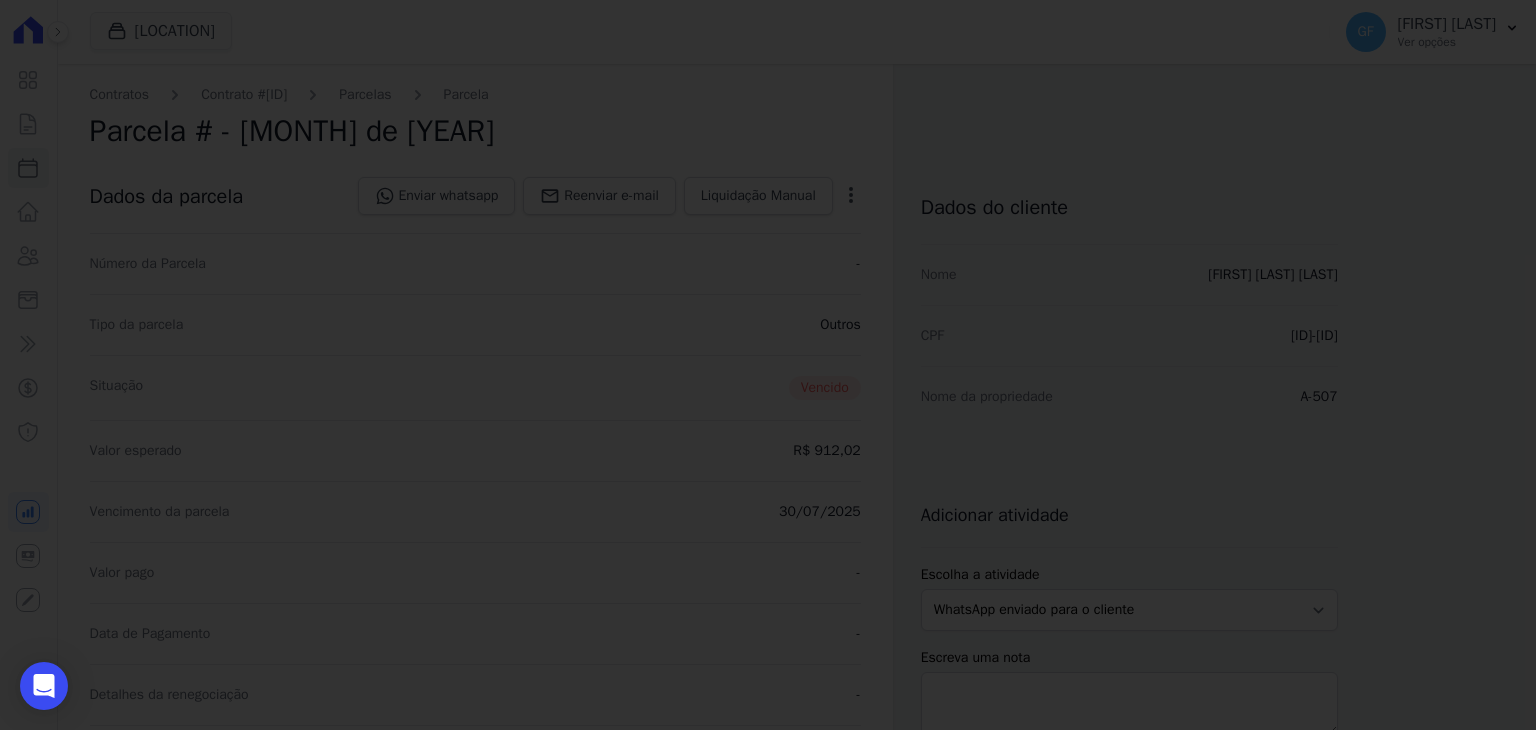 click at bounding box center (768, 365) 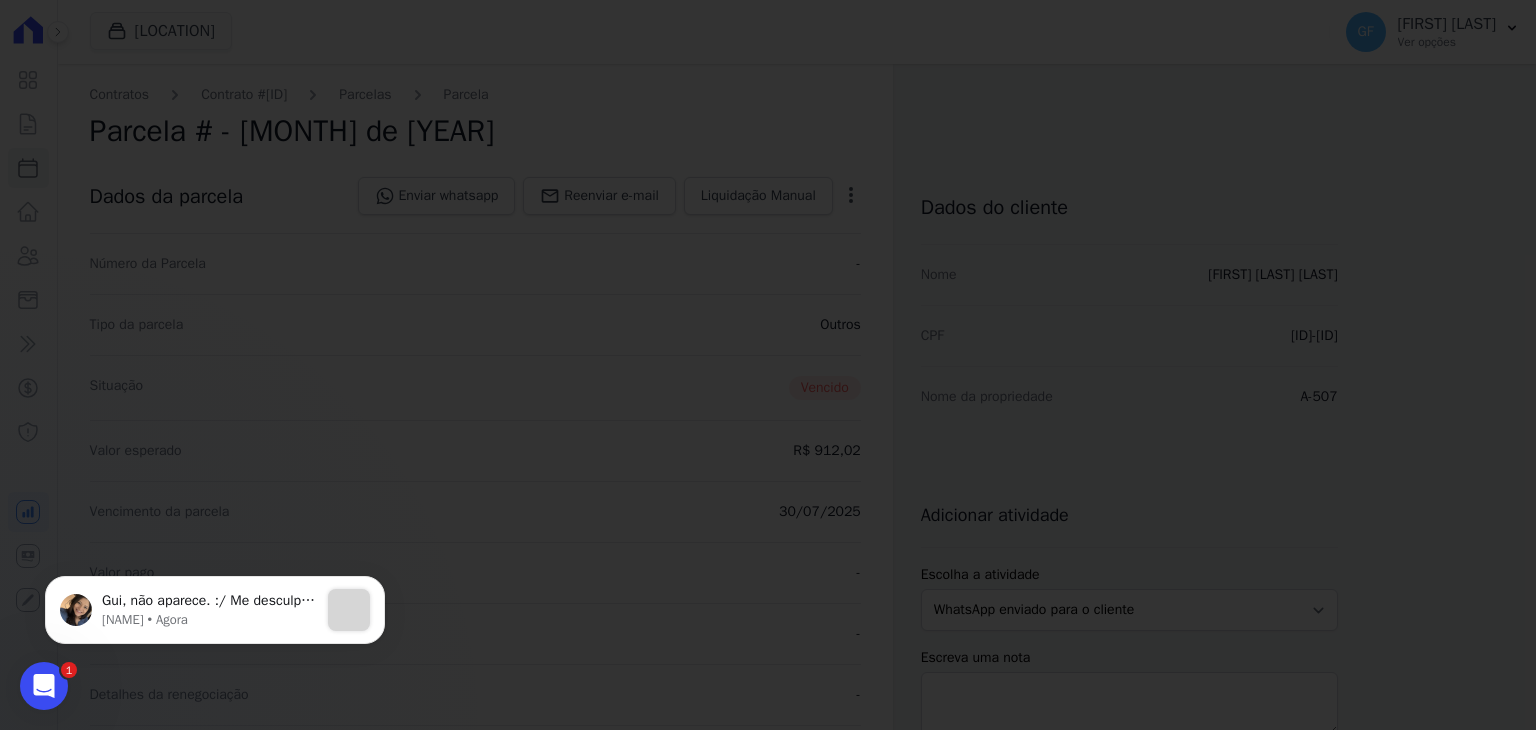 scroll, scrollTop: 0, scrollLeft: 0, axis: both 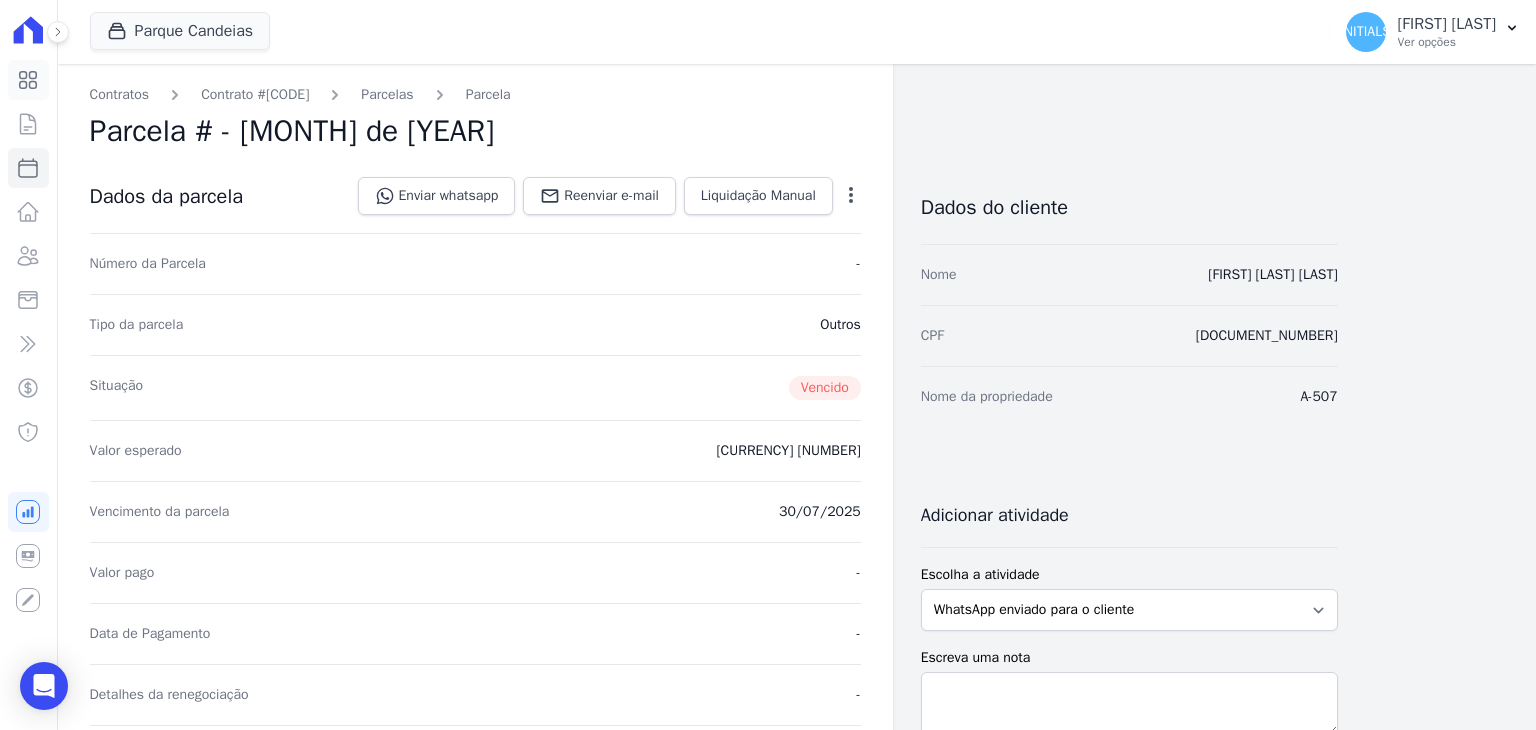 click 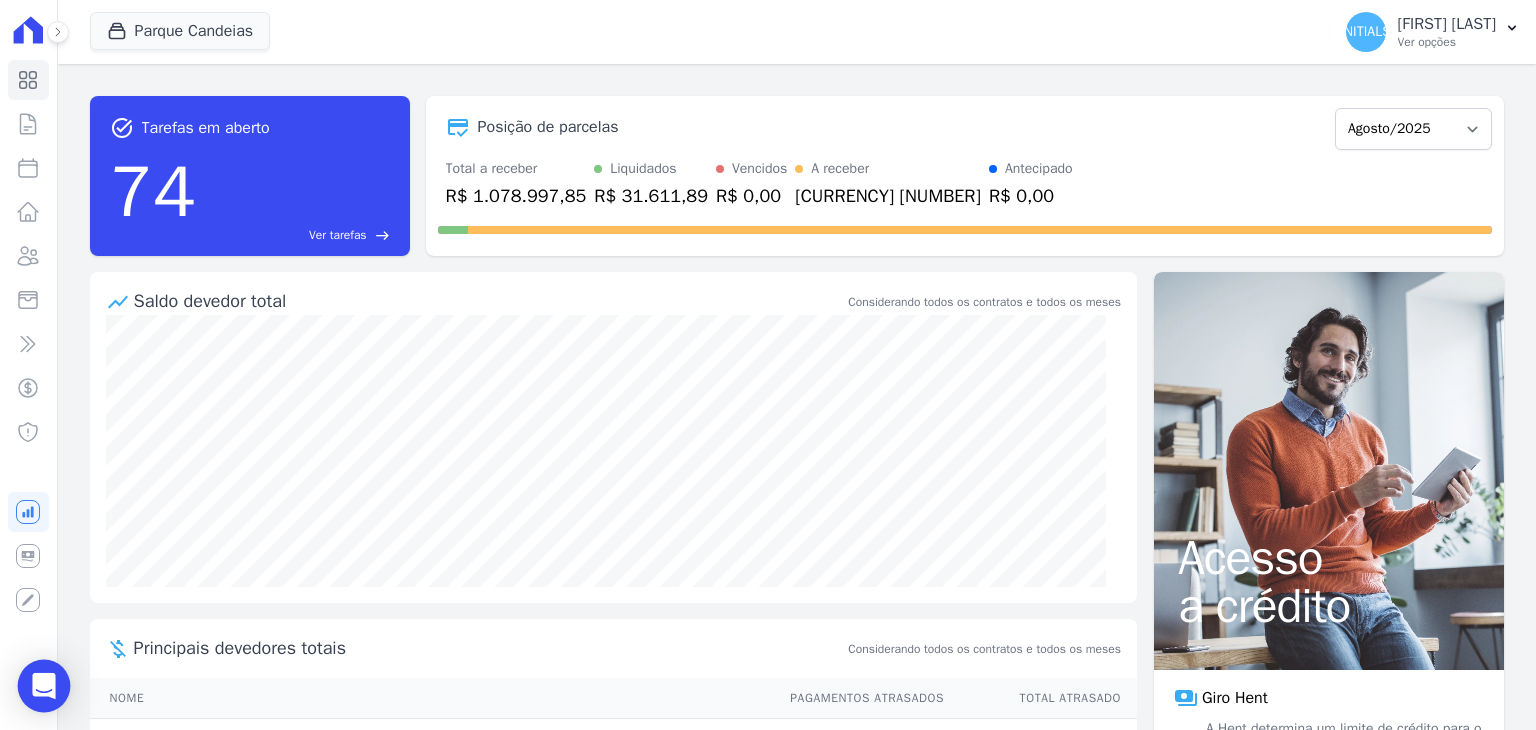 click 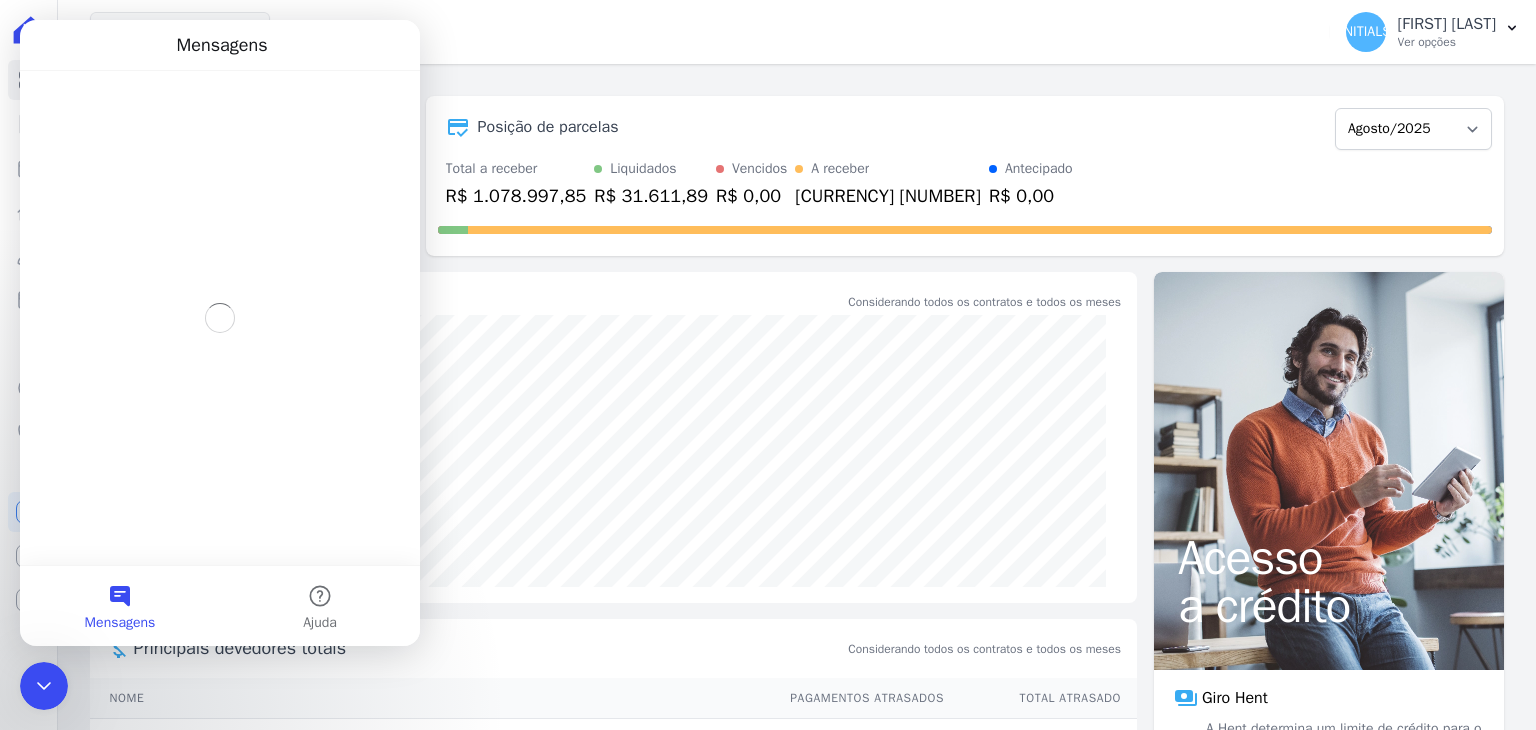 scroll, scrollTop: 0, scrollLeft: 0, axis: both 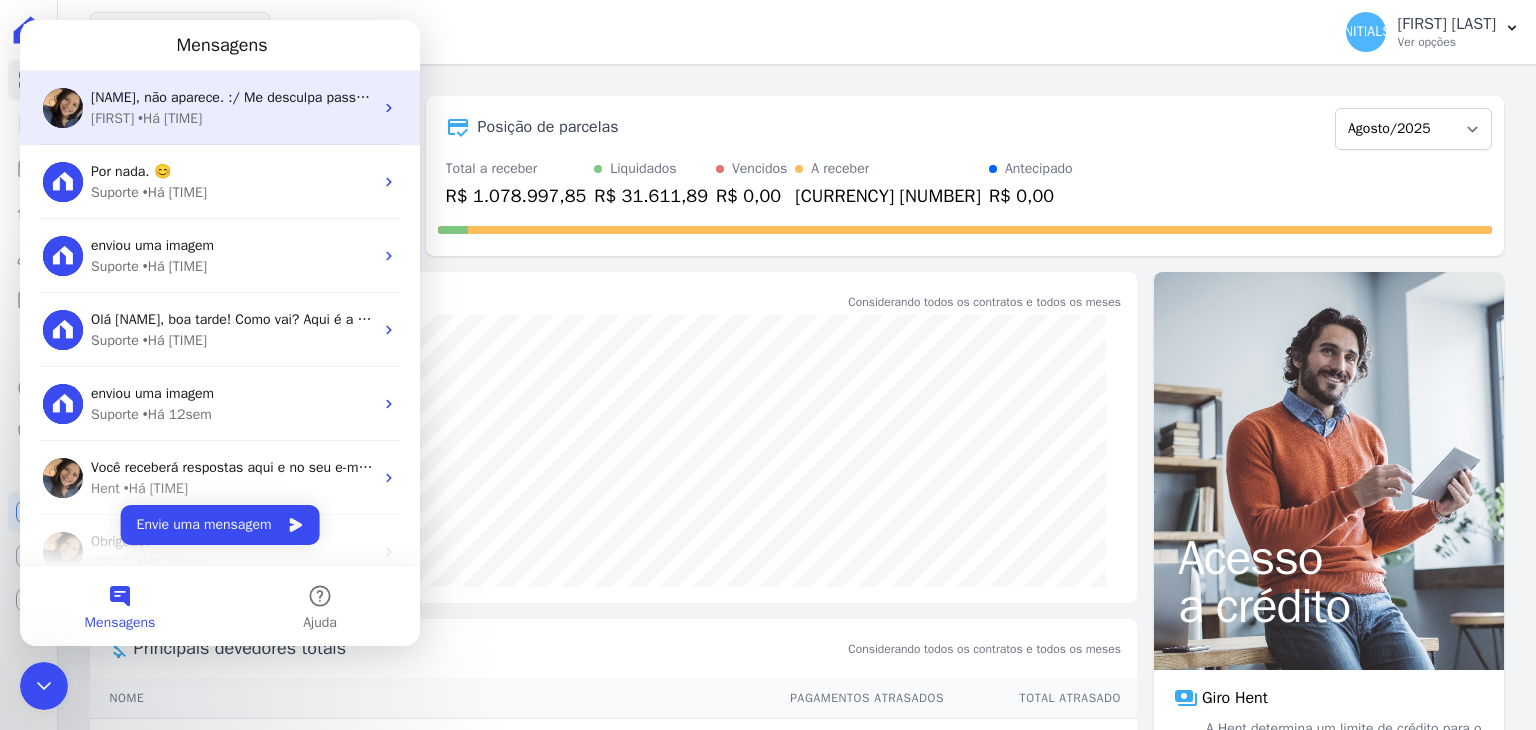 click on "Adriane •  Há 8min" at bounding box center (232, 118) 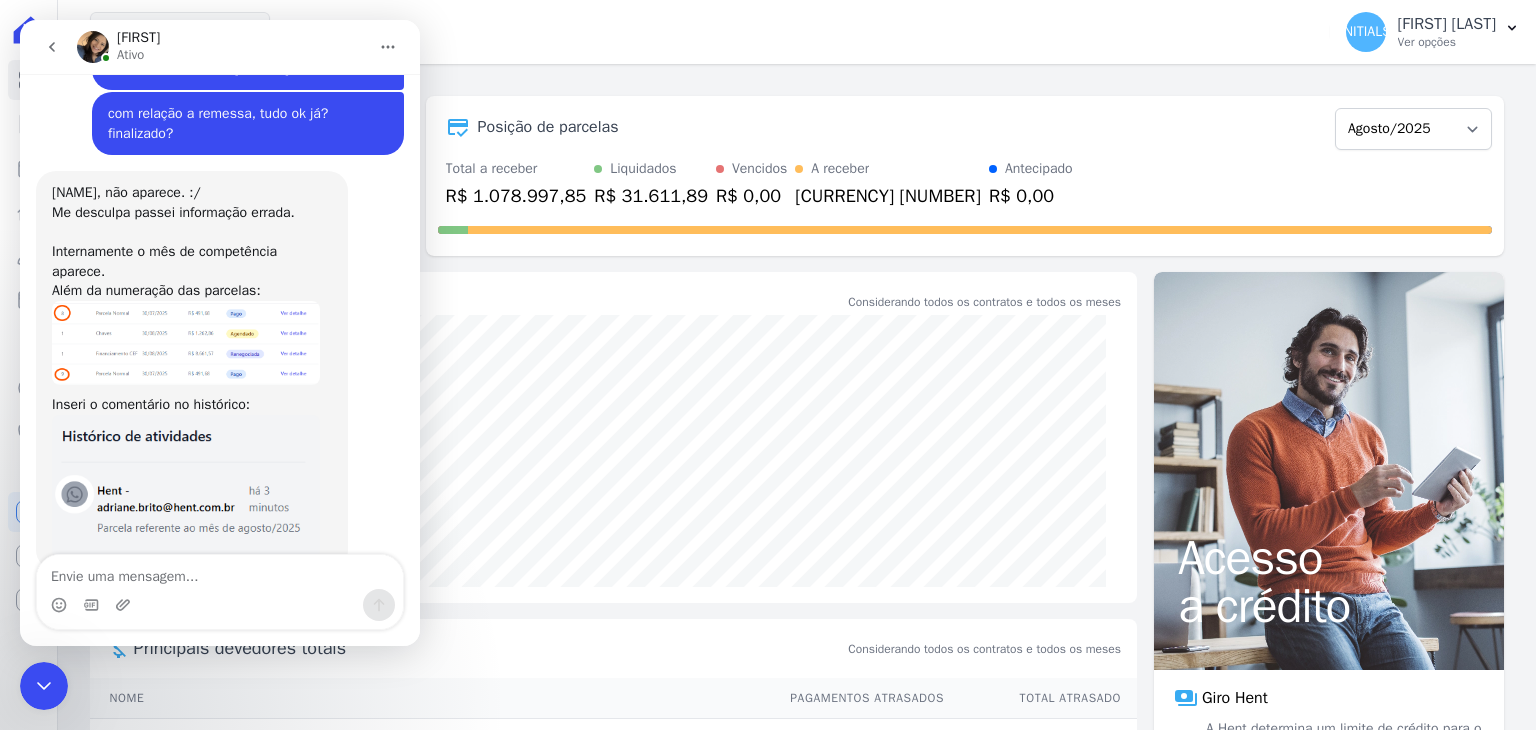 scroll, scrollTop: 15877, scrollLeft: 0, axis: vertical 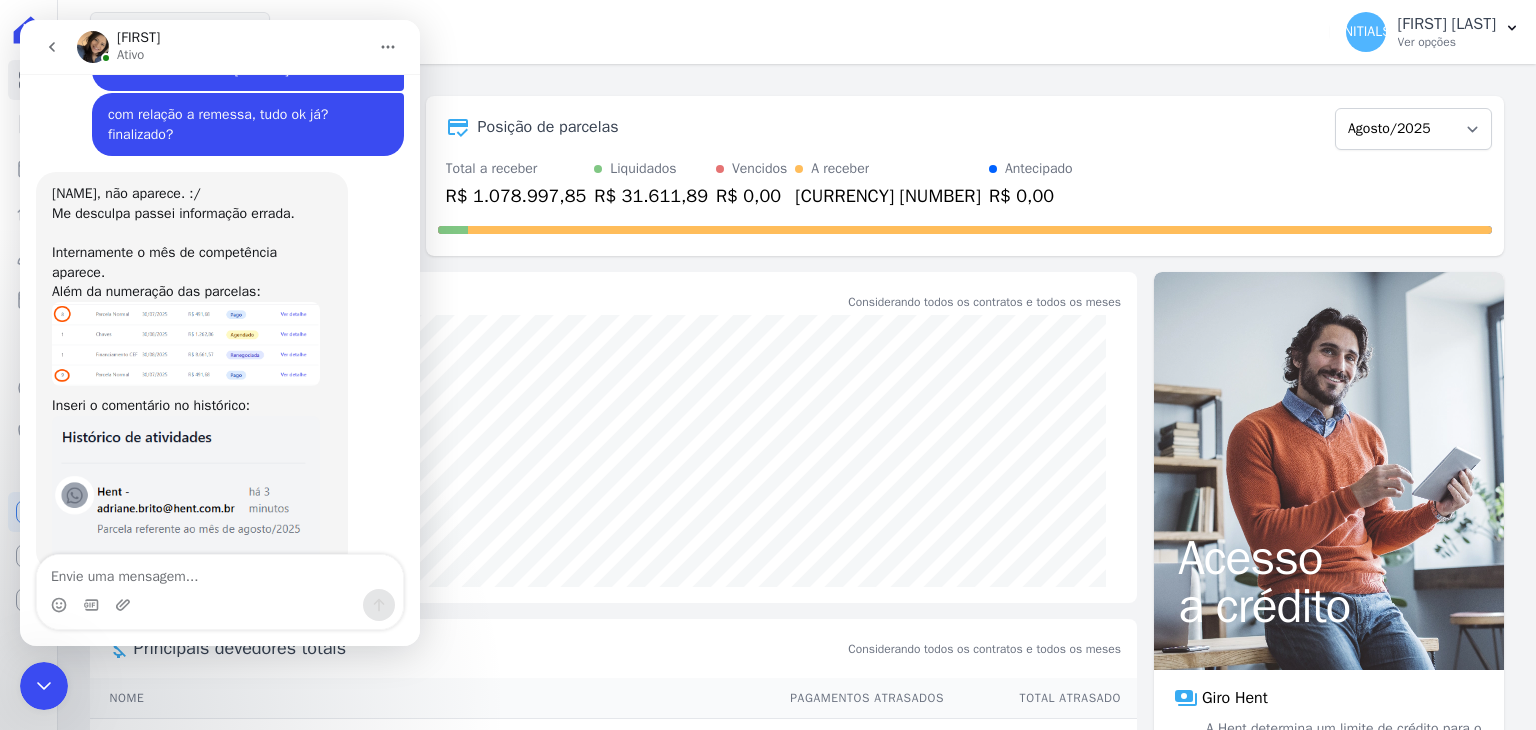 click on "Gui, não aparece. :/  Me desculpa passei informação errada.  Internamente o mês de competência aparece.  Além da numeração das parcelas:  Inseri o comentário no histórico:" at bounding box center (192, 371) 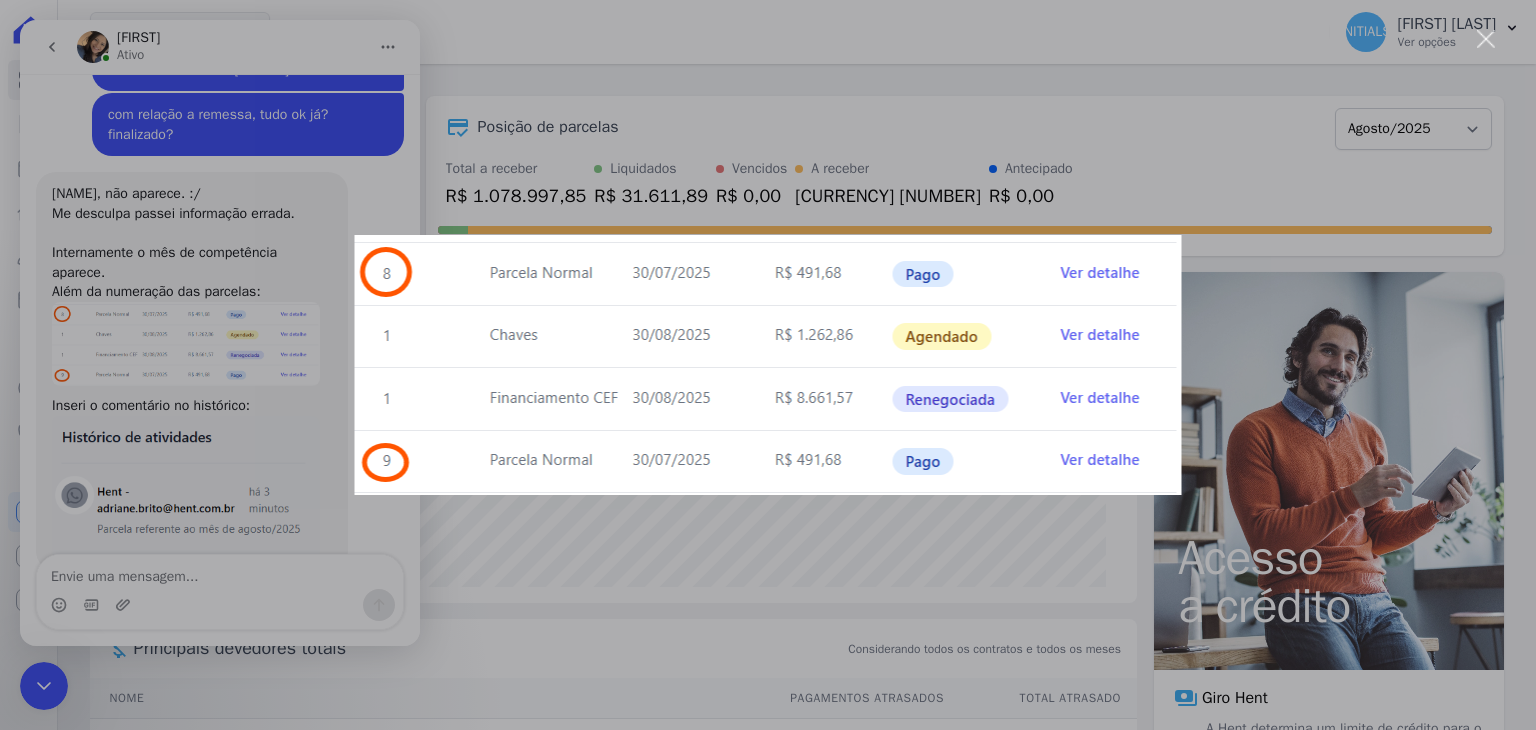 scroll, scrollTop: 0, scrollLeft: 0, axis: both 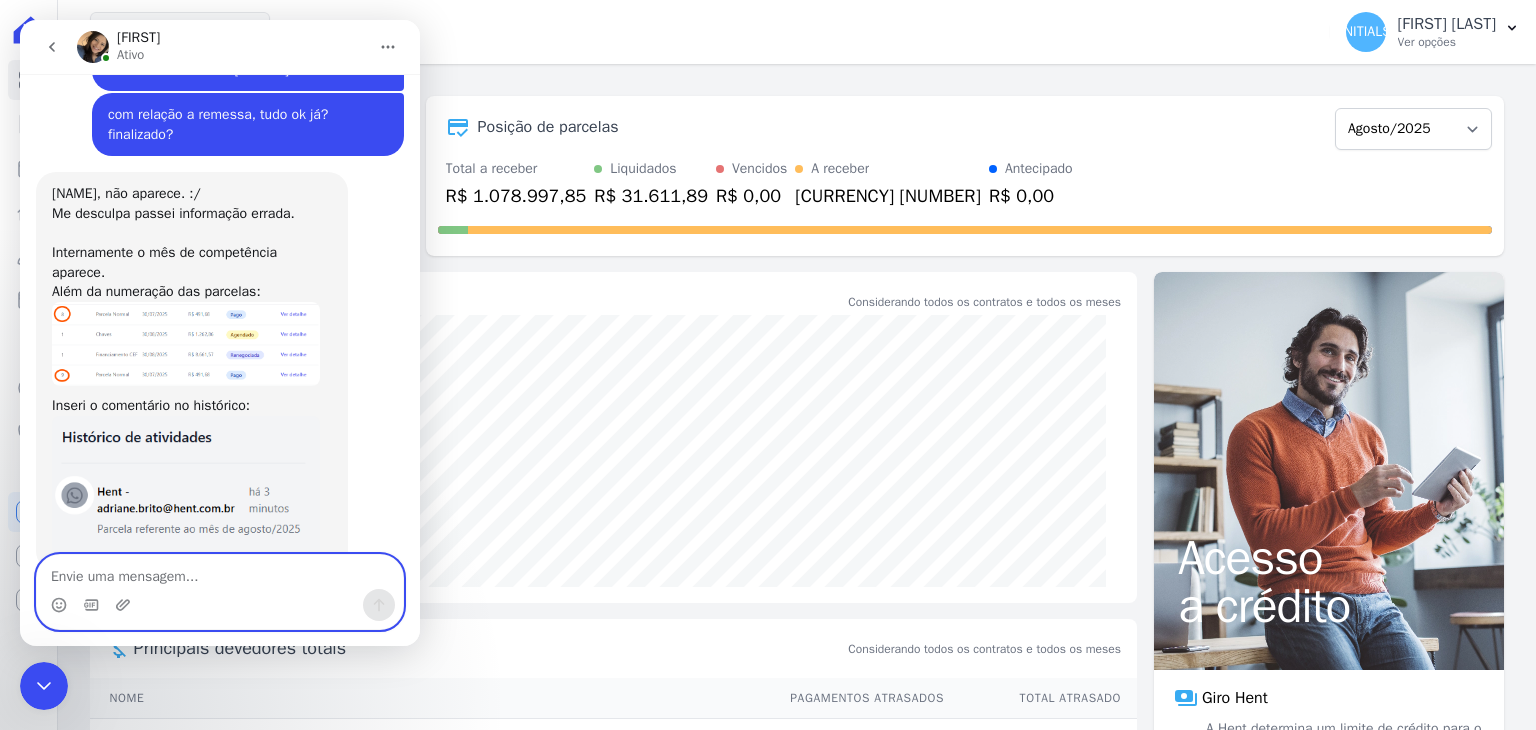 click at bounding box center [220, 572] 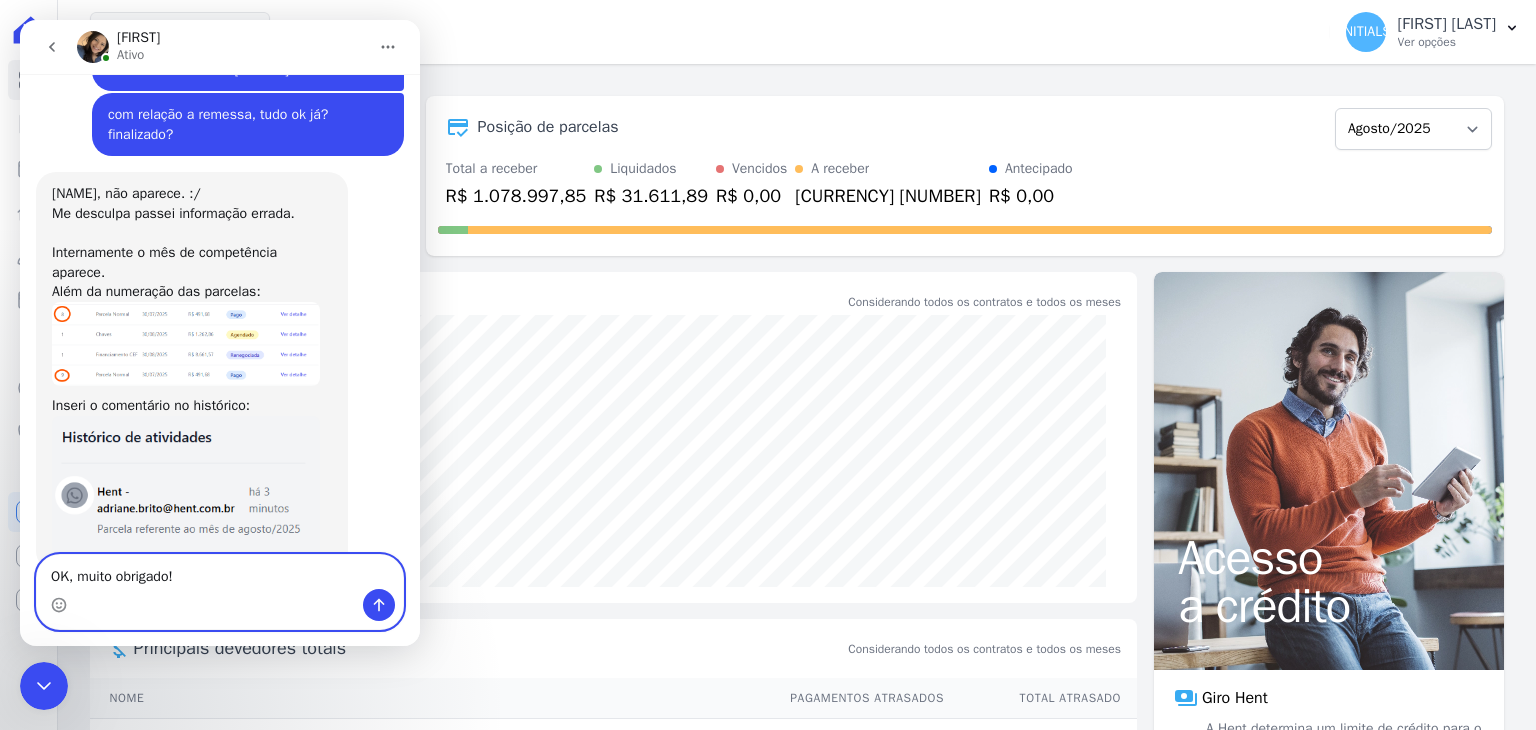 type on "OK, muito obrigado!" 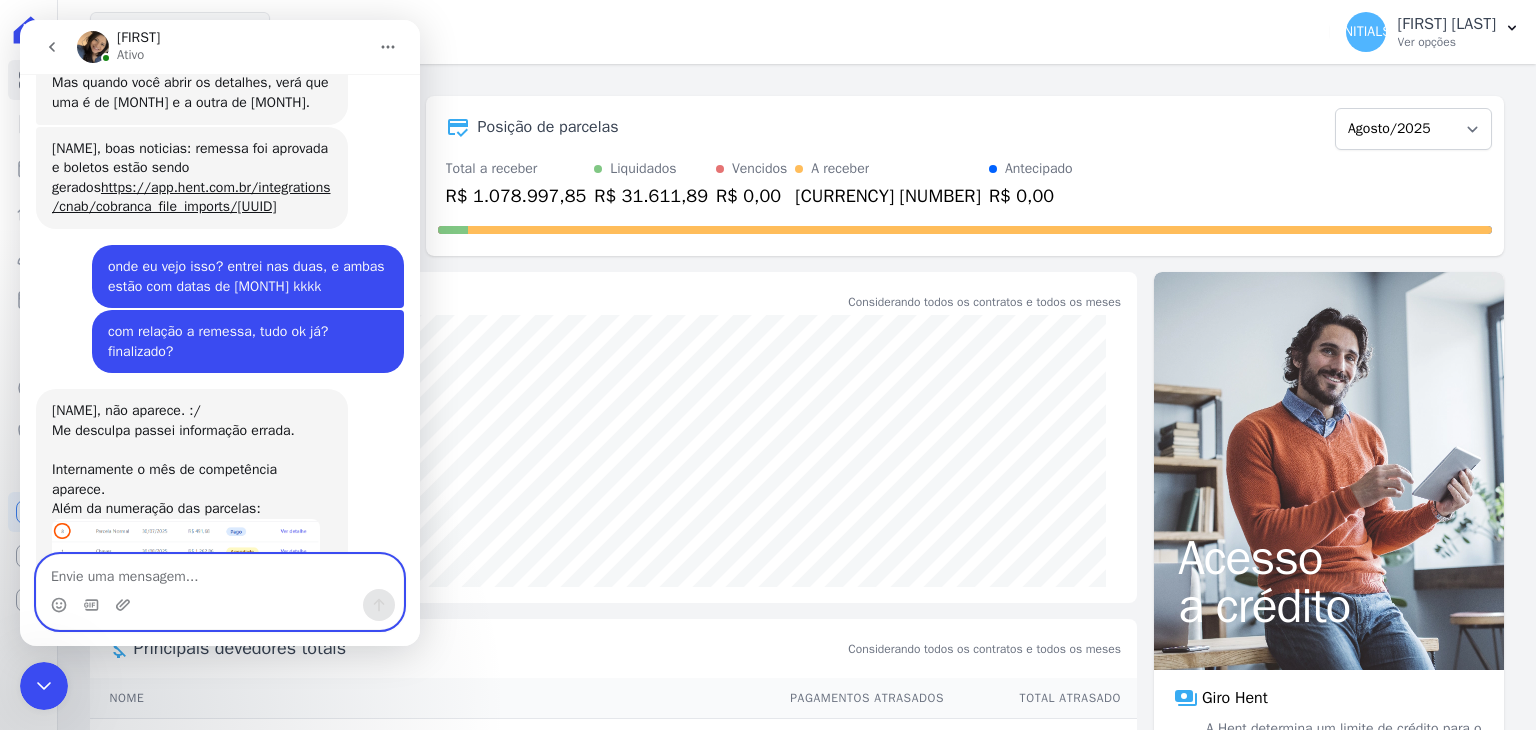 scroll, scrollTop: 15637, scrollLeft: 0, axis: vertical 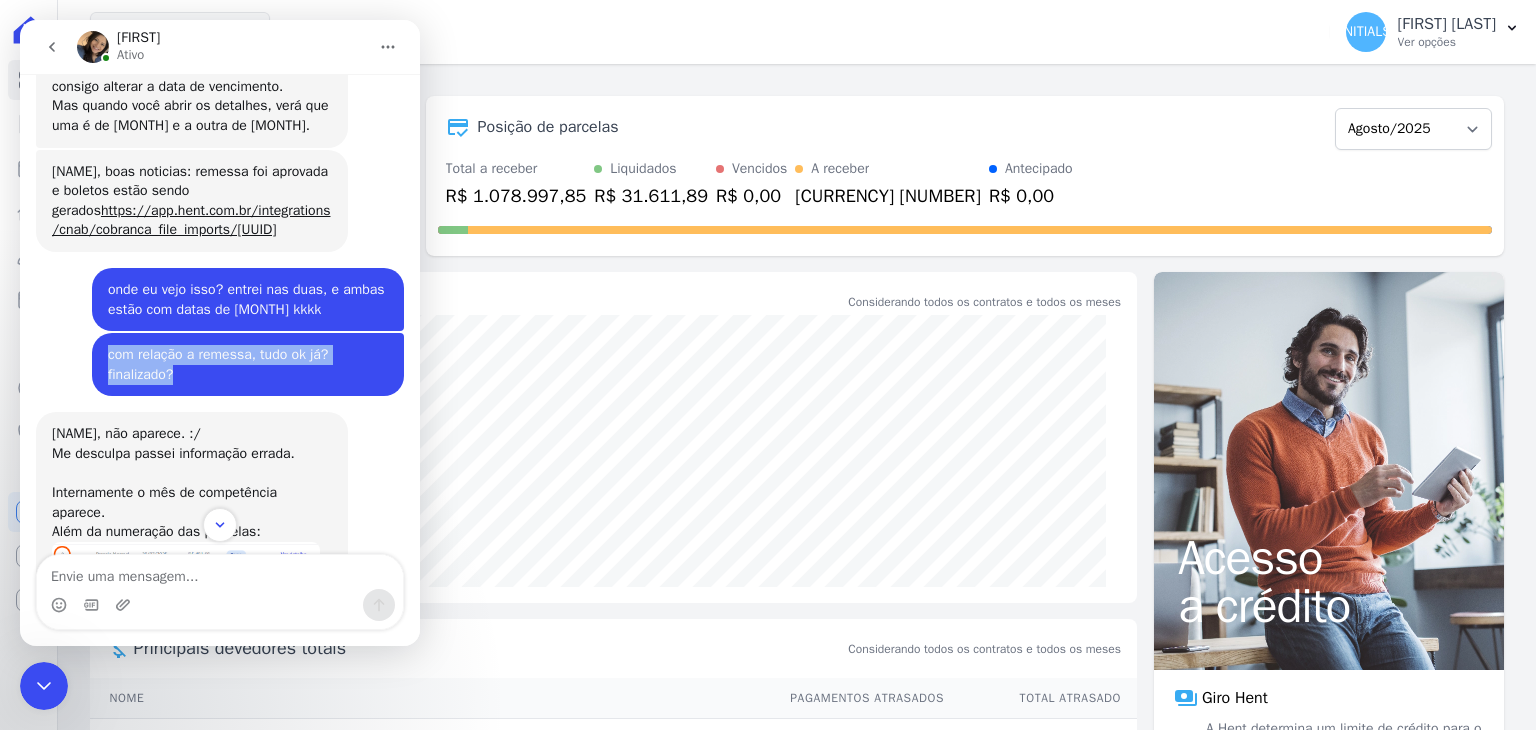 drag, startPoint x: 125, startPoint y: 301, endPoint x: 173, endPoint y: 329, distance: 55.569775 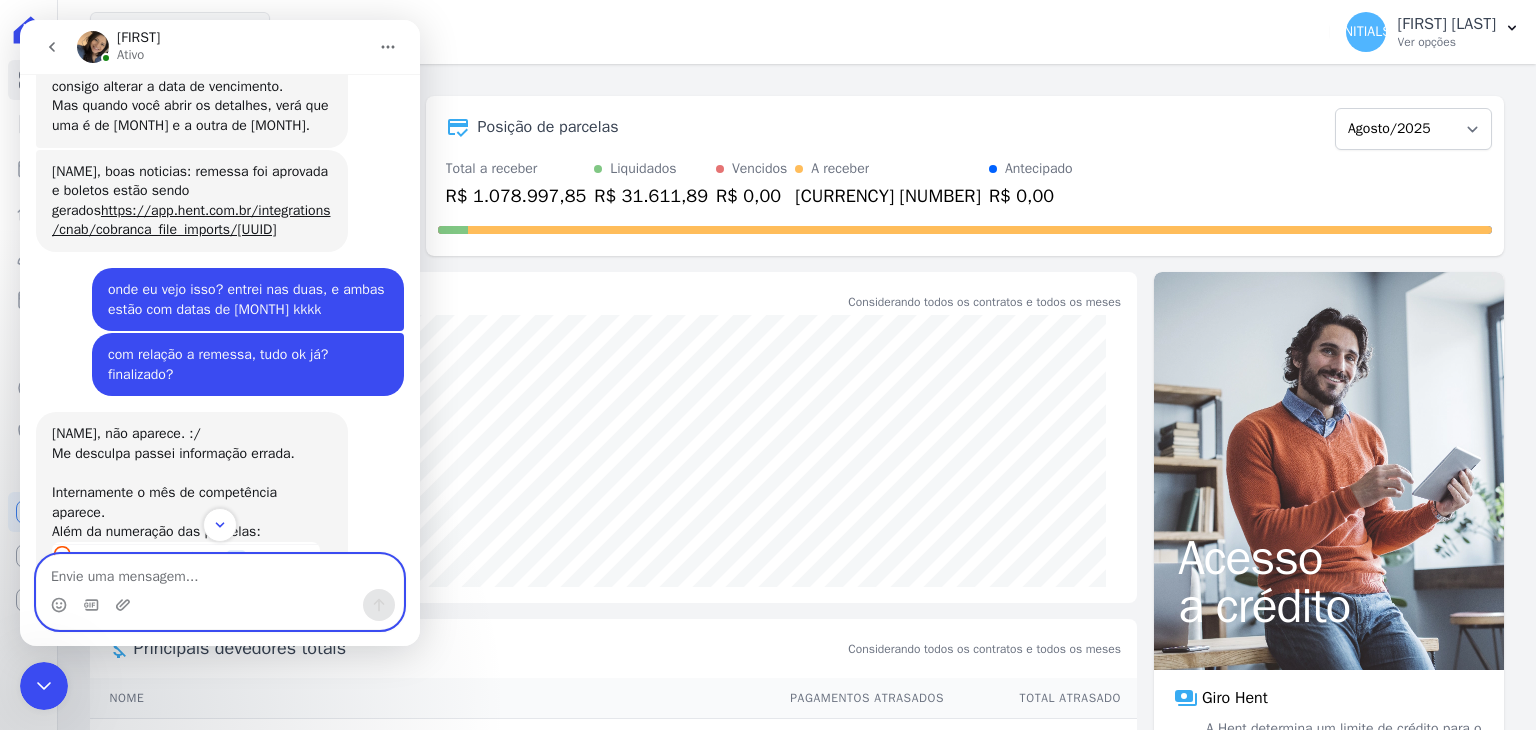 click at bounding box center [220, 572] 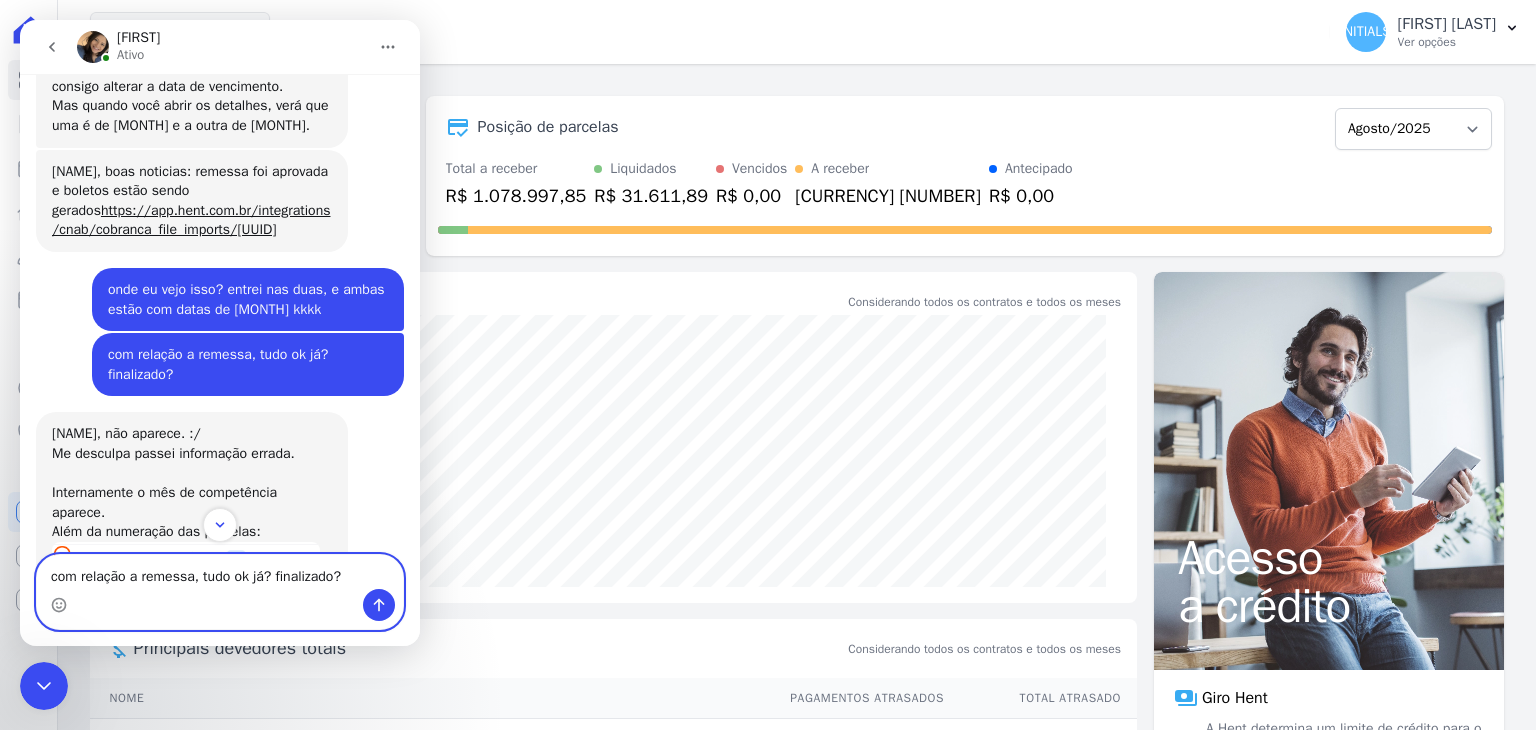 type 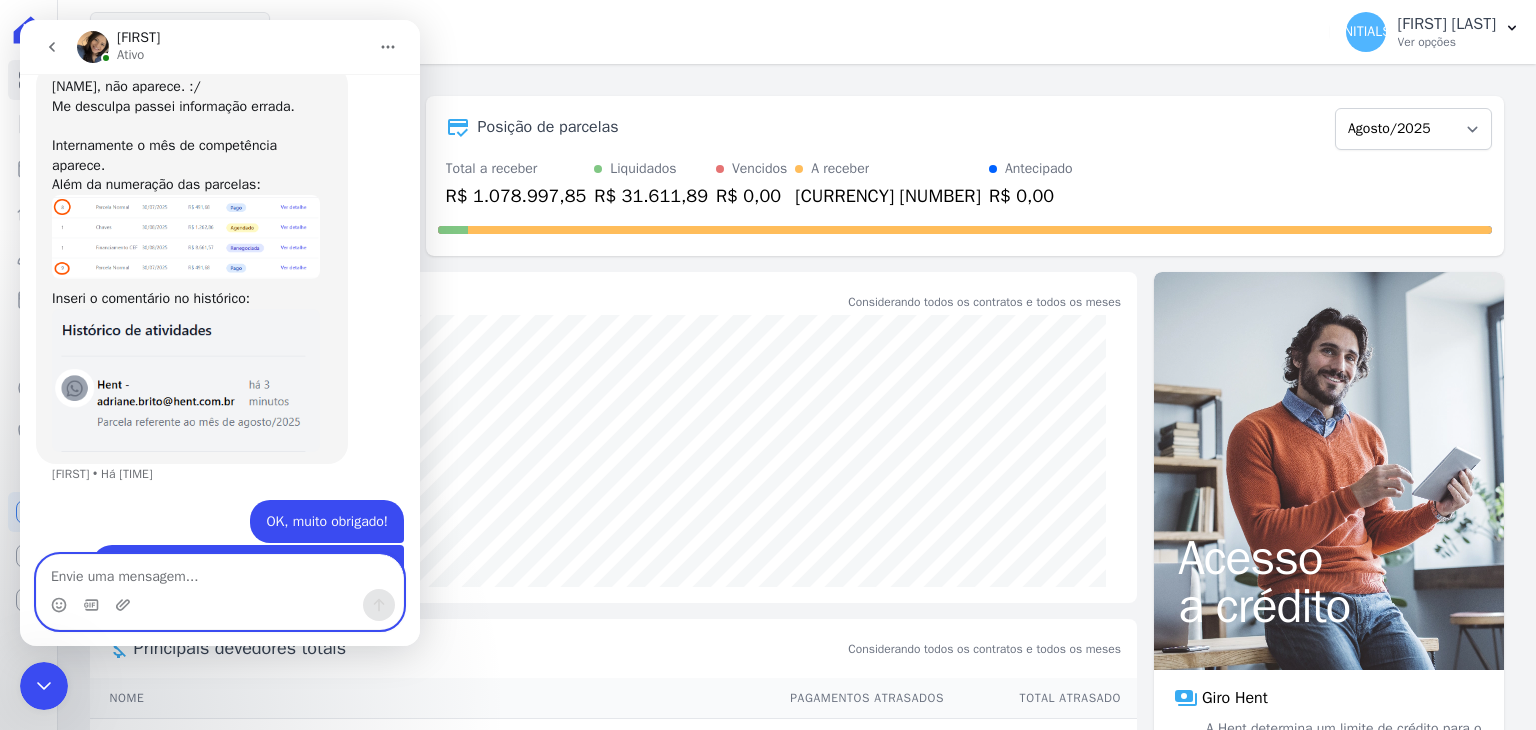 scroll, scrollTop: 16003, scrollLeft: 0, axis: vertical 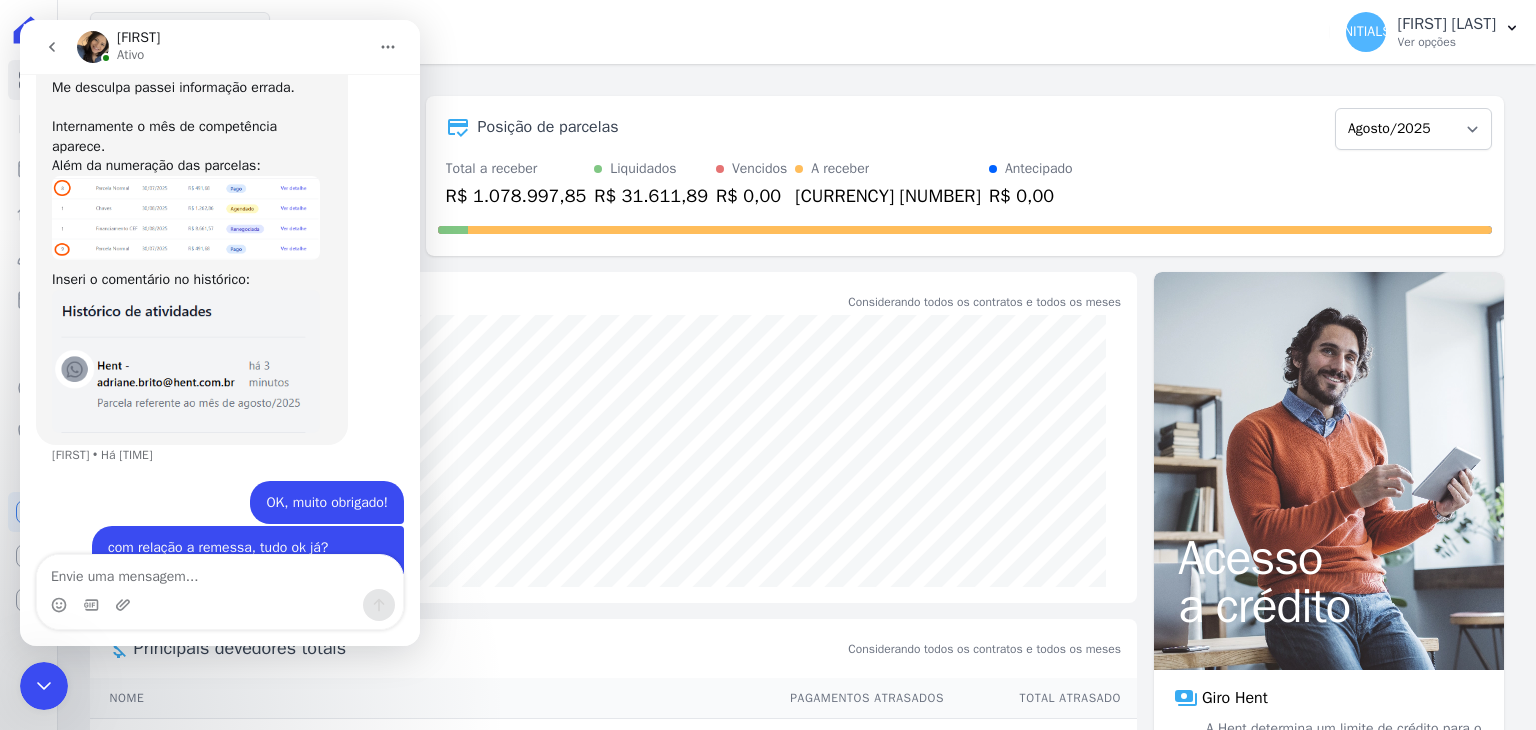 click at bounding box center (44, 686) 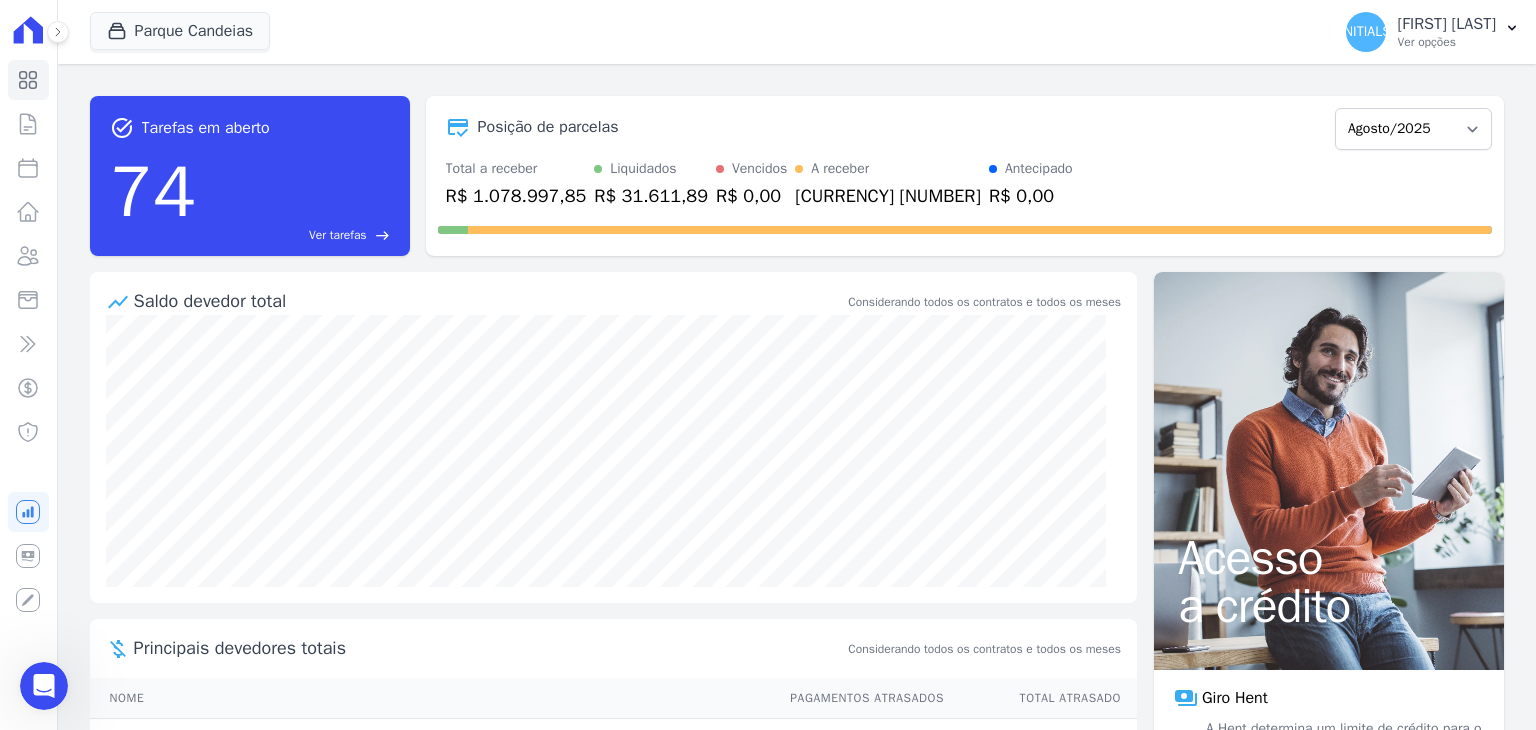scroll, scrollTop: 0, scrollLeft: 0, axis: both 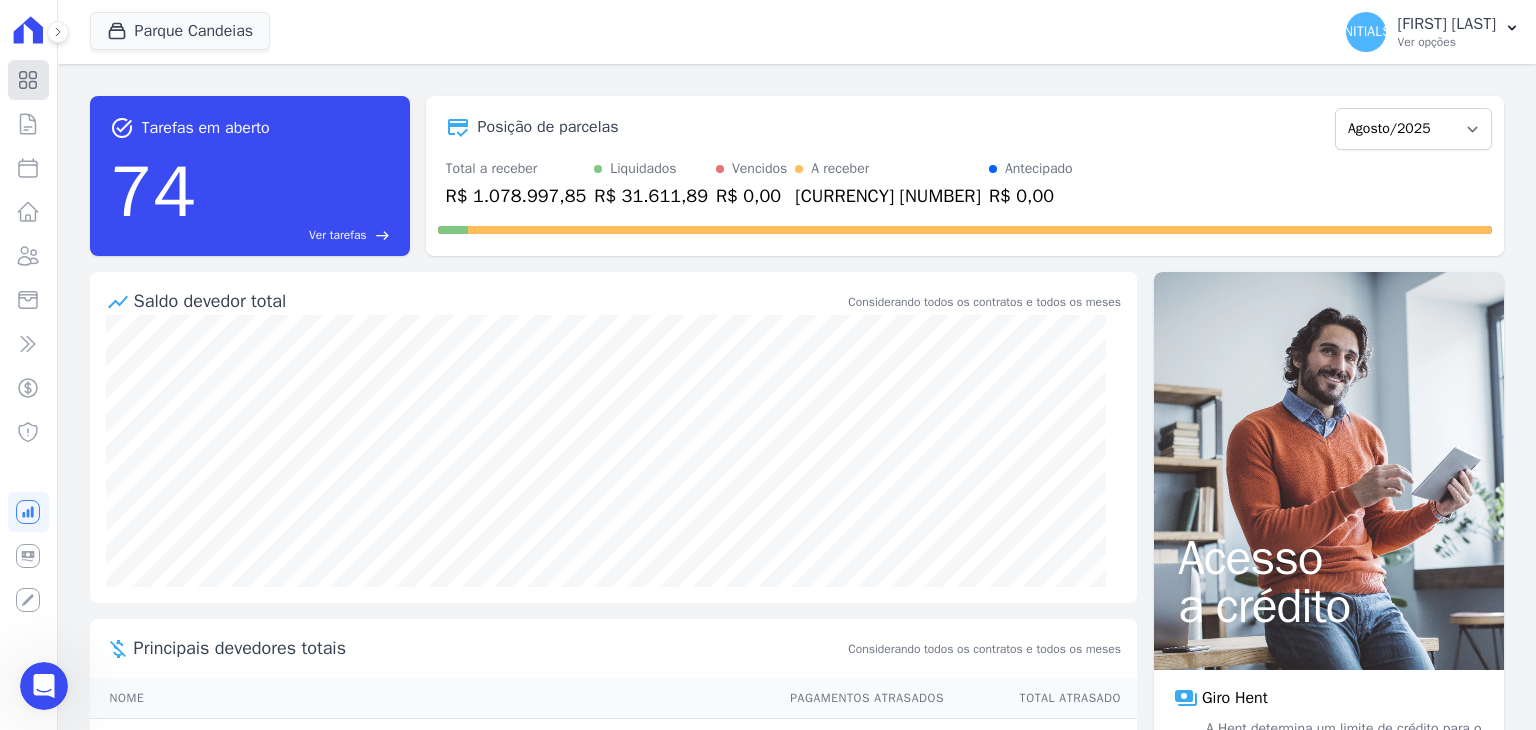 click on "Visão Geral" at bounding box center (28, 80) 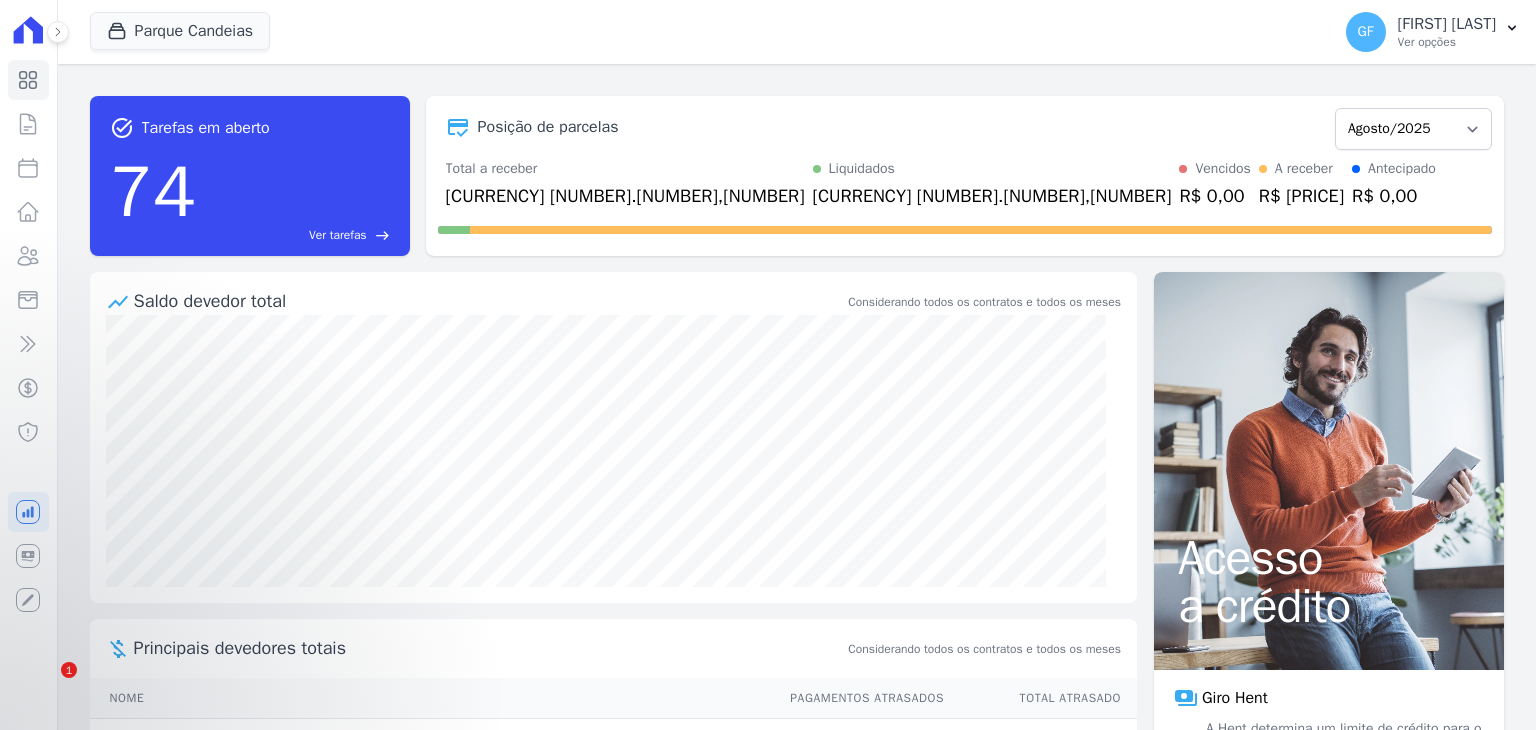 scroll, scrollTop: 0, scrollLeft: 0, axis: both 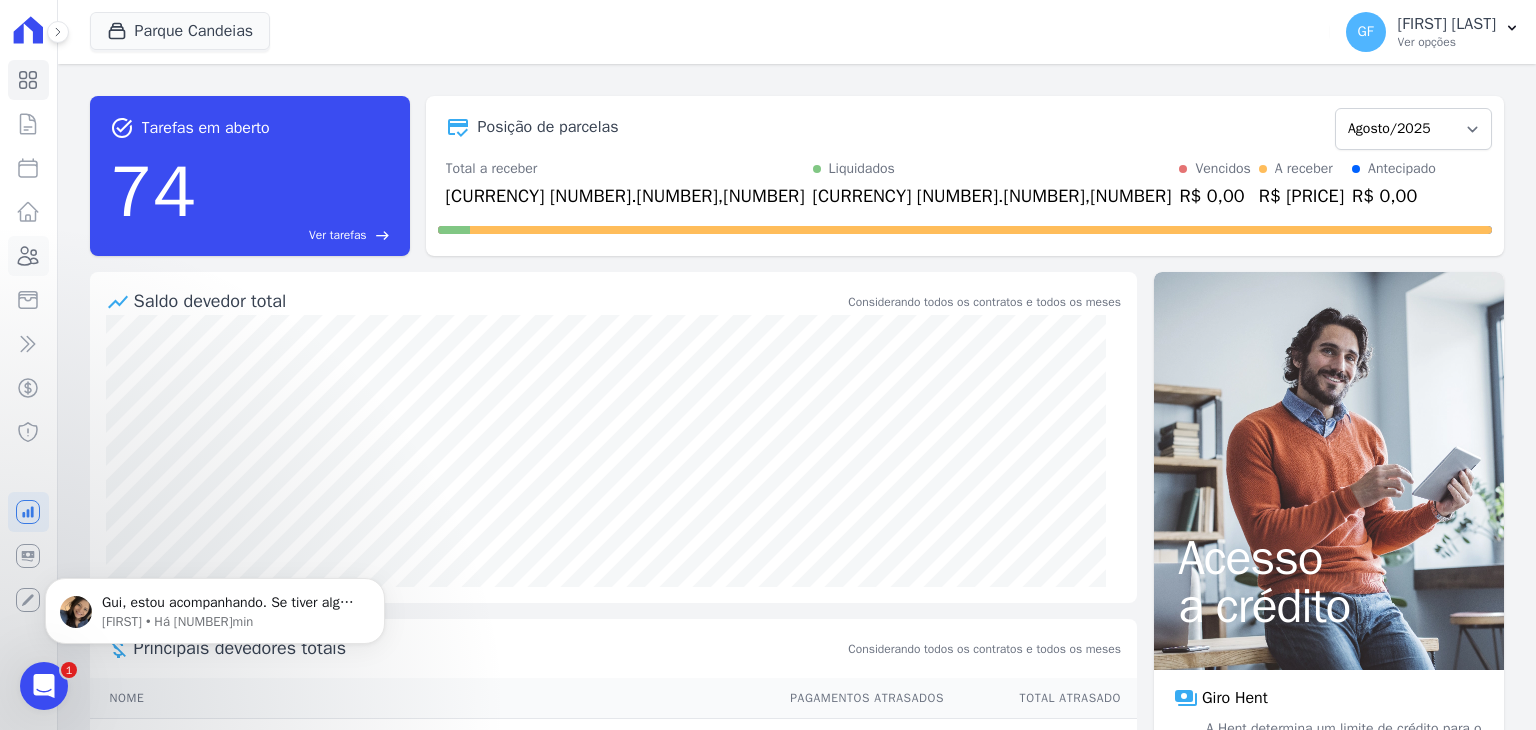 click 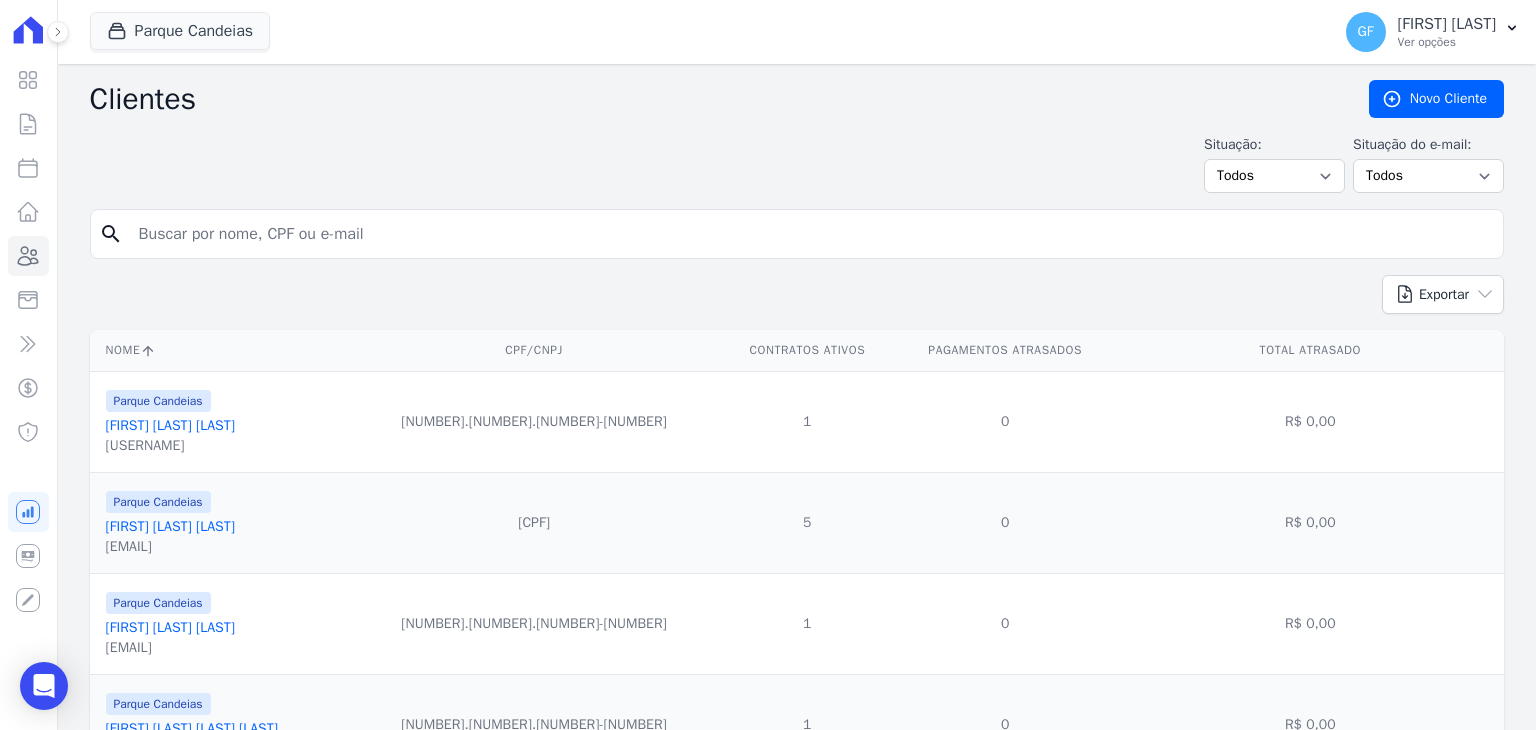 click at bounding box center [811, 234] 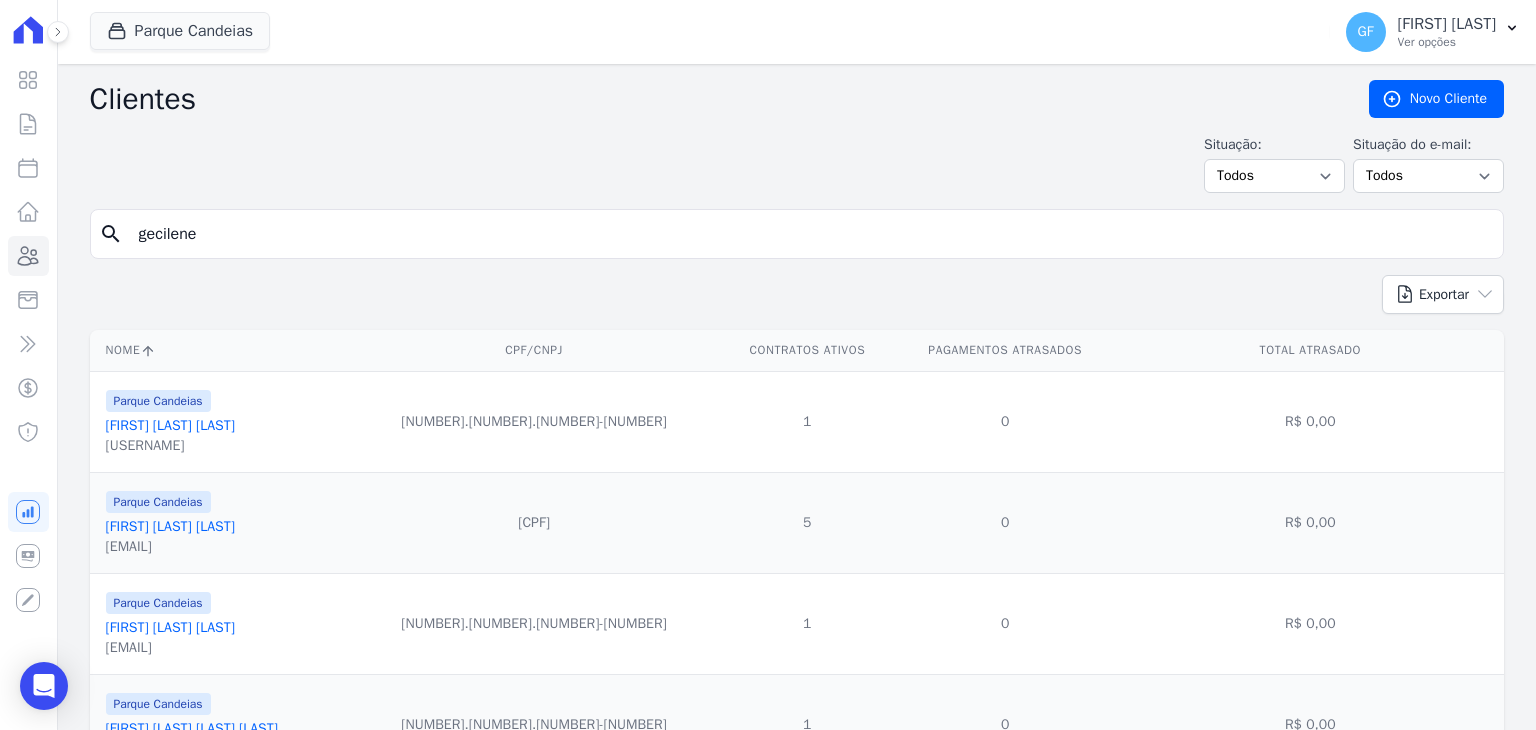 type on "gecilene" 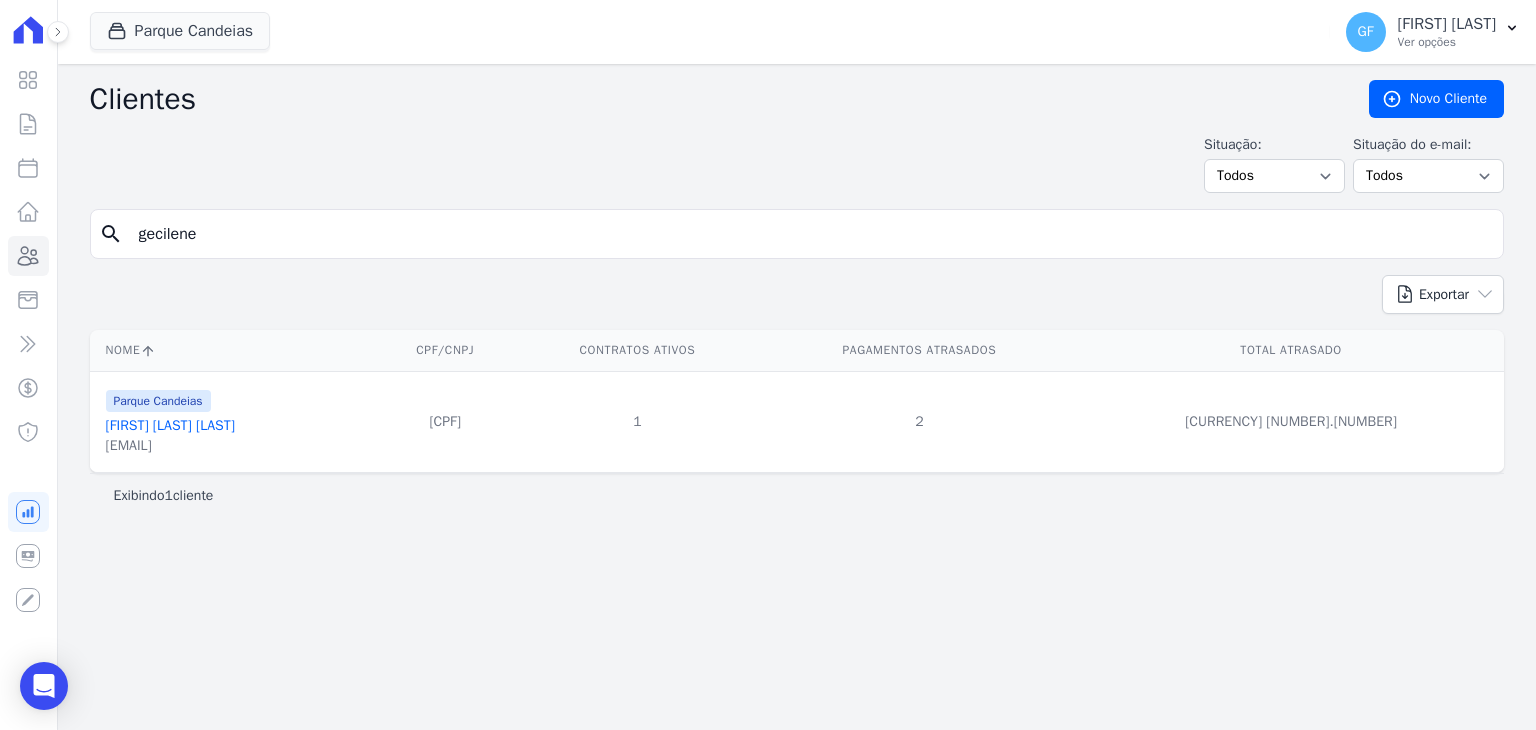 click on "Gecilene Batista De Melo" at bounding box center [170, 425] 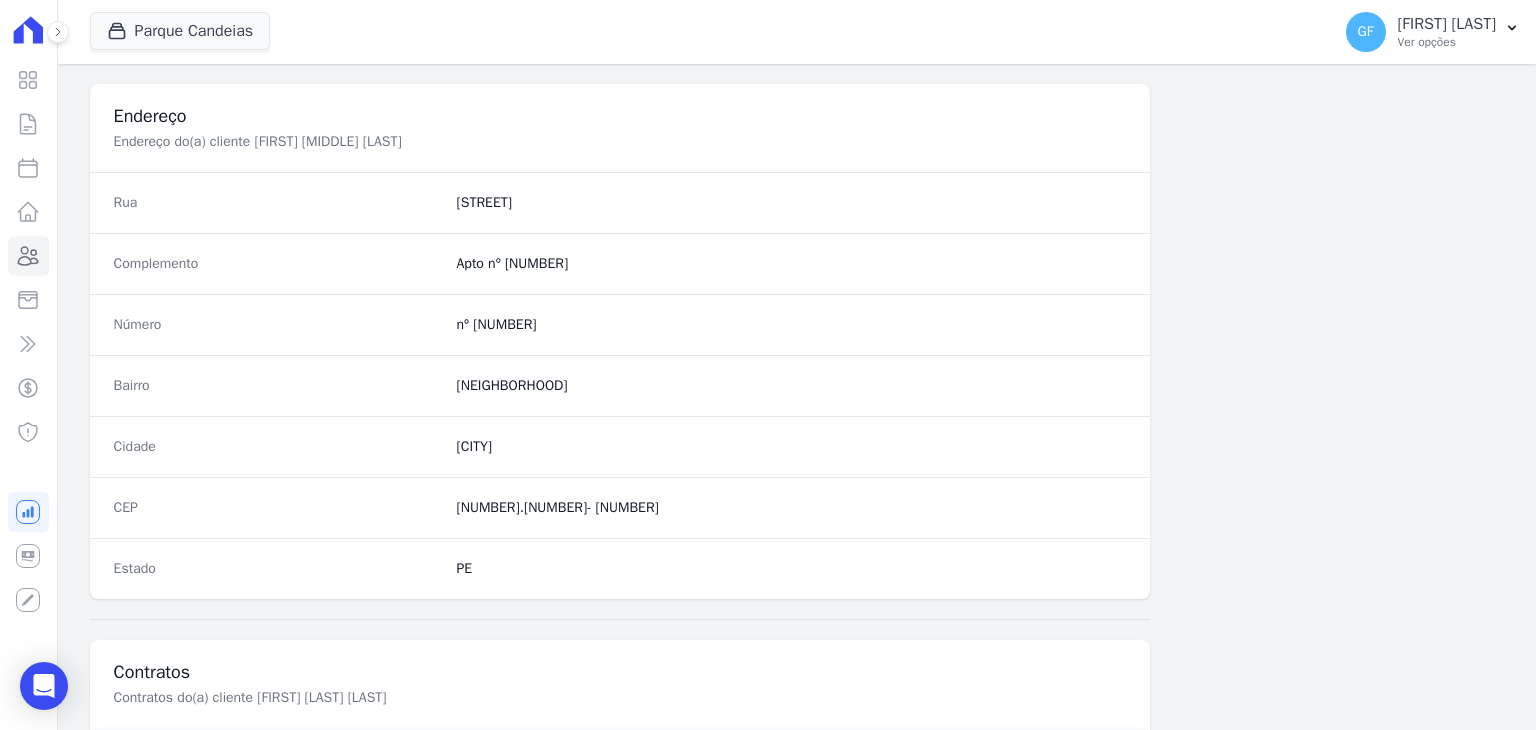 scroll, scrollTop: 1044, scrollLeft: 0, axis: vertical 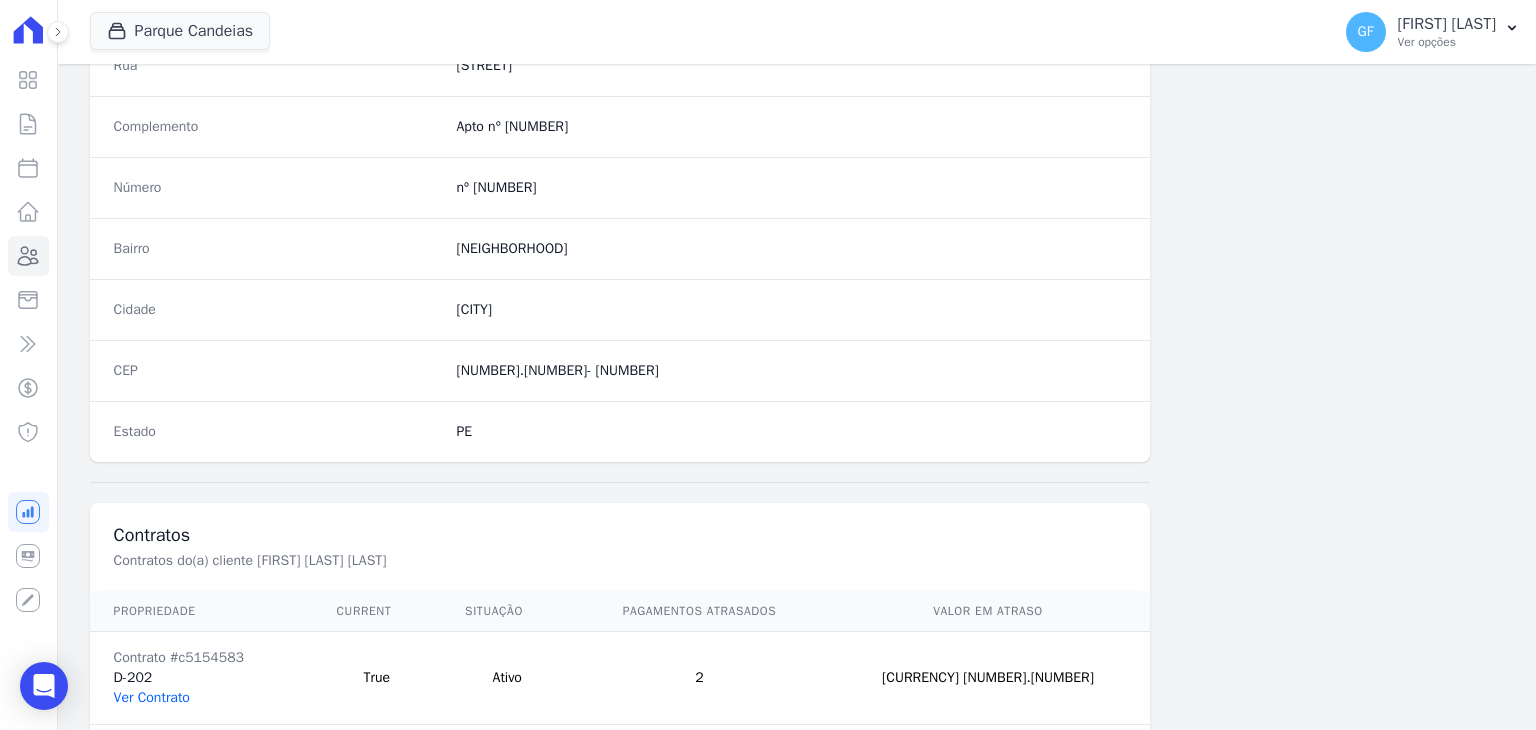 click on "Ver Contrato" at bounding box center [152, 697] 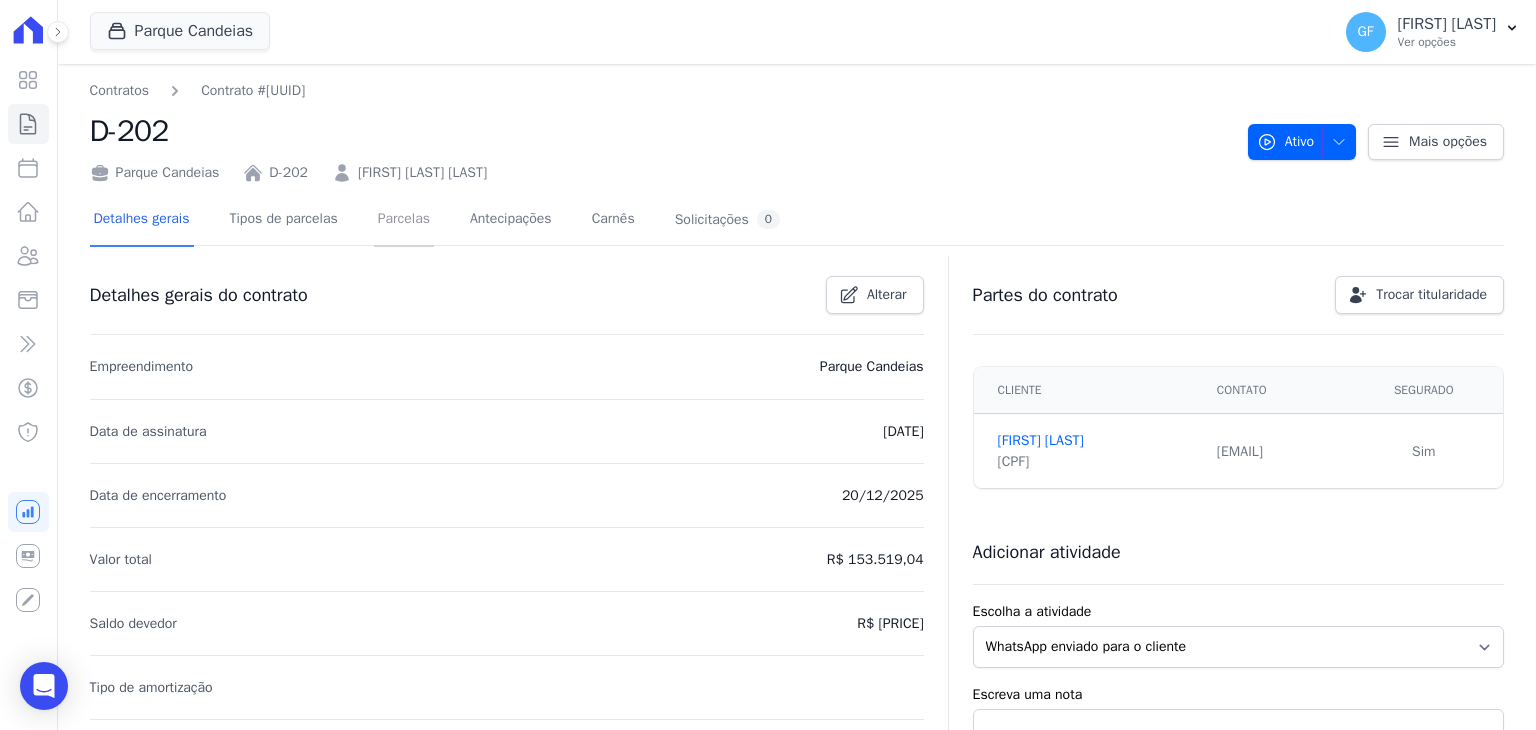 click on "Parcelas" at bounding box center [404, 220] 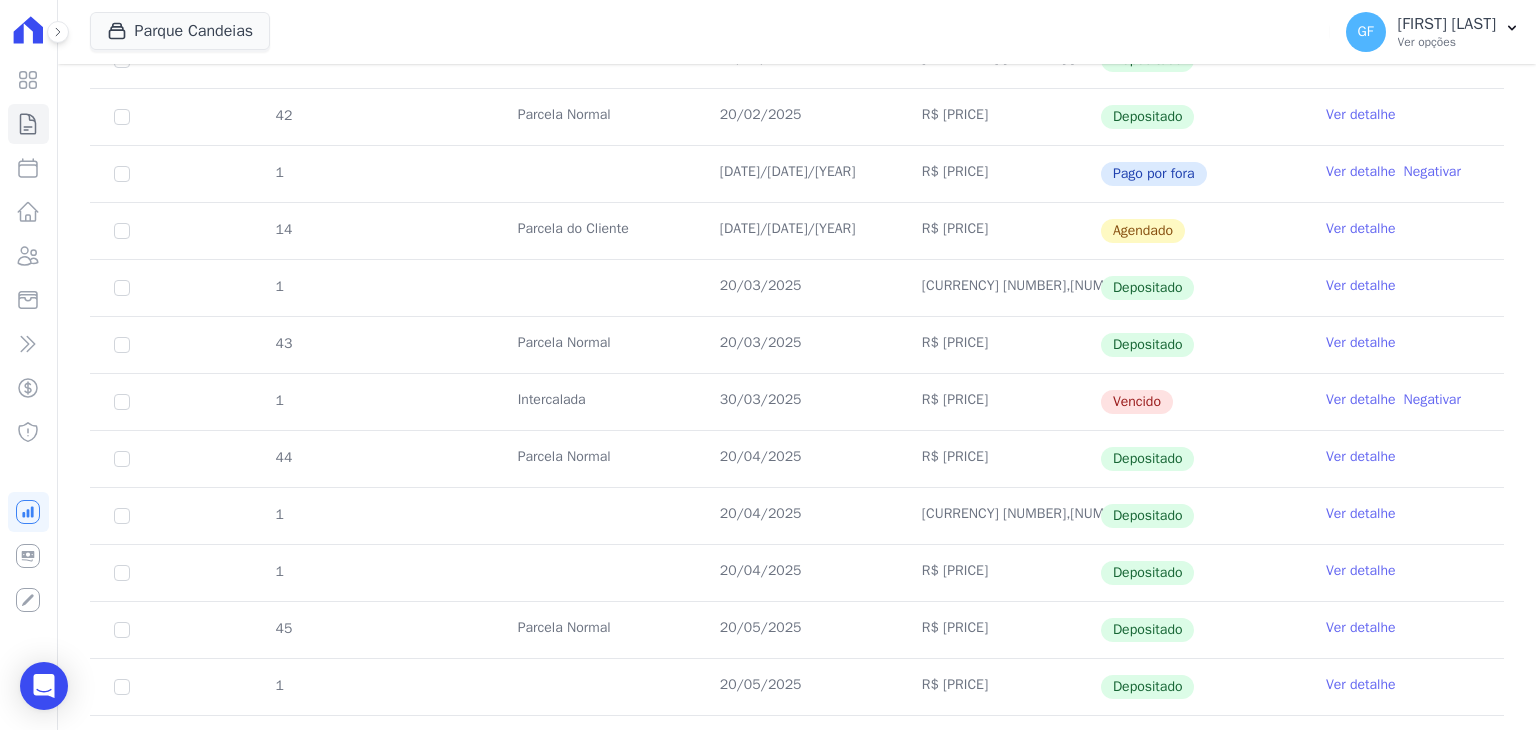 scroll, scrollTop: 774, scrollLeft: 0, axis: vertical 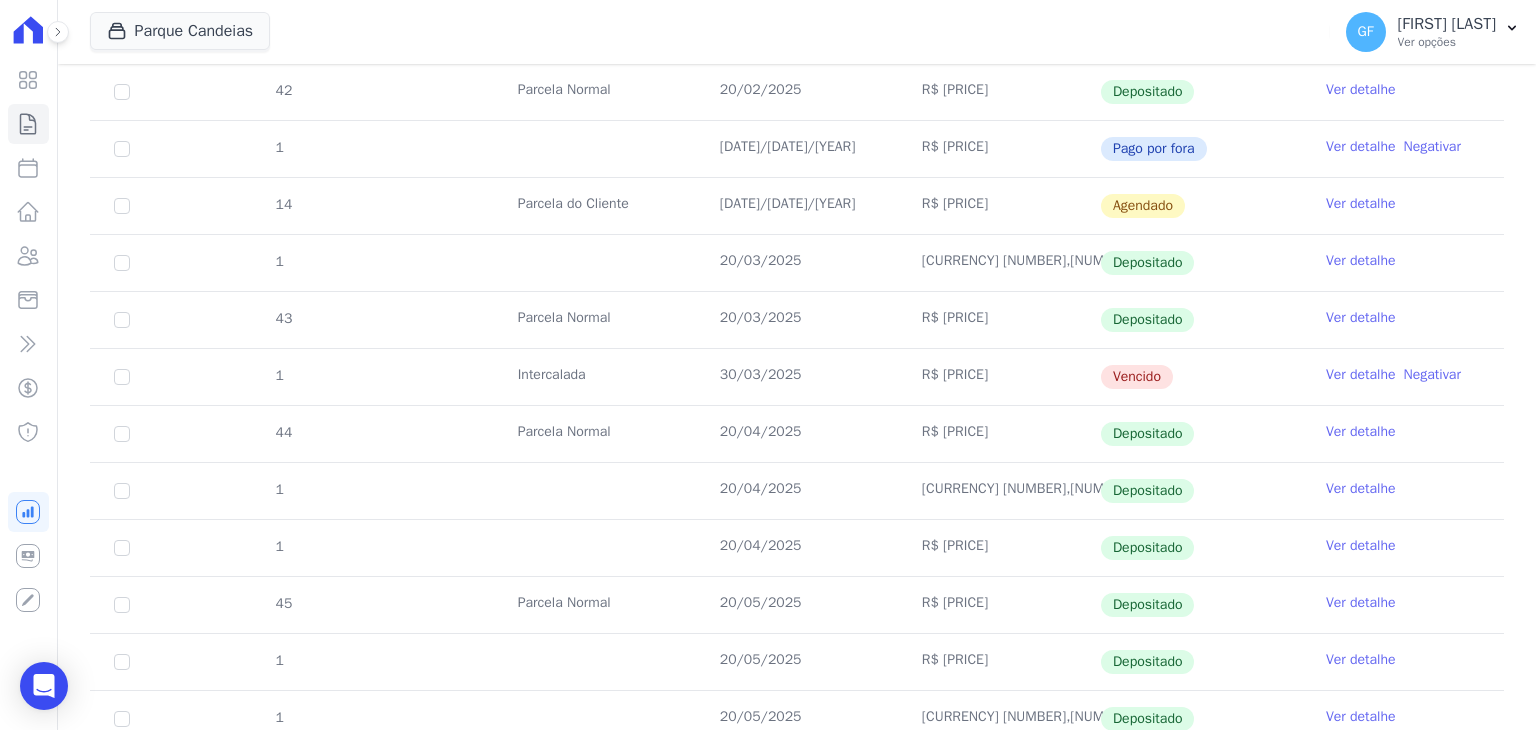 drag, startPoint x: 717, startPoint y: 380, endPoint x: 1203, endPoint y: 391, distance: 486.12448 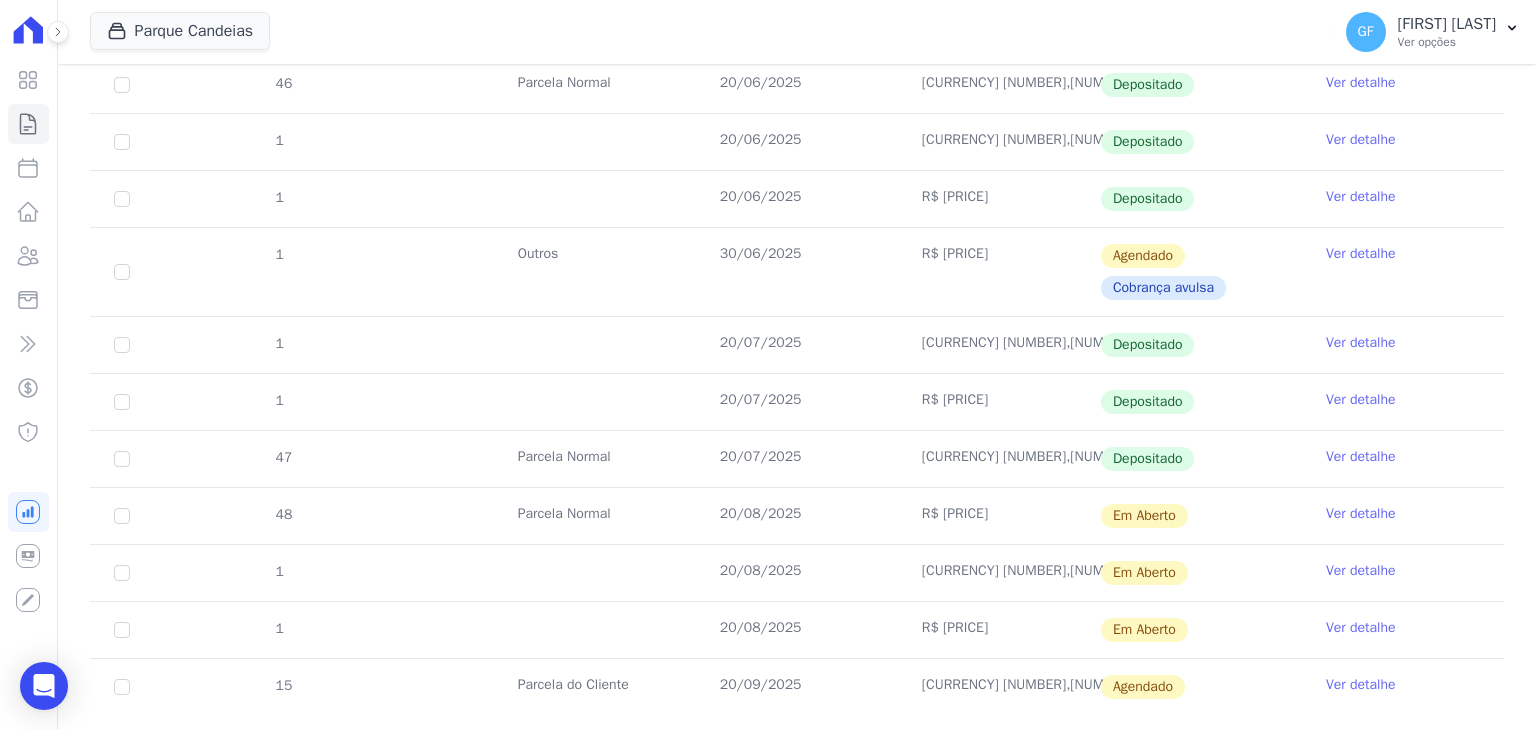 scroll, scrollTop: 1503, scrollLeft: 0, axis: vertical 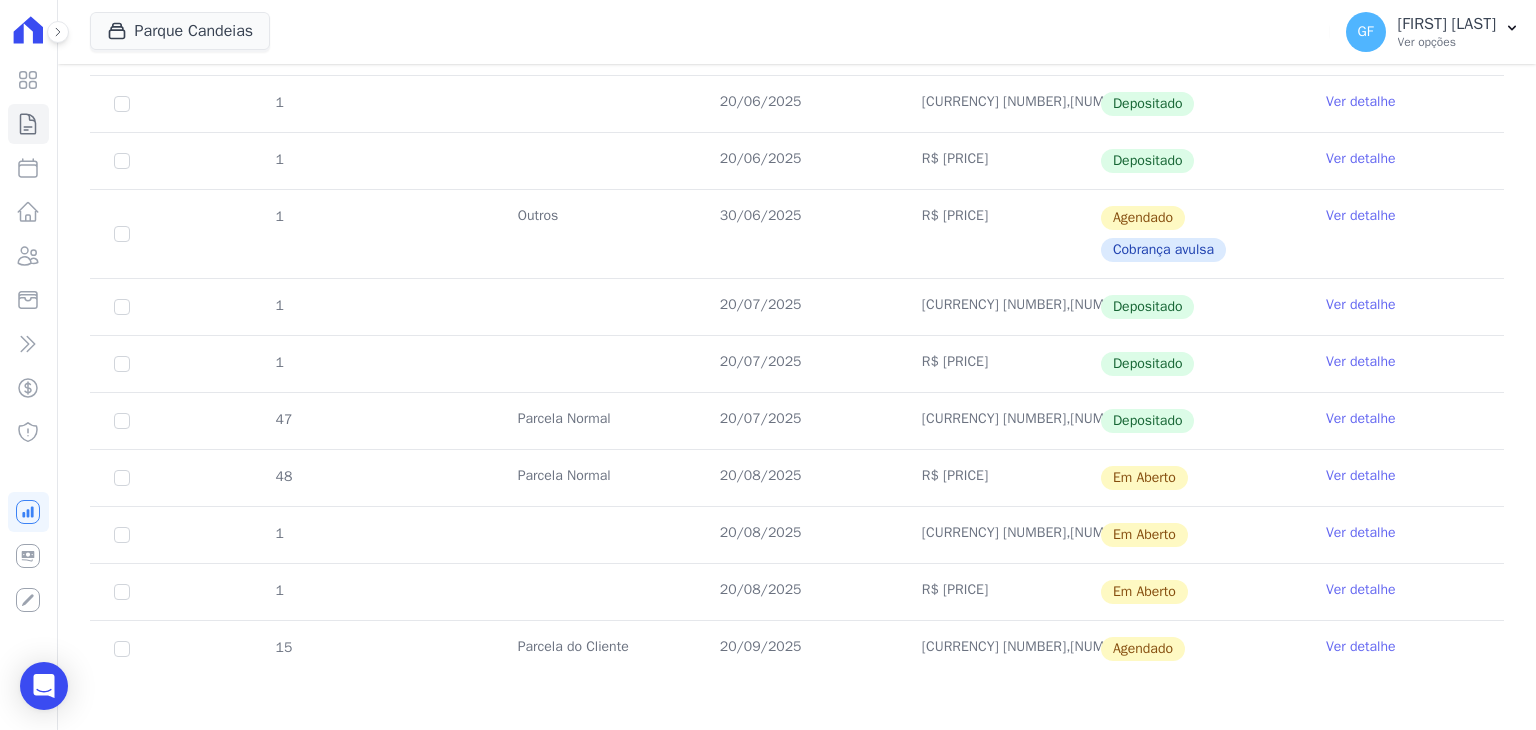 drag, startPoint x: 725, startPoint y: 457, endPoint x: 902, endPoint y: 557, distance: 203.29535 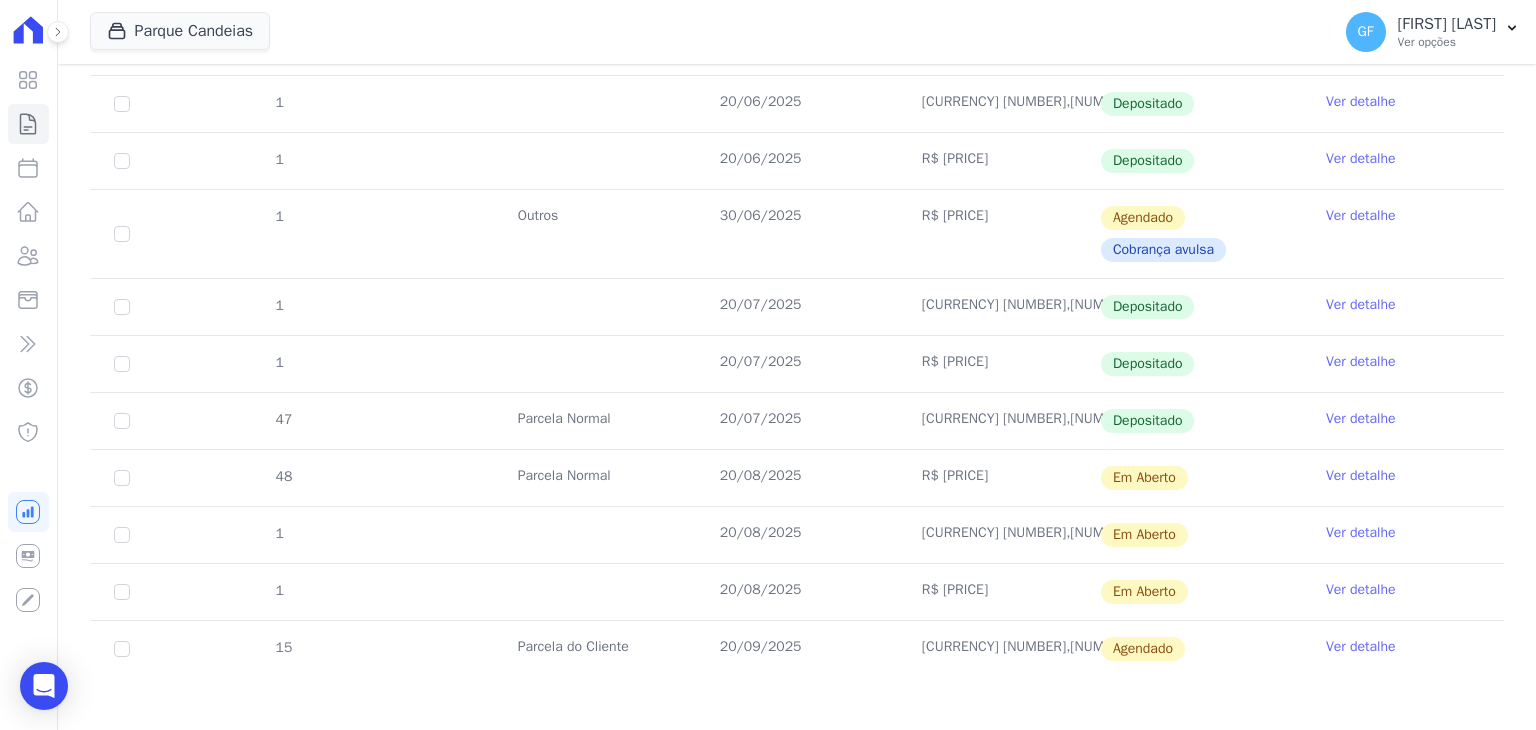 click on "Ver detalhe" at bounding box center (1361, 476) 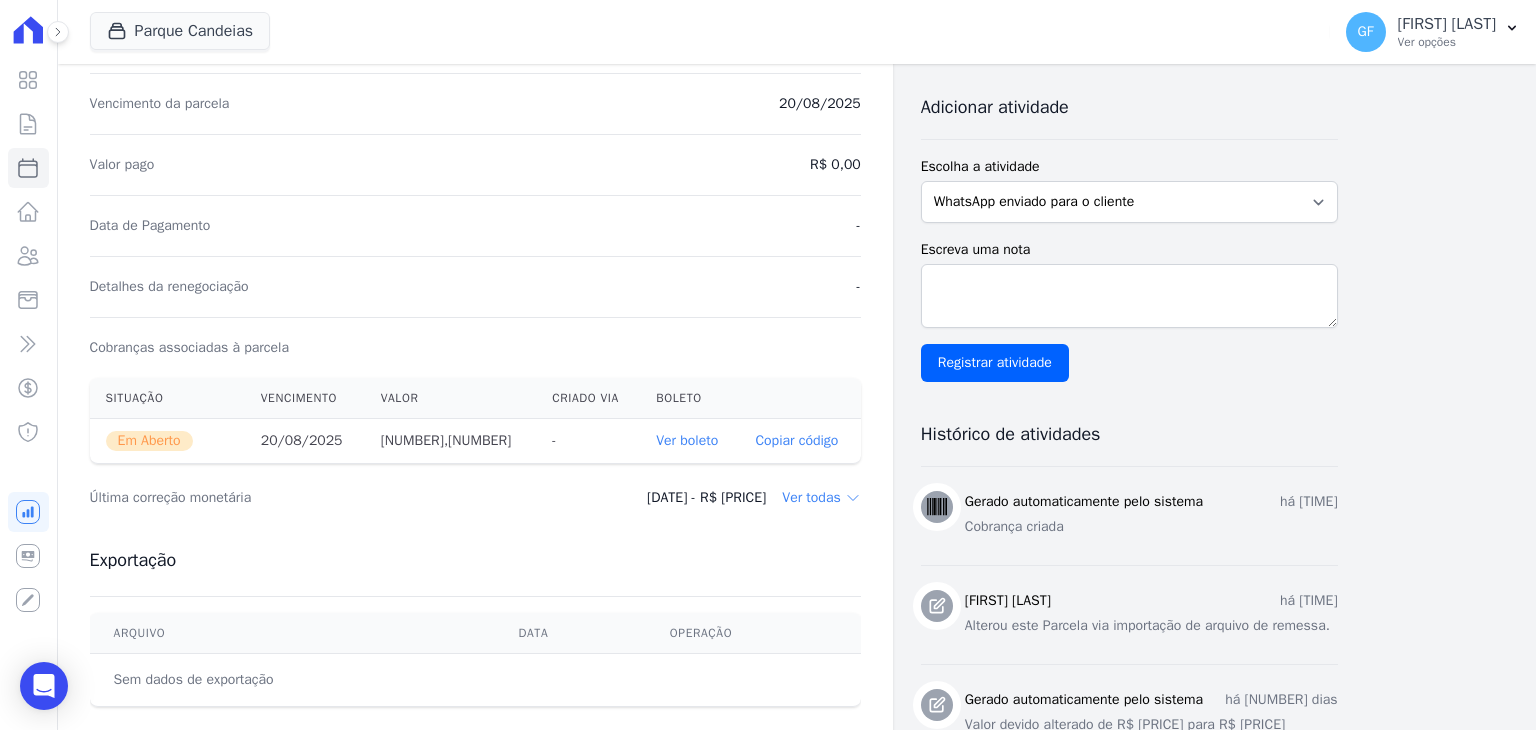 scroll, scrollTop: 500, scrollLeft: 0, axis: vertical 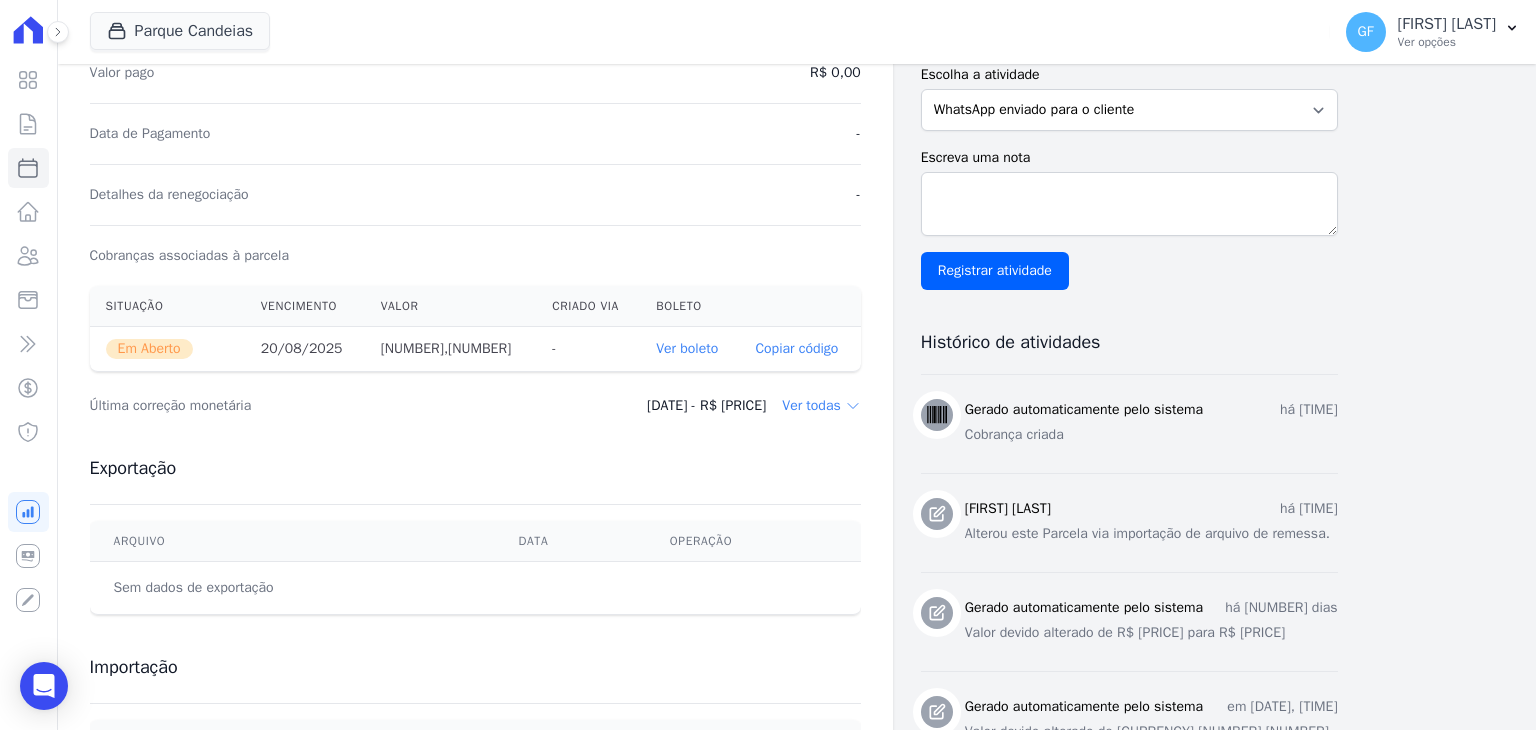 click on "Ver boleto" at bounding box center (687, 348) 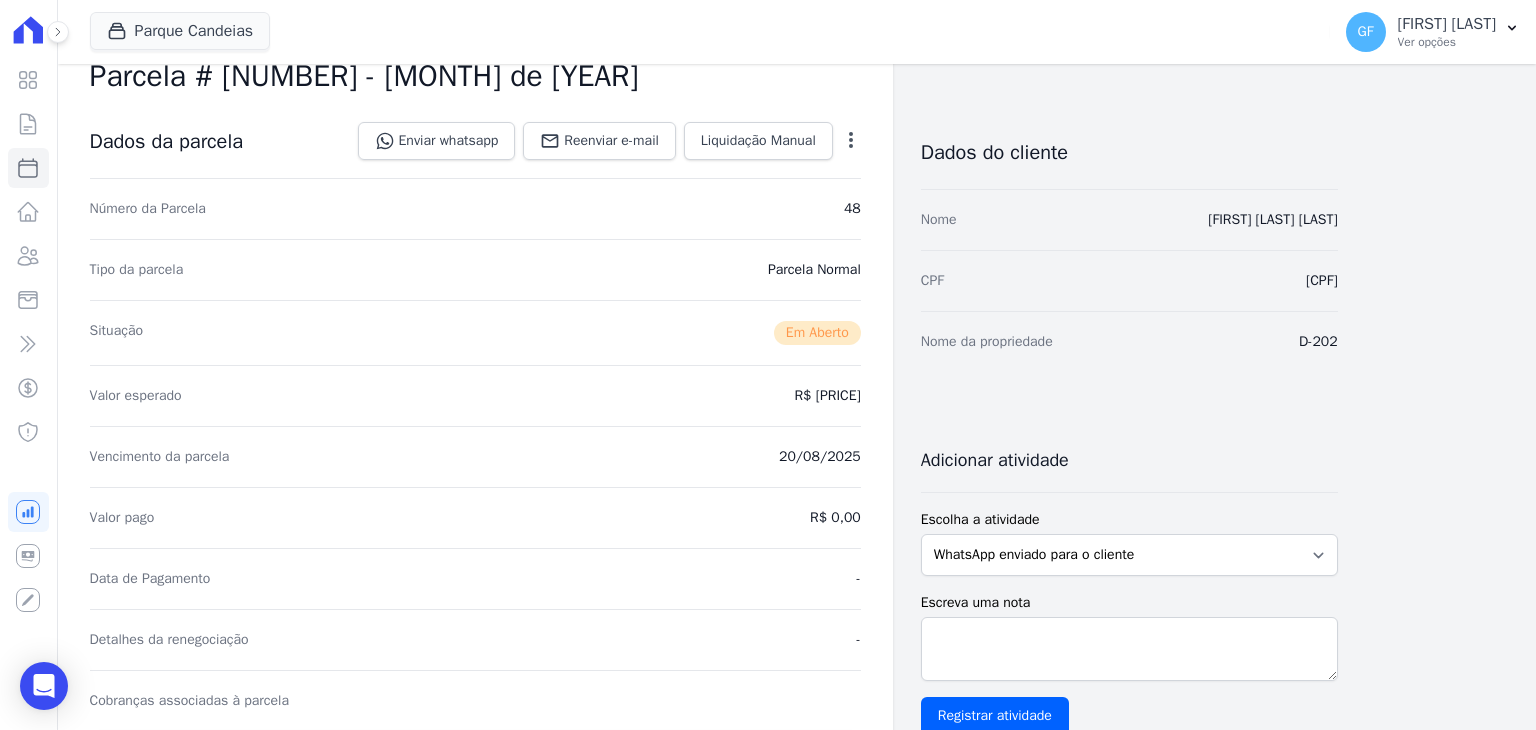 scroll, scrollTop: 0, scrollLeft: 0, axis: both 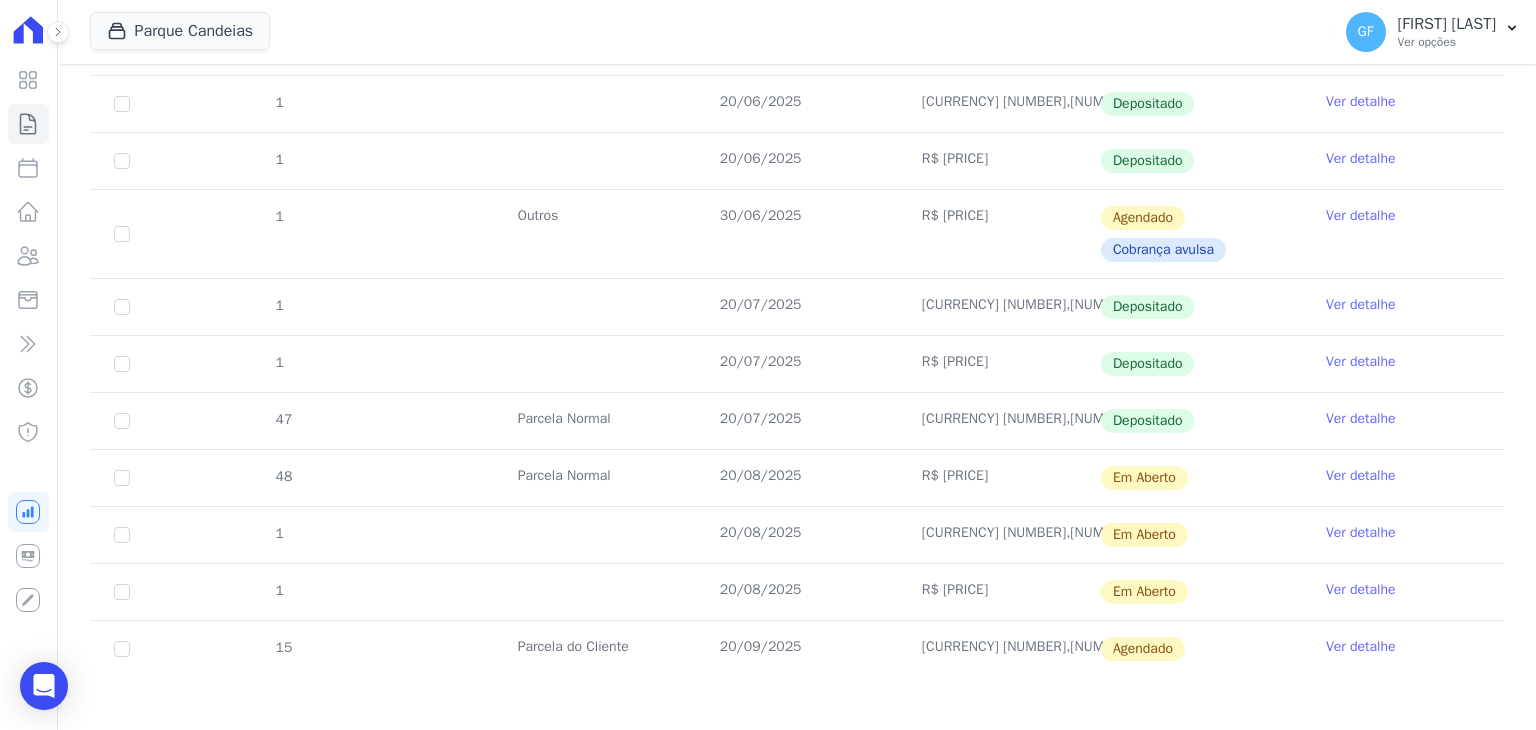drag, startPoint x: 1044, startPoint y: 506, endPoint x: 1220, endPoint y: 517, distance: 176.34341 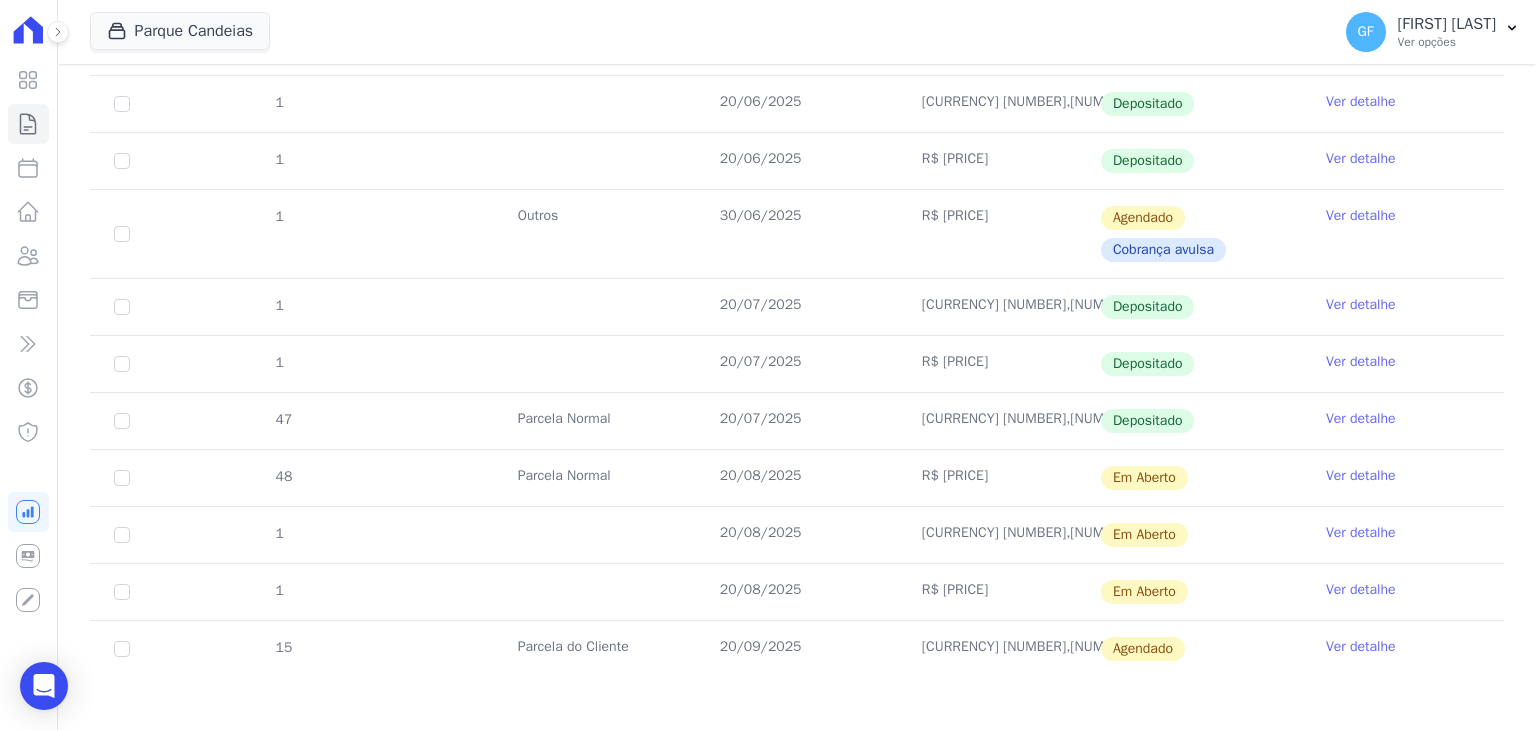 click on "Ver detalhe" at bounding box center [1361, 533] 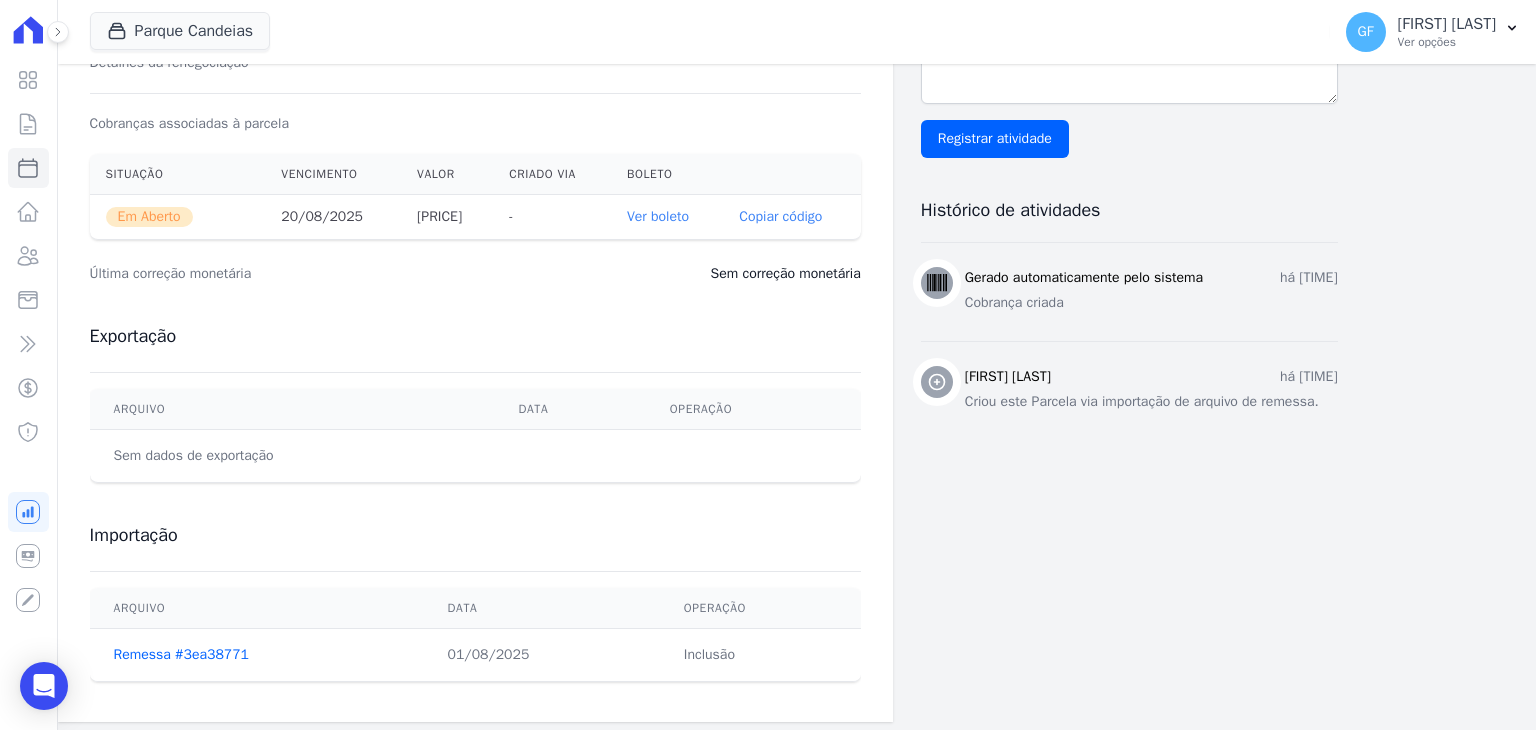 scroll, scrollTop: 636, scrollLeft: 0, axis: vertical 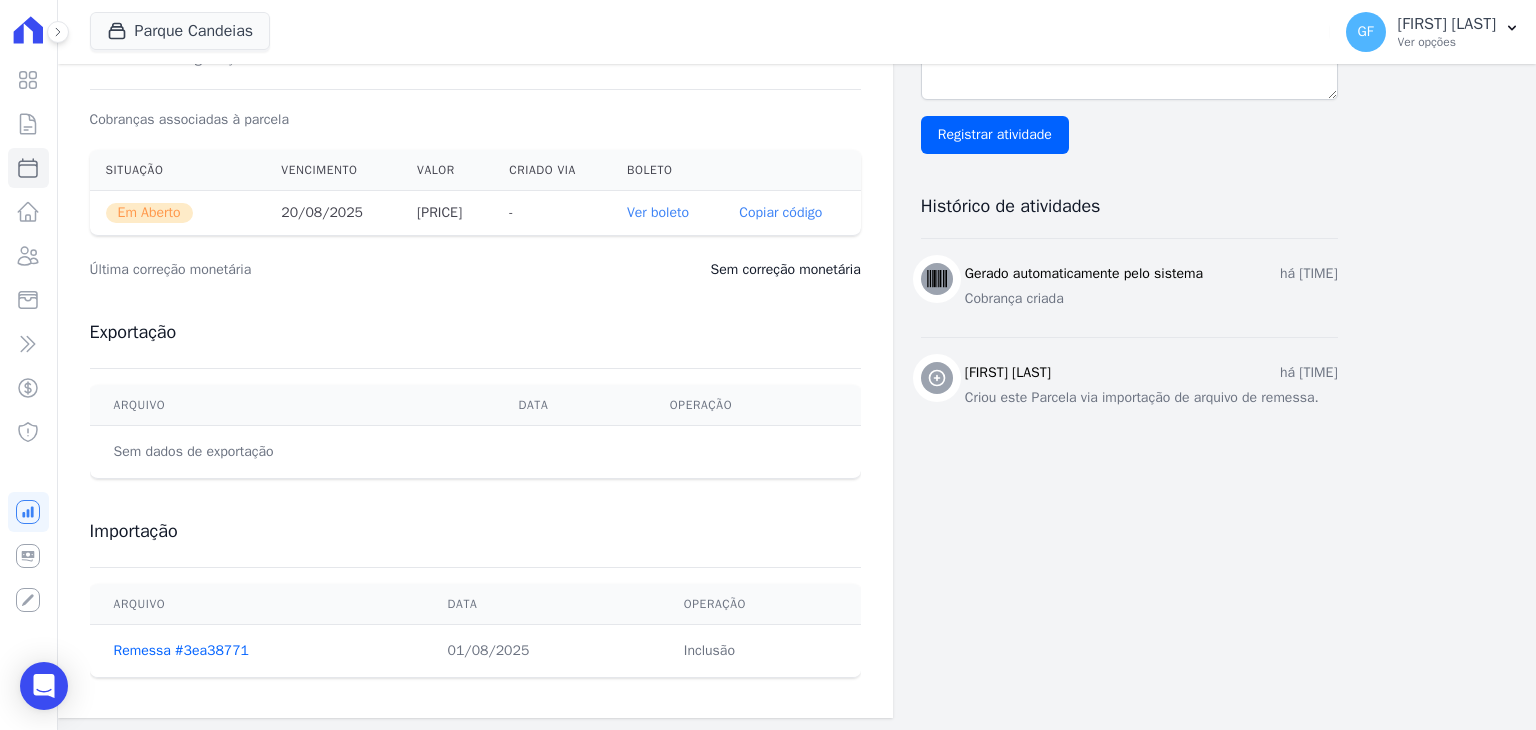 click on "Ver boleto" at bounding box center (667, 213) 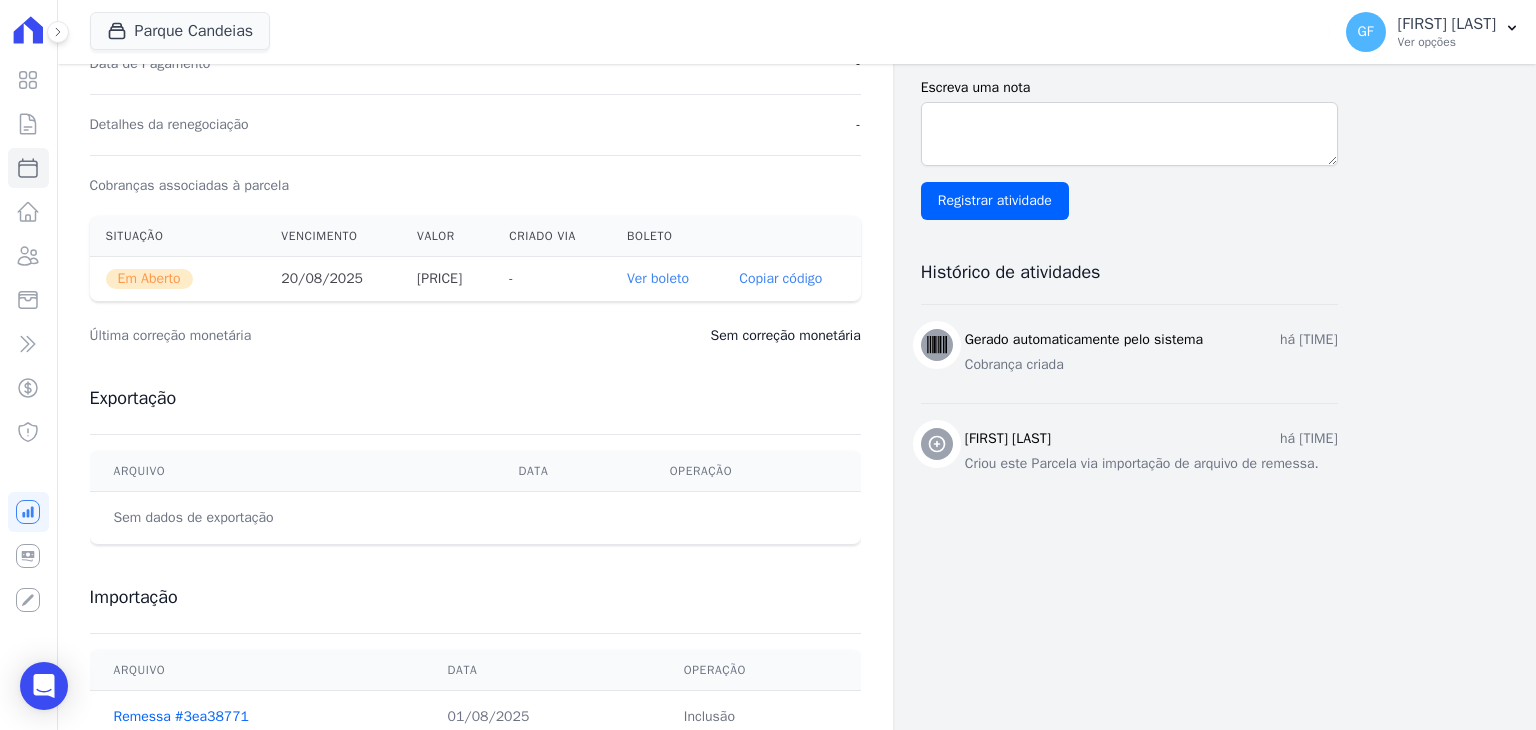 scroll, scrollTop: 536, scrollLeft: 0, axis: vertical 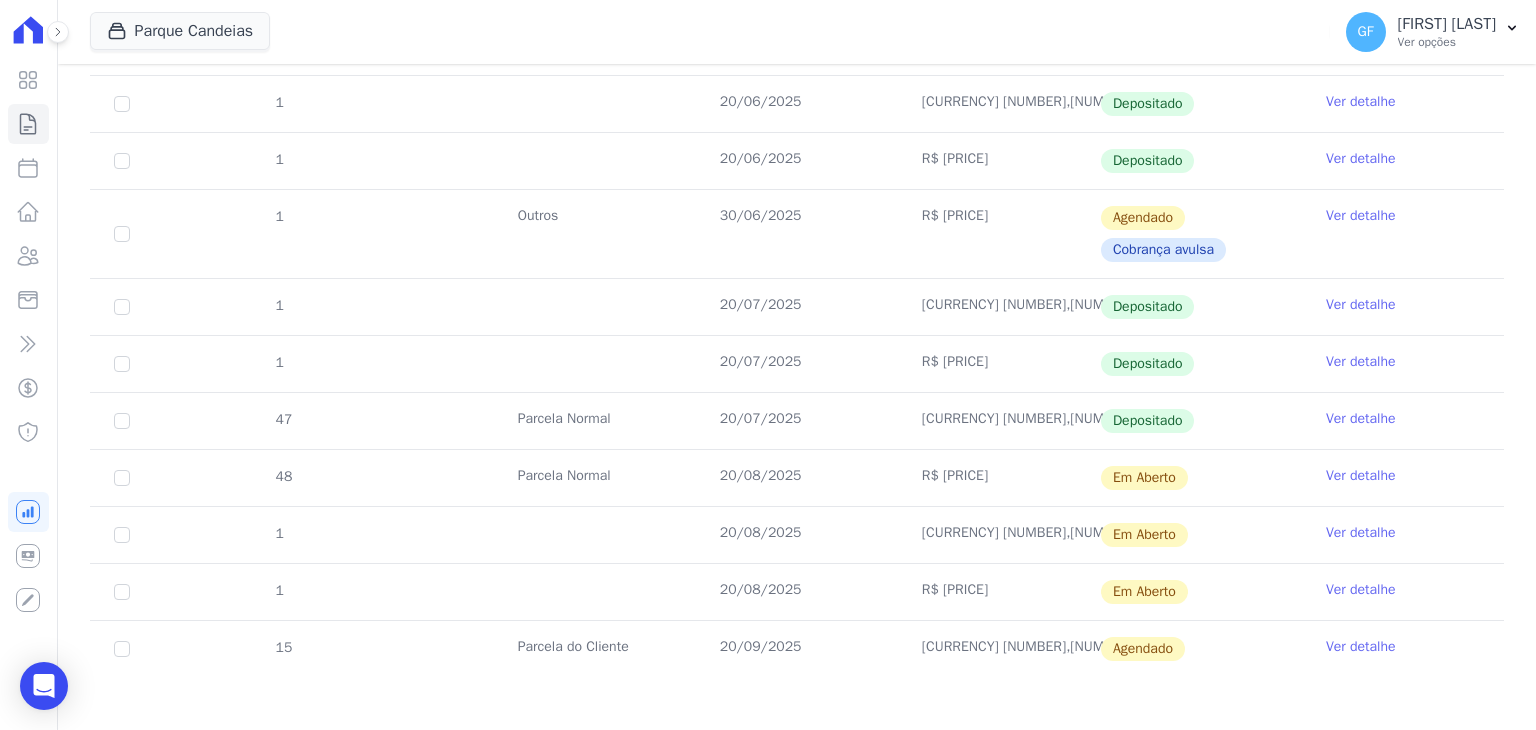 click on "Ver detalhe" at bounding box center (1361, 590) 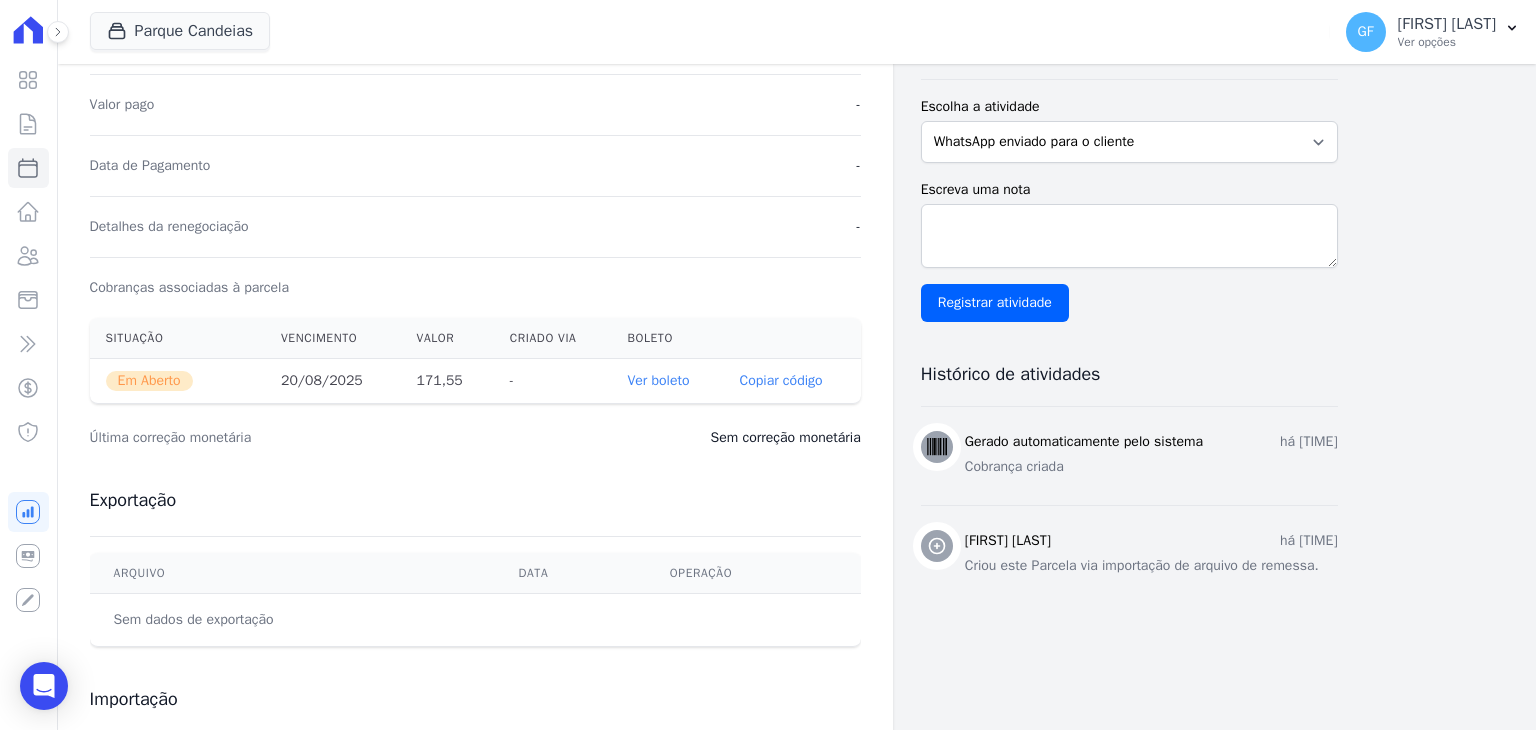 scroll, scrollTop: 500, scrollLeft: 0, axis: vertical 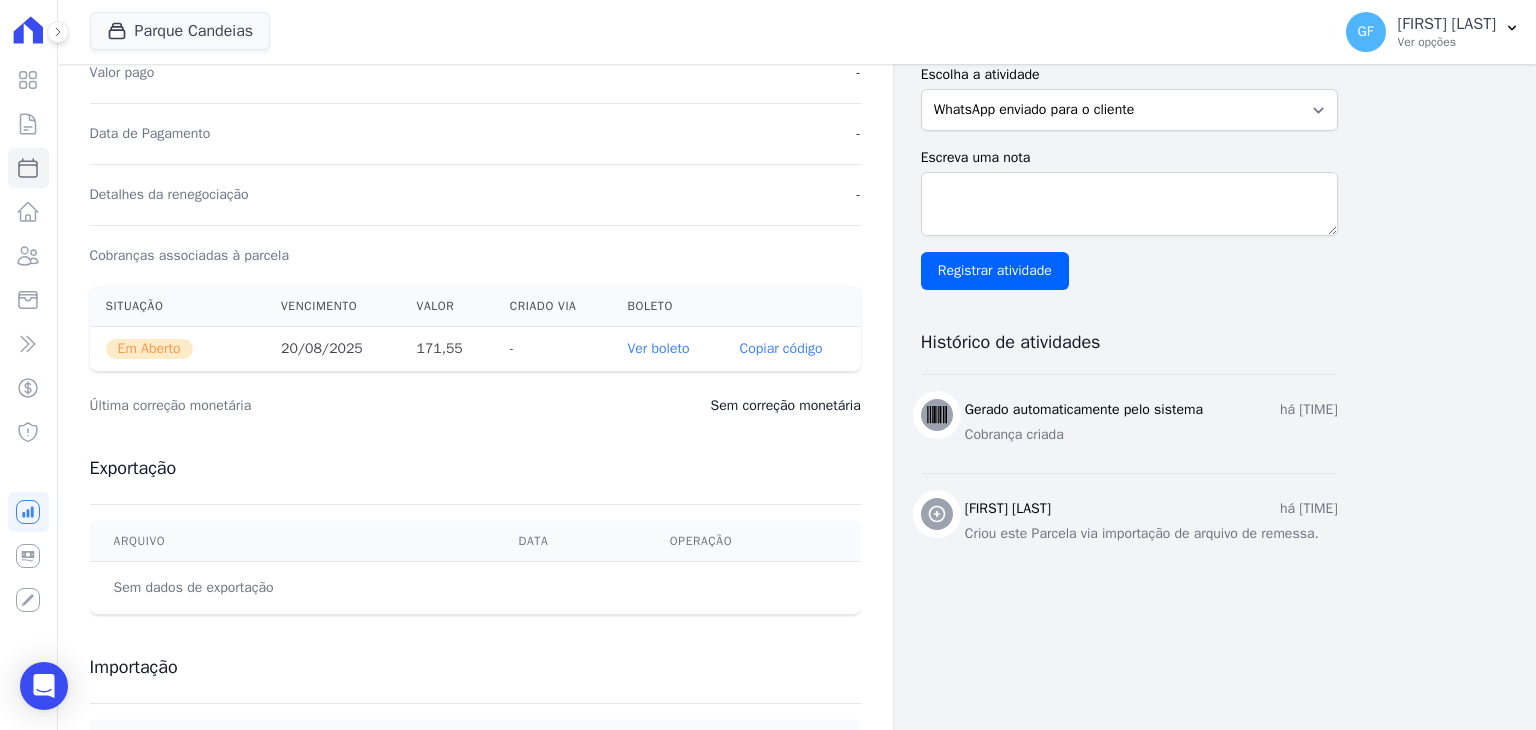 click on "Ver boleto" at bounding box center (658, 348) 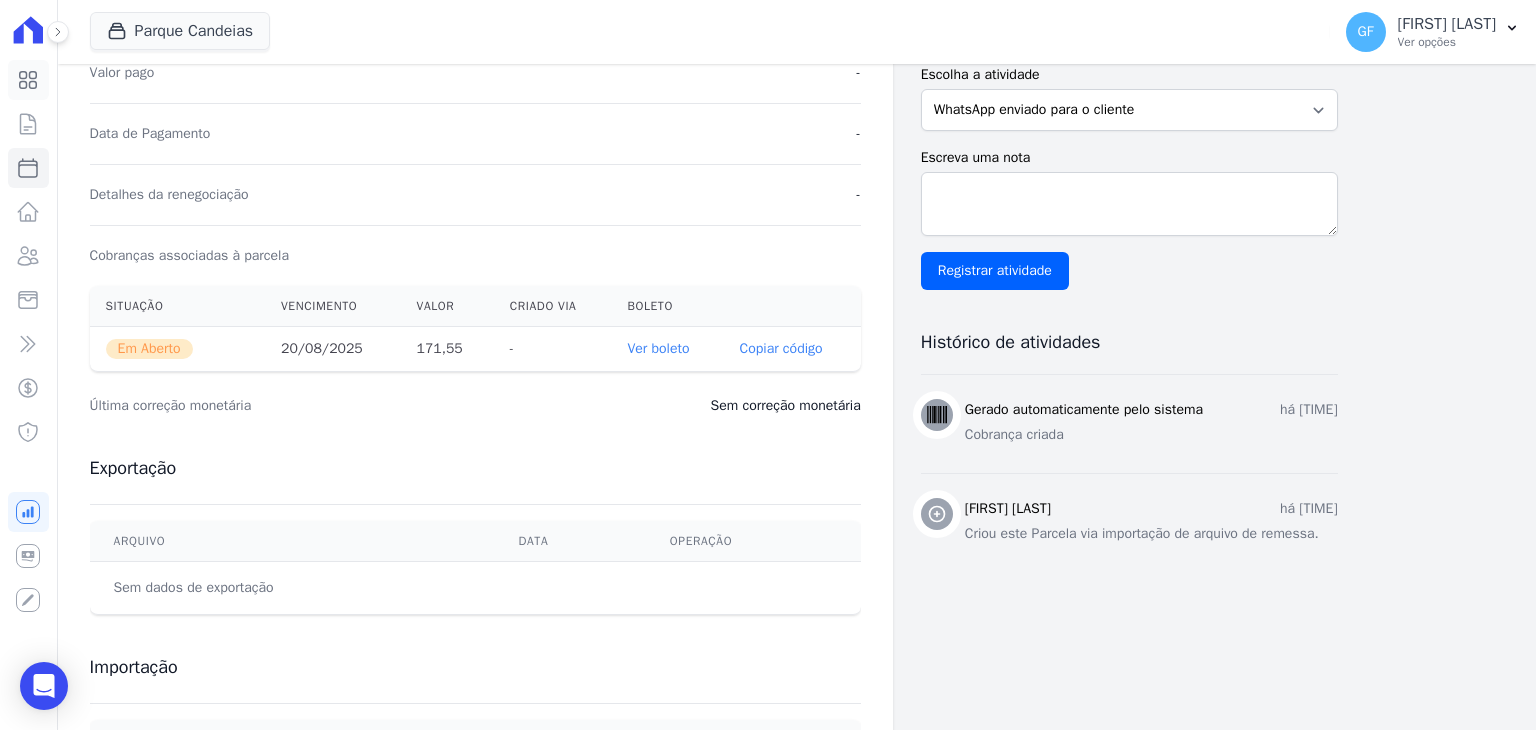 click 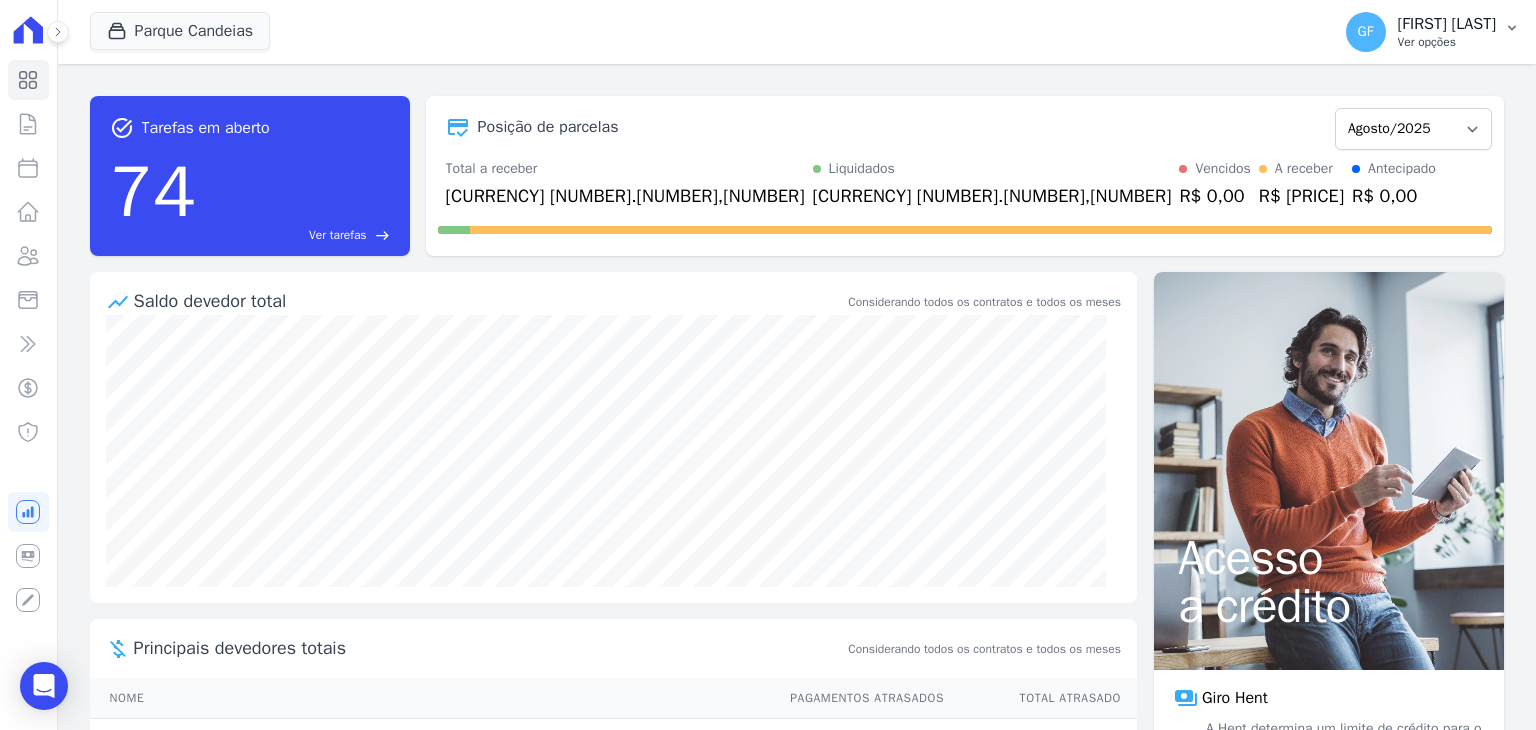 click on "GF" at bounding box center [1366, 32] 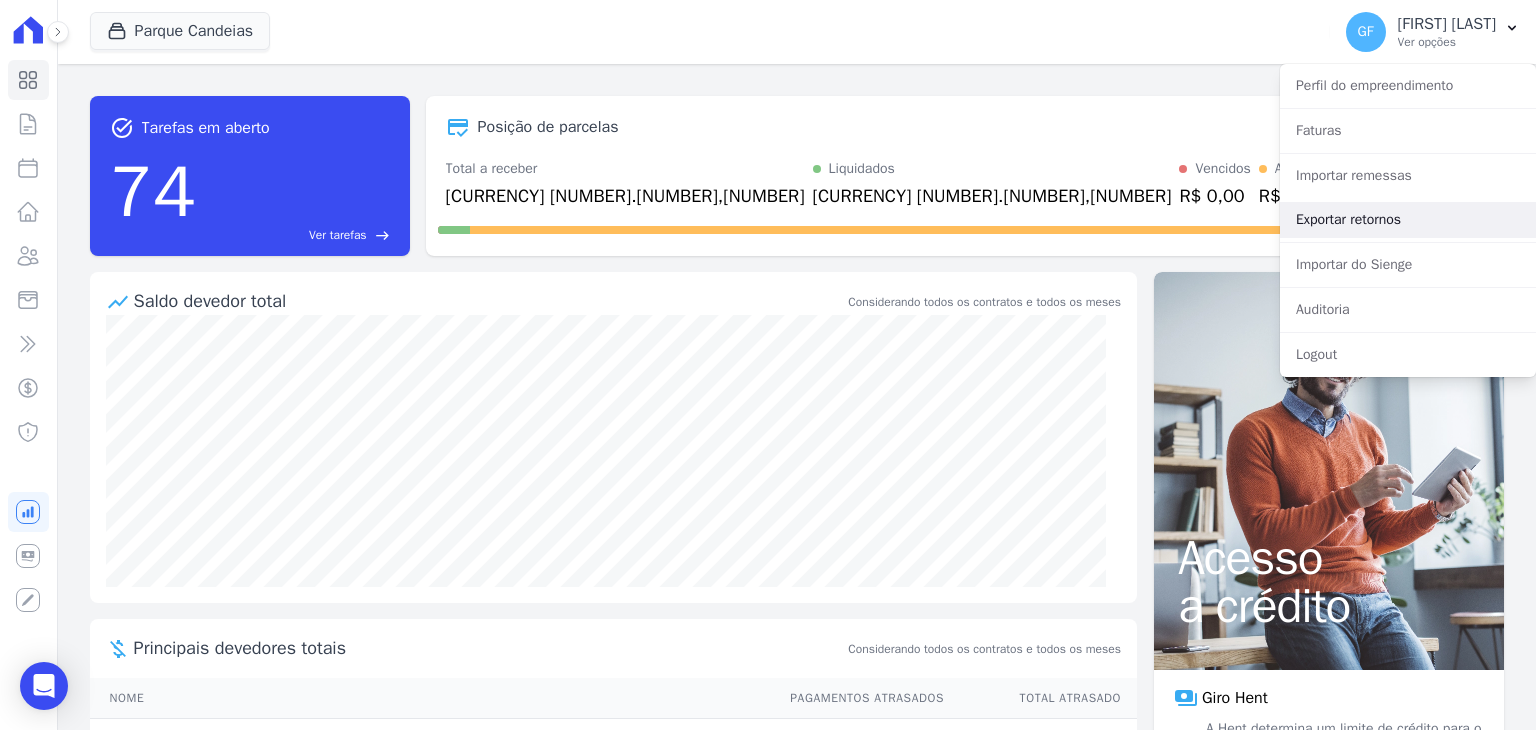 click on "Exportar retornos" at bounding box center [1408, 220] 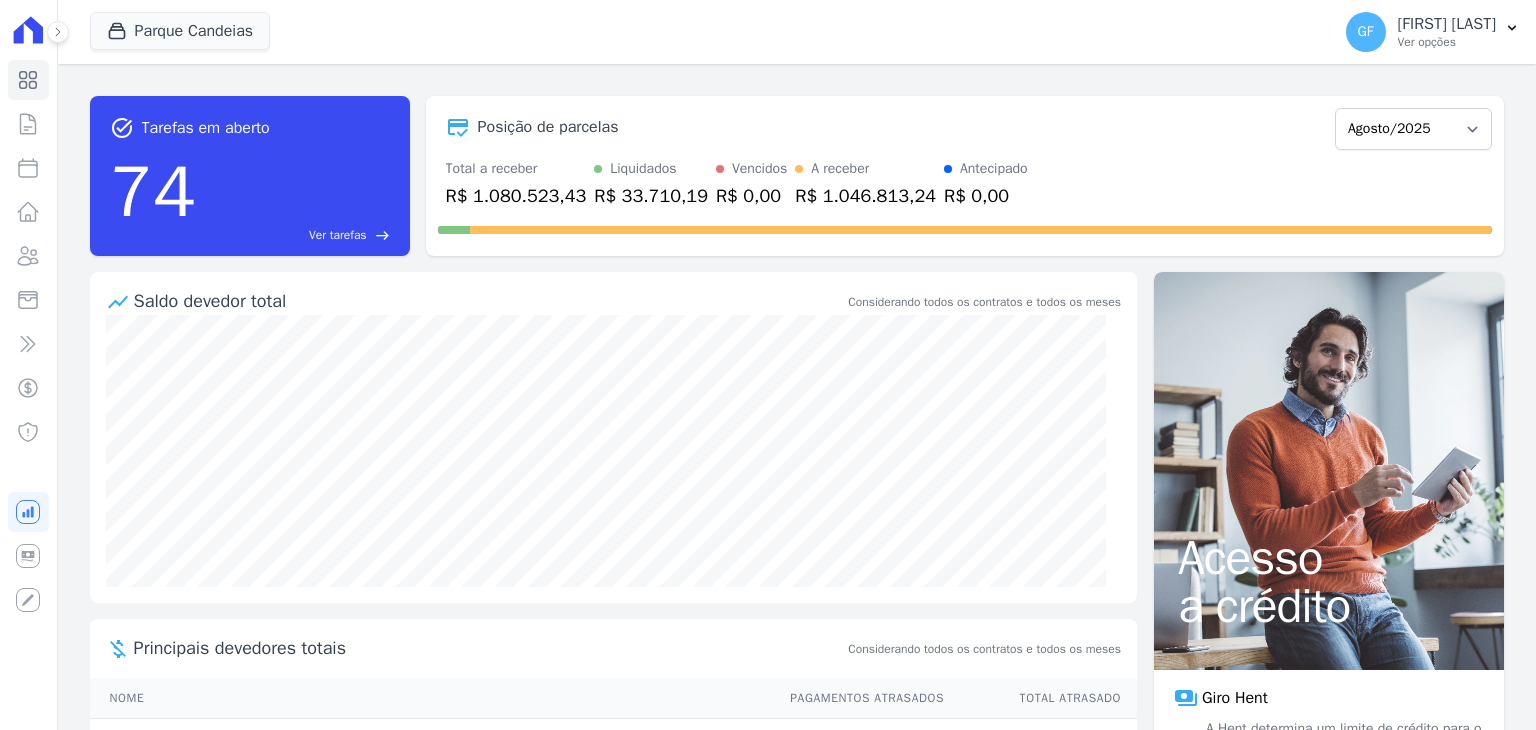 scroll, scrollTop: 0, scrollLeft: 0, axis: both 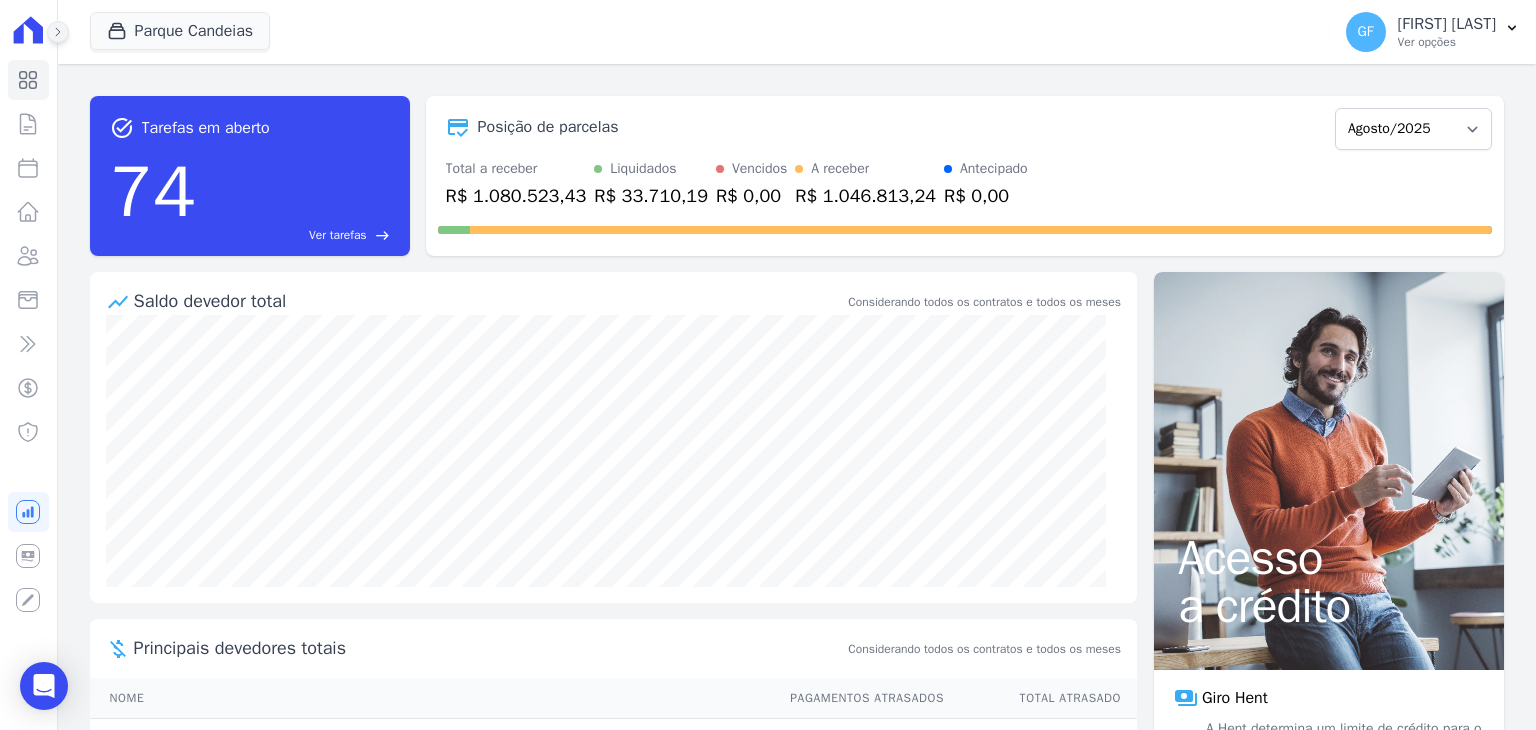 click 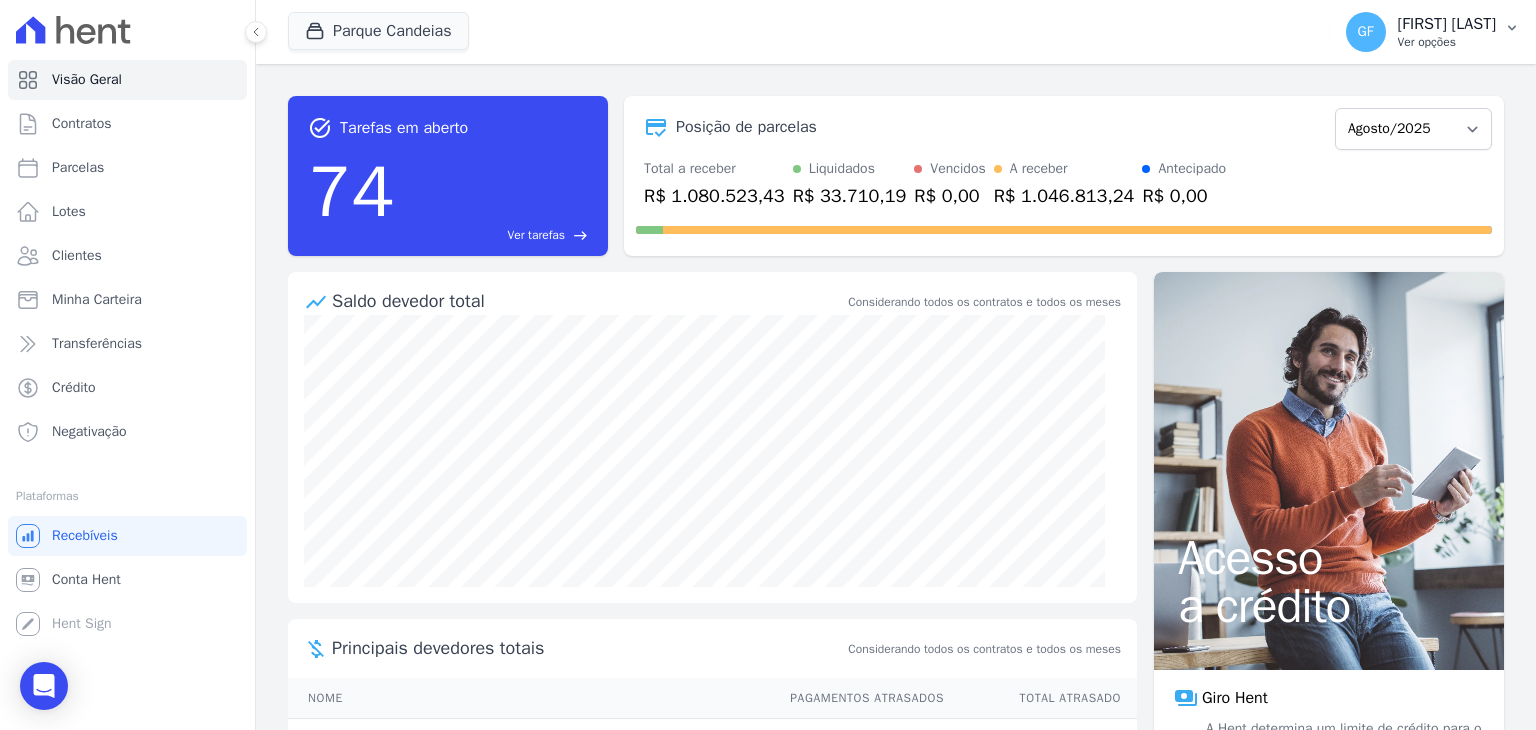 click on "Guilherme Farias" at bounding box center (1433, 32) 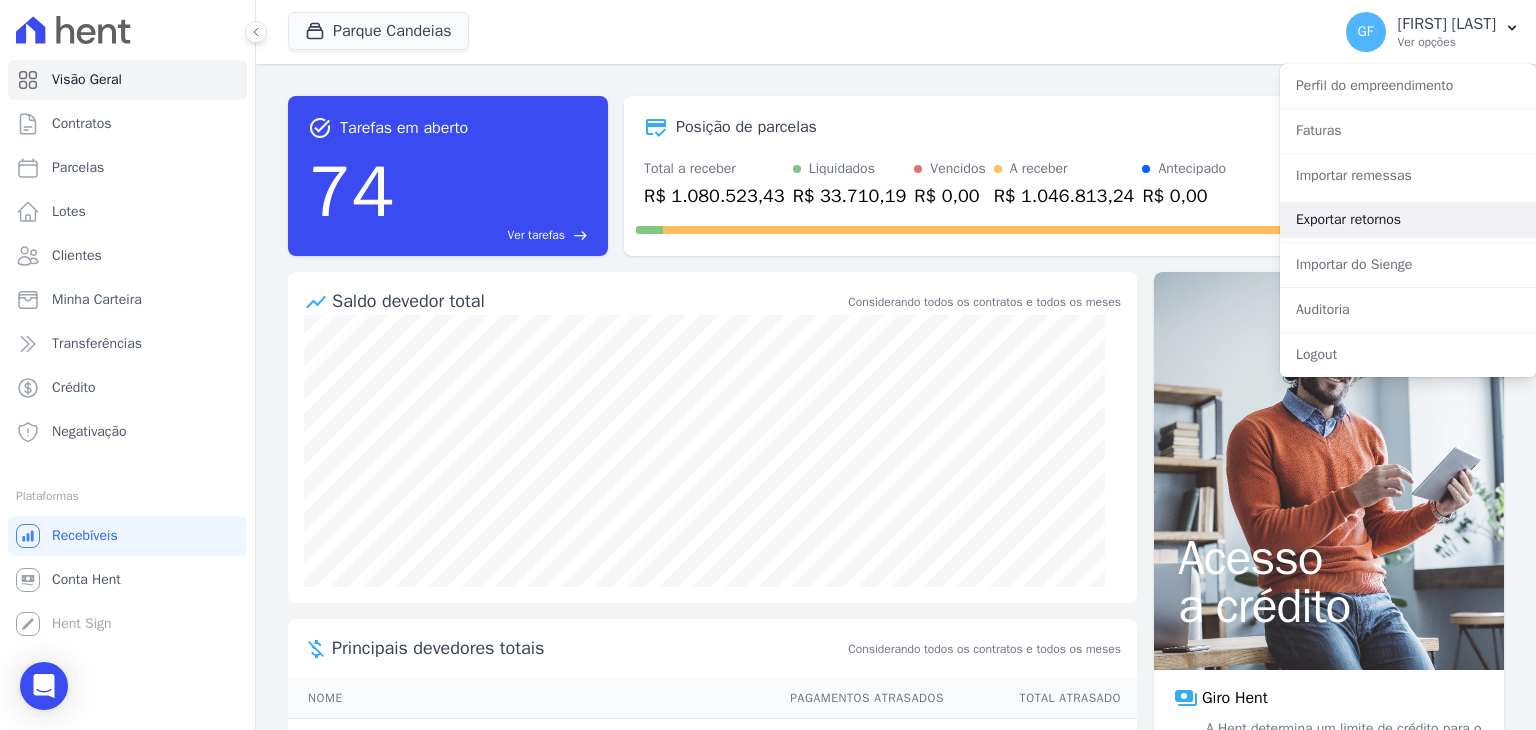 click on "Exportar retornos" at bounding box center [1408, 220] 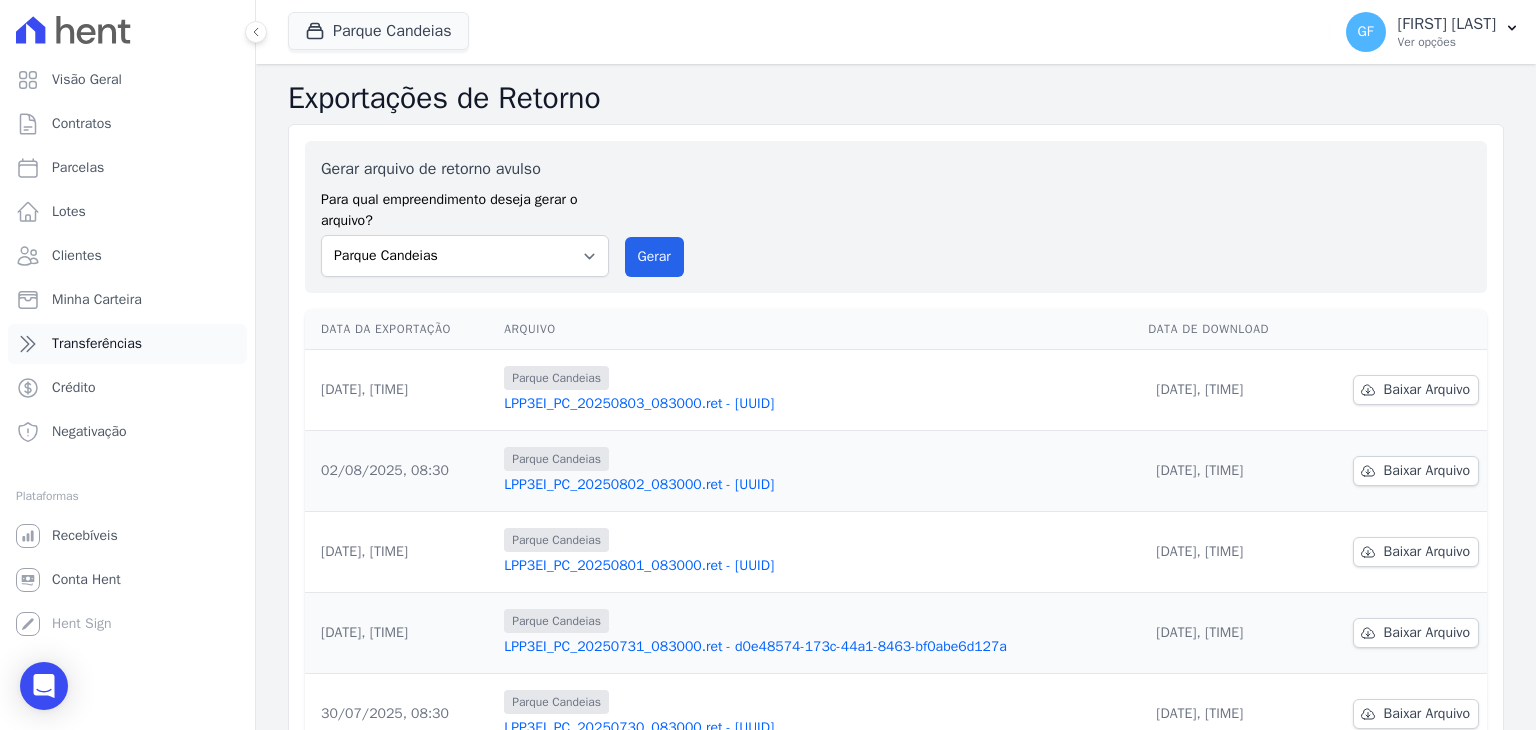click on "Transferências" at bounding box center [127, 344] 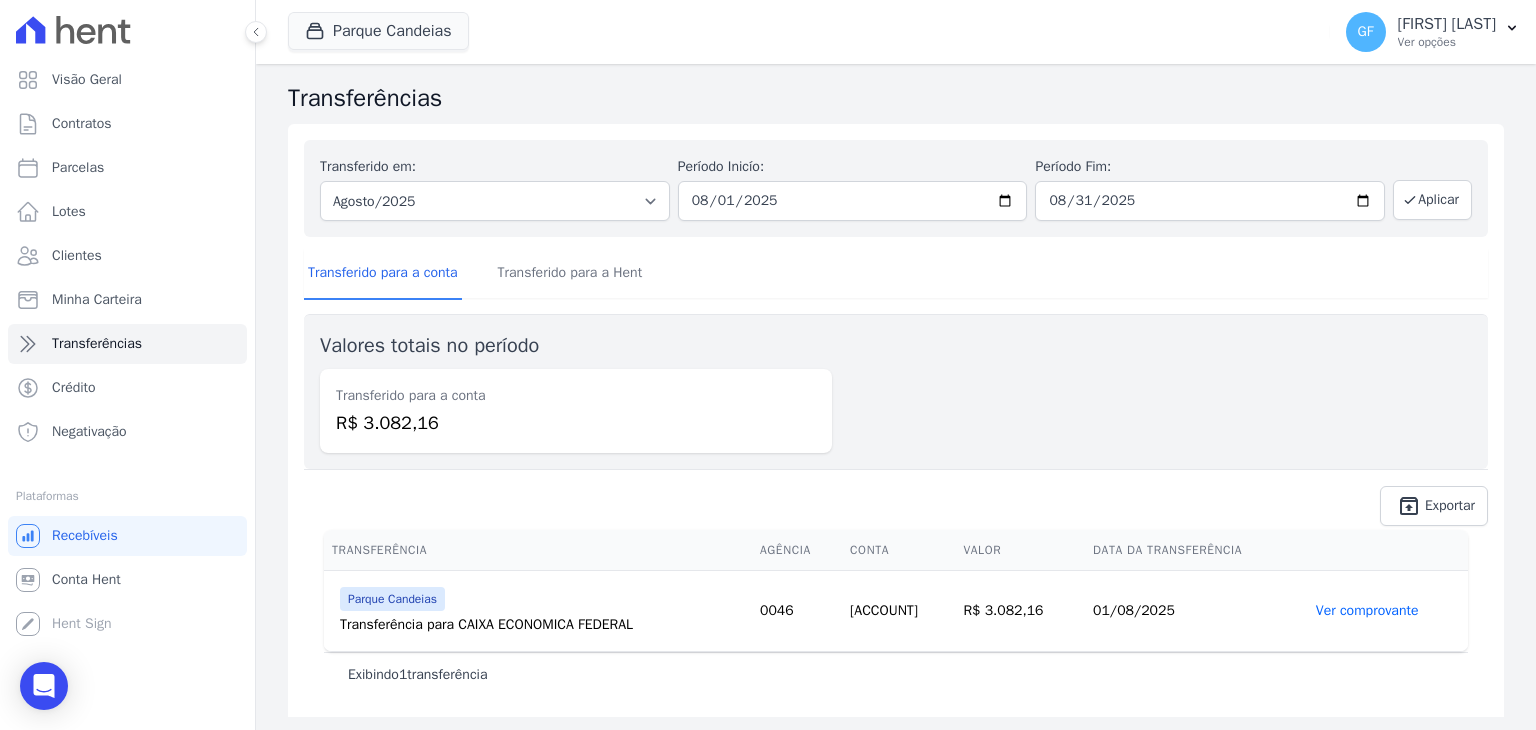 scroll, scrollTop: 1, scrollLeft: 0, axis: vertical 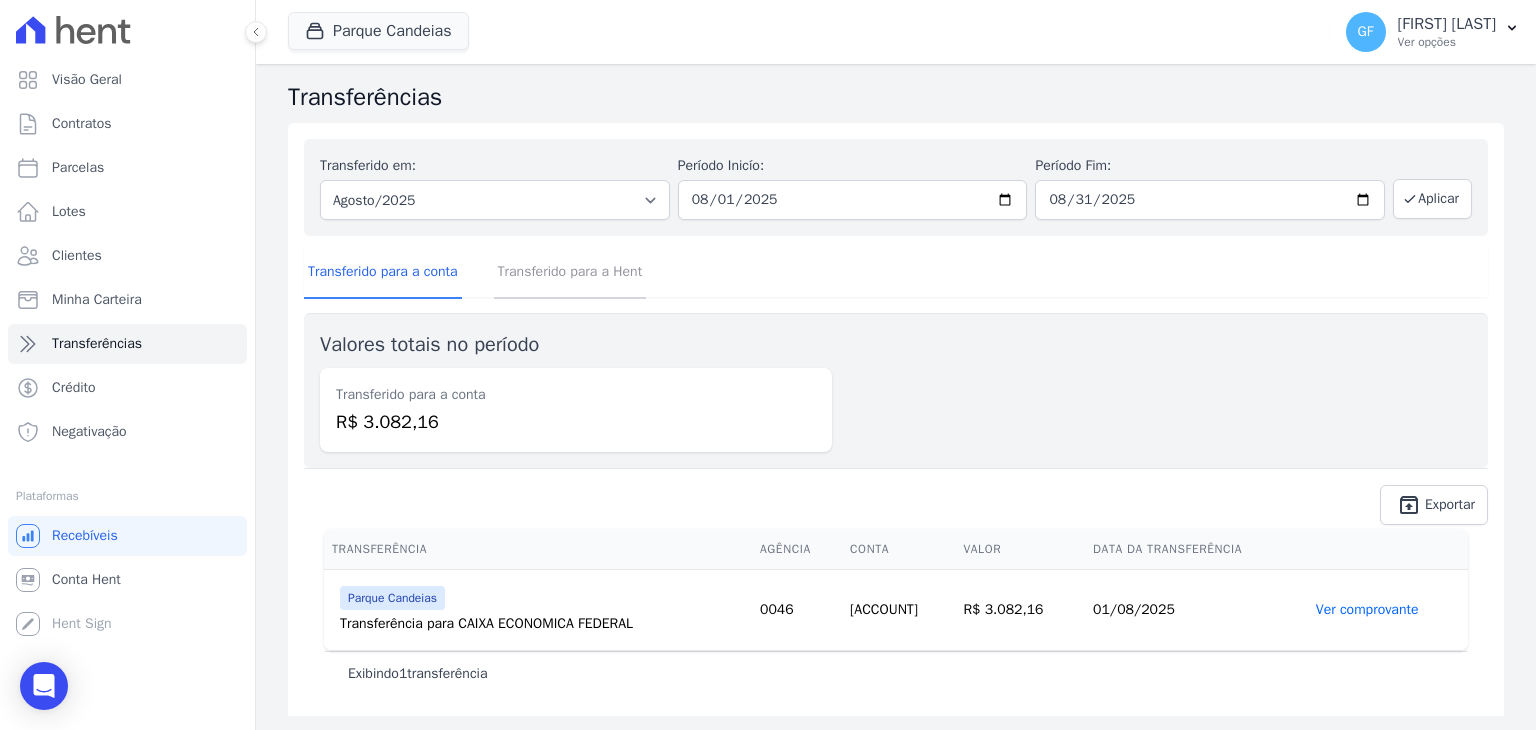click on "Transferido para a Hent" at bounding box center [570, 273] 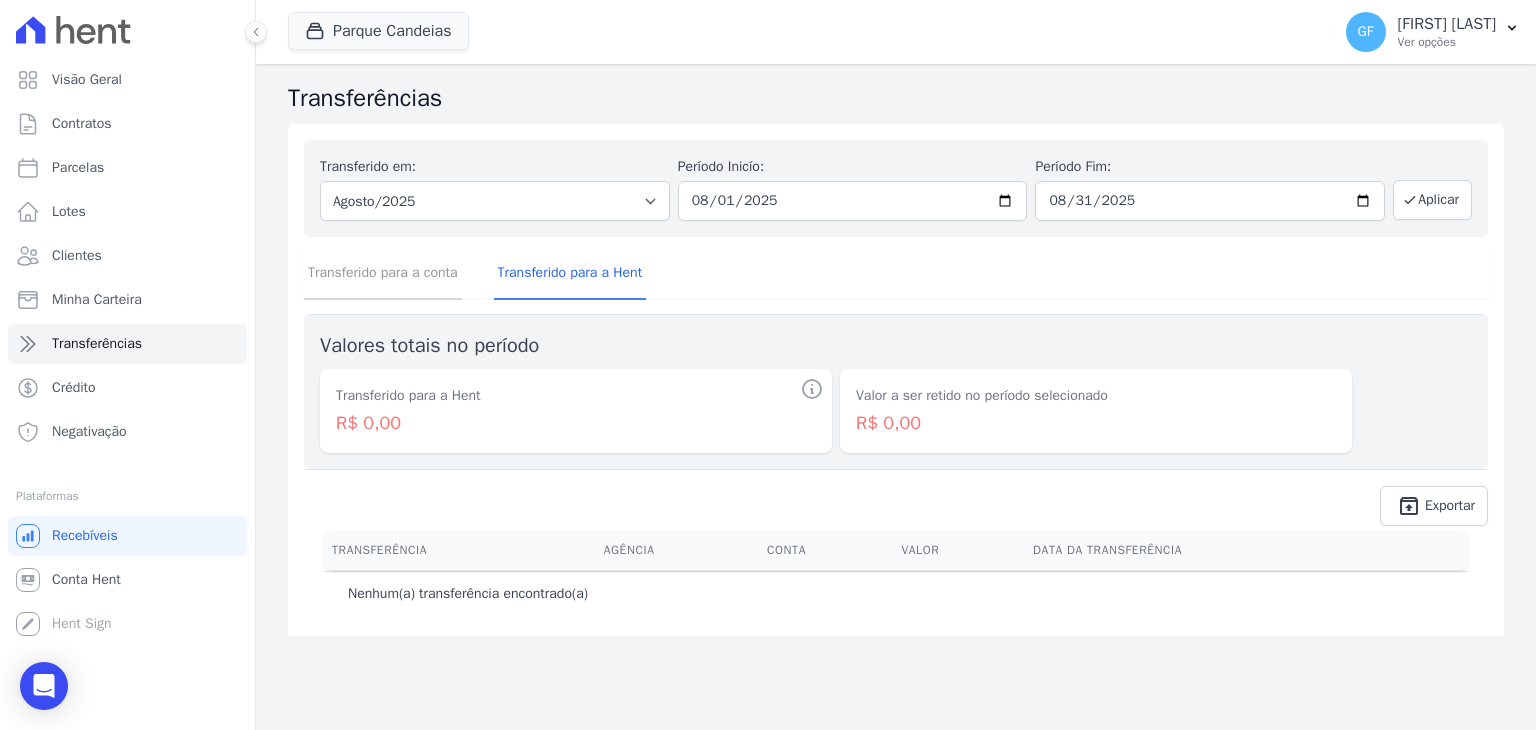 click on "Transferido para a conta" at bounding box center (383, 274) 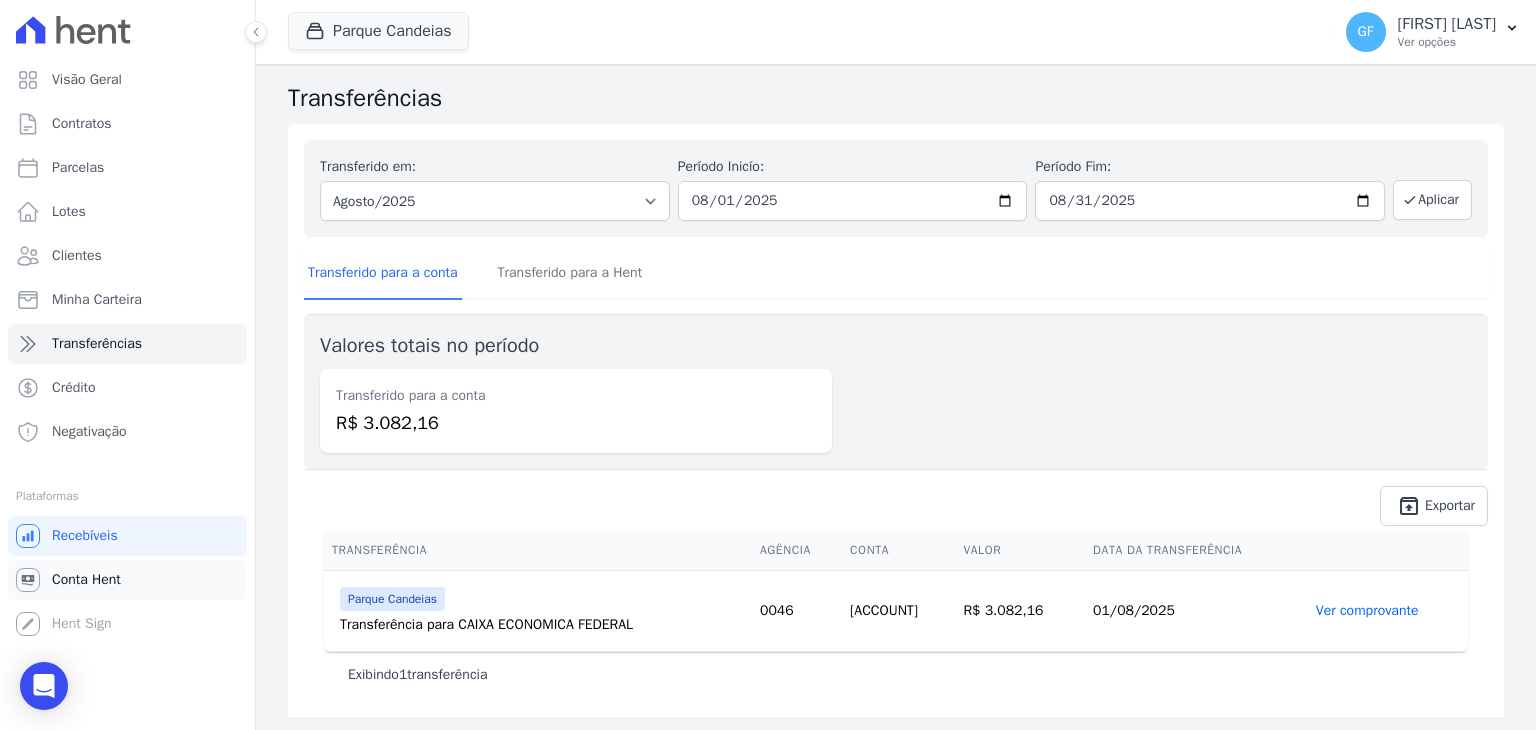 click on "Conta Hent" at bounding box center [127, 580] 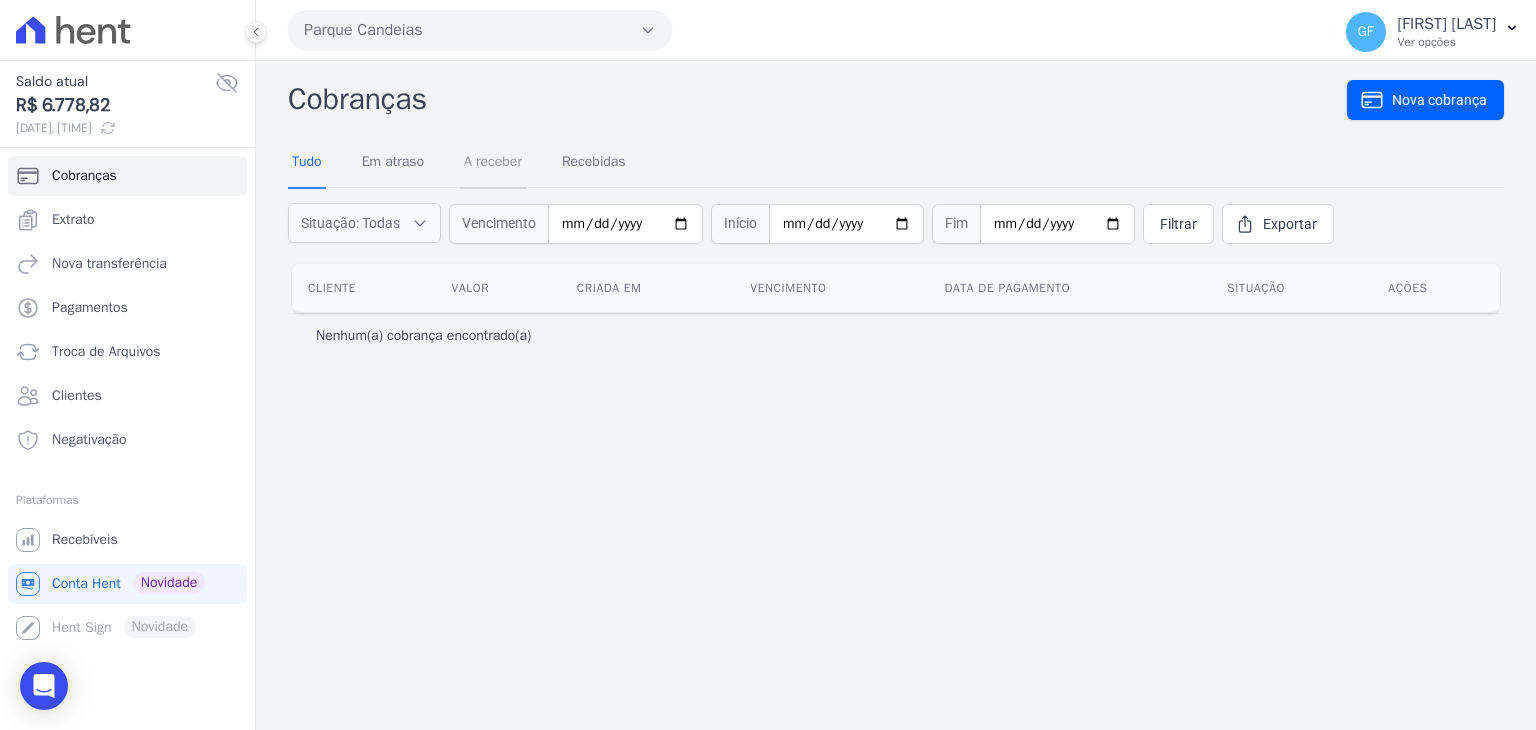 click on "A receber" at bounding box center (493, 163) 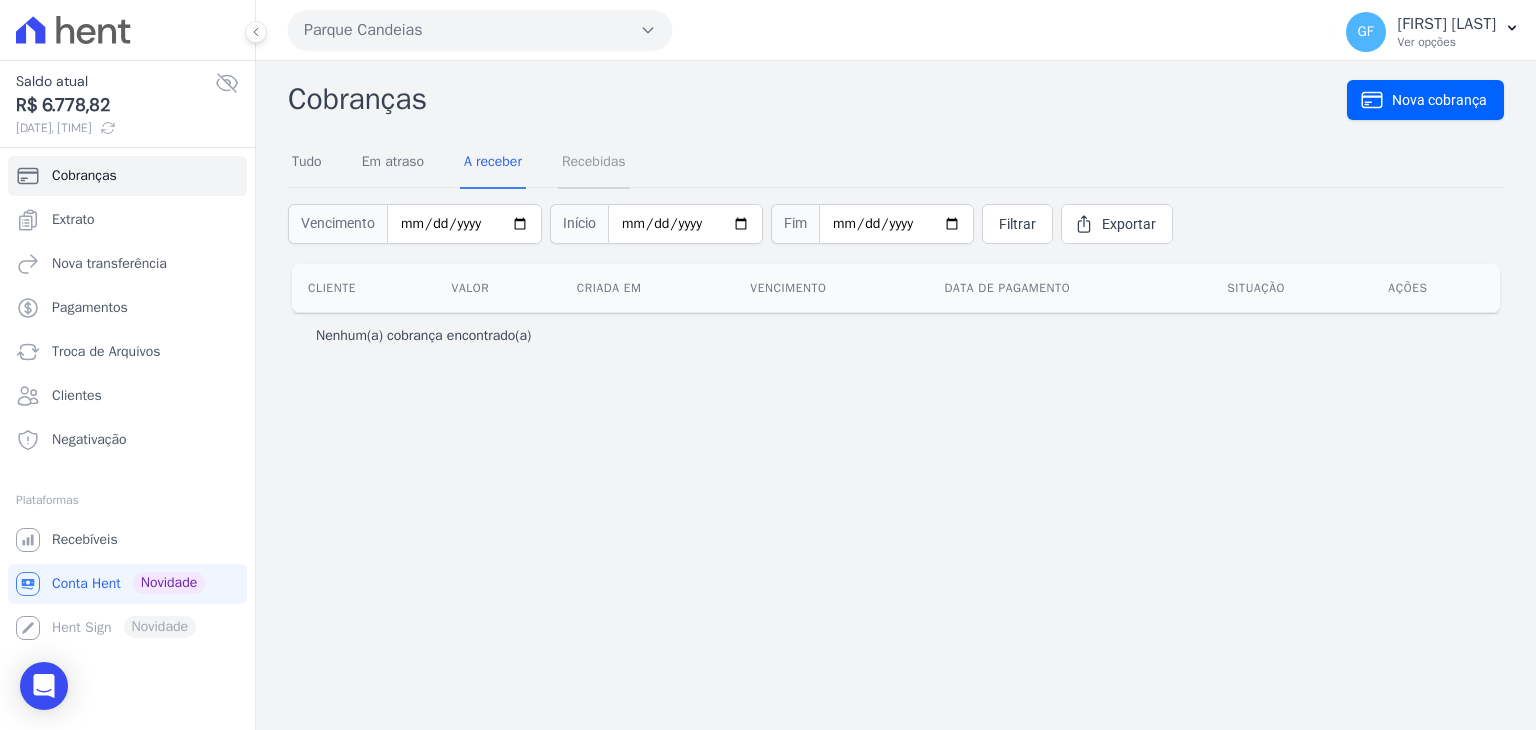 click on "Recebidas" at bounding box center [594, 163] 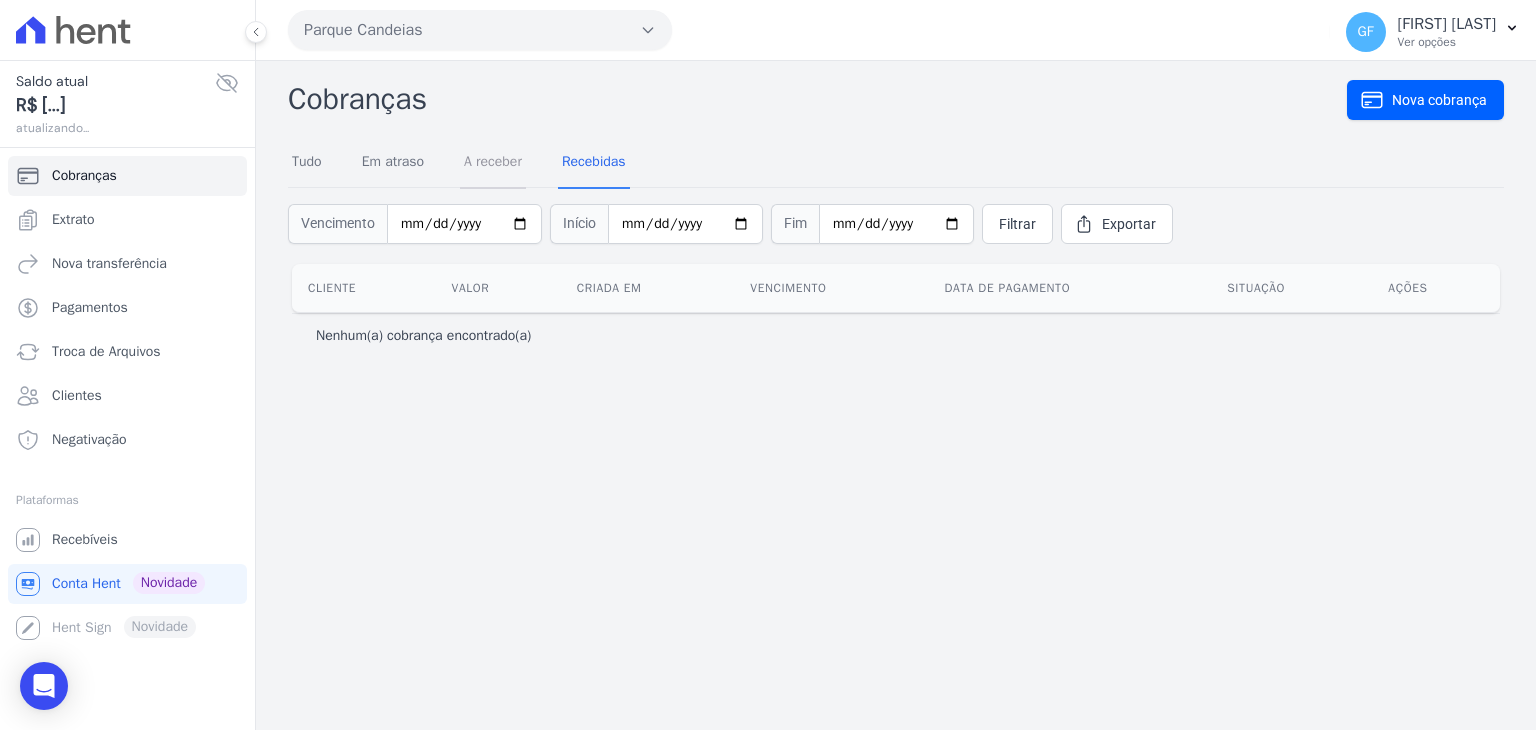 click on "A receber" at bounding box center (493, 163) 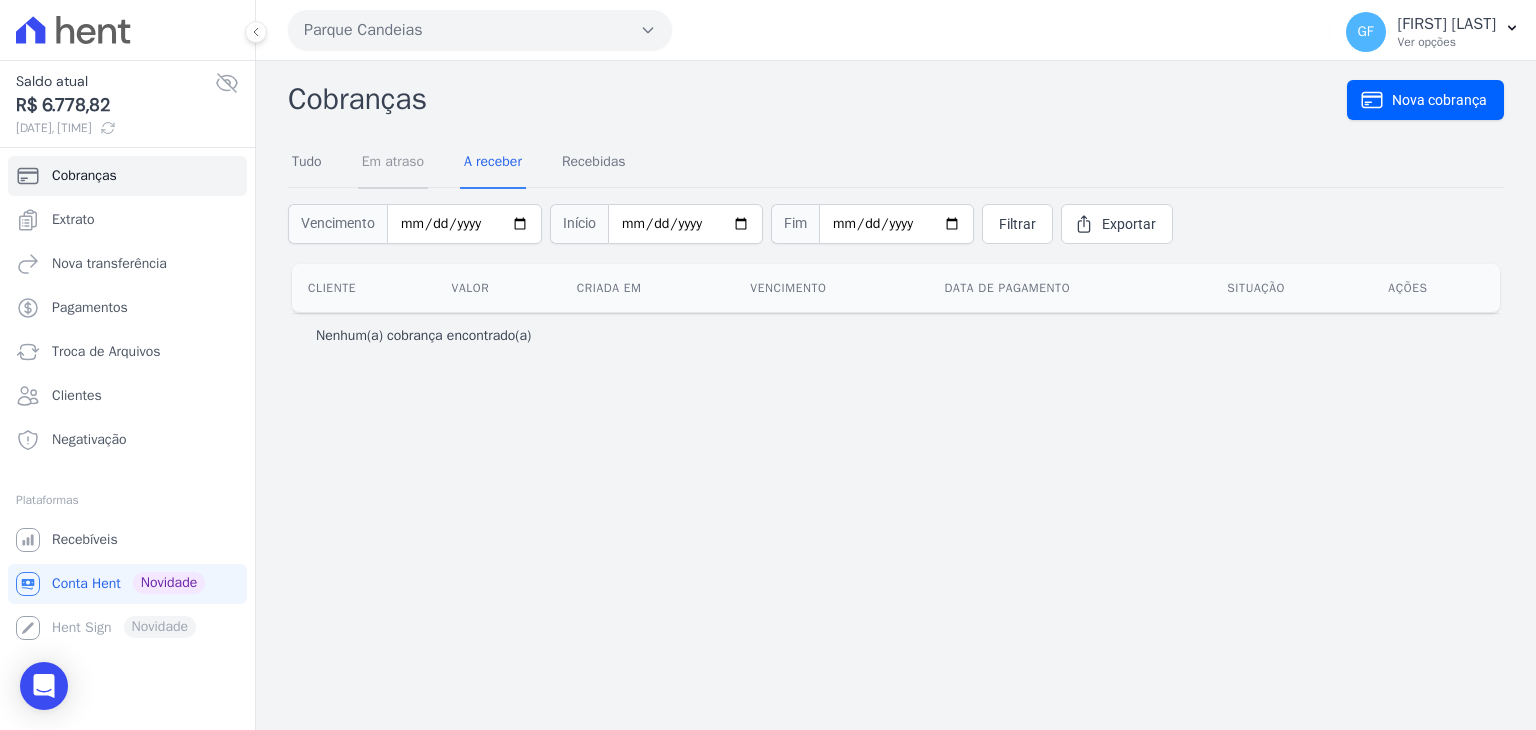 click on "Em atraso" at bounding box center [393, 163] 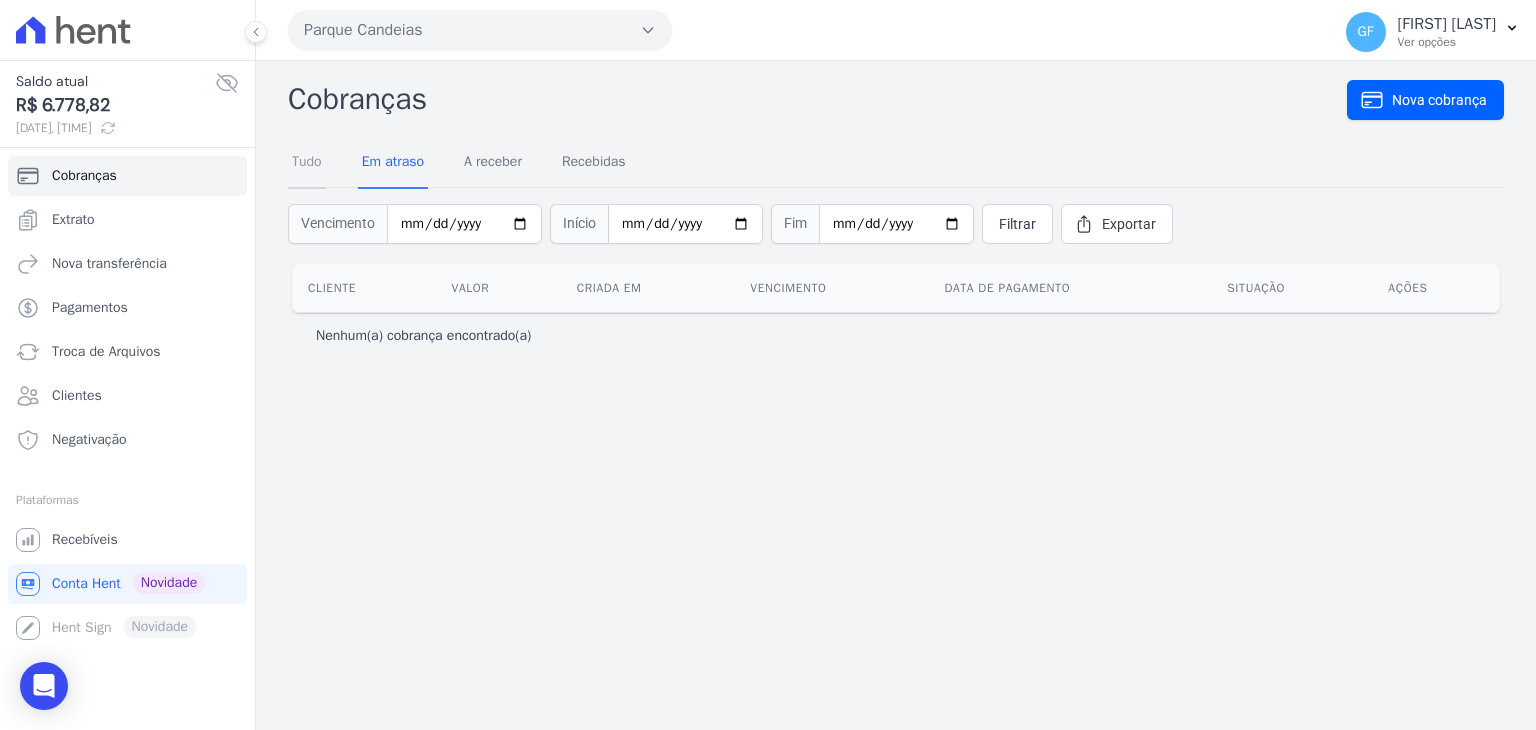click on "Tudo" at bounding box center (307, 163) 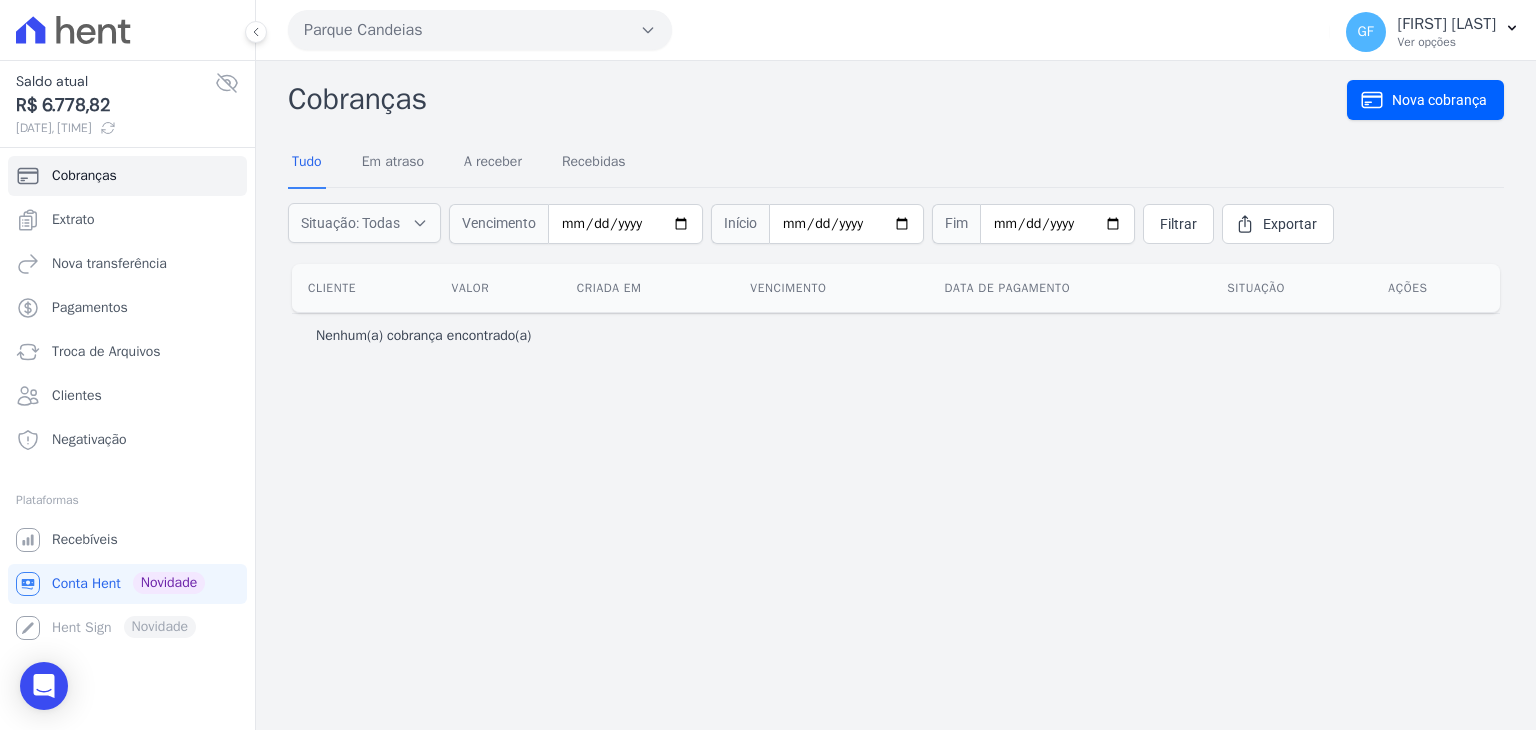 click on "R$ 6.778,82" at bounding box center [115, 105] 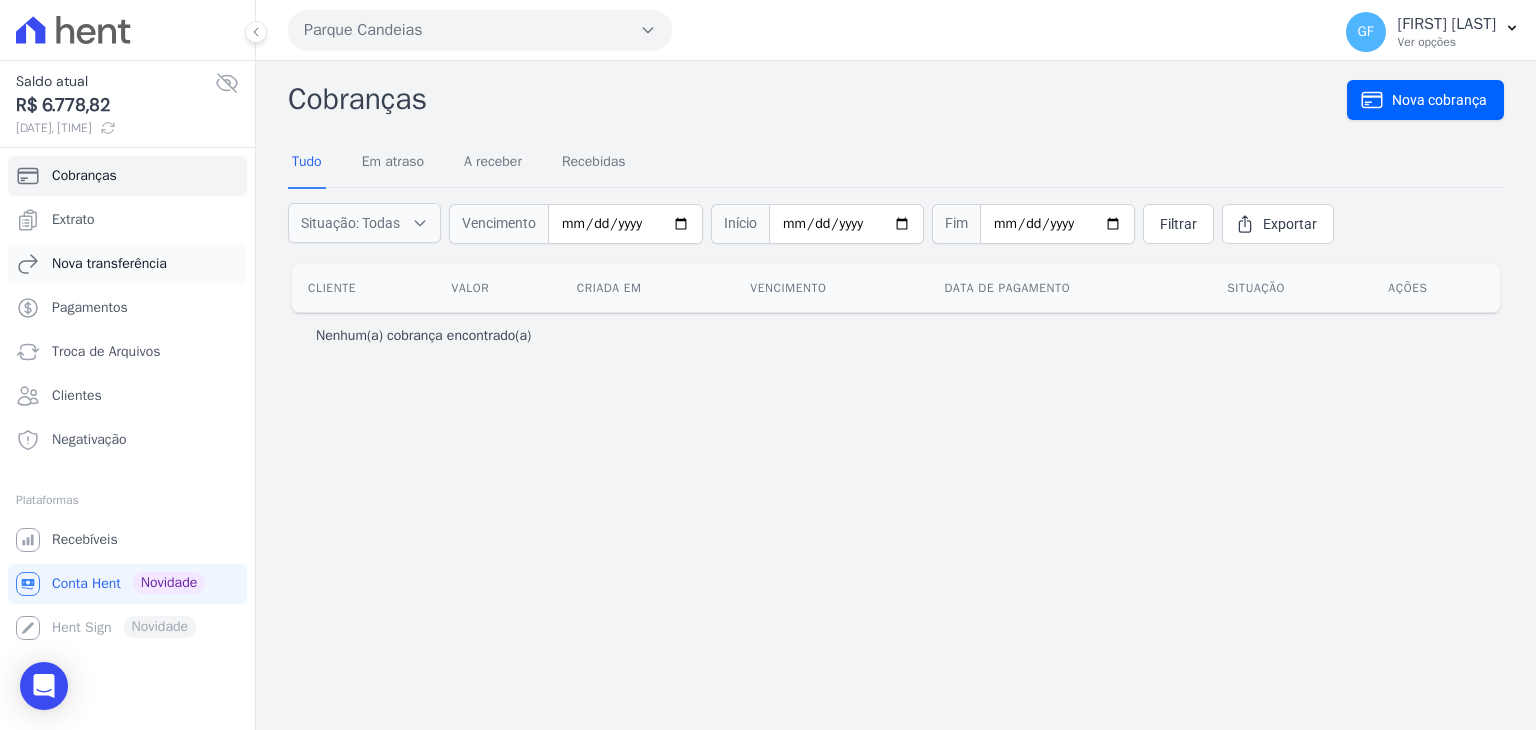 click on "Nova transferência" at bounding box center (109, 264) 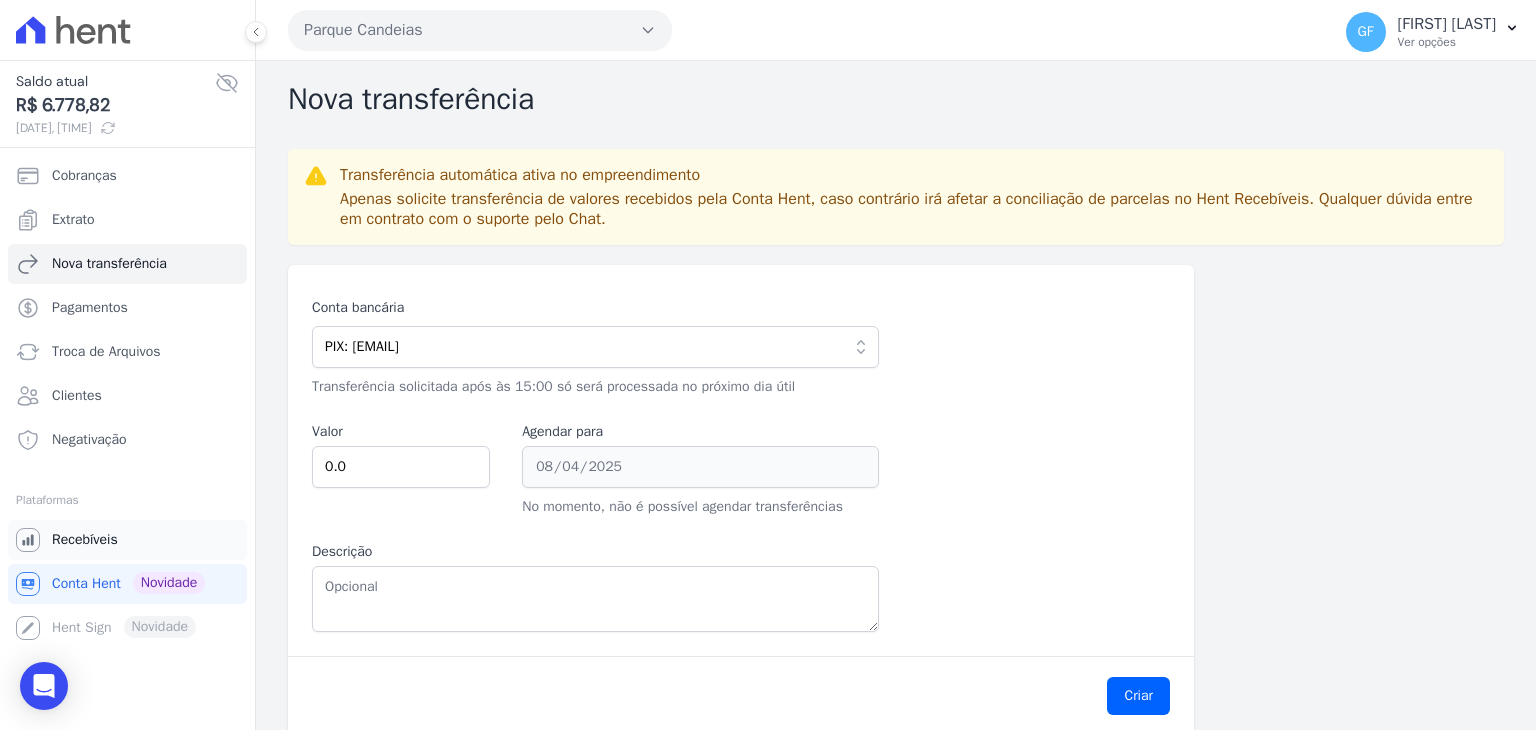click on "Recebíveis" at bounding box center (85, 540) 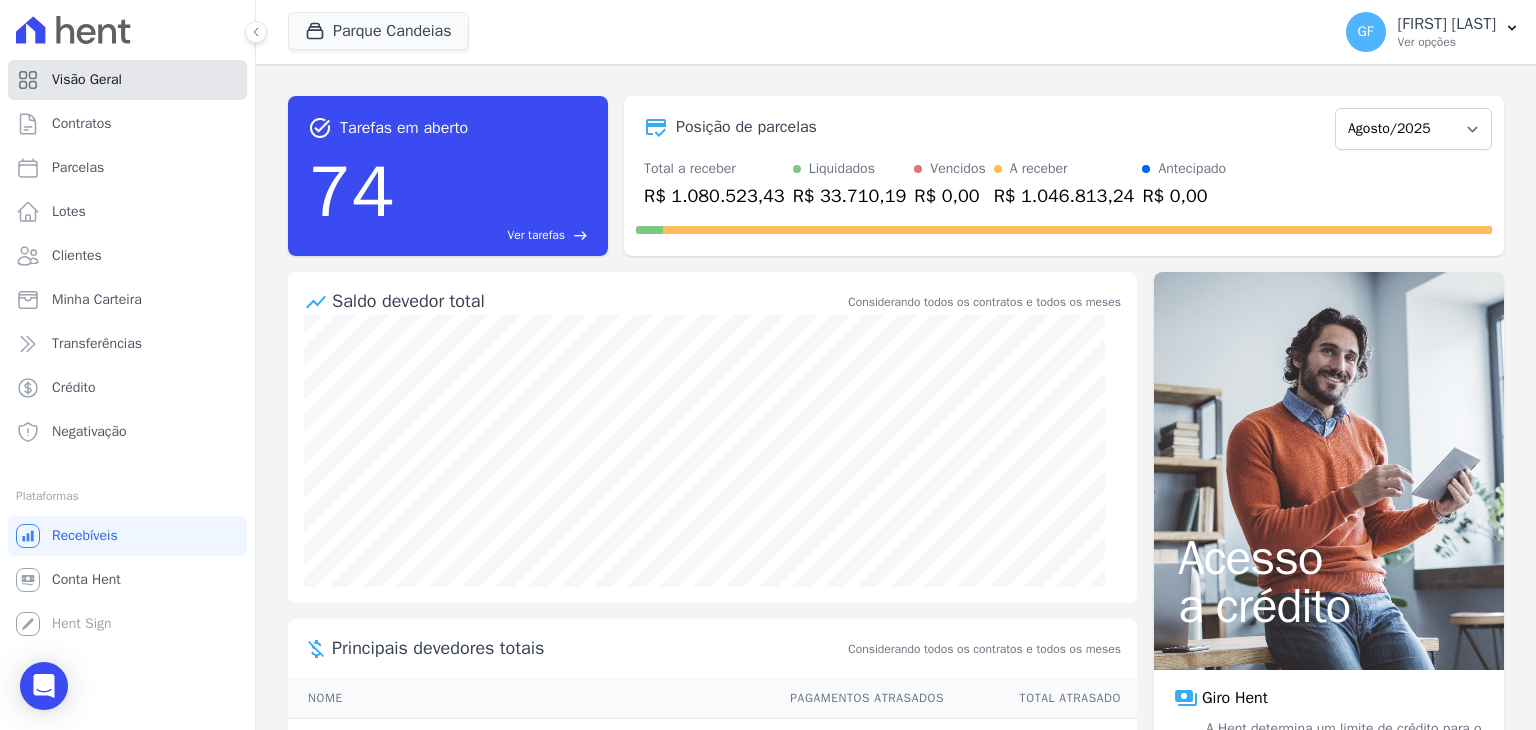 click on "Visão Geral" at bounding box center (127, 80) 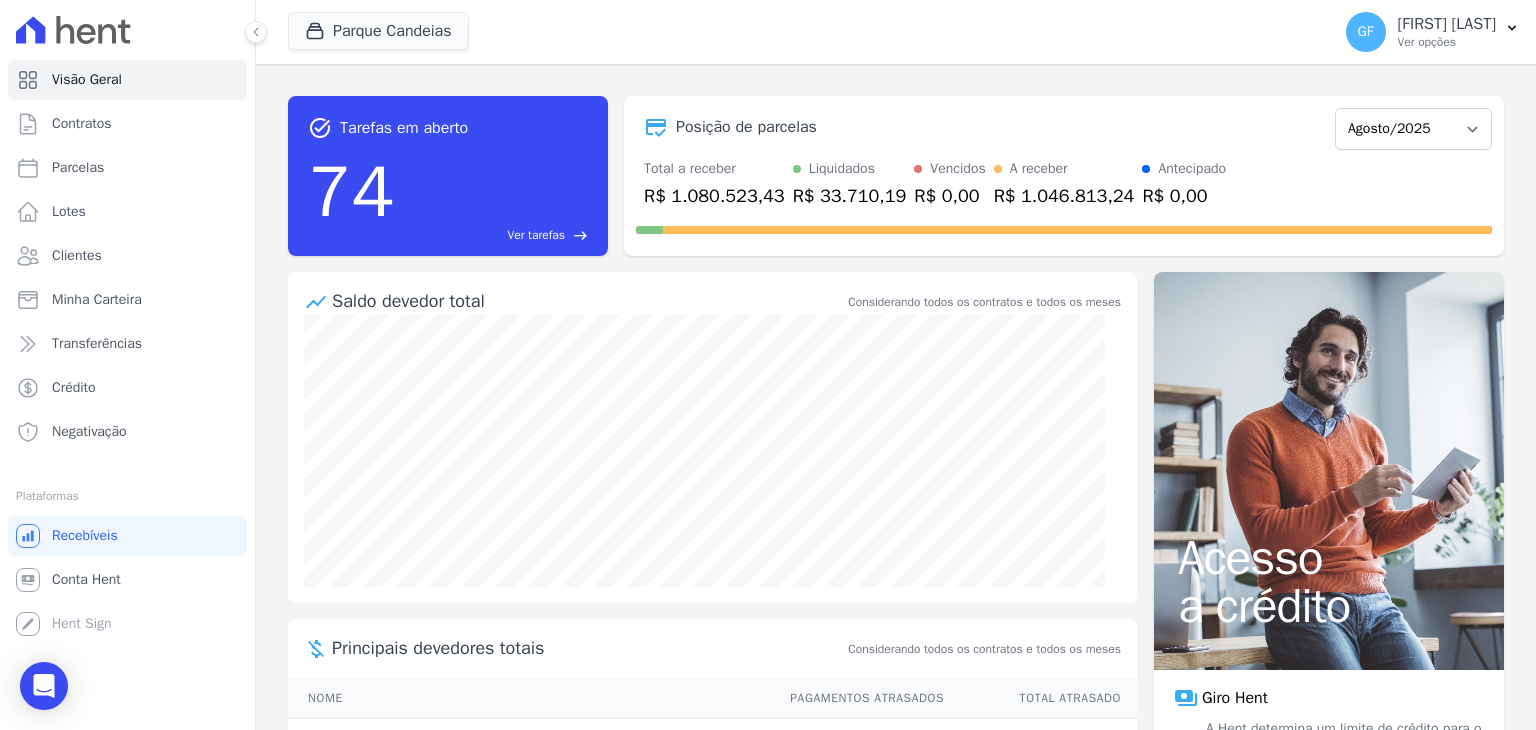 click on "task_alt
Tarefas em aberto
74
Ver tarefas
east
Posição de parcelas
Maio/2021
Junho/2021
Julho/2021
Agosto/2021
Setembro/2021
Outubro/2021
Novembro/2021
Dezembro/2021
Janeiro/2022
Fevereiro/2022
Março/2022
Abril/2022
Maio/2022
Junho/2022
Julho/2022
Agosto/2022
Setembro/2022
Outubro/2022
Novembro/2022
Dezembro/2022
Janeiro/2023
Fevereiro/2023
Março/2023
Abril/2023
Maio/2023
Junho/2023
Julho/2023
Agosto/2023
Setembro/2023
Outubro/2023
Novembro/2023
Dezembro/2023
Janeiro/2024
Fevereiro/2024
Março/2024
Abril/2024
Maio/2024
Junho/2024
Julho/2024
Agosto/2024
Setembro/2024
Outubro/2024
Novembro/2024
Dezembro/2024
Janeiro/2025
Fevereiro/2025" at bounding box center (896, 397) 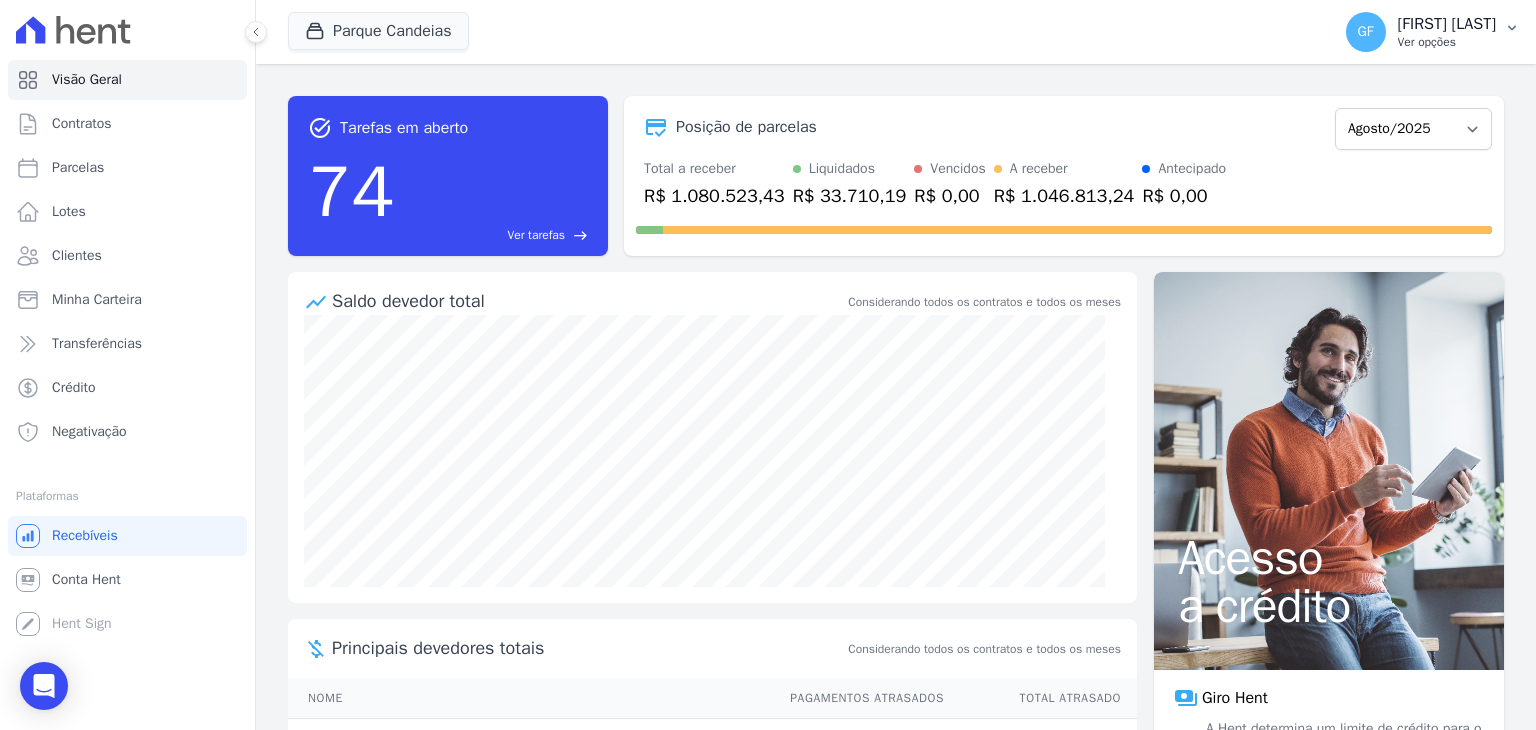 click on "Ver opções" at bounding box center [1447, 42] 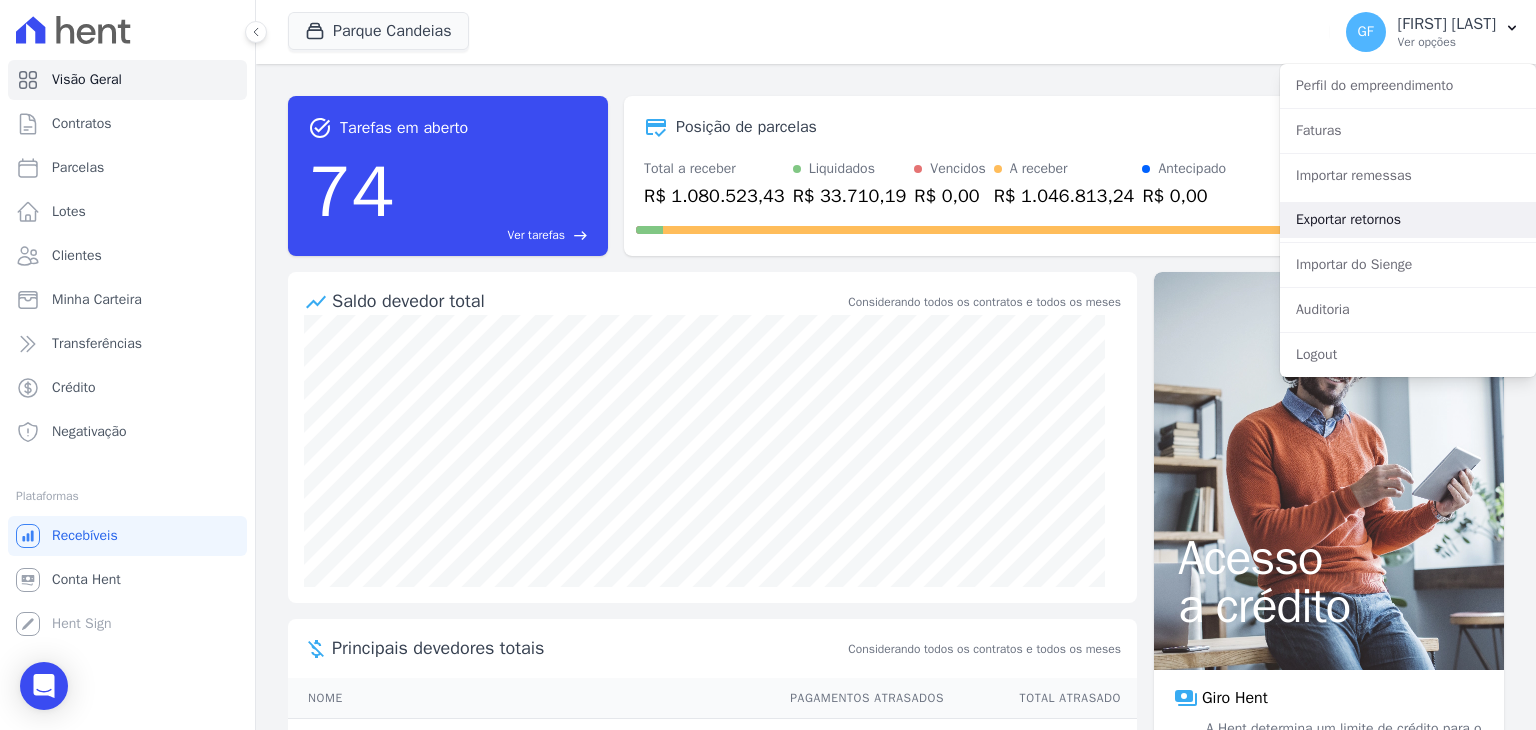 click on "Exportar retornos" at bounding box center [1408, 220] 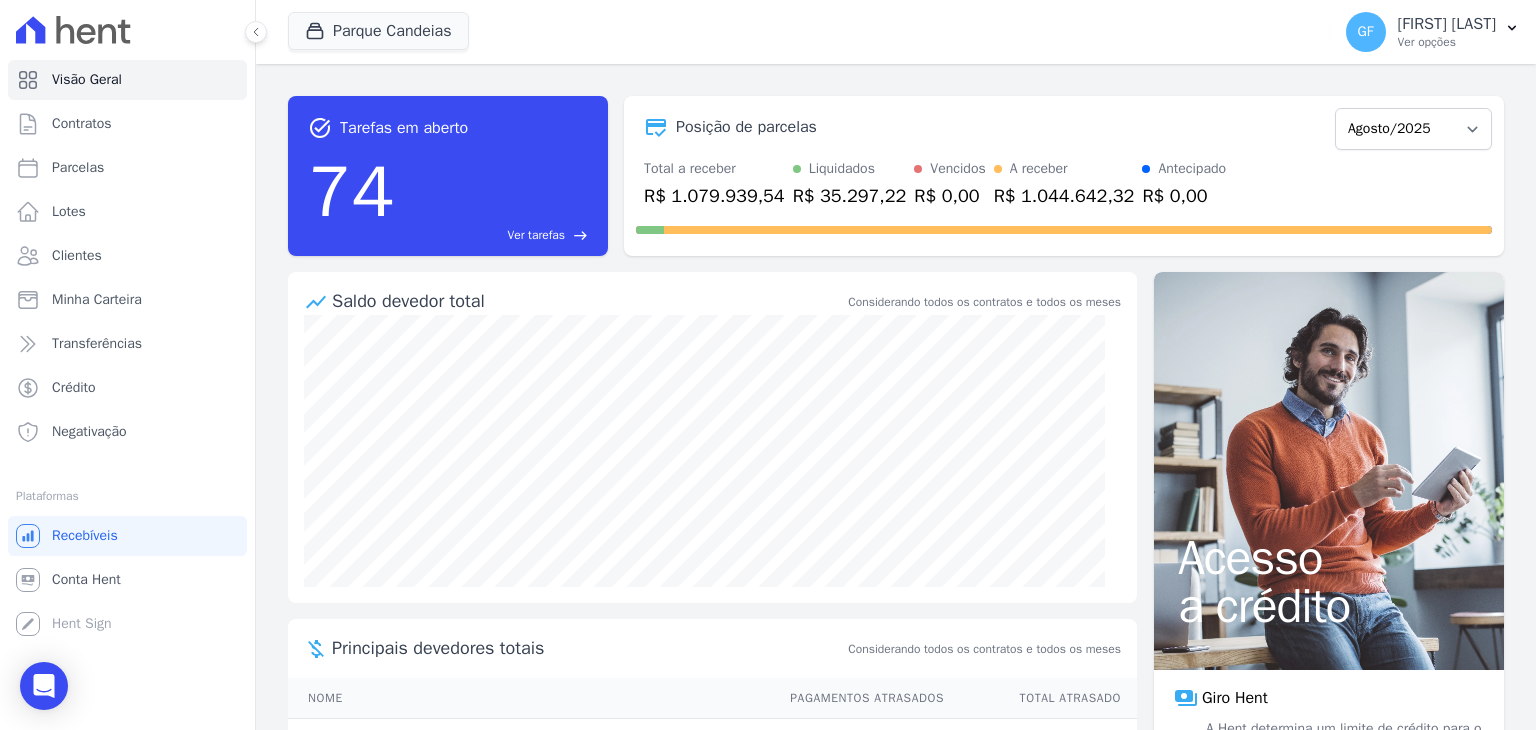 scroll, scrollTop: 0, scrollLeft: 0, axis: both 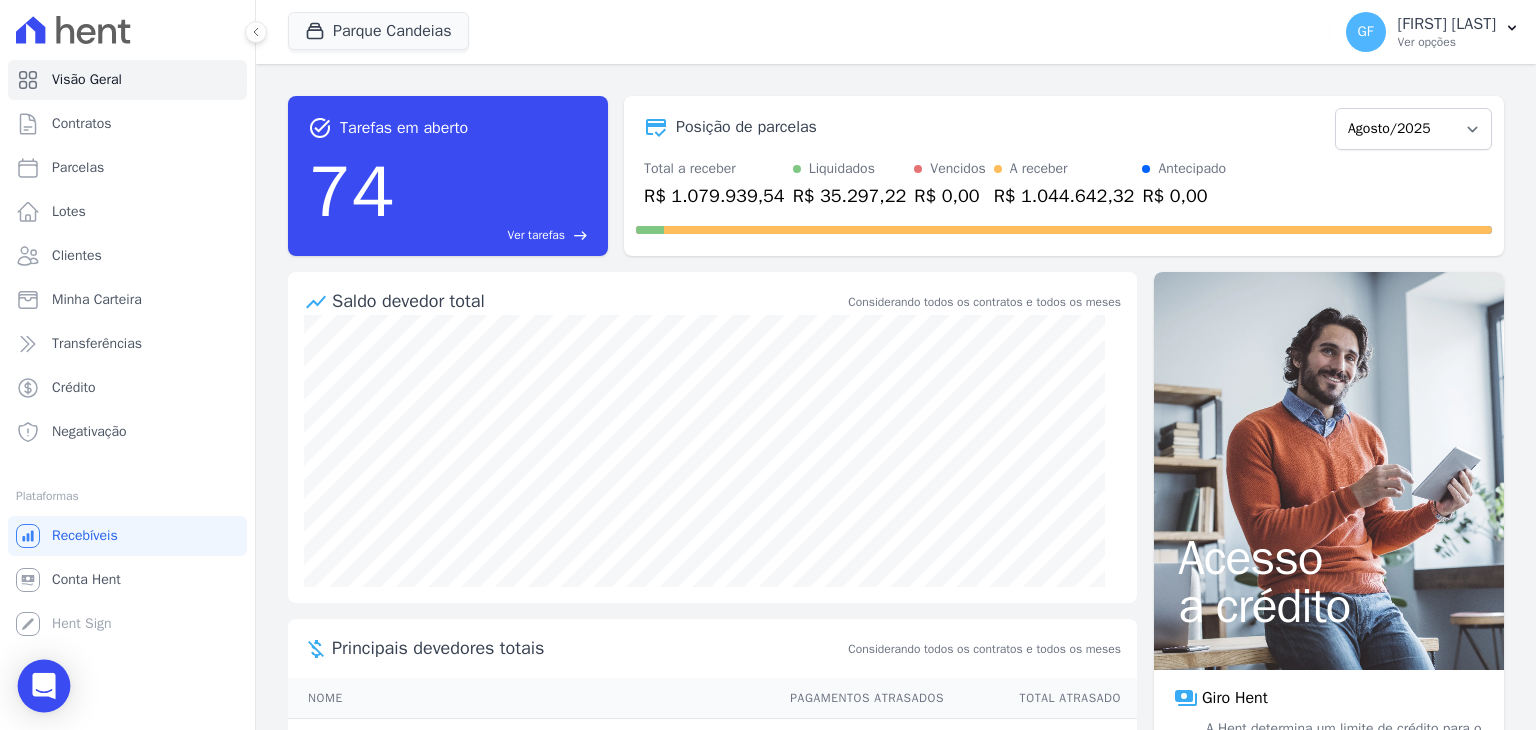 click at bounding box center (44, 686) 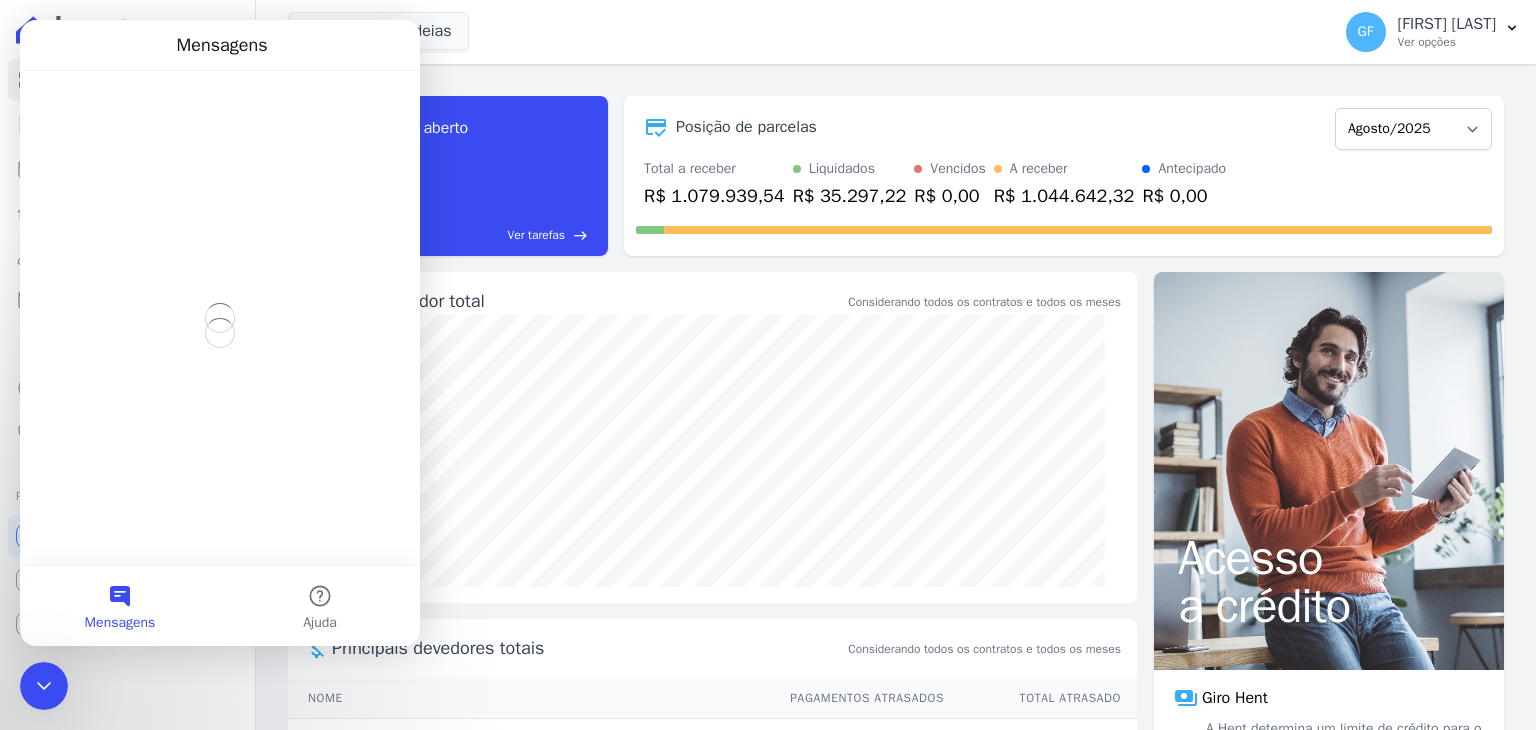 scroll, scrollTop: 0, scrollLeft: 0, axis: both 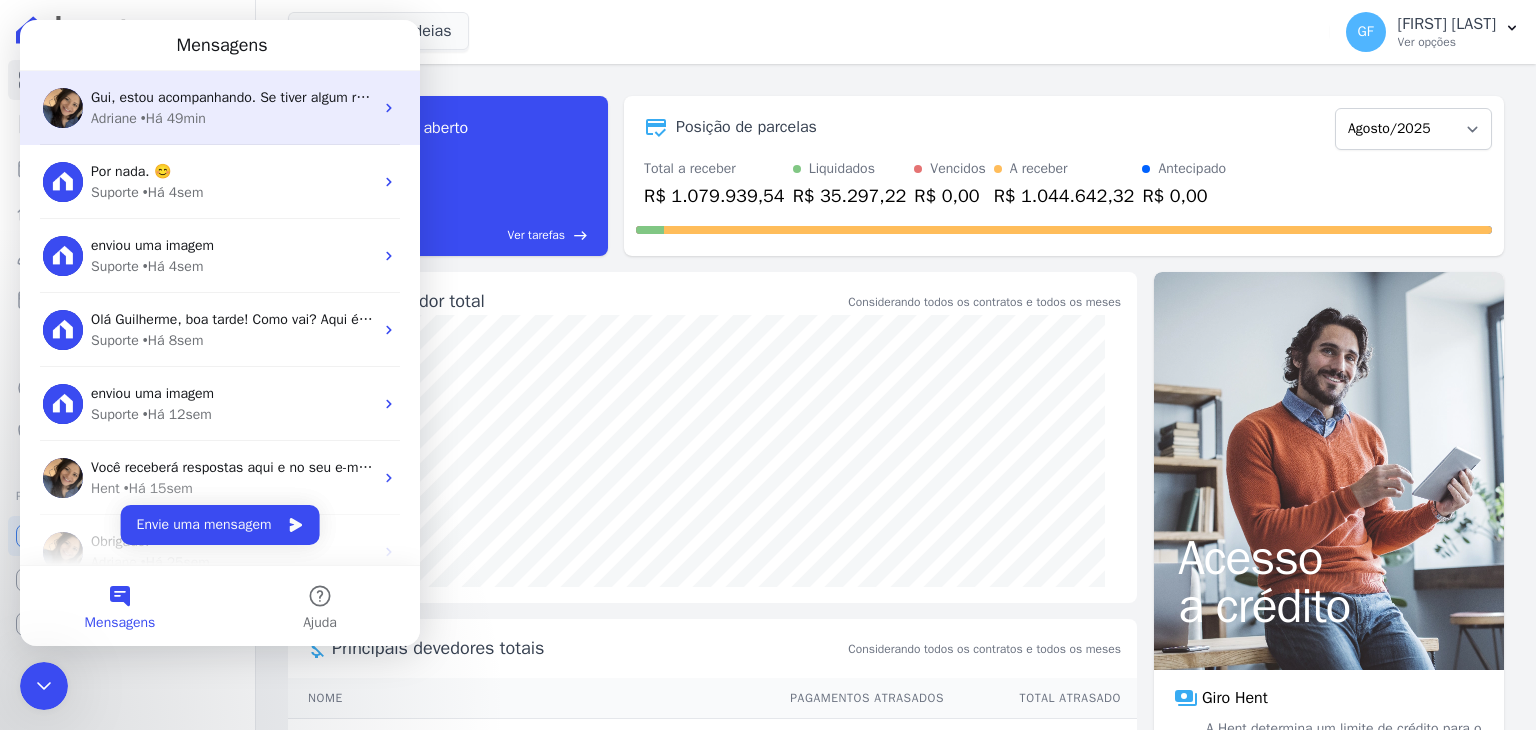 click on "Gui, estou acompanhando. Se tiver algum rejeitado, faço a reimportação.  ;)" at bounding box center [321, 97] 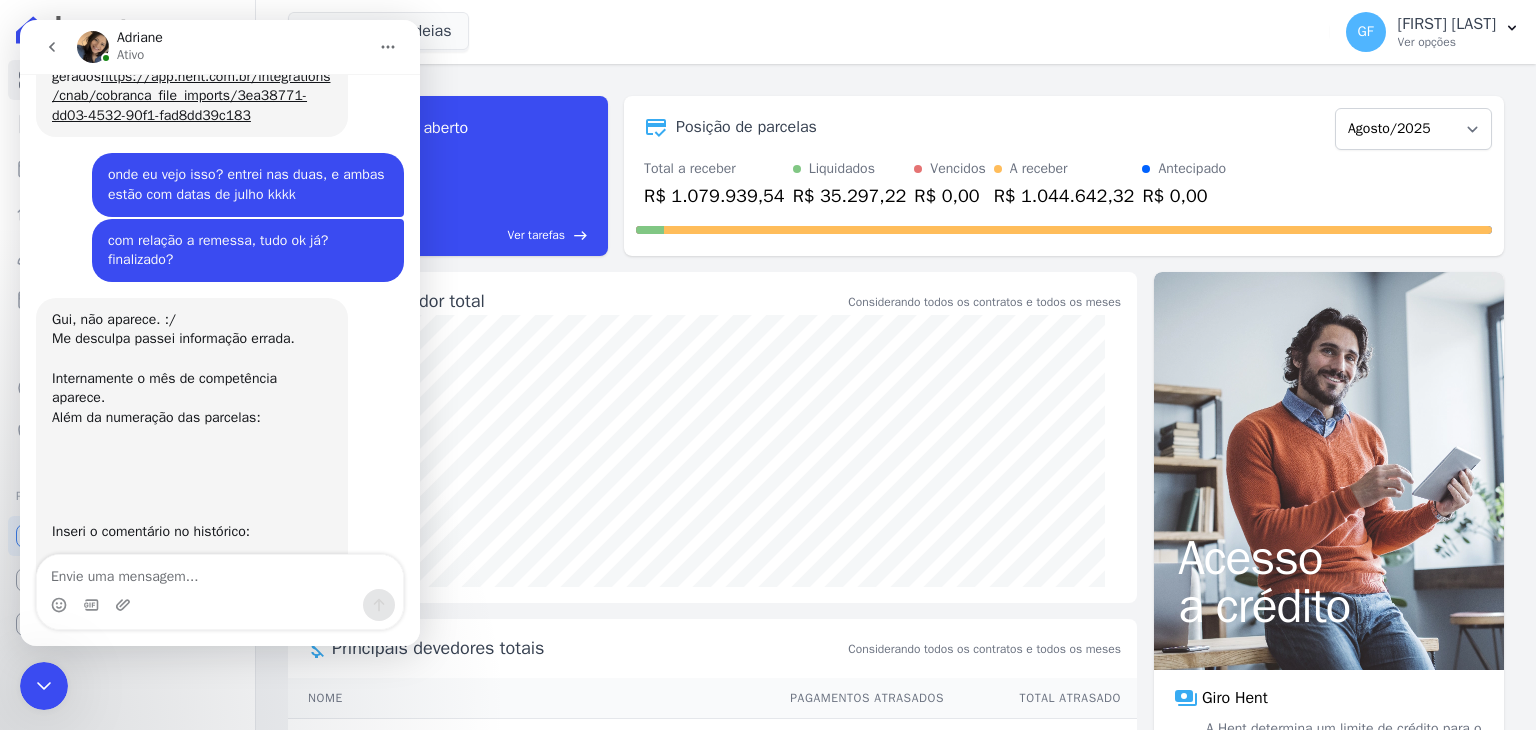 scroll, scrollTop: 15814, scrollLeft: 0, axis: vertical 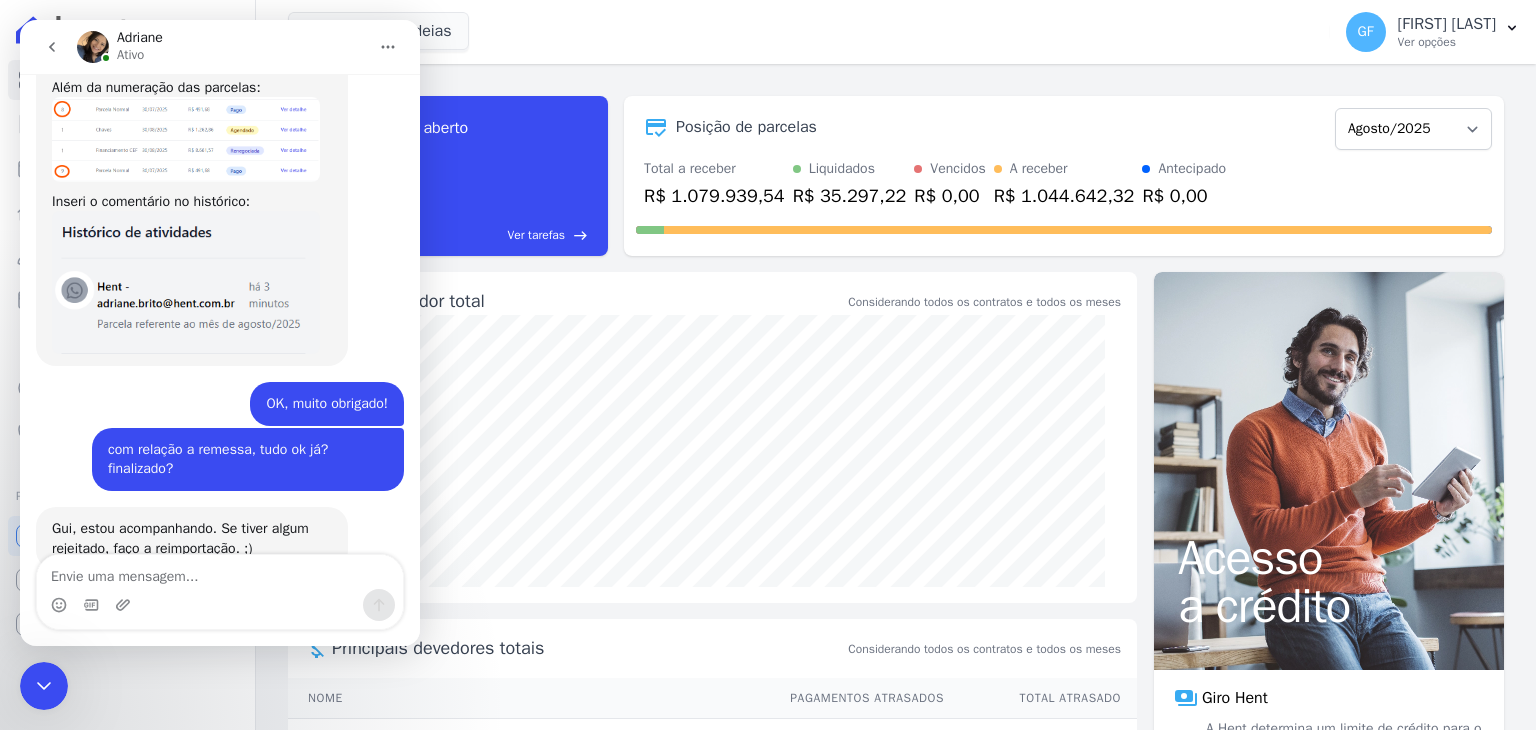 click at bounding box center [220, 572] 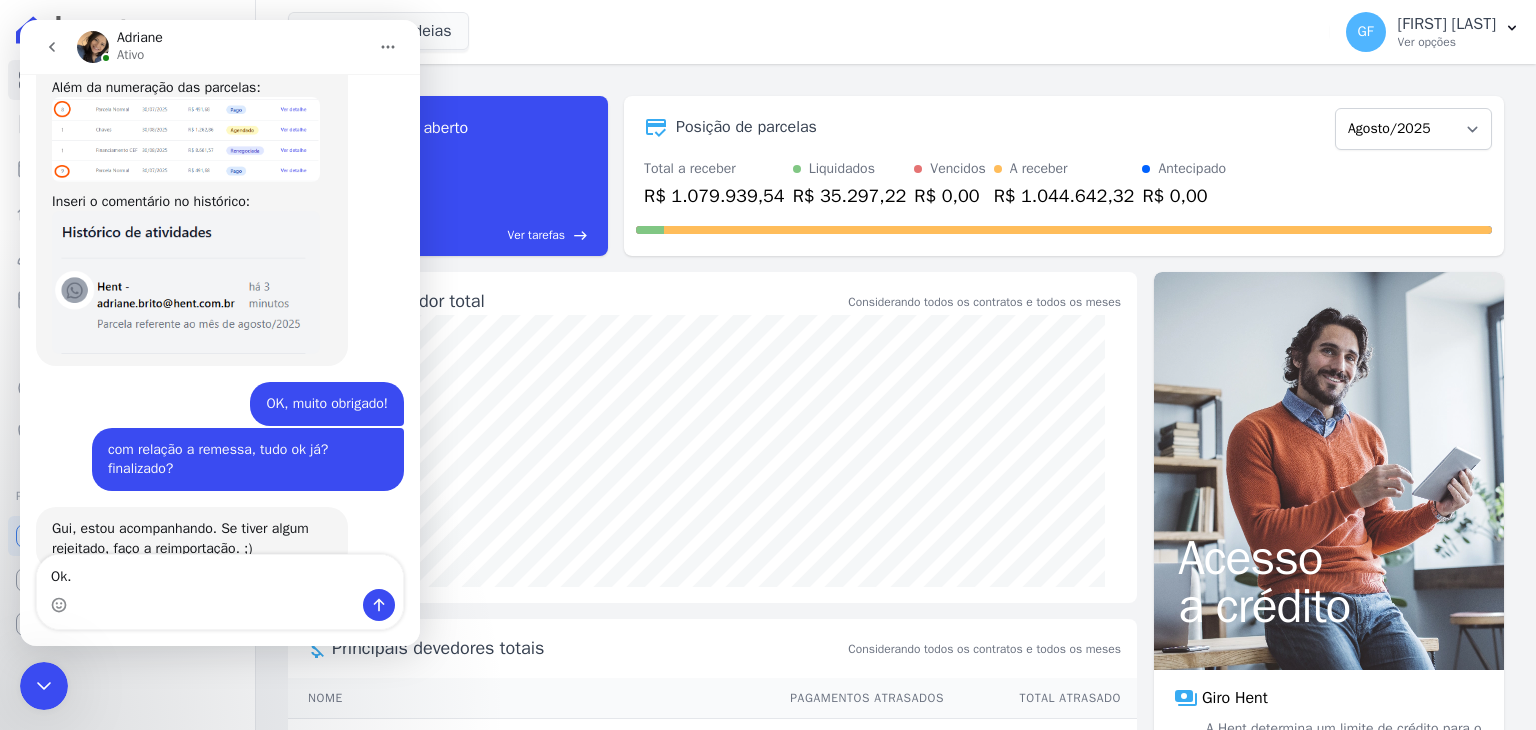 type on "Ok." 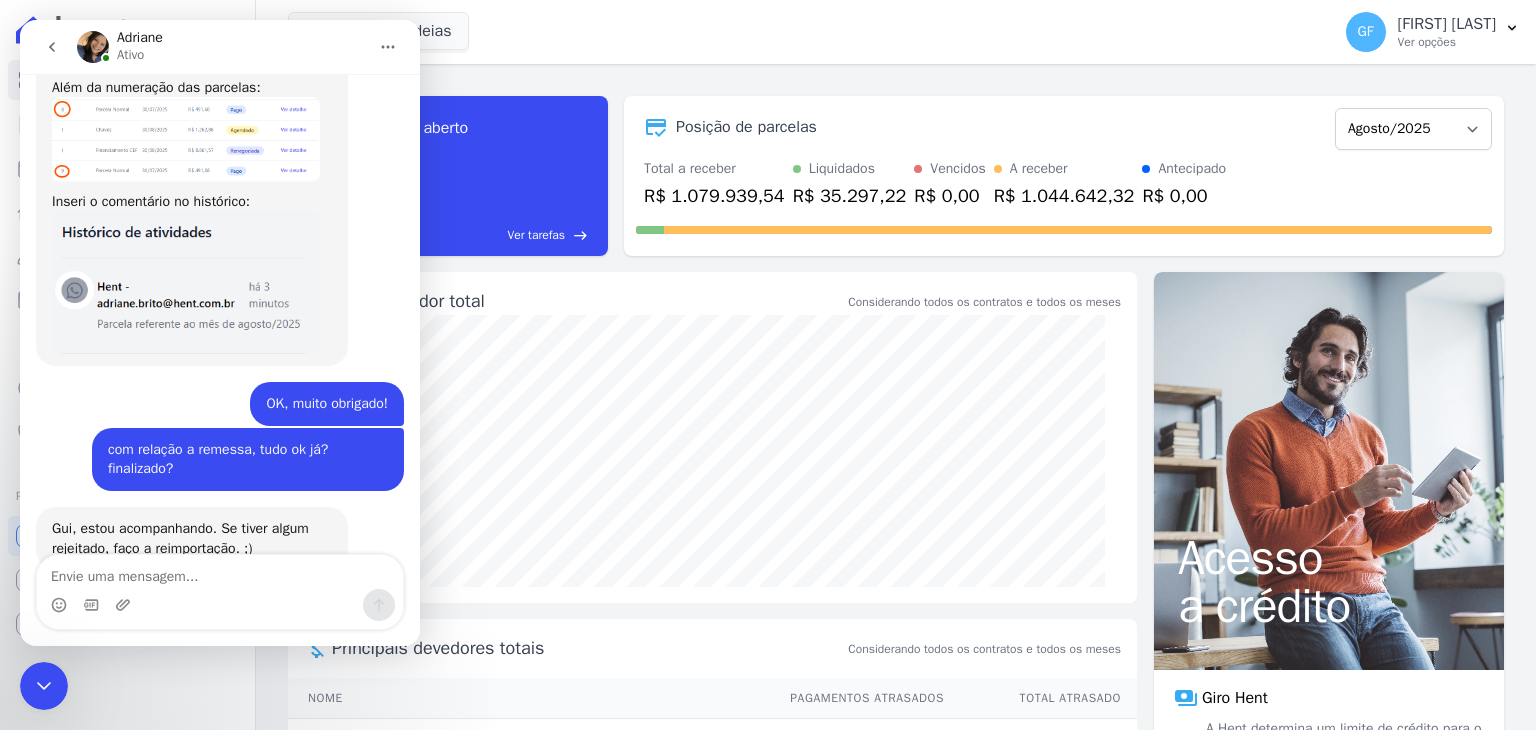 scroll, scrollTop: 15869, scrollLeft: 0, axis: vertical 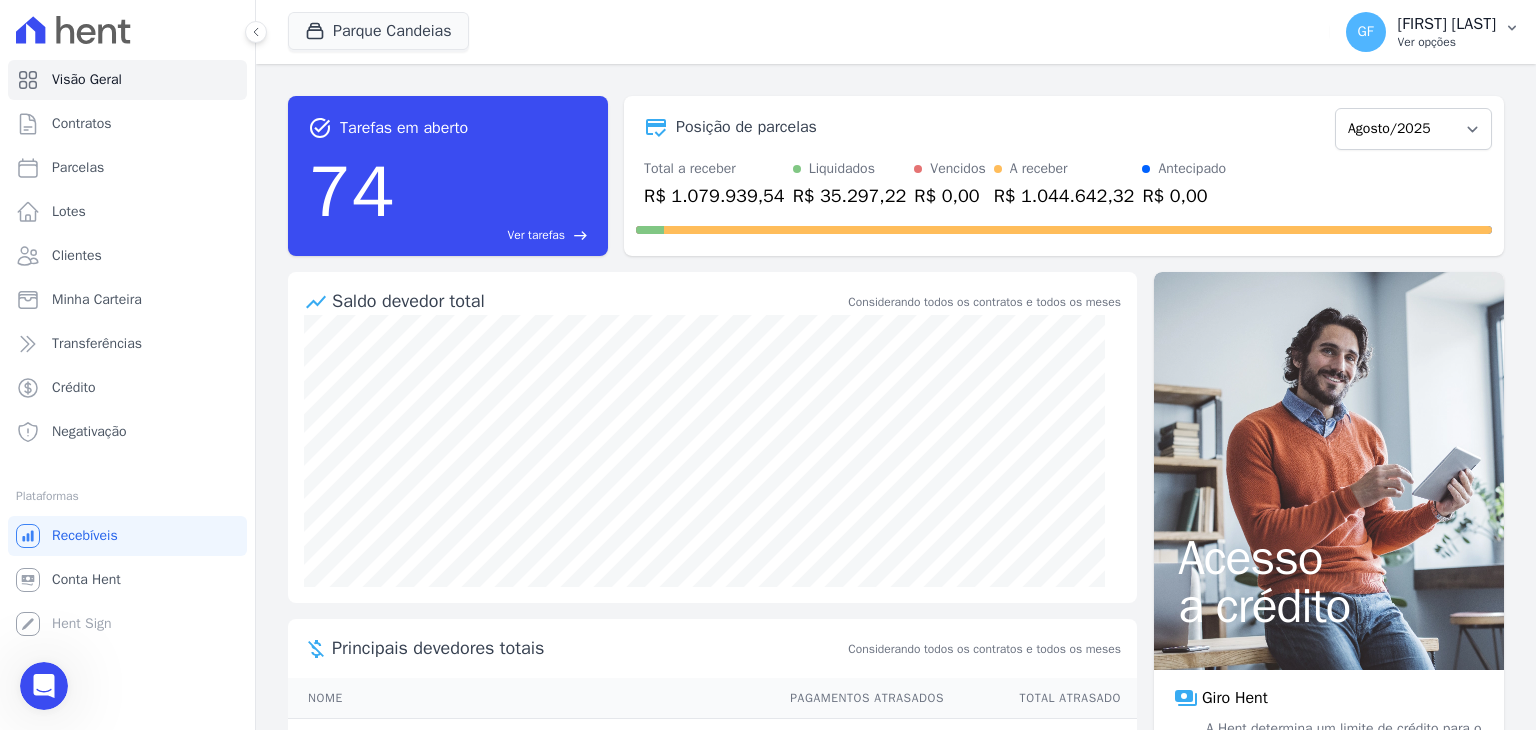 click on "[FIRST] [LAST]" at bounding box center [1447, 24] 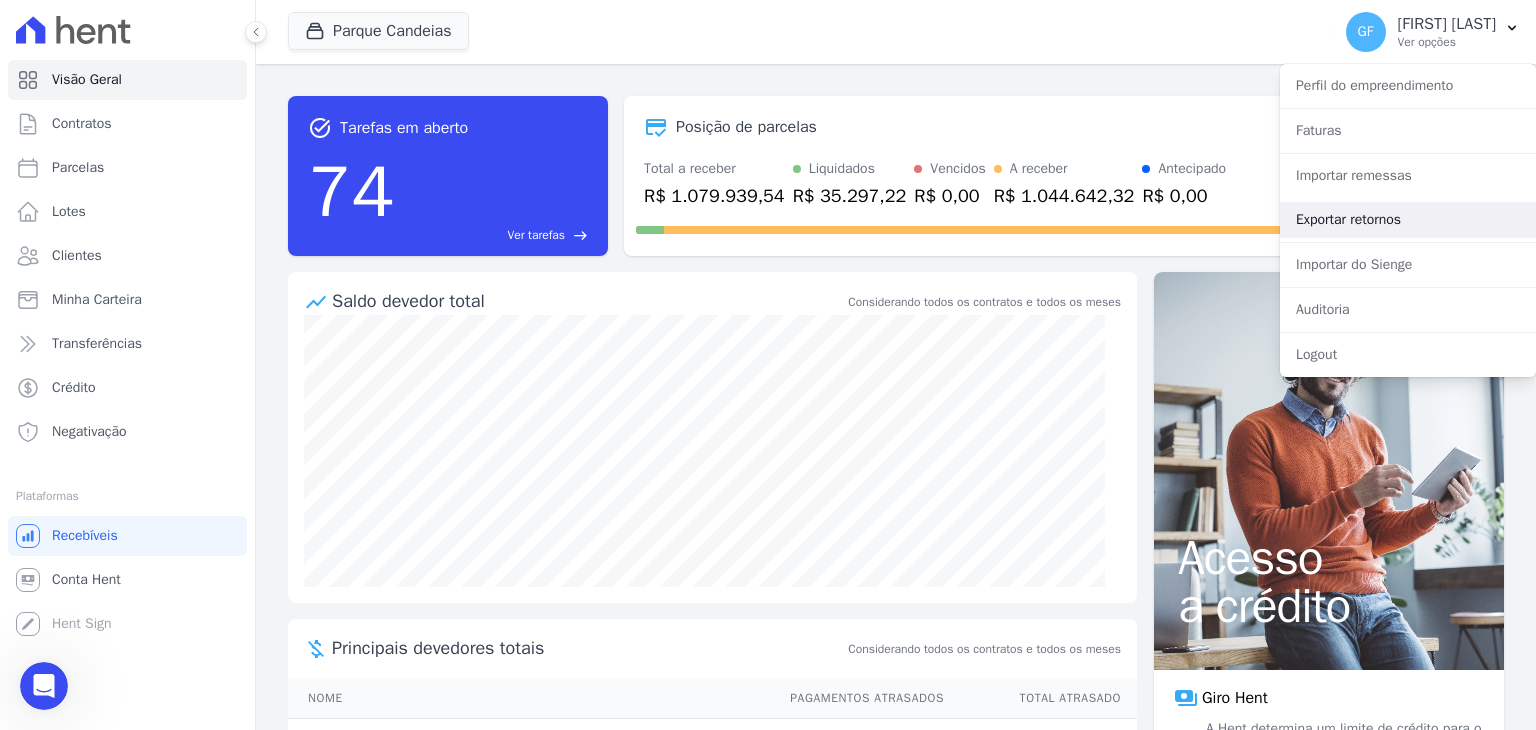 click on "Exportar retornos" at bounding box center [1408, 220] 